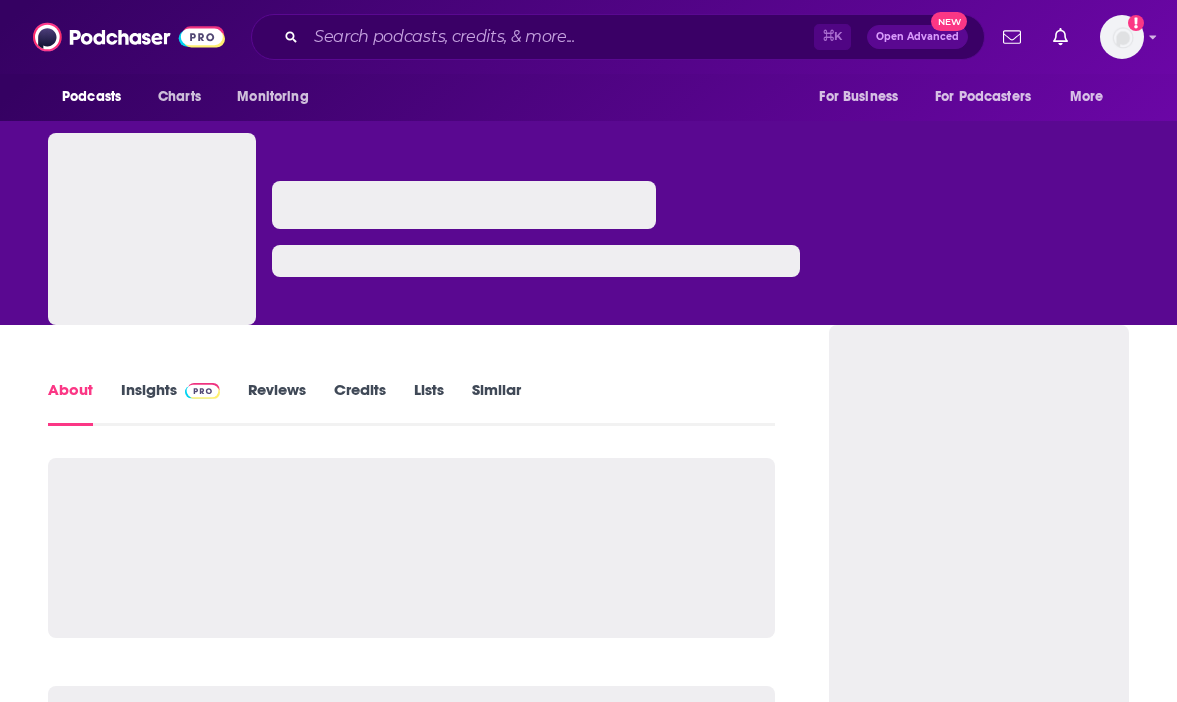 scroll, scrollTop: 0, scrollLeft: 0, axis: both 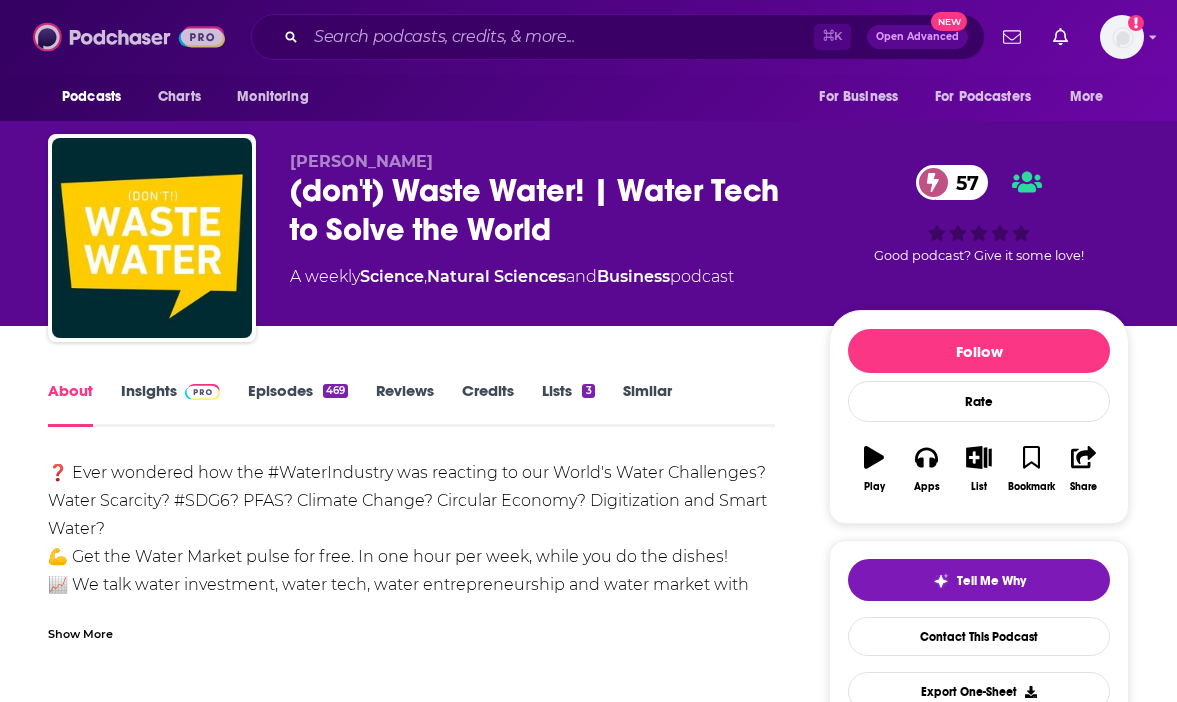 click at bounding box center [129, 37] 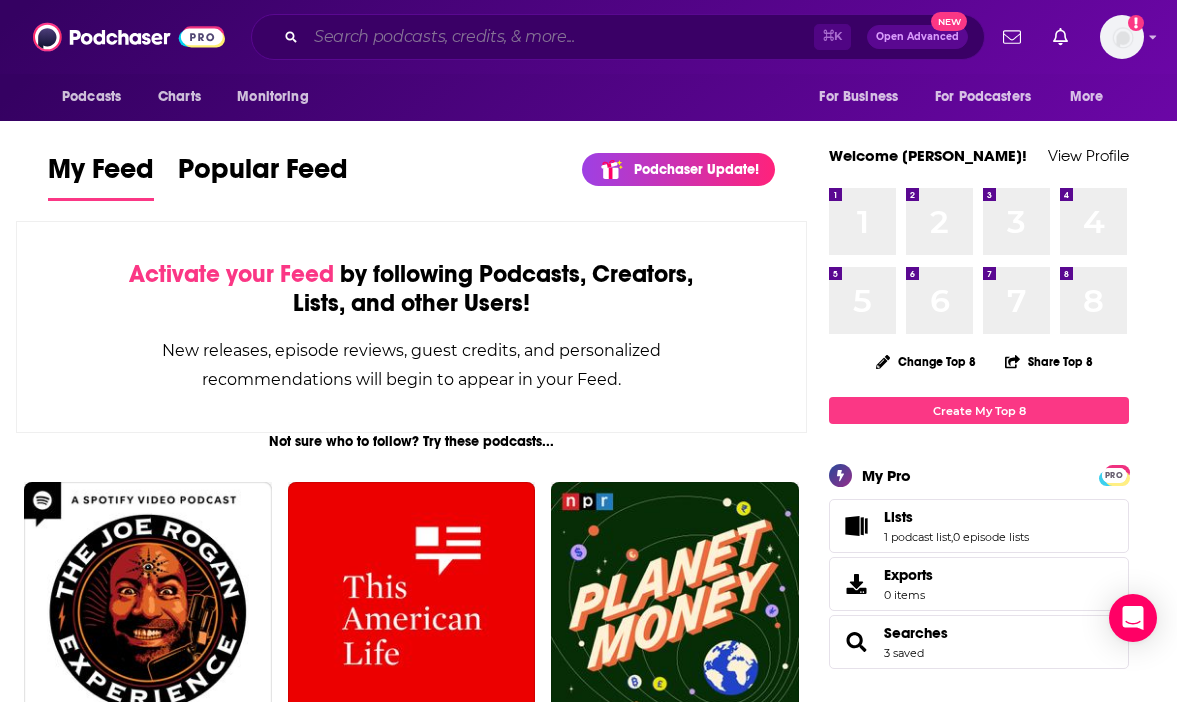 click at bounding box center (560, 37) 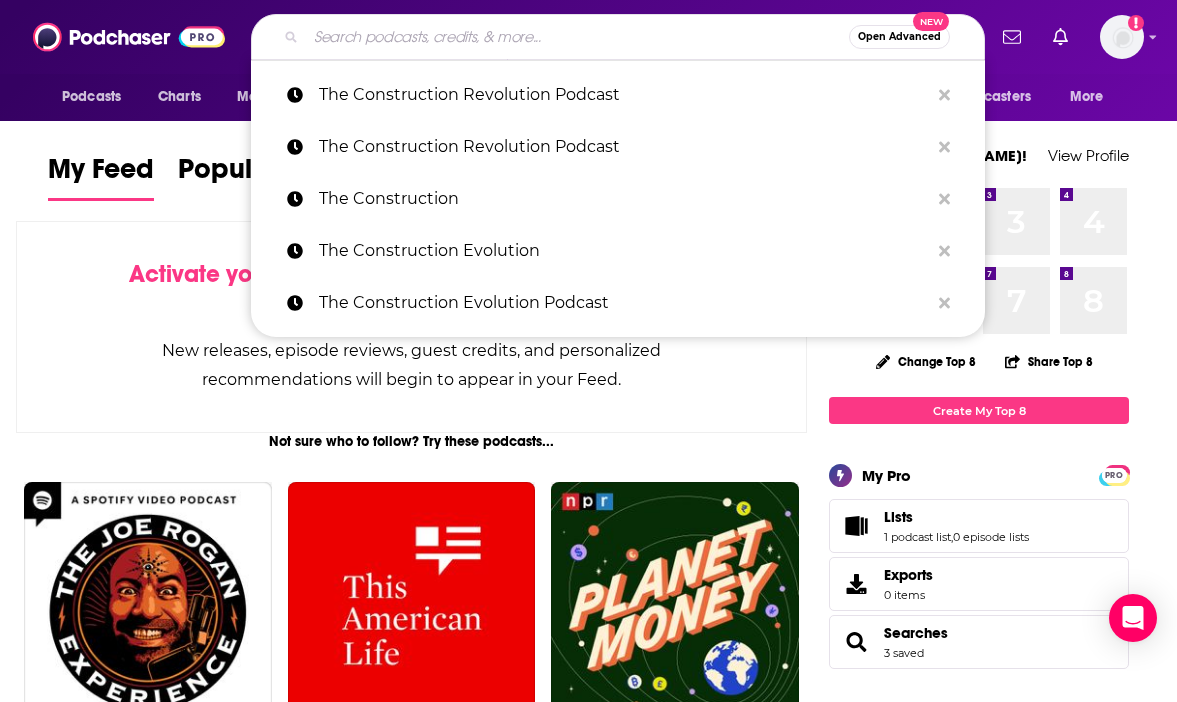 paste on "The Leadership & Learning Podcast" 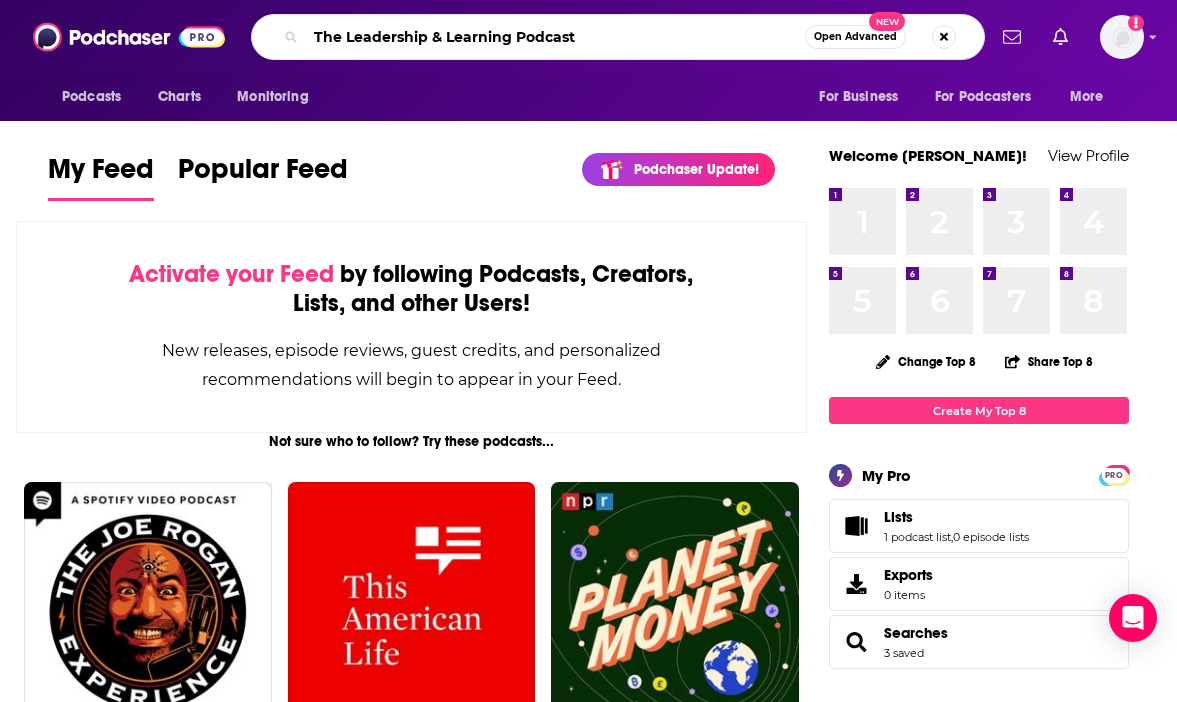 type on "The Leadership & Learning Podcast" 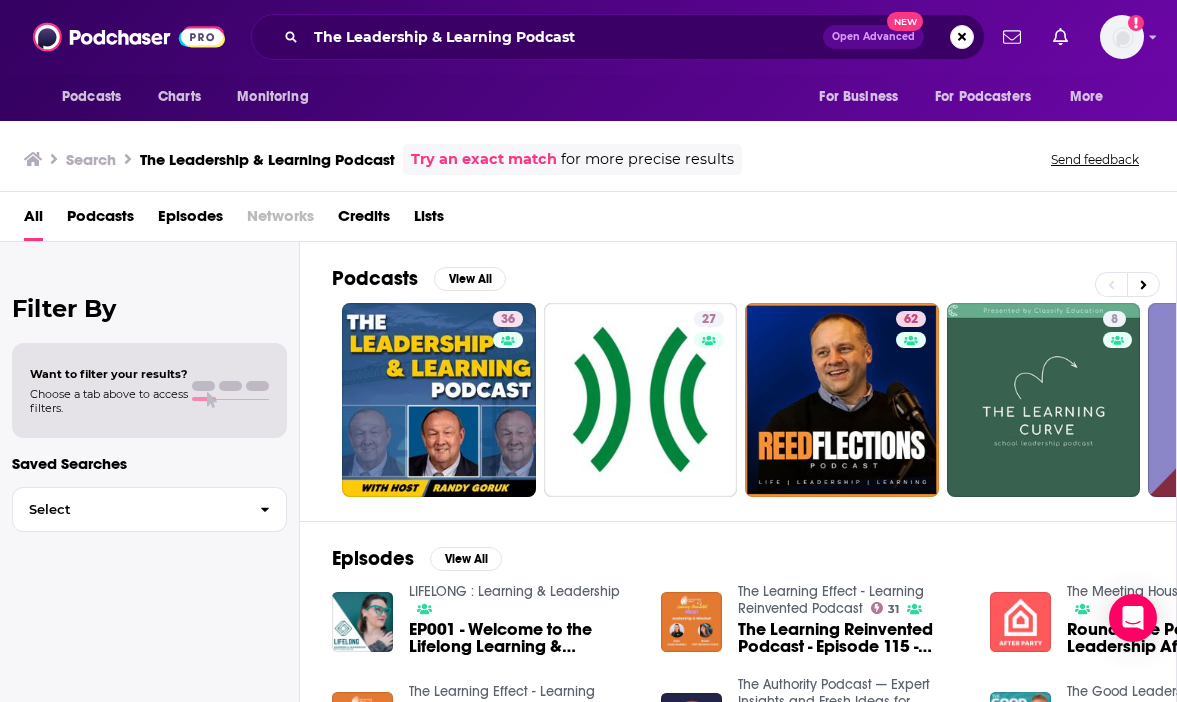 scroll, scrollTop: 93, scrollLeft: 0, axis: vertical 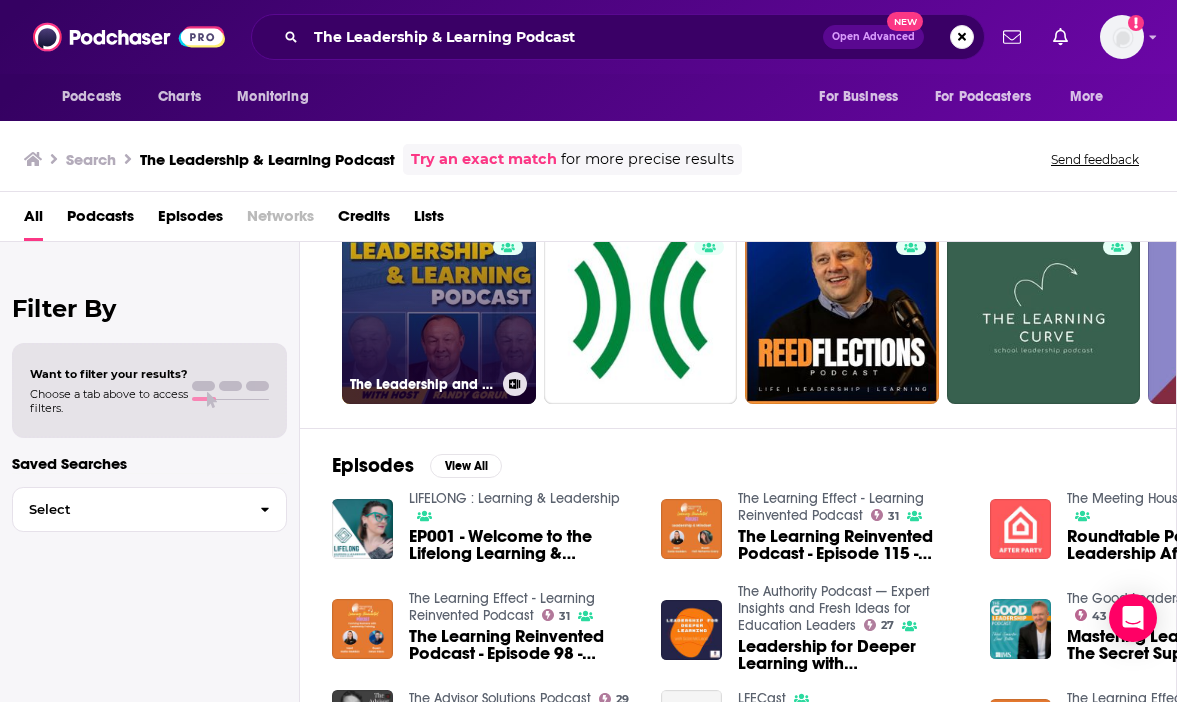 click on "36 The Leadership and Learning Podcast" at bounding box center (439, 307) 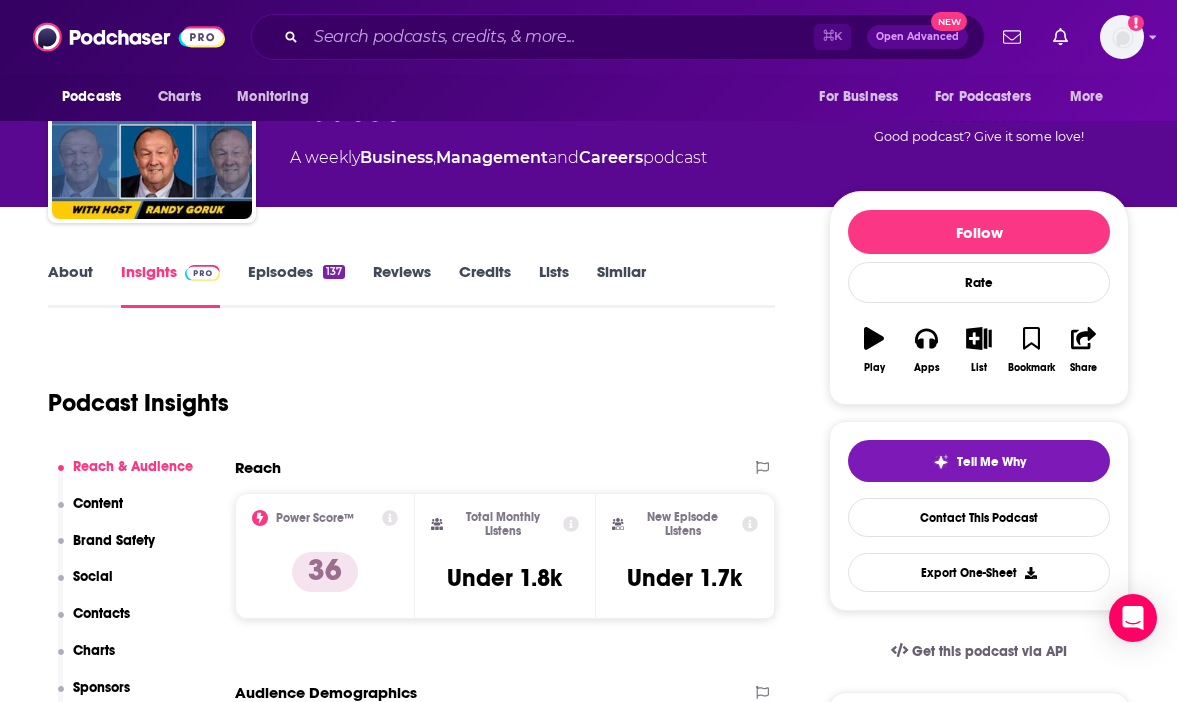 scroll, scrollTop: 148, scrollLeft: 0, axis: vertical 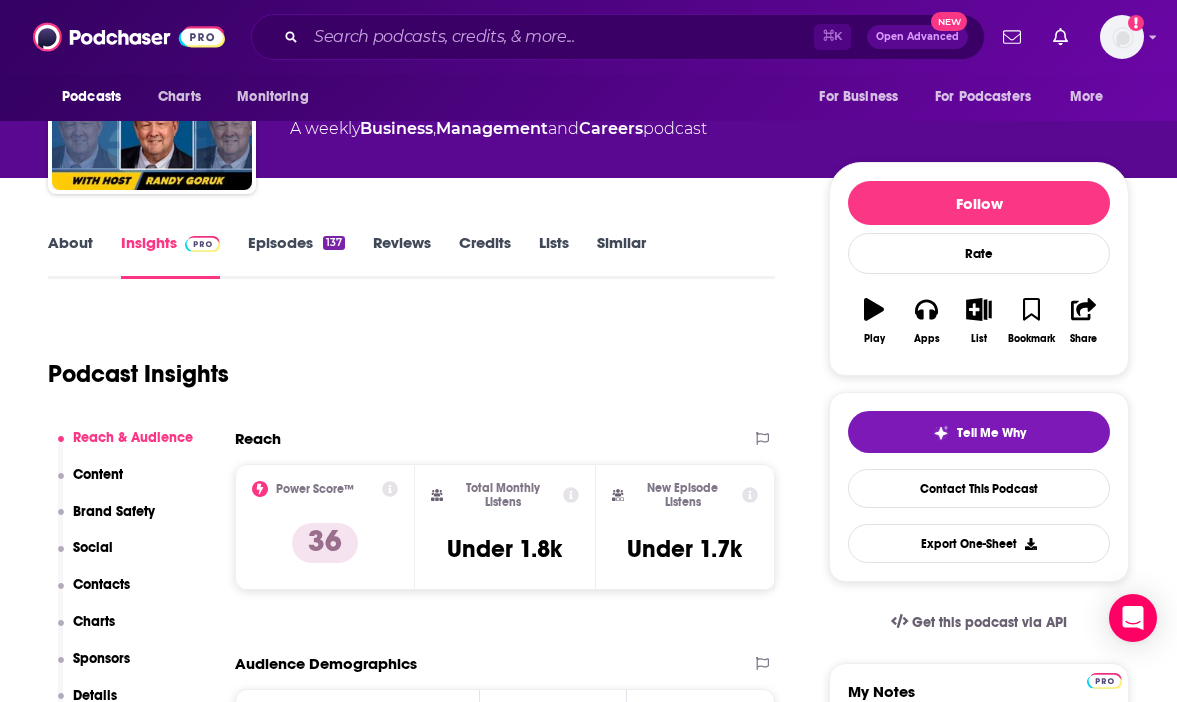 click on "Episodes 137" at bounding box center (296, 256) 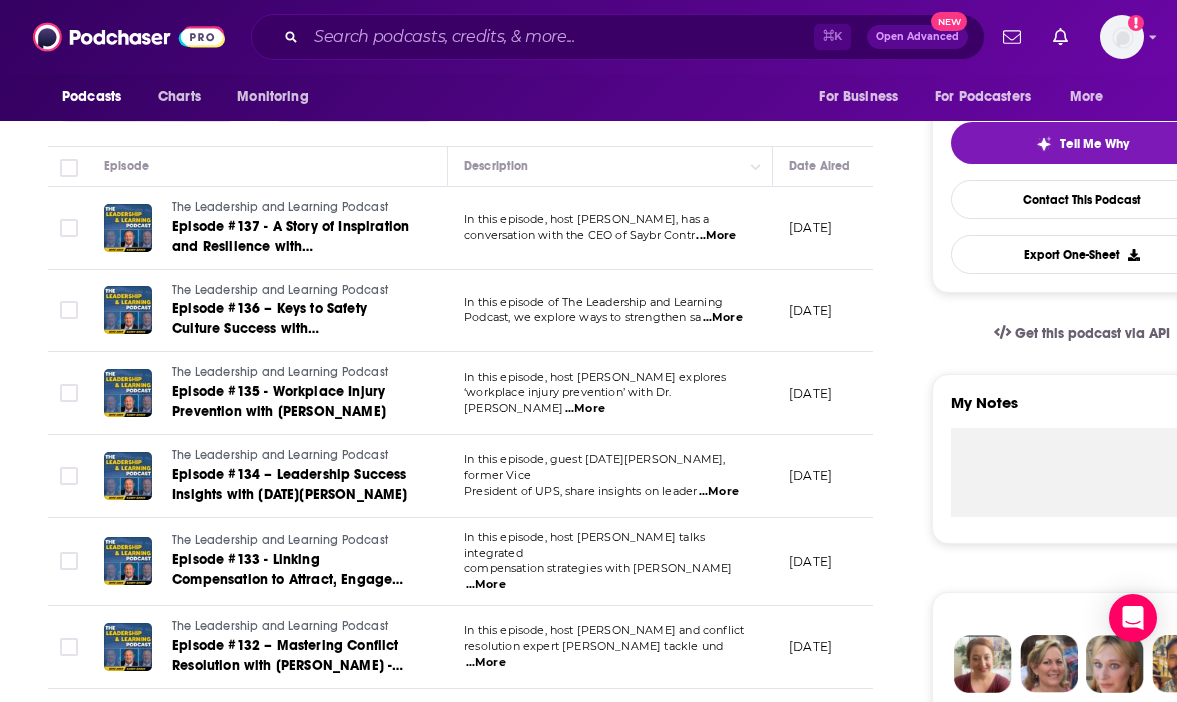 scroll, scrollTop: 0, scrollLeft: 0, axis: both 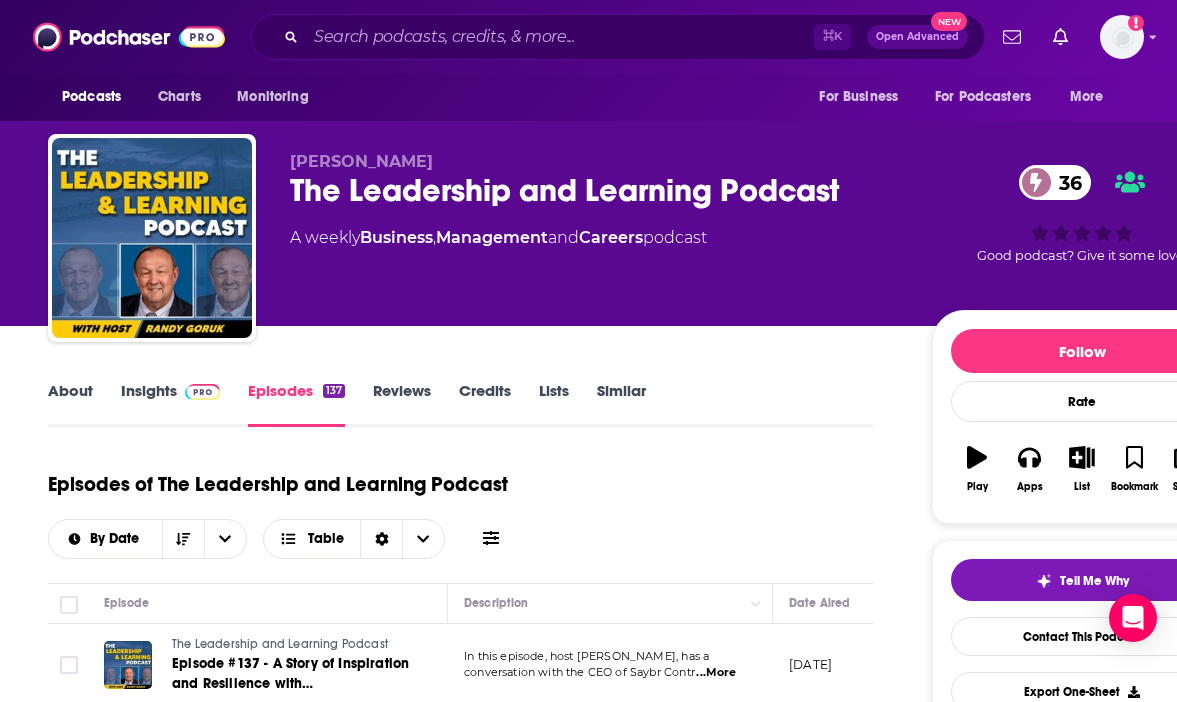 click on "Insights" at bounding box center [170, 404] 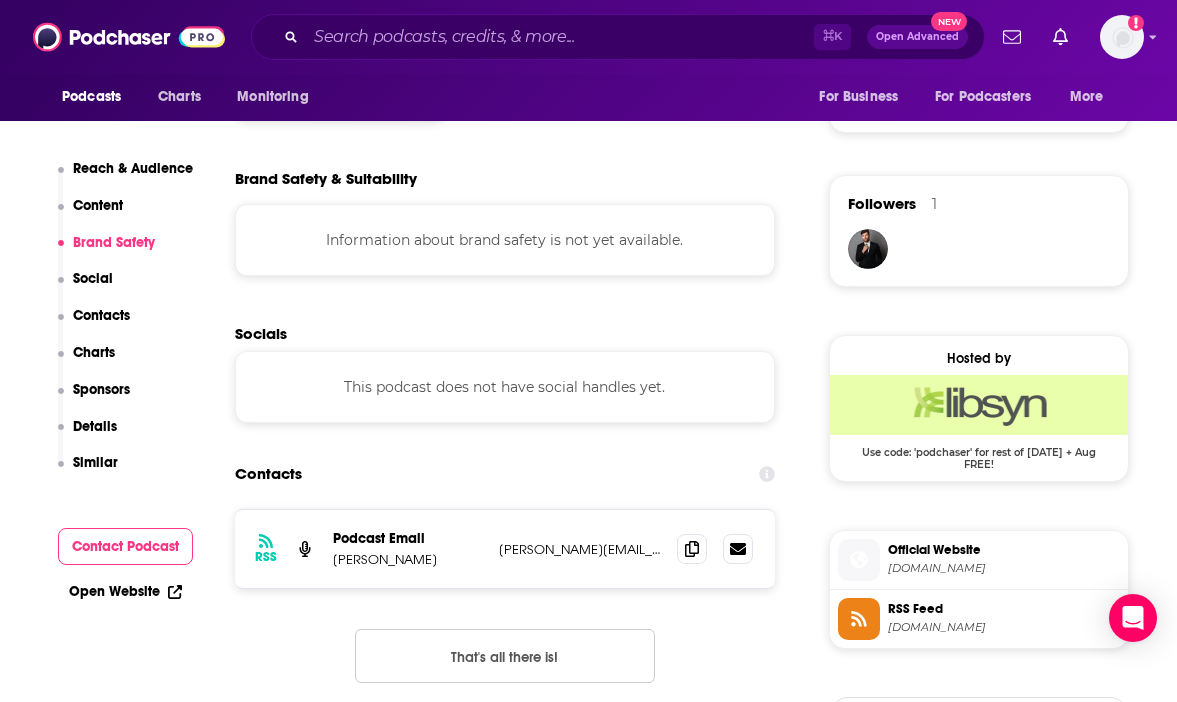 scroll, scrollTop: 1372, scrollLeft: 0, axis: vertical 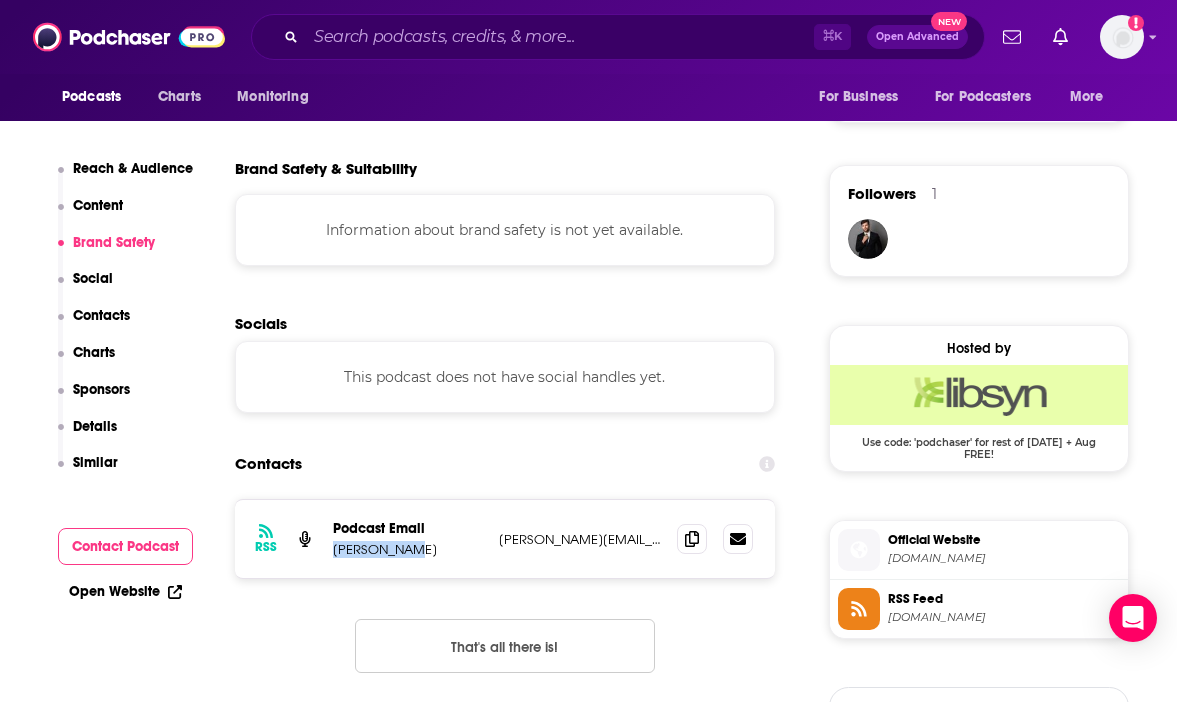 drag, startPoint x: 416, startPoint y: 542, endPoint x: 334, endPoint y: 543, distance: 82.006096 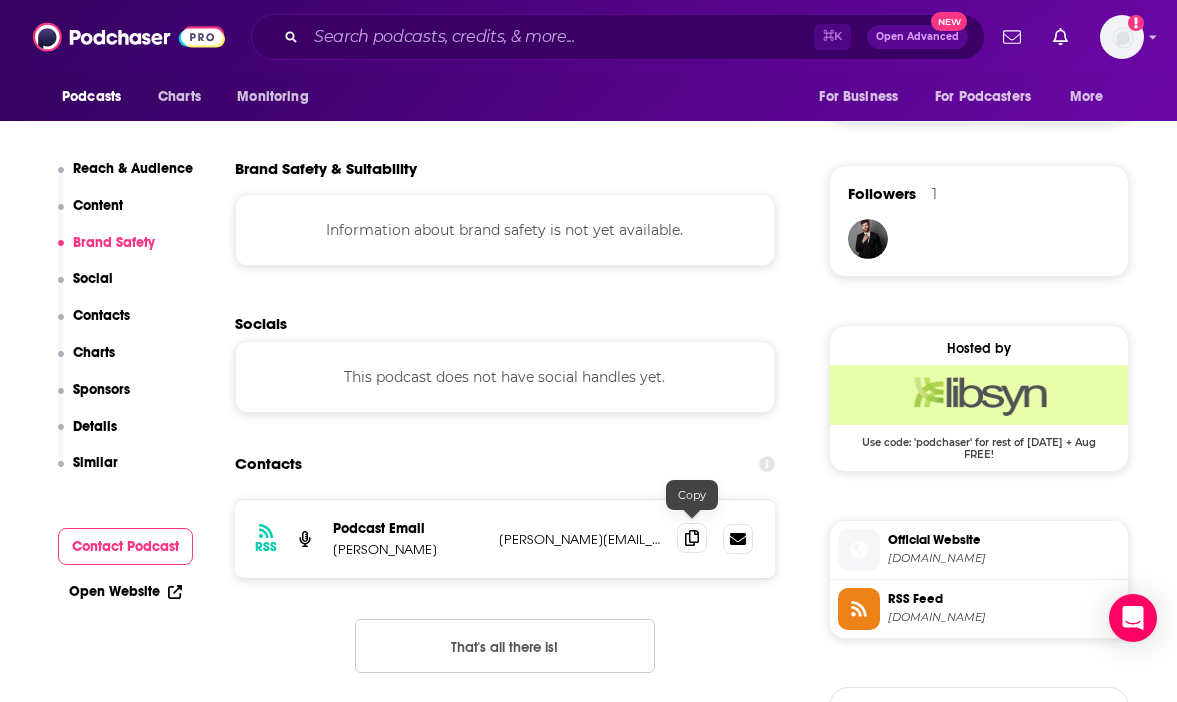 click at bounding box center (692, 538) 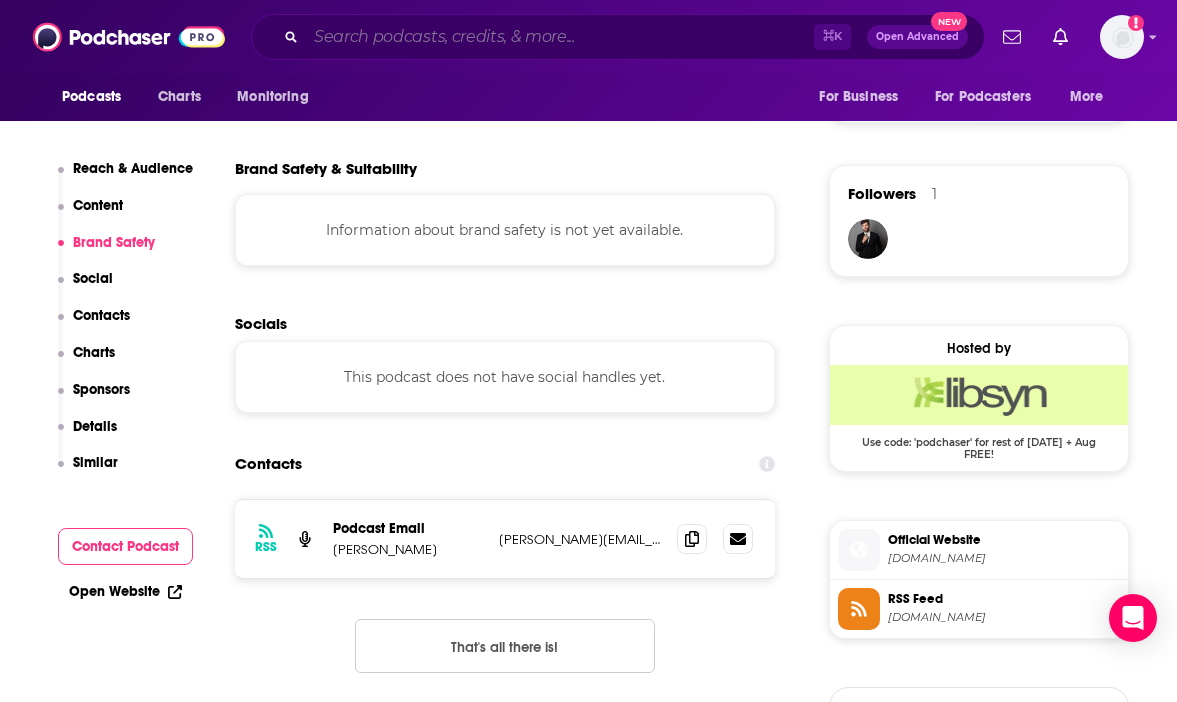 click at bounding box center [560, 37] 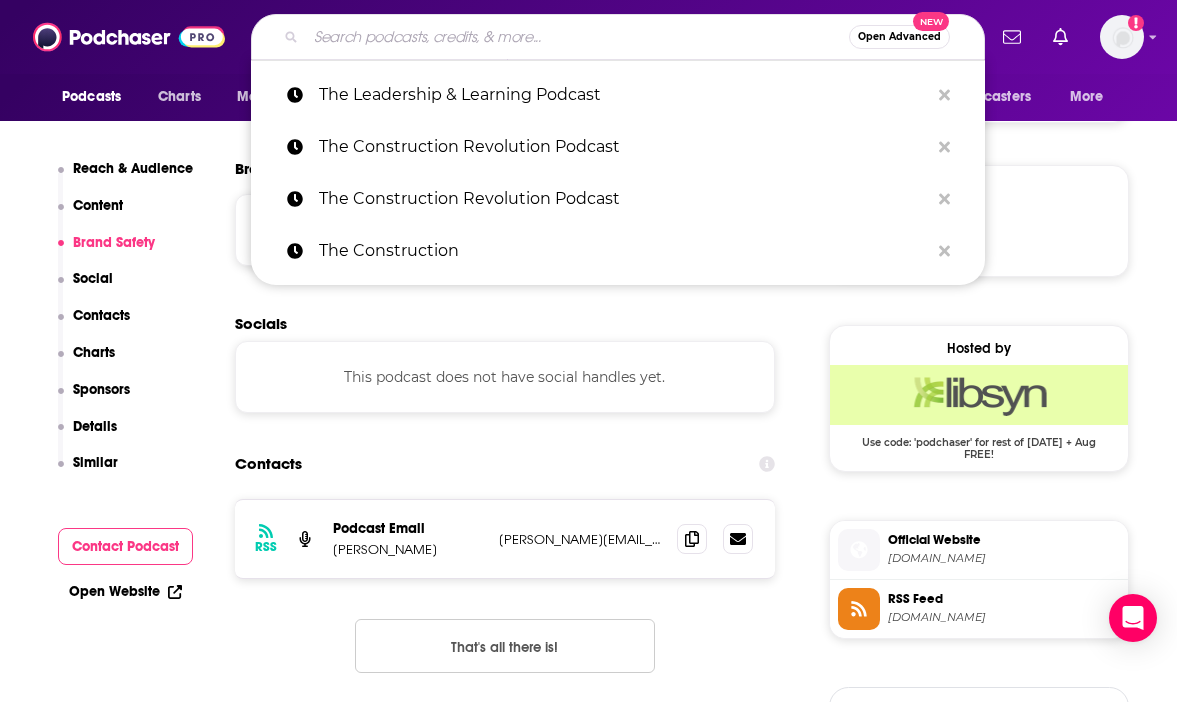 paste on "Leadership Next Podcast" 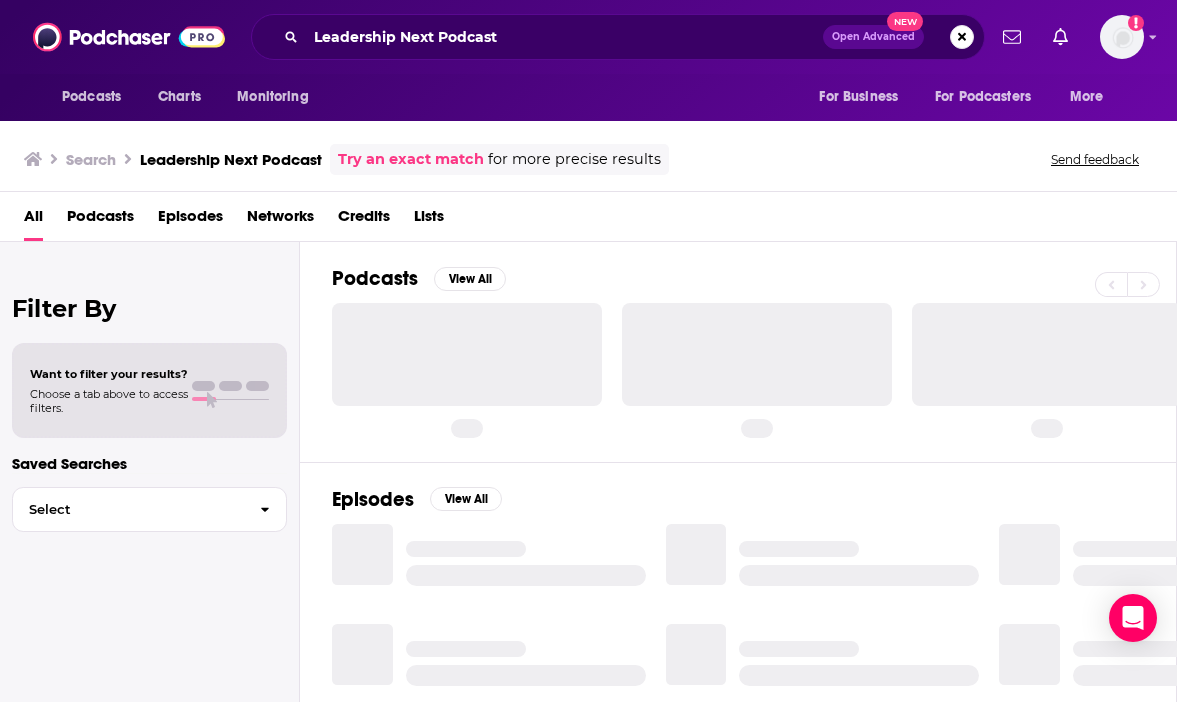 scroll, scrollTop: 0, scrollLeft: 0, axis: both 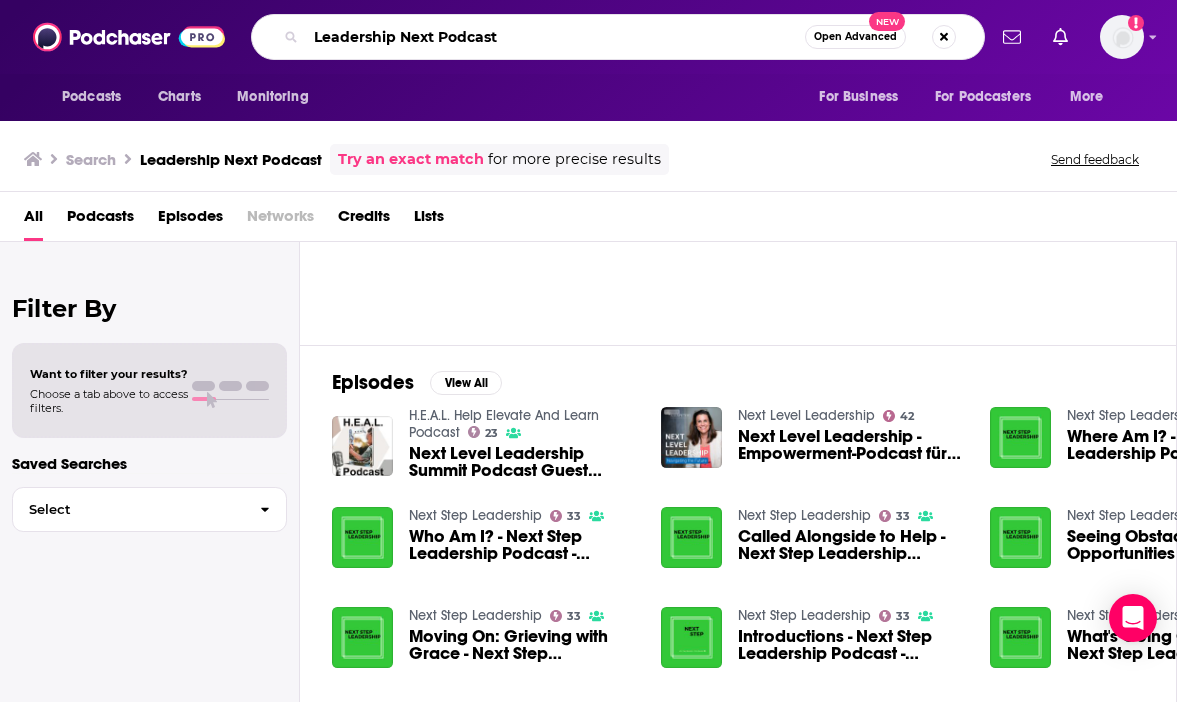 drag, startPoint x: 524, startPoint y: 41, endPoint x: 437, endPoint y: 36, distance: 87.14356 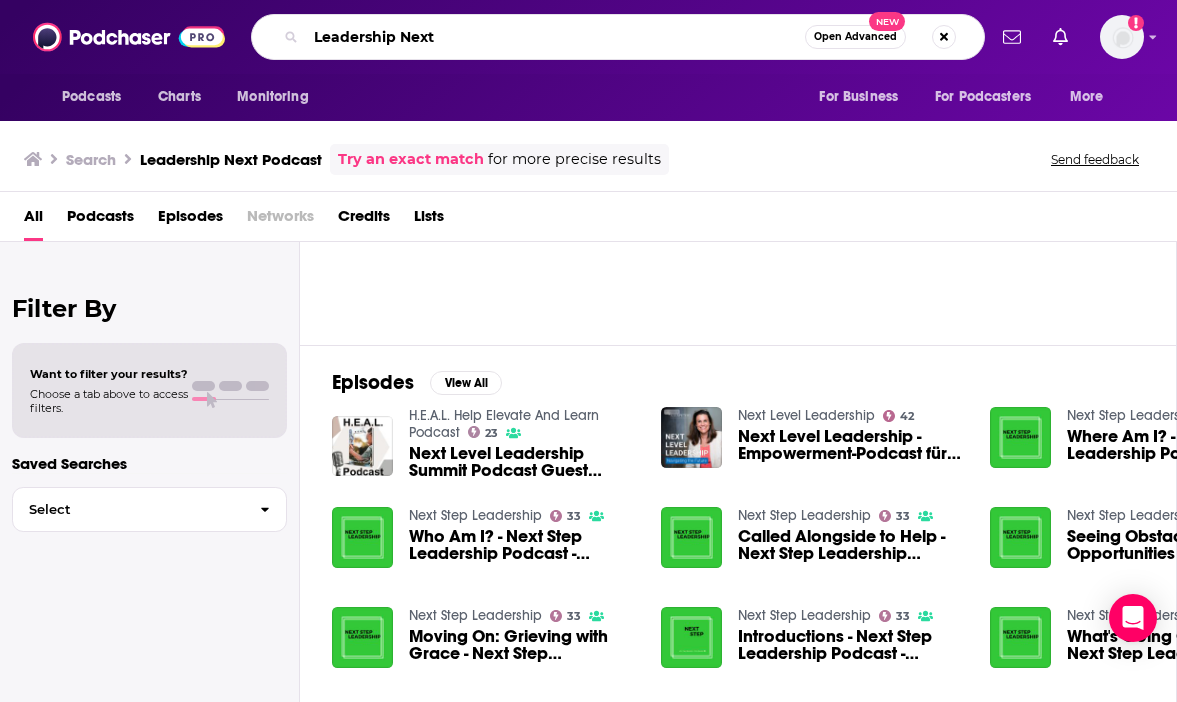type on "Leadership Next" 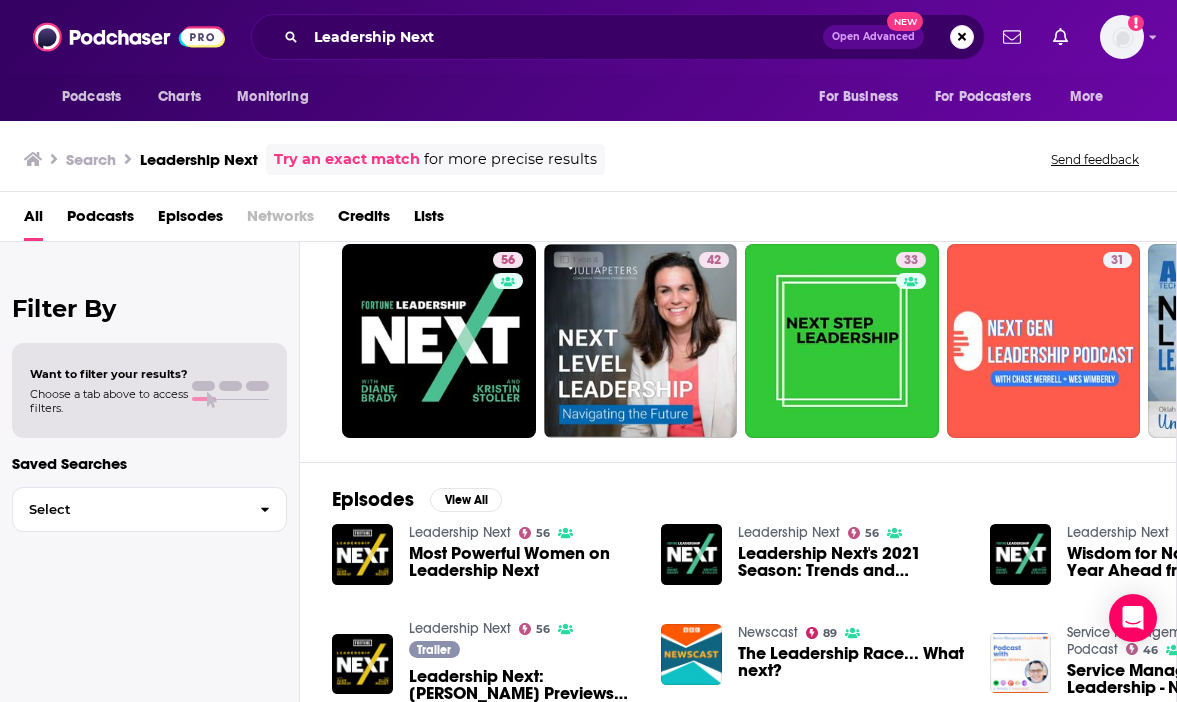 scroll, scrollTop: 22, scrollLeft: 0, axis: vertical 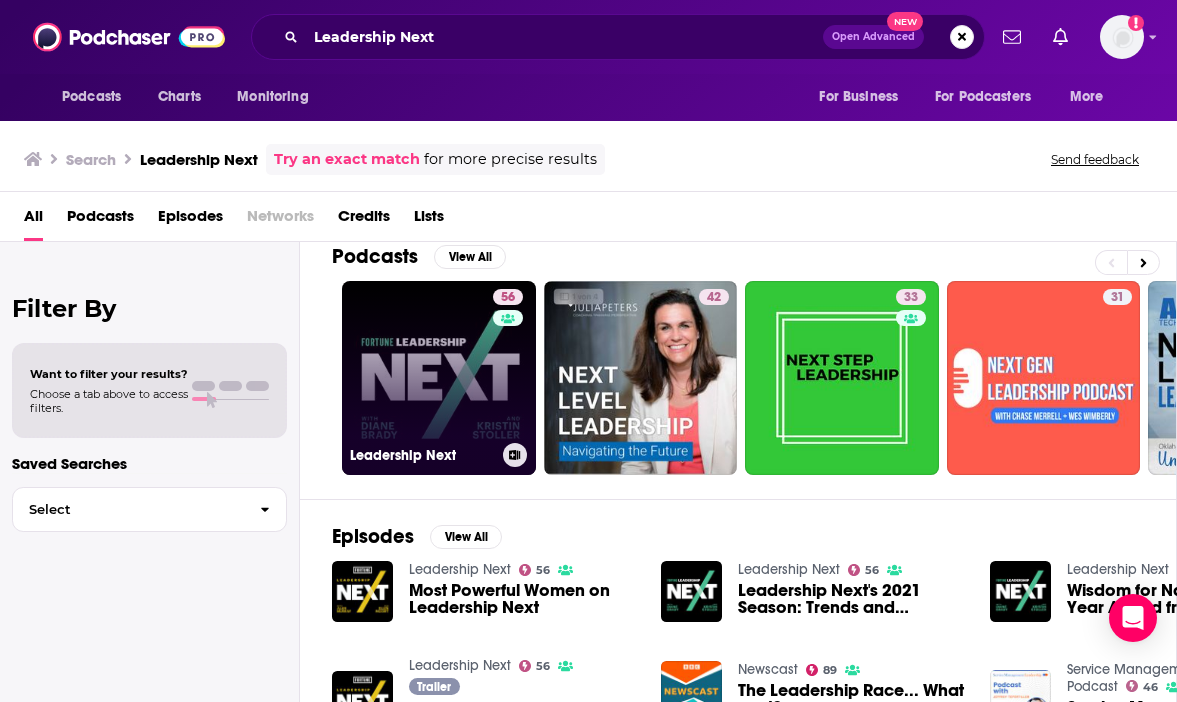 click on "56 Leadership Next" at bounding box center (439, 378) 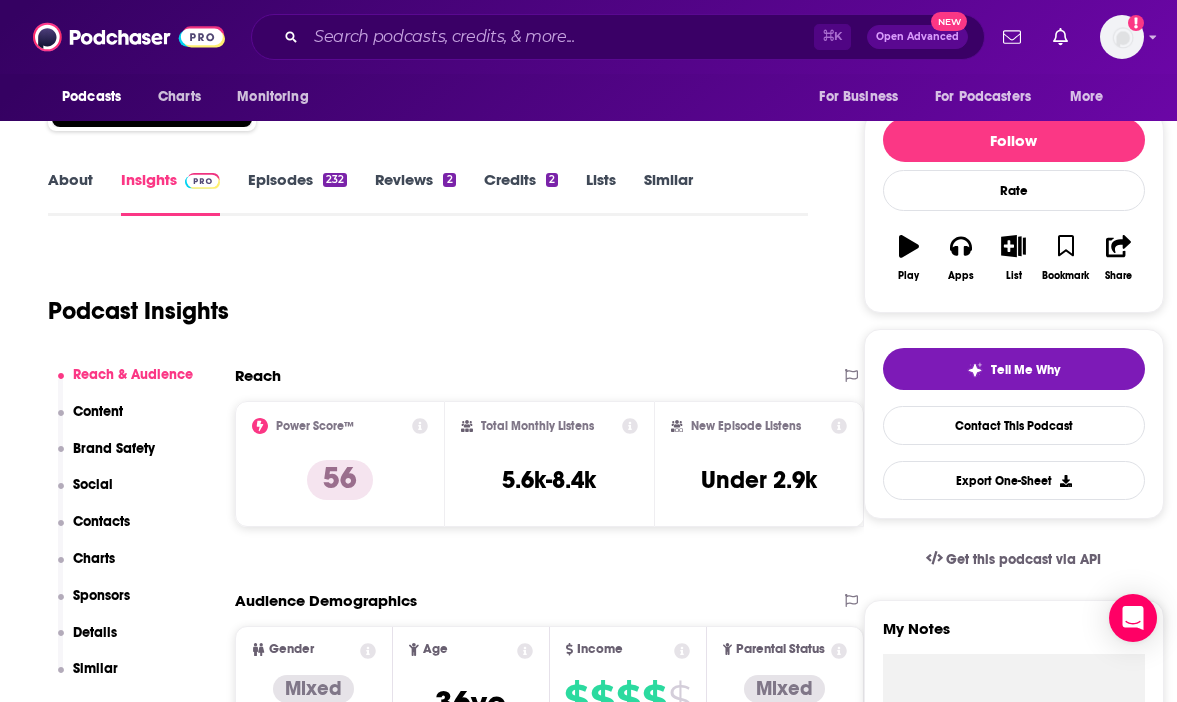 scroll, scrollTop: 204, scrollLeft: 0, axis: vertical 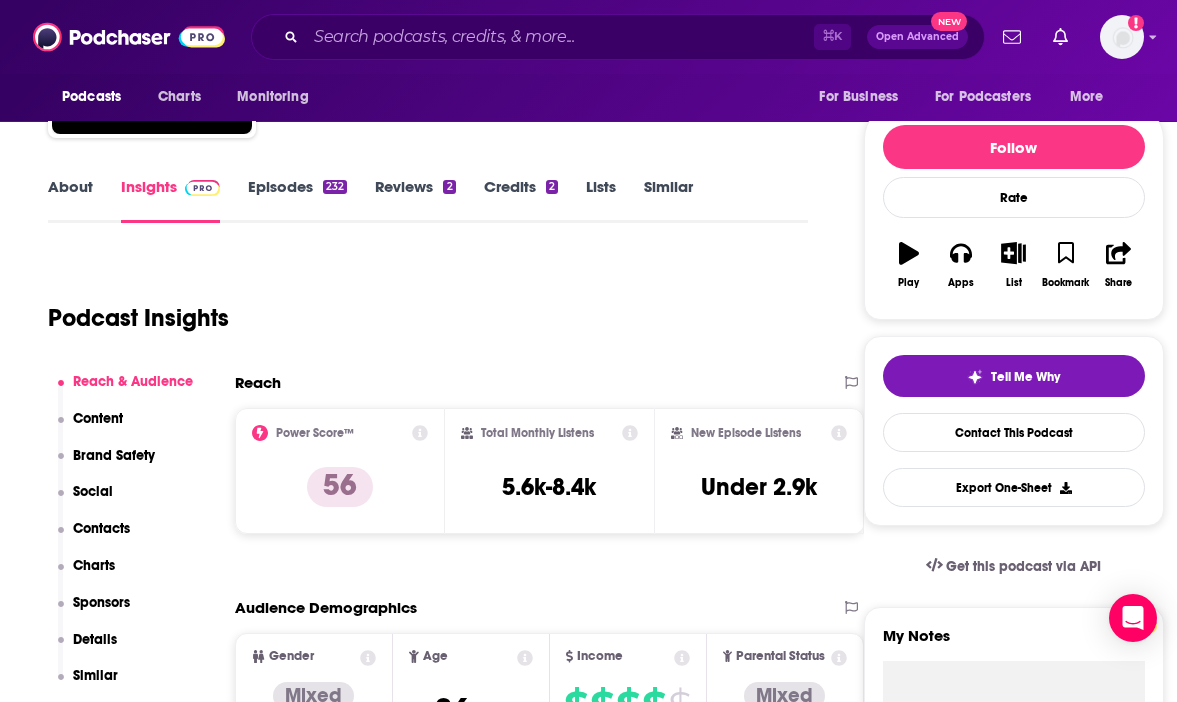 click on "Episodes 232" at bounding box center (297, 200) 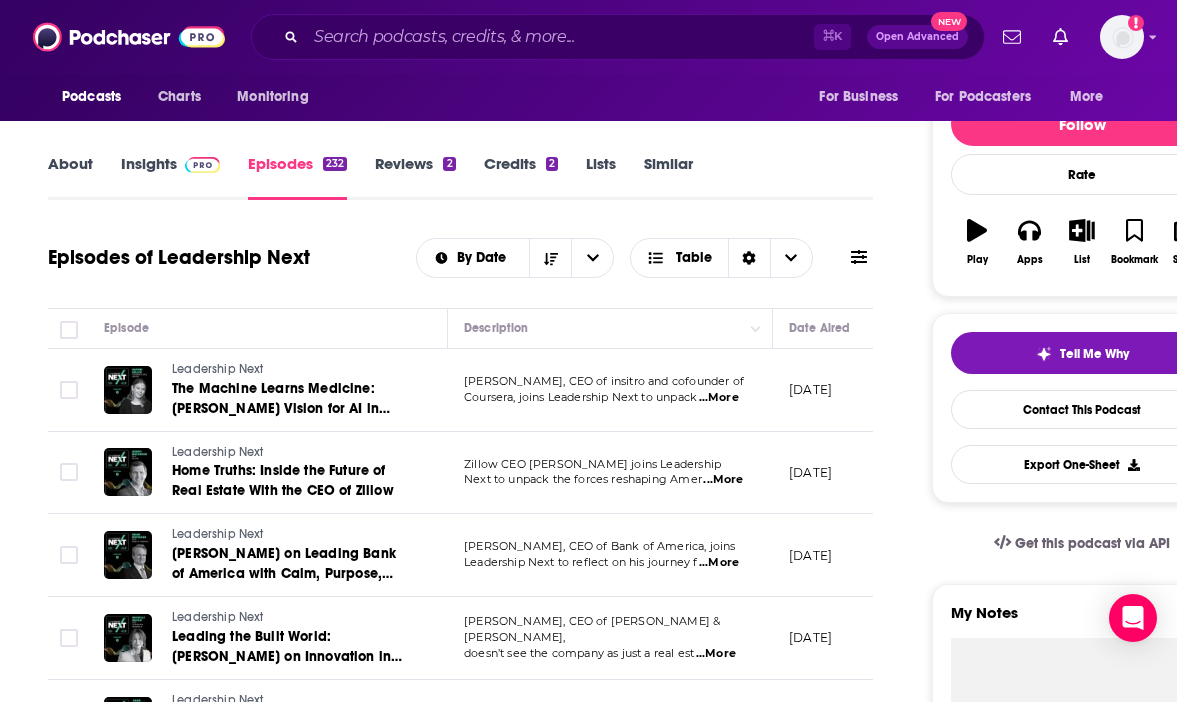 scroll, scrollTop: 0, scrollLeft: 0, axis: both 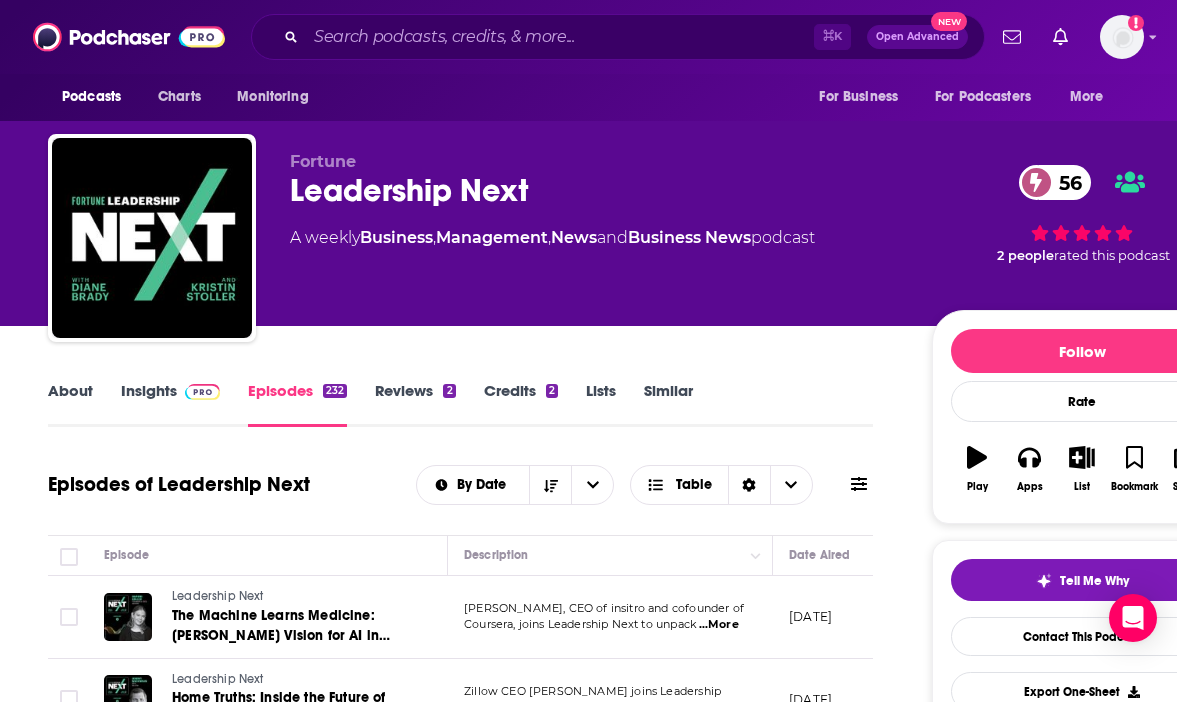 click at bounding box center (202, 392) 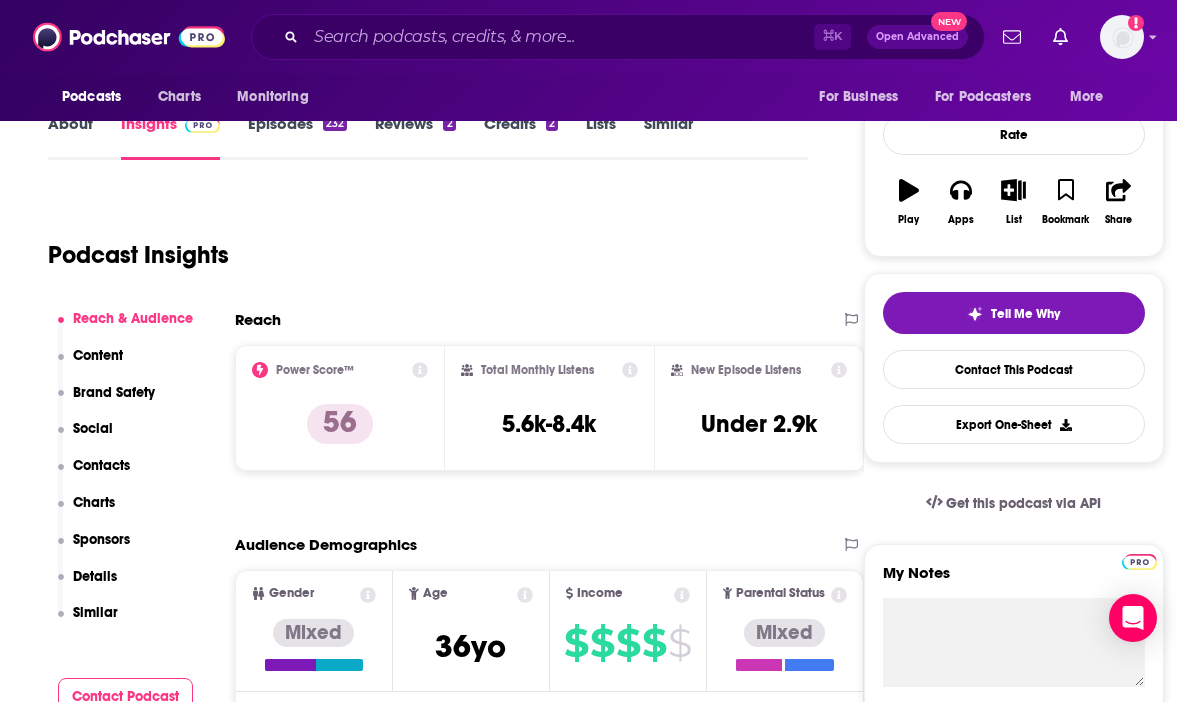 scroll, scrollTop: 263, scrollLeft: 0, axis: vertical 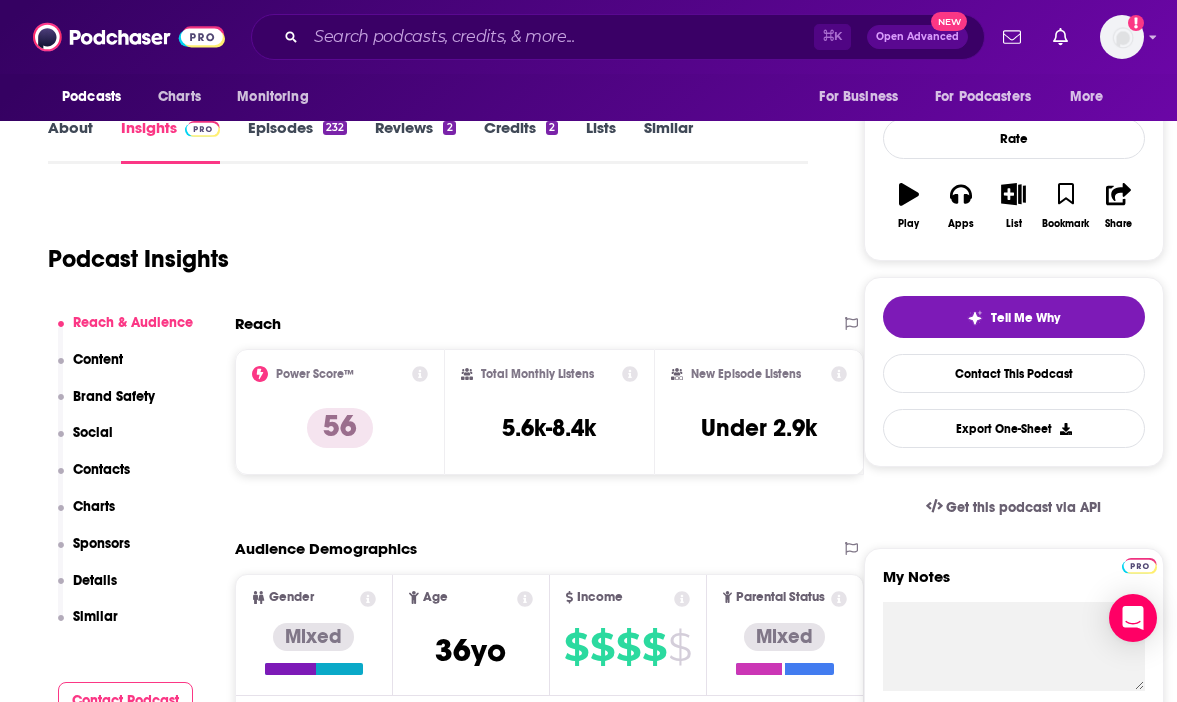 click on "About" at bounding box center [70, 141] 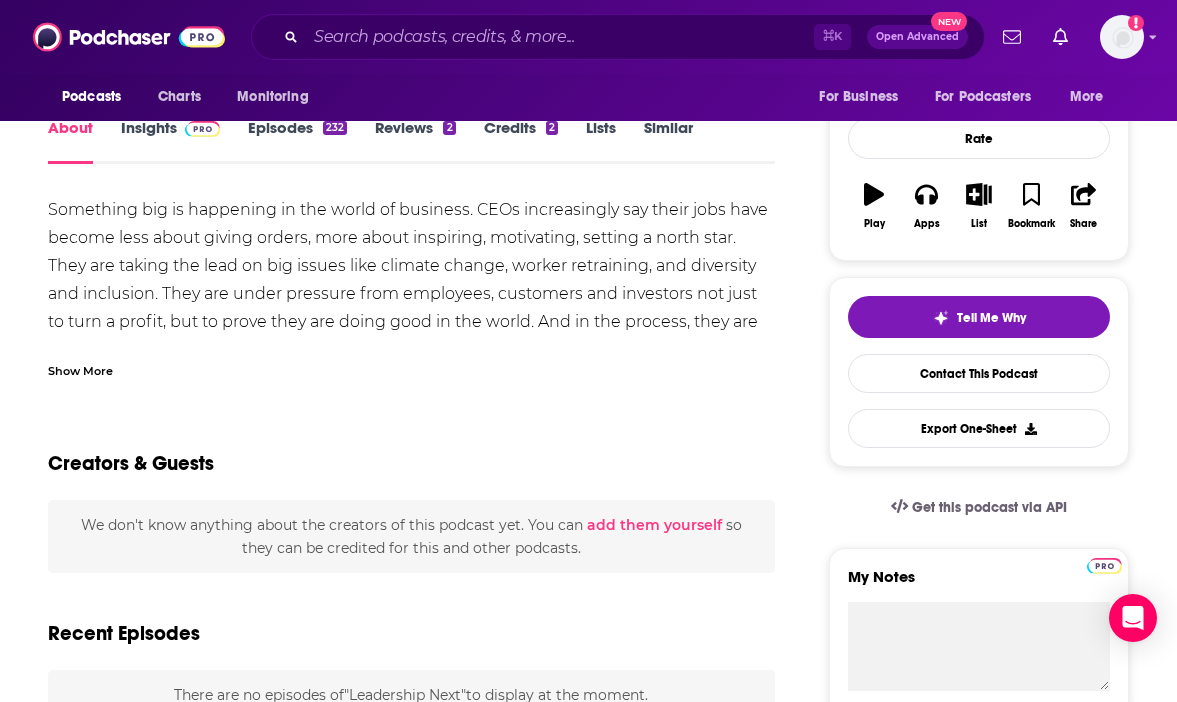 scroll, scrollTop: 0, scrollLeft: 0, axis: both 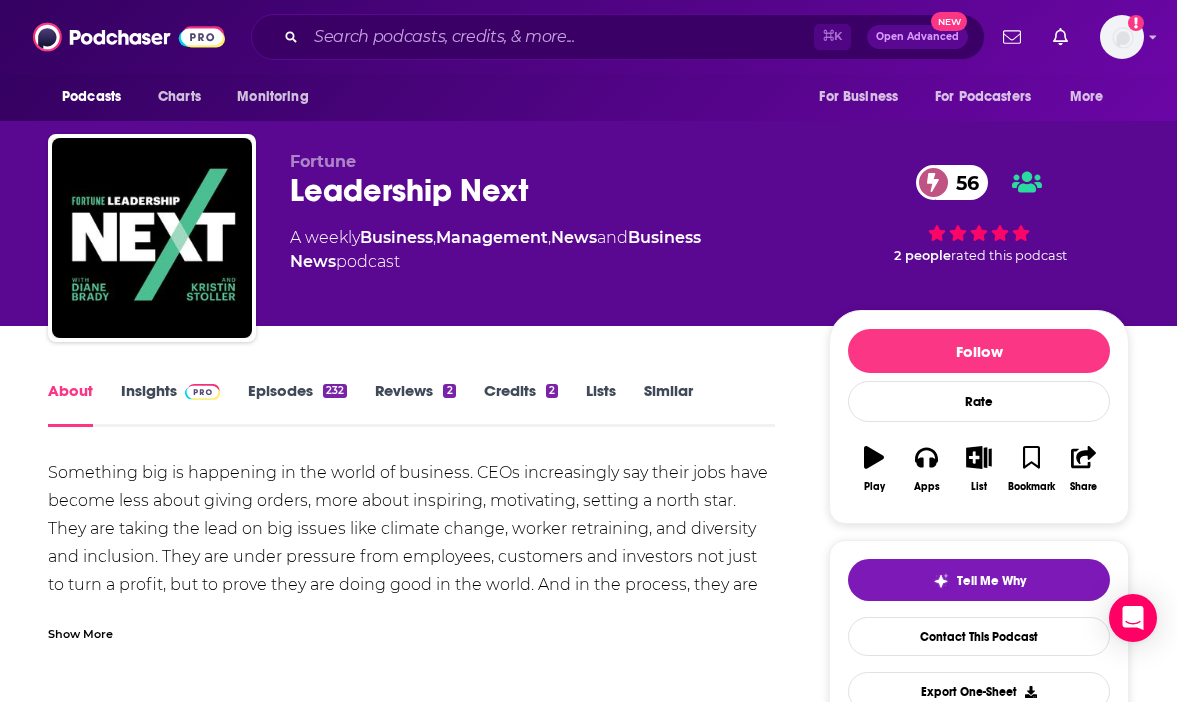 click on "Insights" at bounding box center (170, 404) 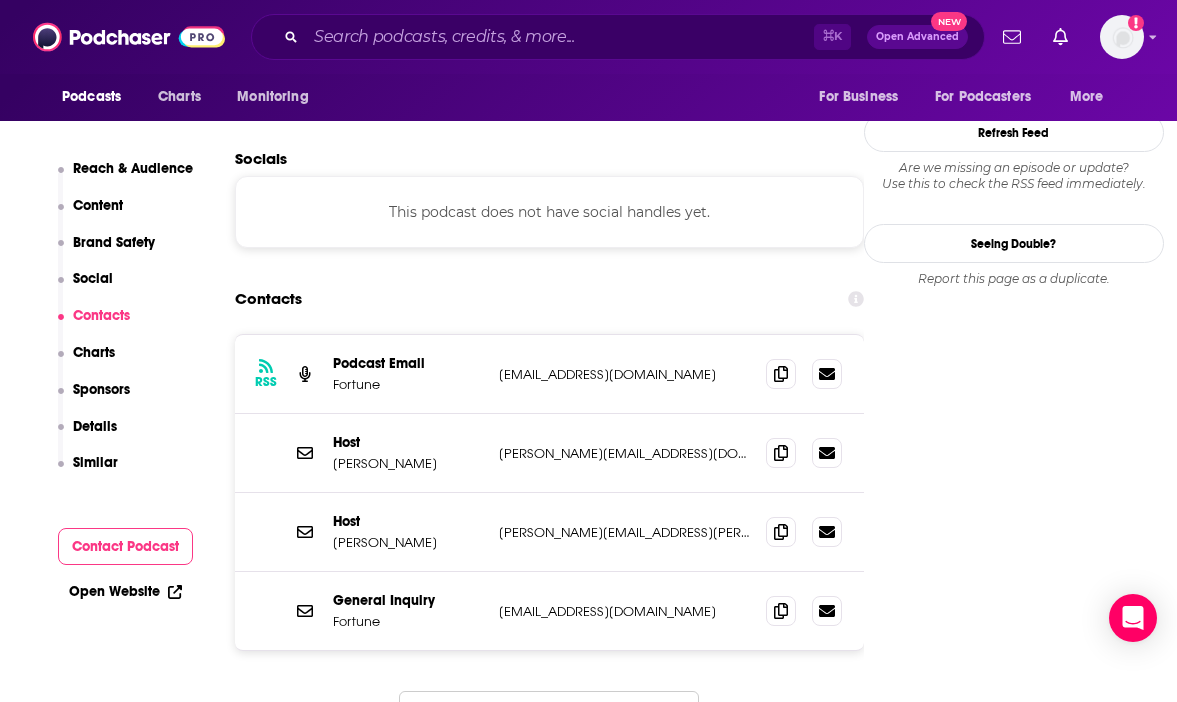 scroll, scrollTop: 1870, scrollLeft: 0, axis: vertical 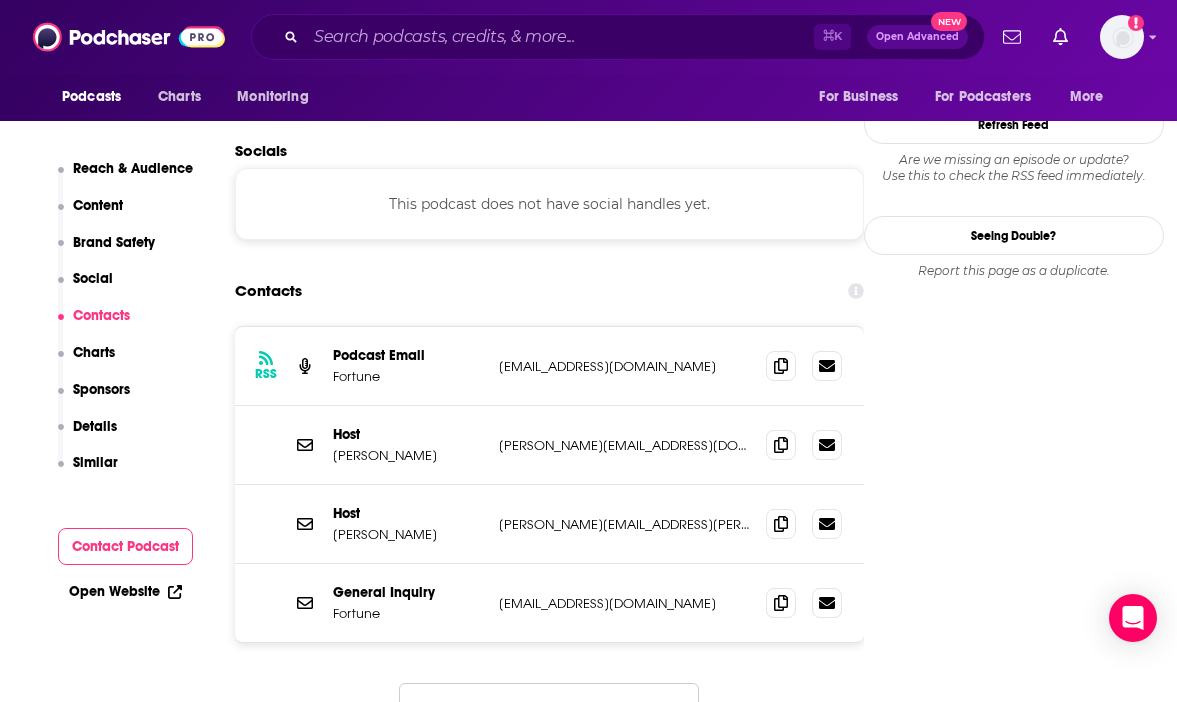 drag, startPoint x: 332, startPoint y: 365, endPoint x: 436, endPoint y: 365, distance: 104 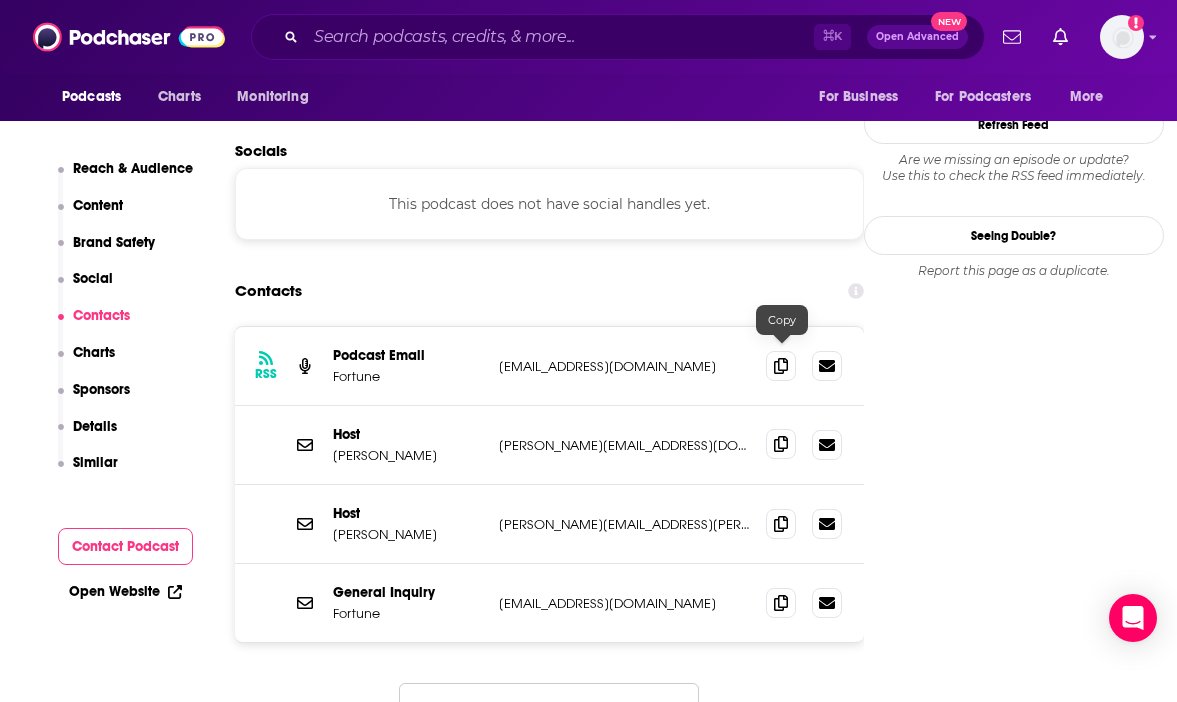 click 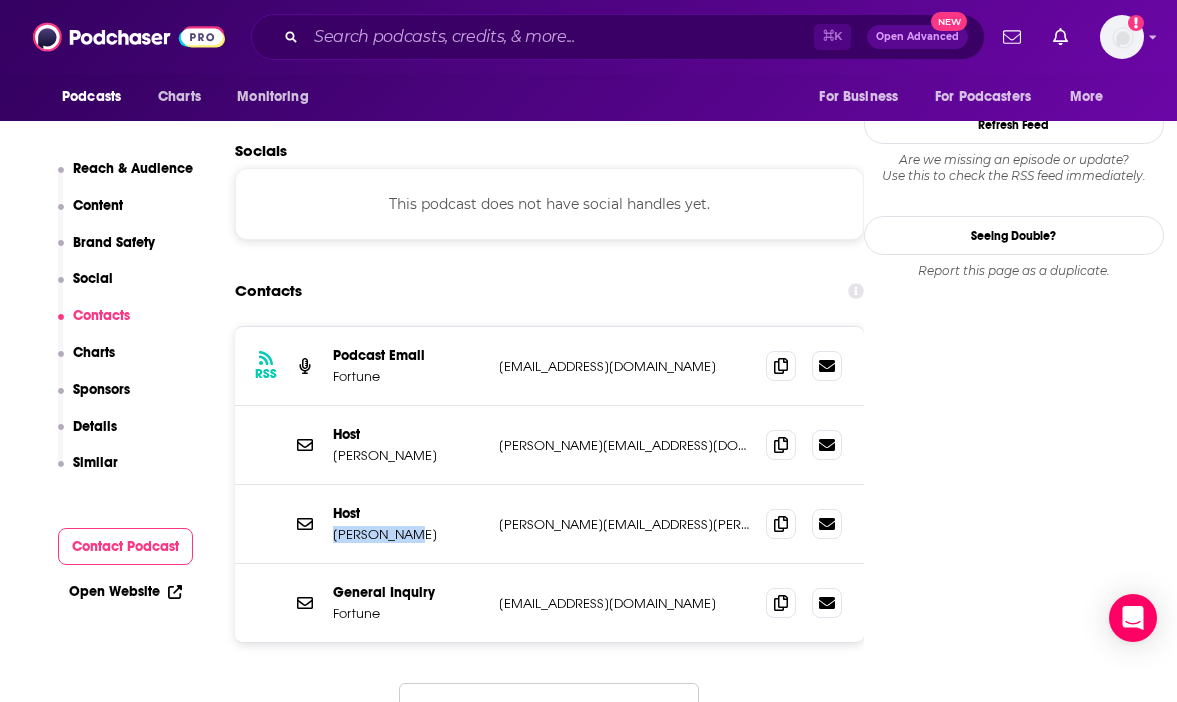 drag, startPoint x: 330, startPoint y: 446, endPoint x: 406, endPoint y: 451, distance: 76.1643 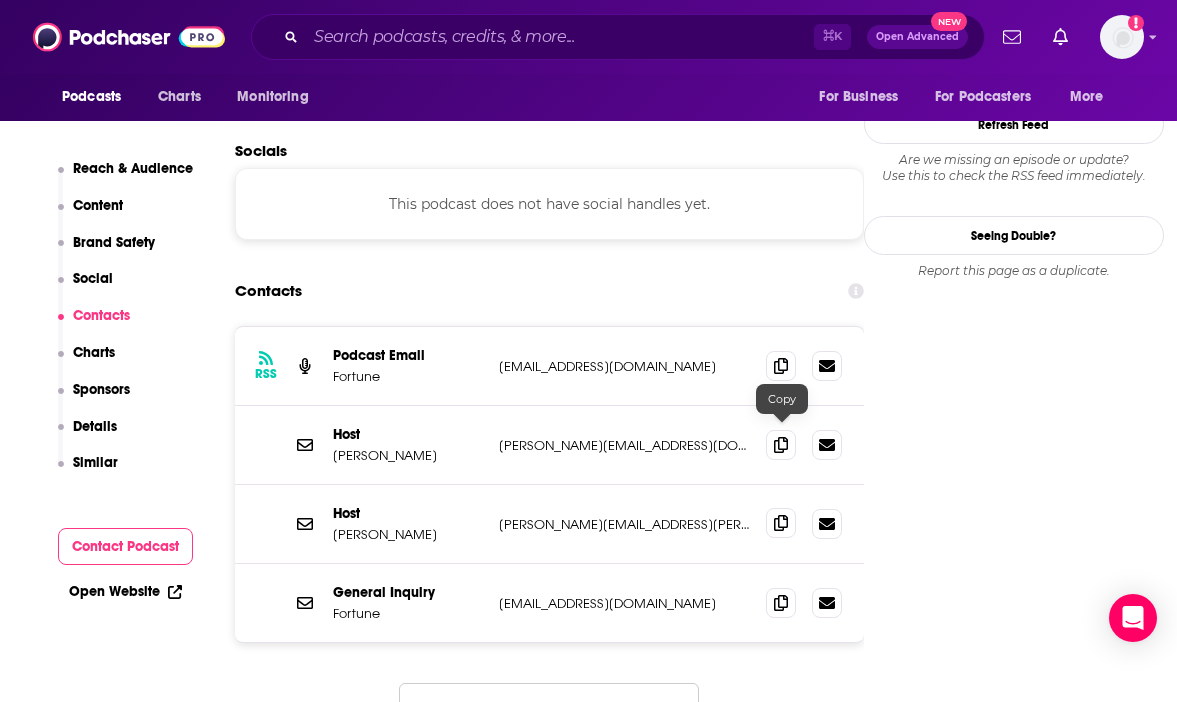 click 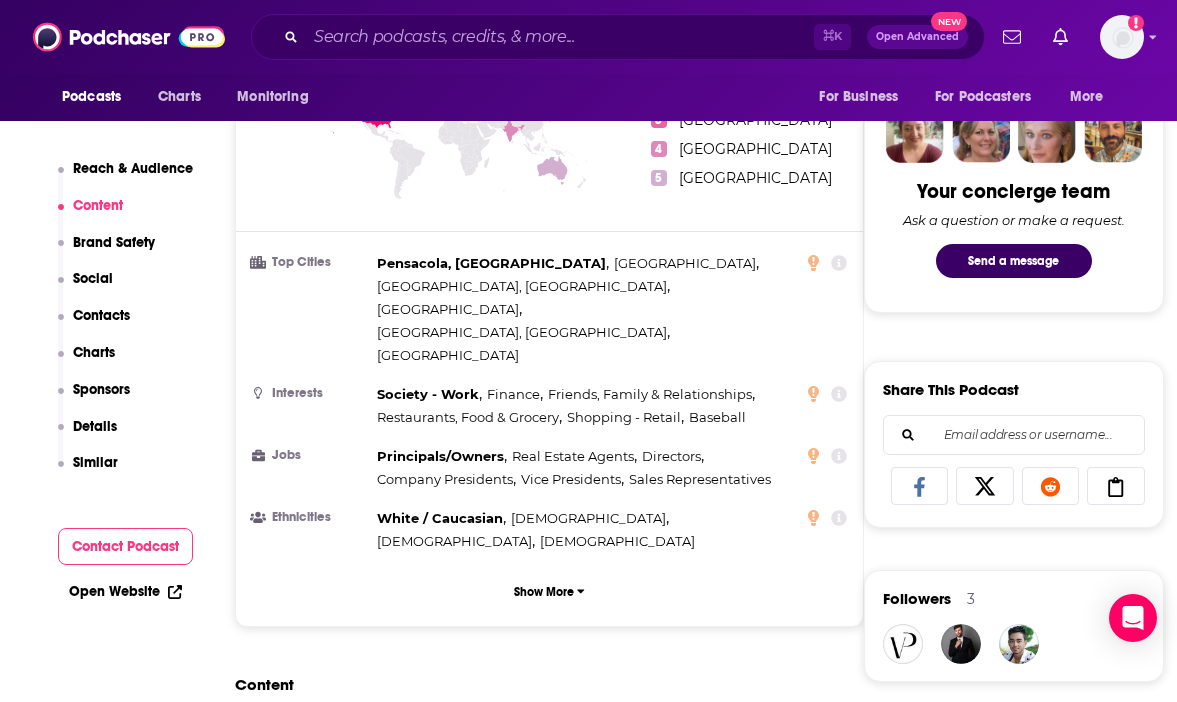 scroll, scrollTop: 988, scrollLeft: 0, axis: vertical 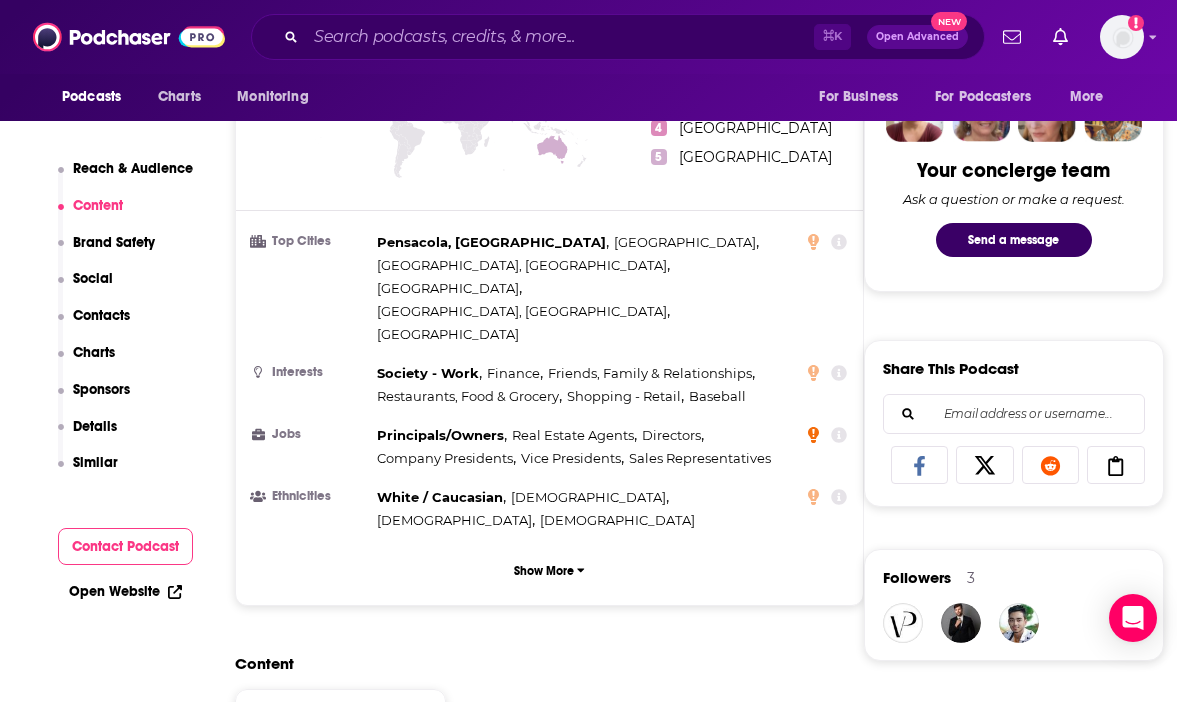 click 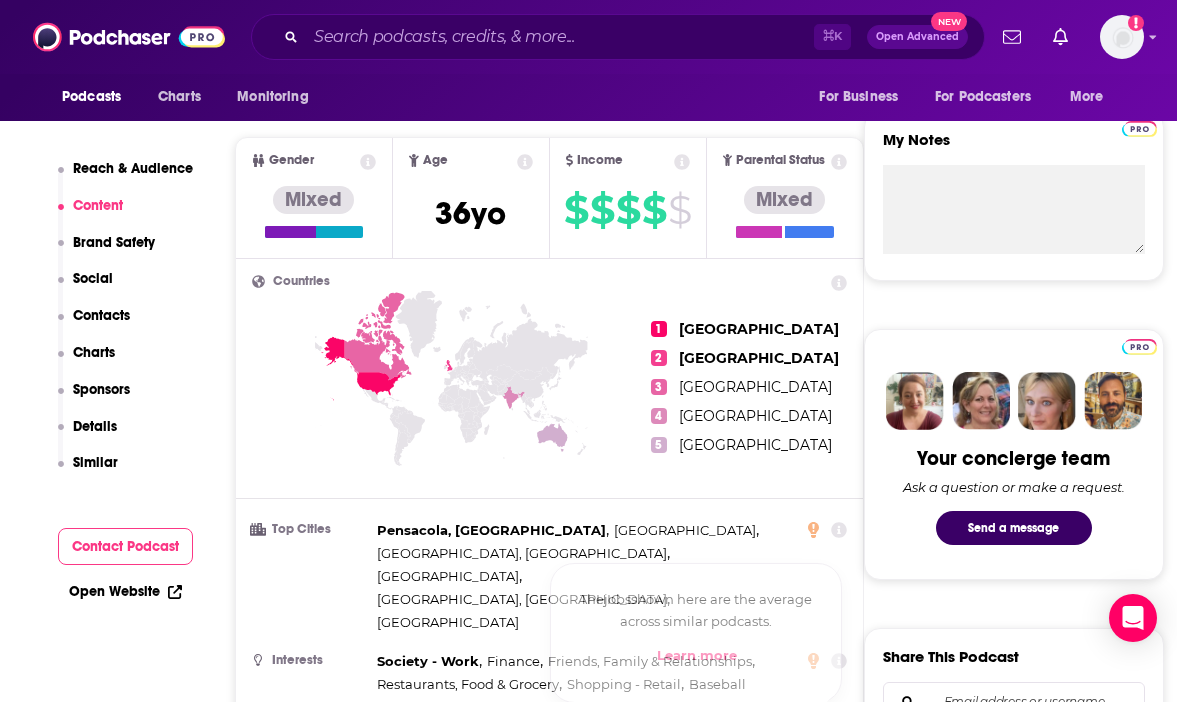 scroll, scrollTop: 725, scrollLeft: 0, axis: vertical 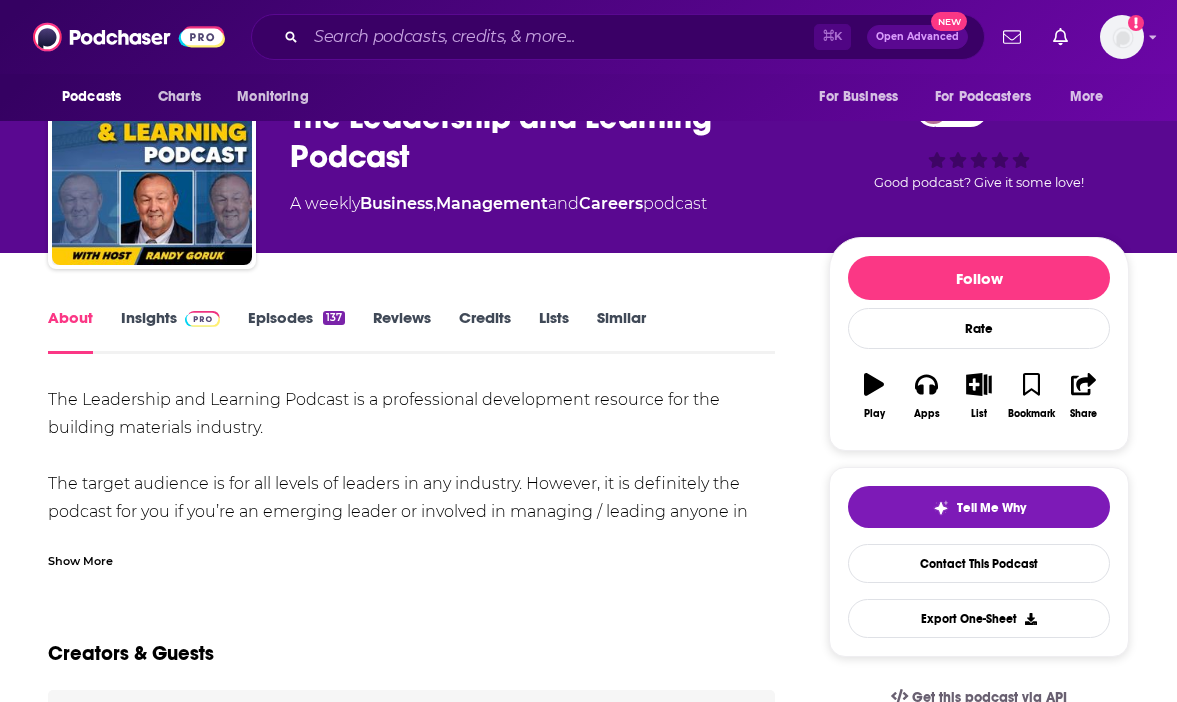 click at bounding box center (202, 319) 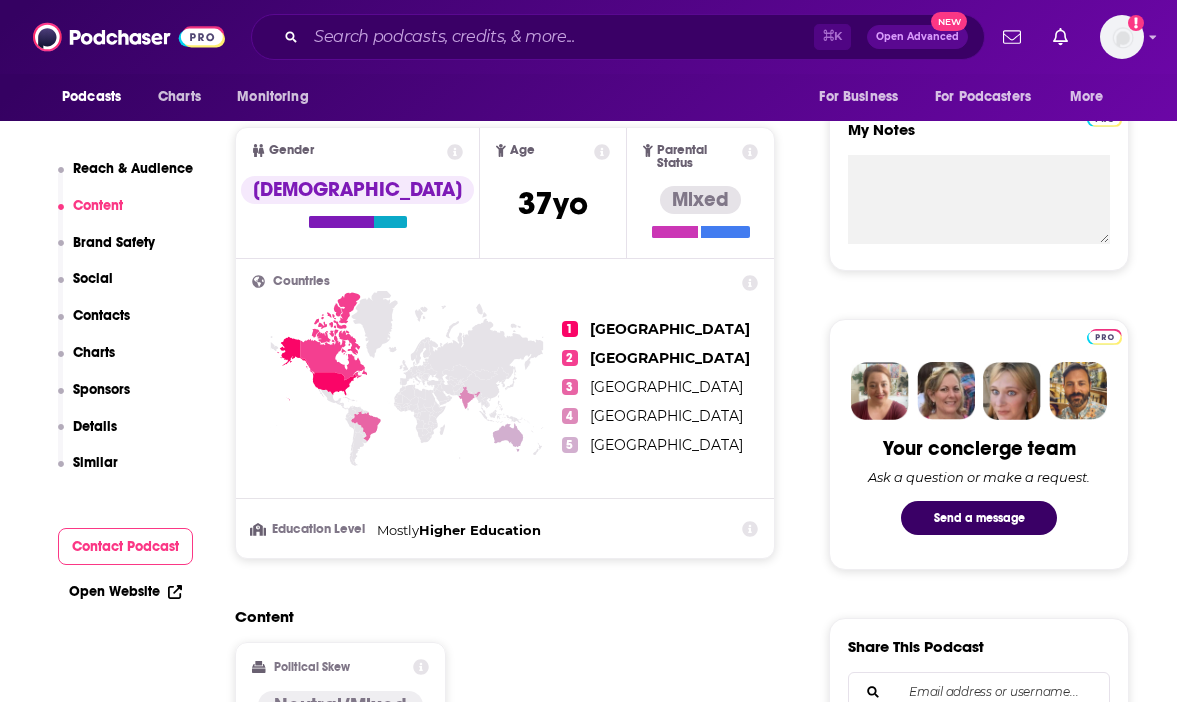scroll, scrollTop: 718, scrollLeft: 0, axis: vertical 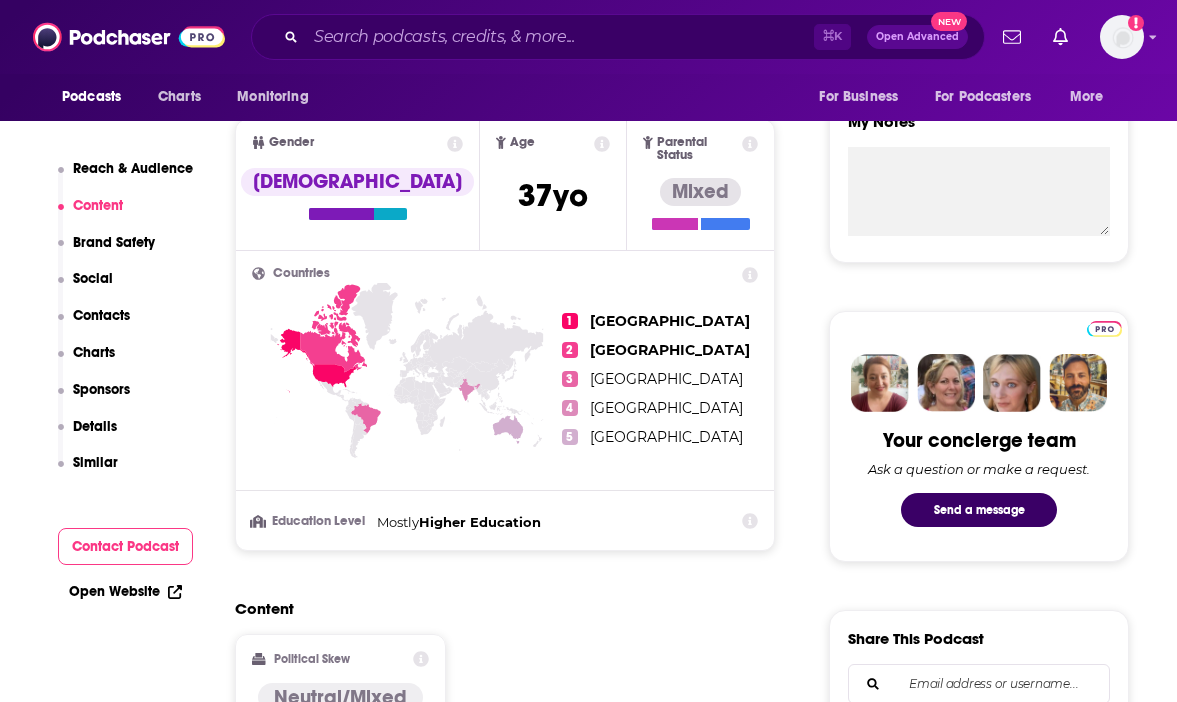 click 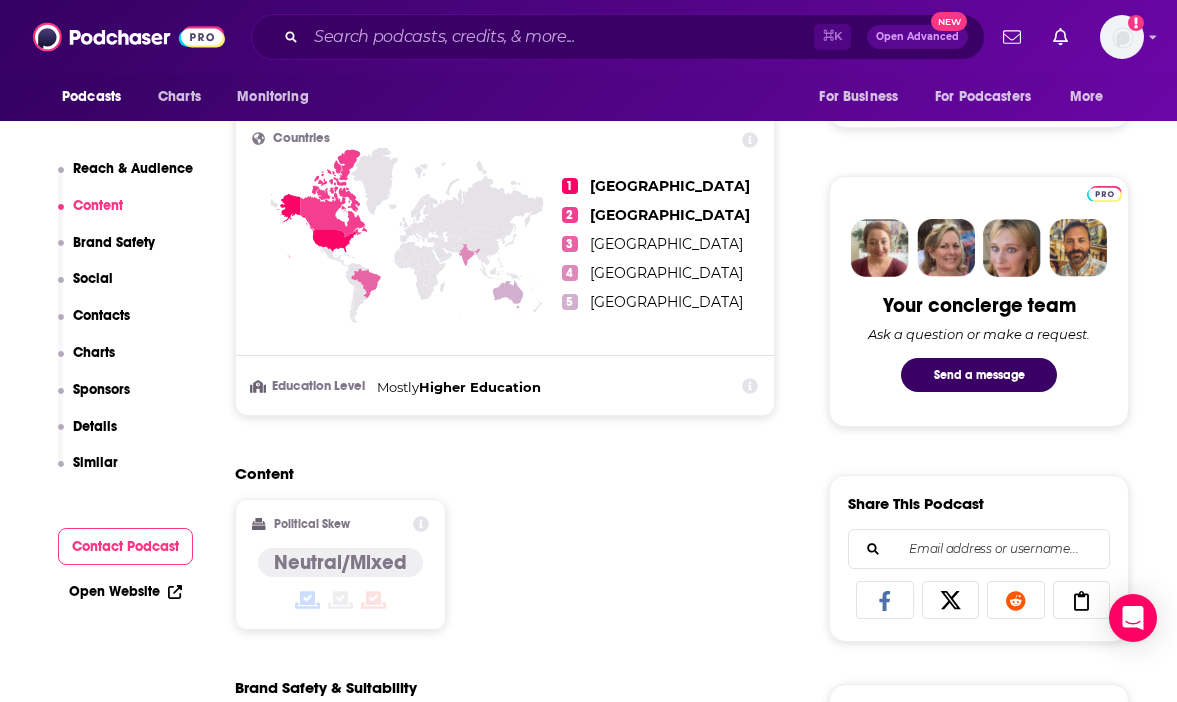 click on "Content Political Skew Neutral/Mixed" at bounding box center (505, 555) 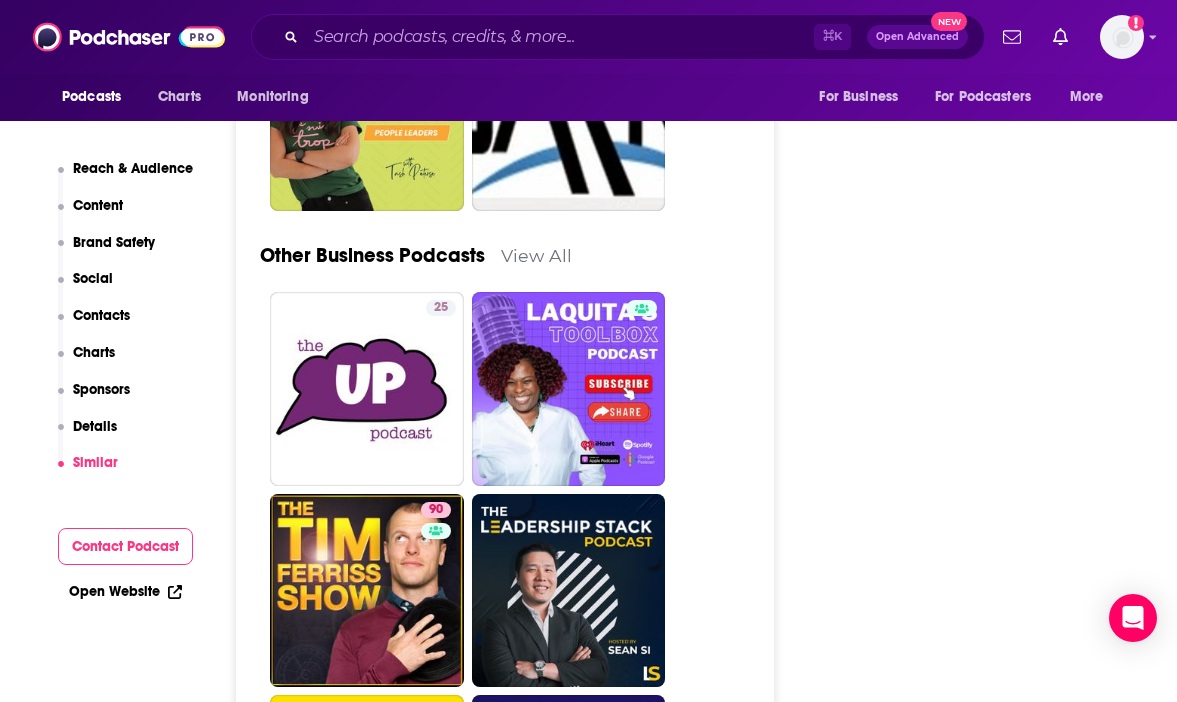 scroll, scrollTop: 5345, scrollLeft: 0, axis: vertical 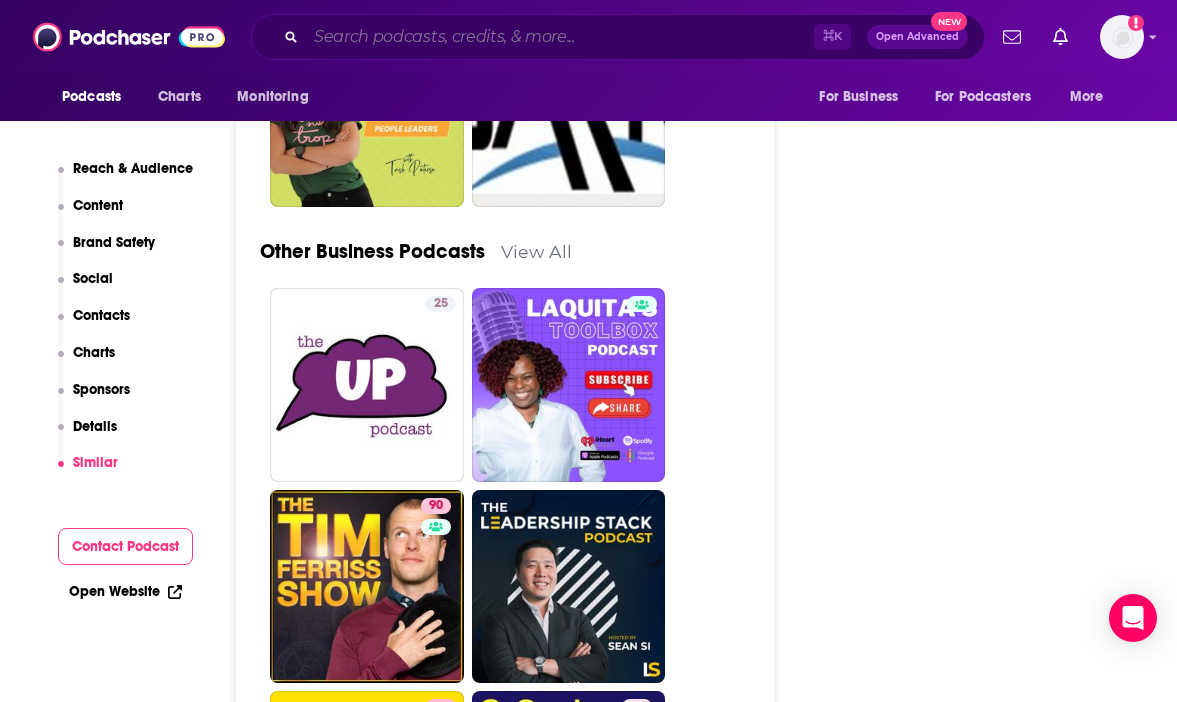 click at bounding box center (560, 37) 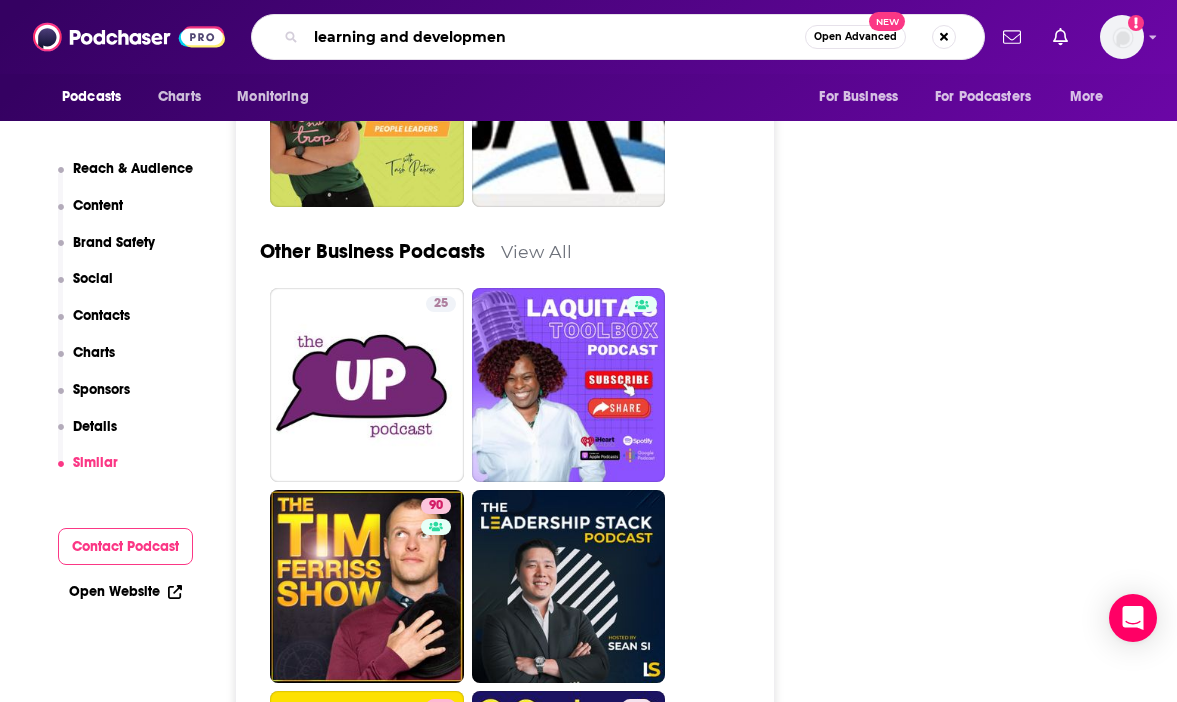 type on "learning and development" 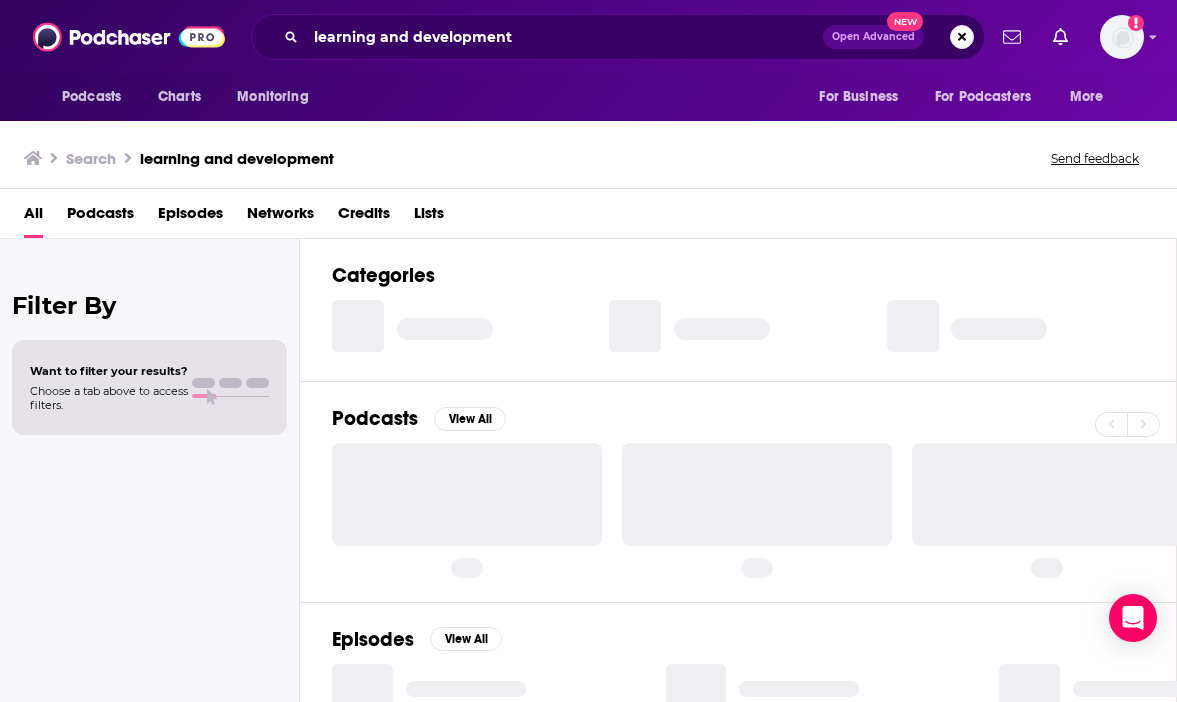scroll, scrollTop: 0, scrollLeft: 0, axis: both 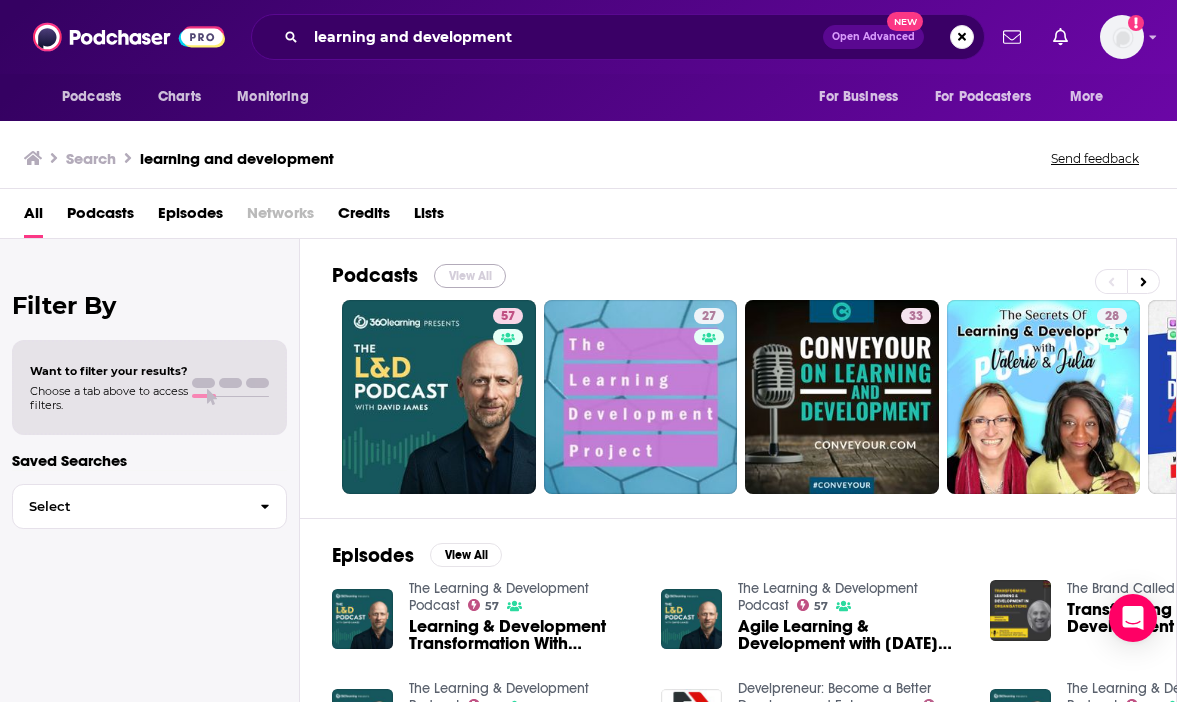 click on "View All" at bounding box center [470, 276] 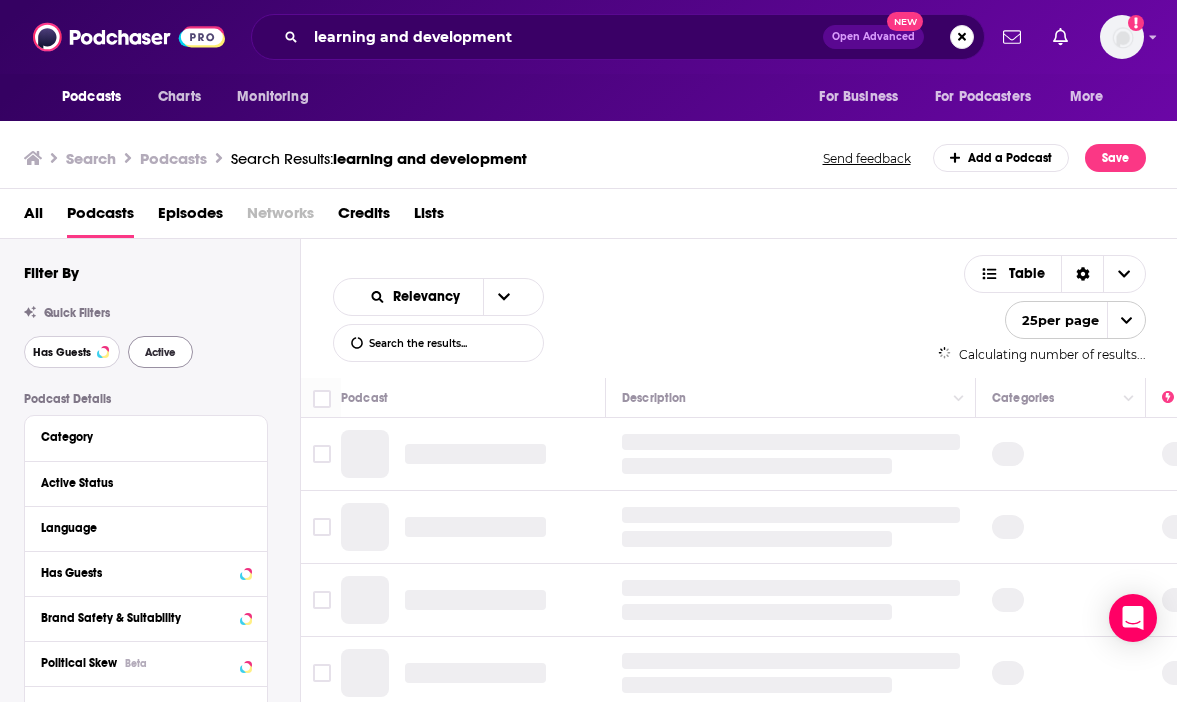 click on "Has Guests" at bounding box center (62, 352) 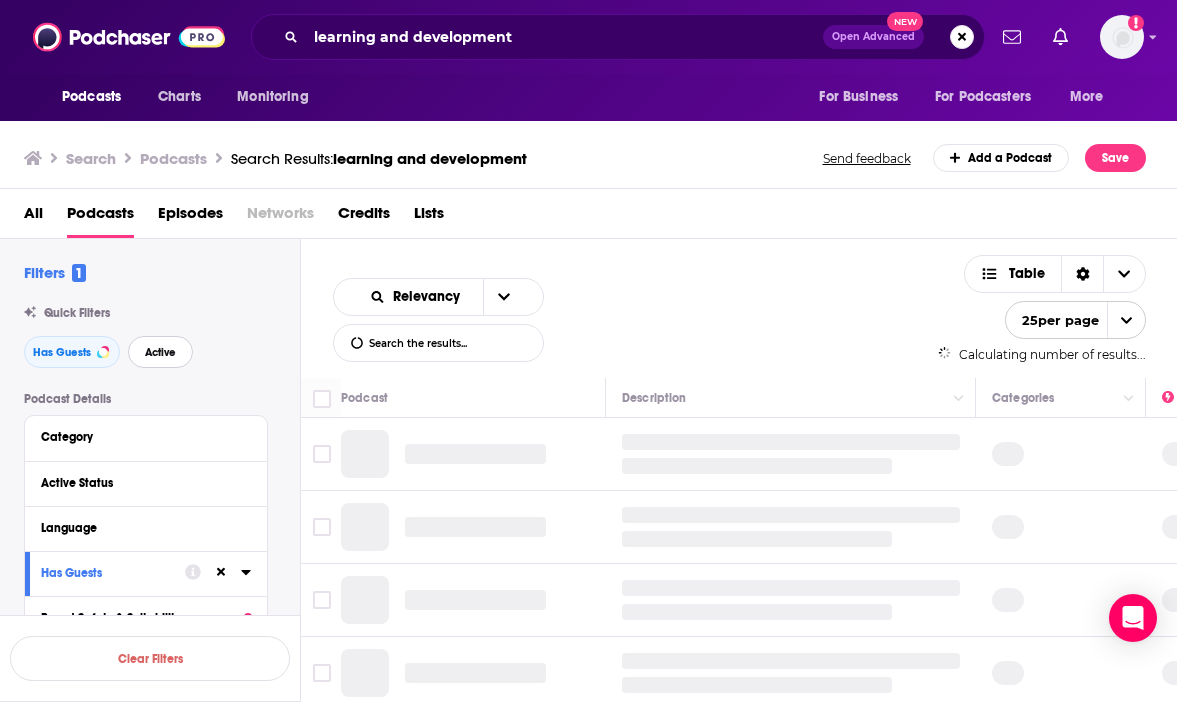 click on "Active" at bounding box center [160, 352] 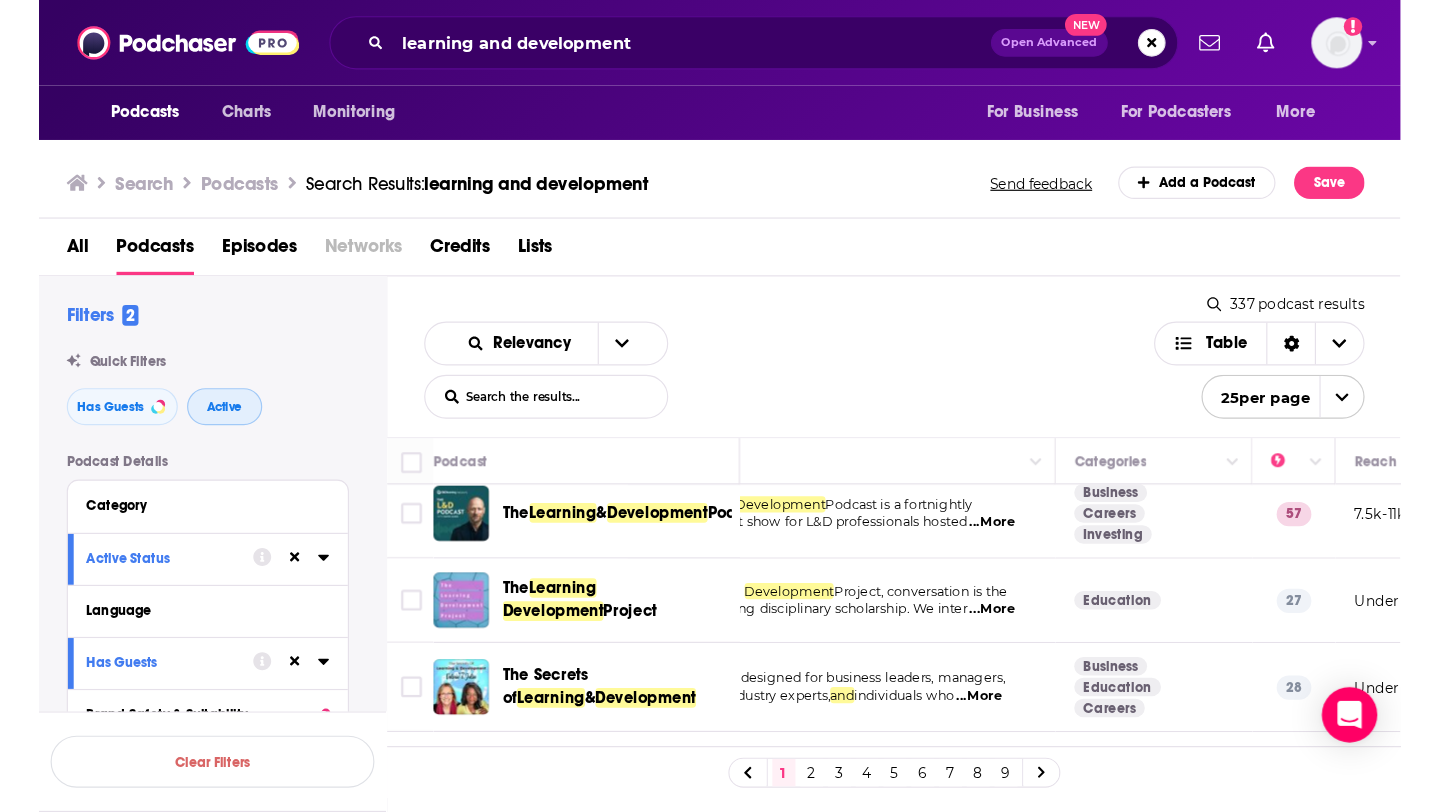 scroll, scrollTop: 13, scrollLeft: 104, axis: both 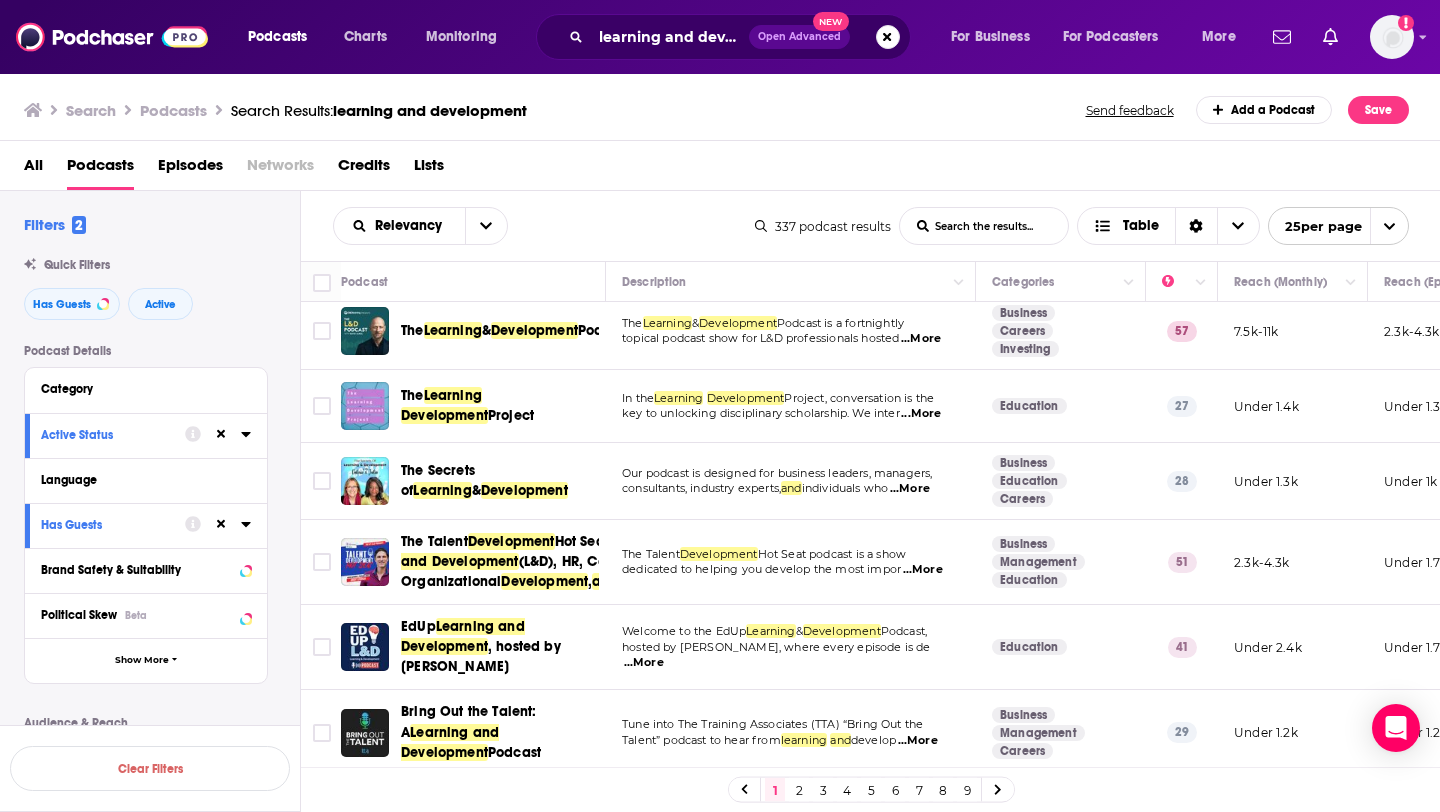click on "...More" at bounding box center (921, 414) 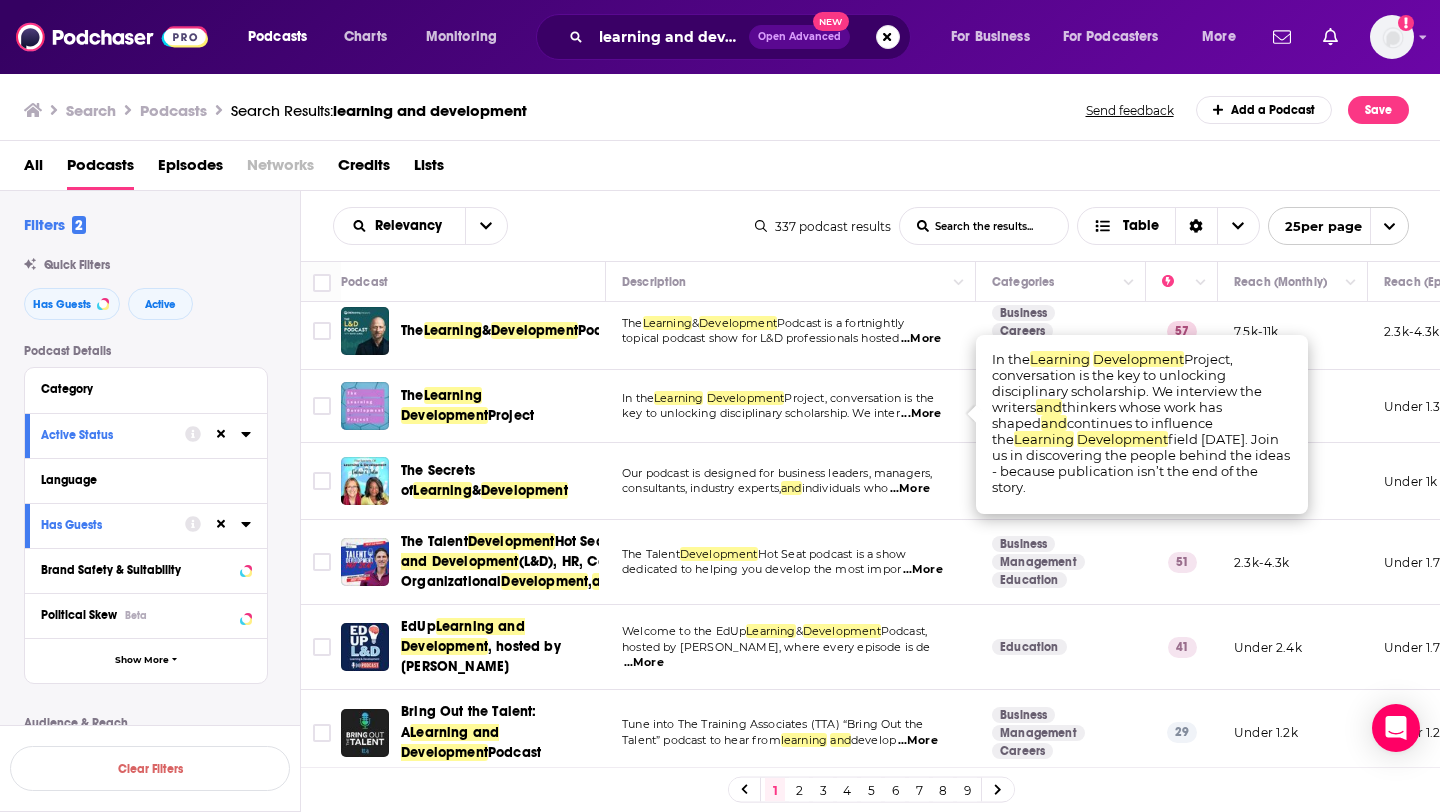 click on "In the  Learning   Development  Project, conversation is the key to unlocking disciplinary scholarship. We inter  ...More" at bounding box center [791, 406] 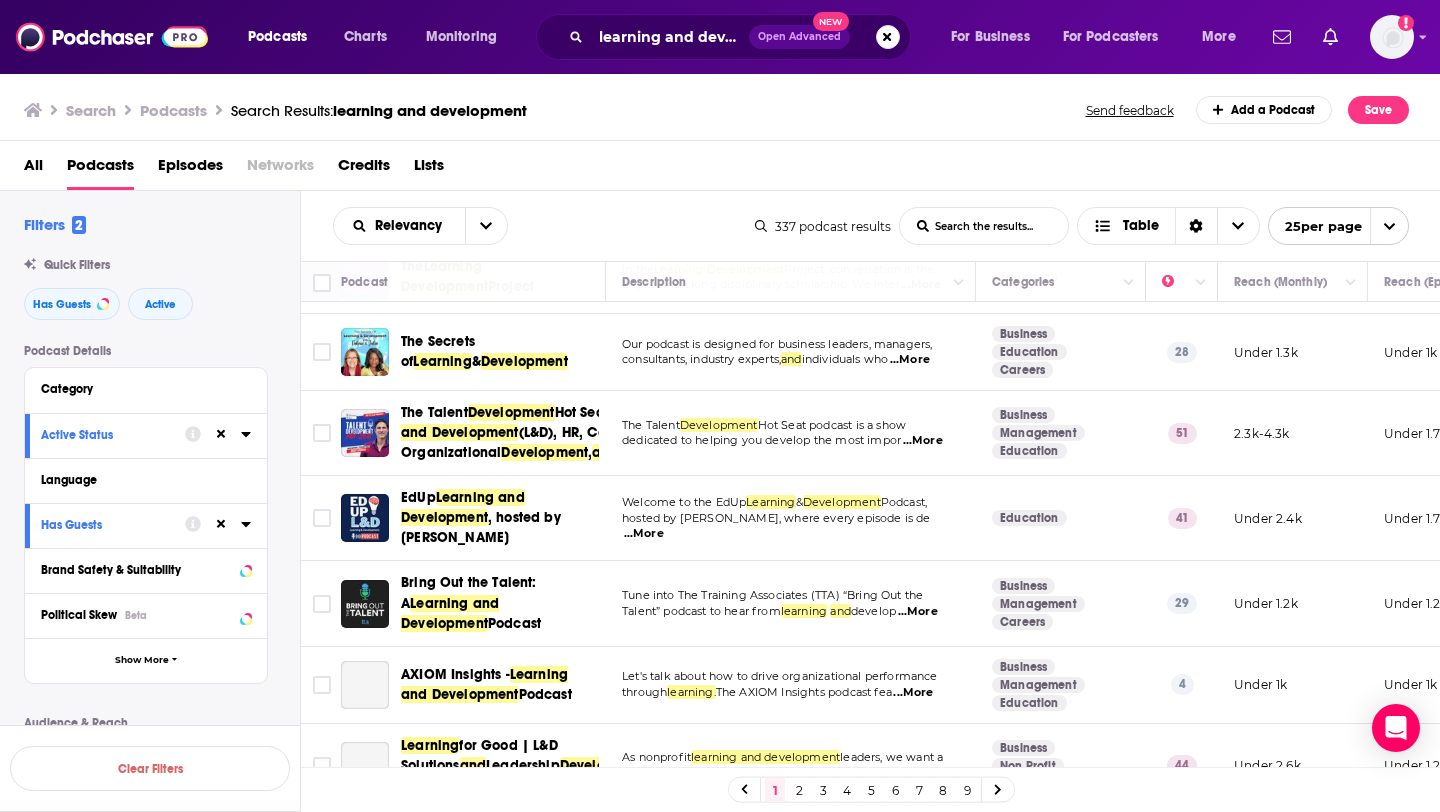 scroll, scrollTop: 144, scrollLeft: 0, axis: vertical 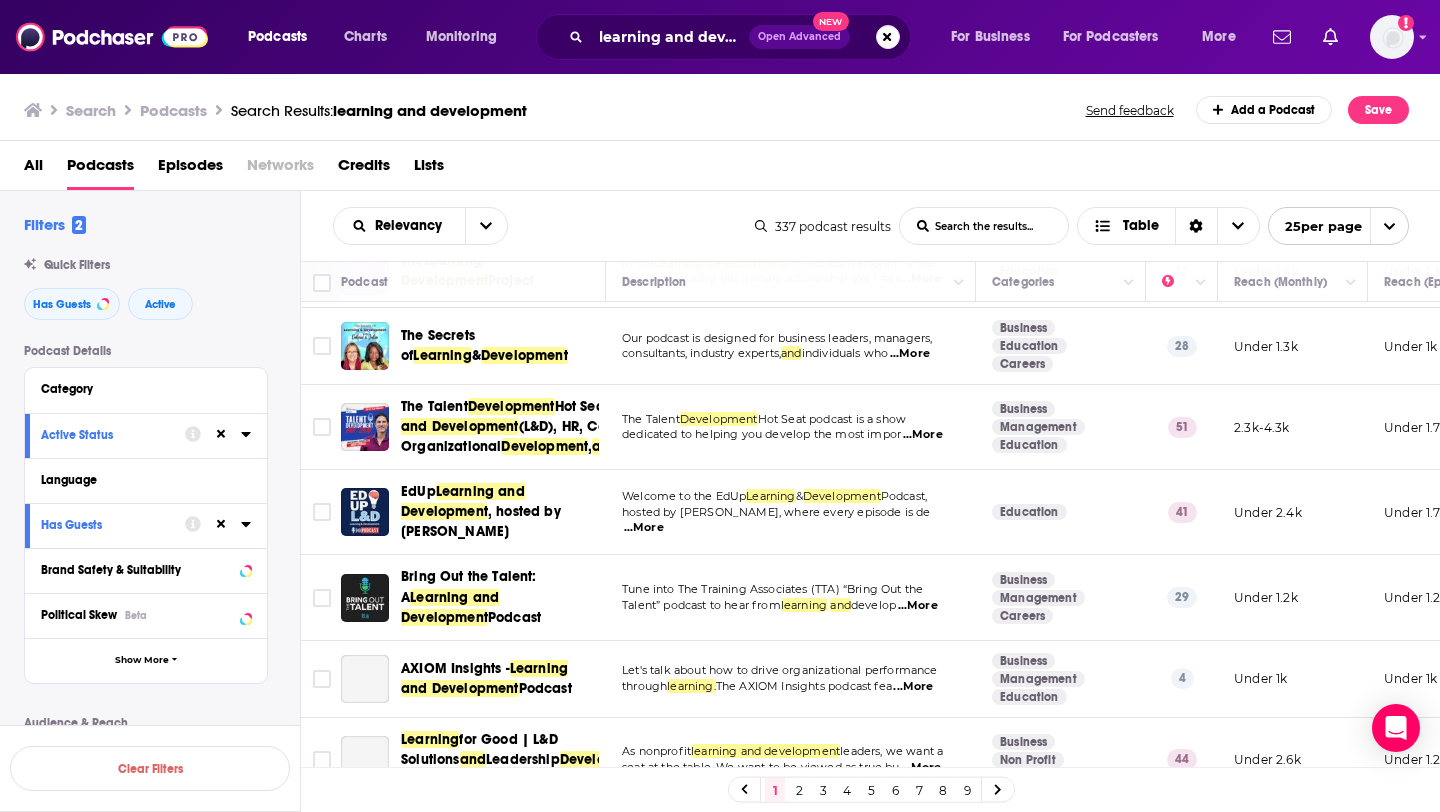 click on "...More" at bounding box center [910, 354] 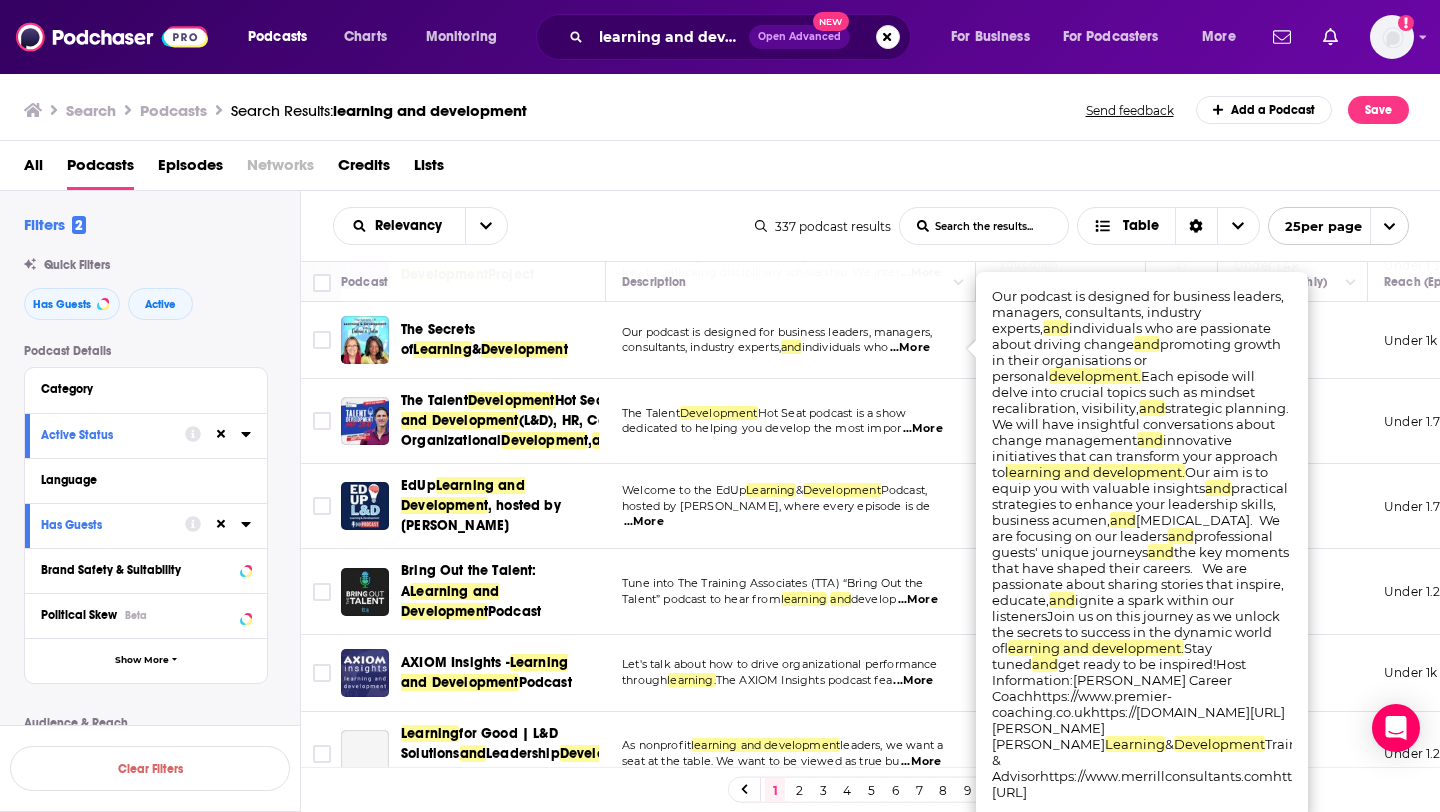 scroll, scrollTop: 149, scrollLeft: 0, axis: vertical 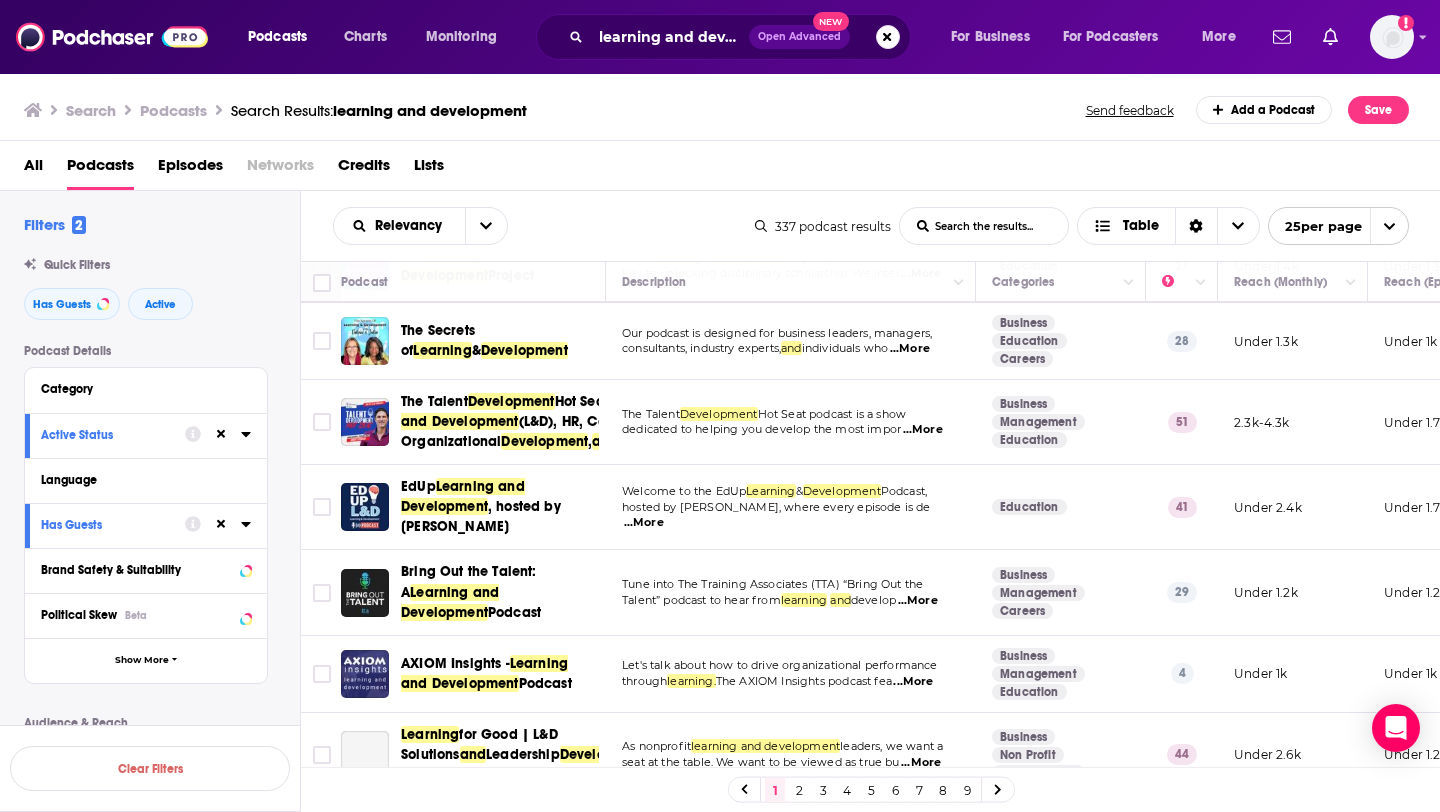 click on "Under 1.3k" at bounding box center [1293, 341] 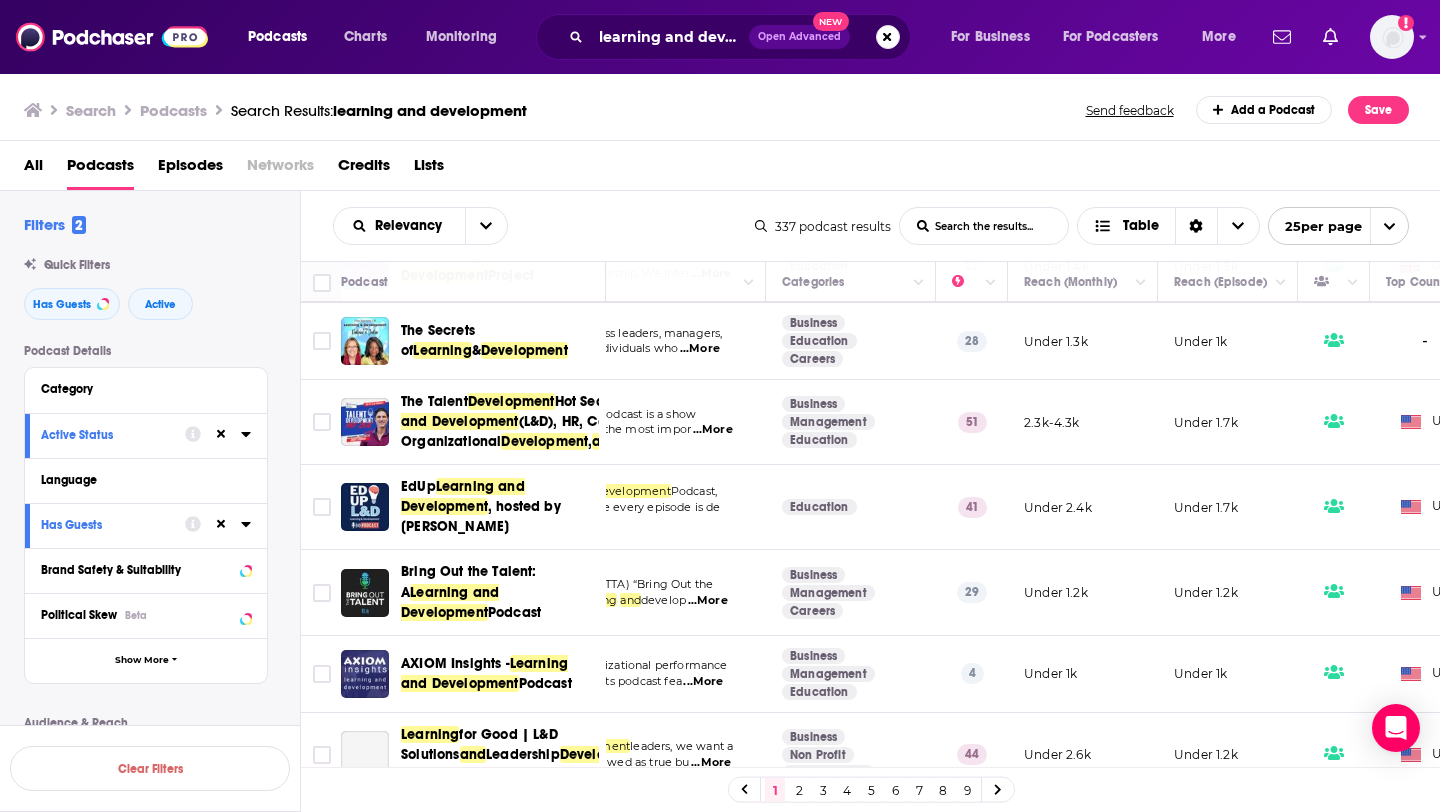 scroll, scrollTop: 149, scrollLeft: 0, axis: vertical 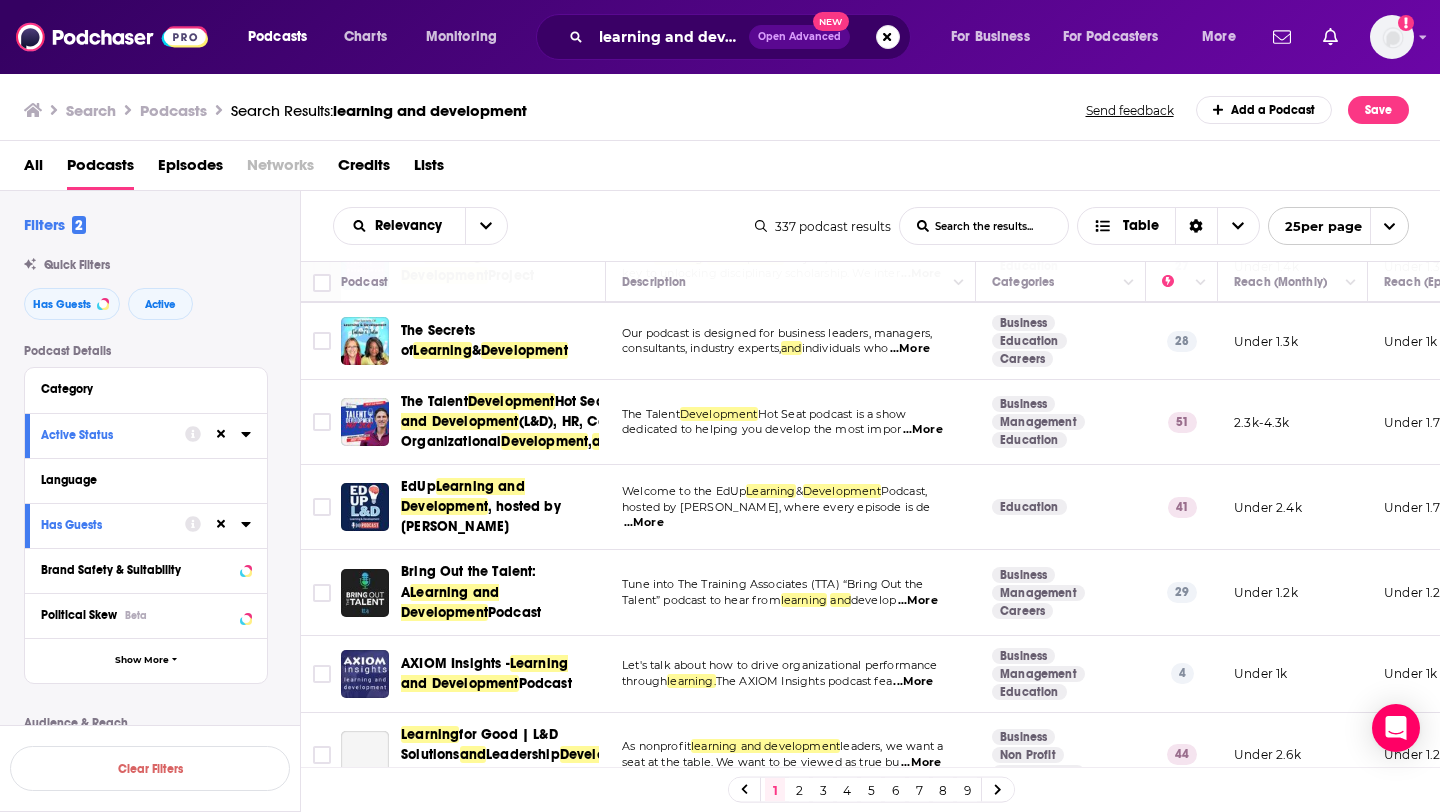 click on "consultants, industry experts," at bounding box center (701, 348) 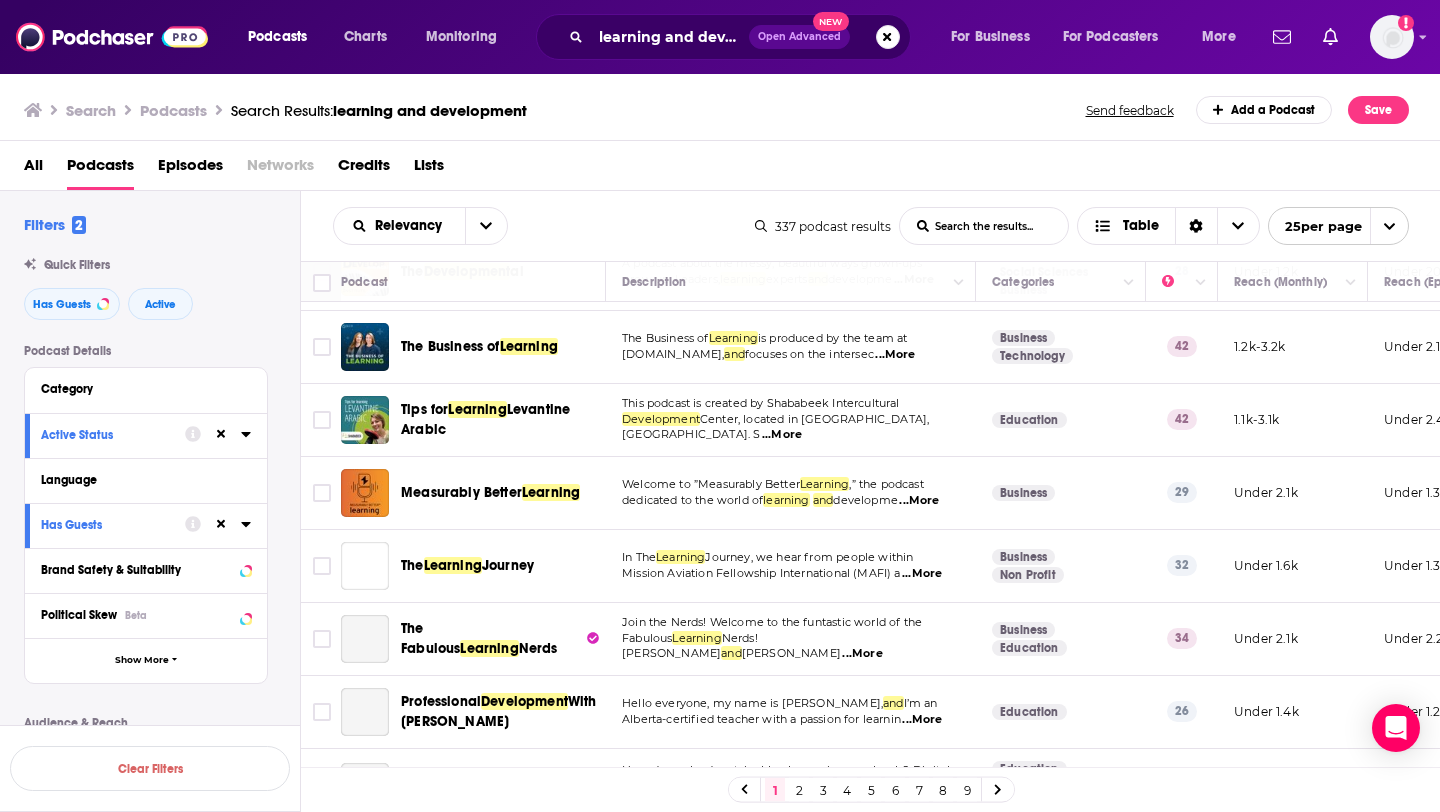 scroll, scrollTop: 714, scrollLeft: 0, axis: vertical 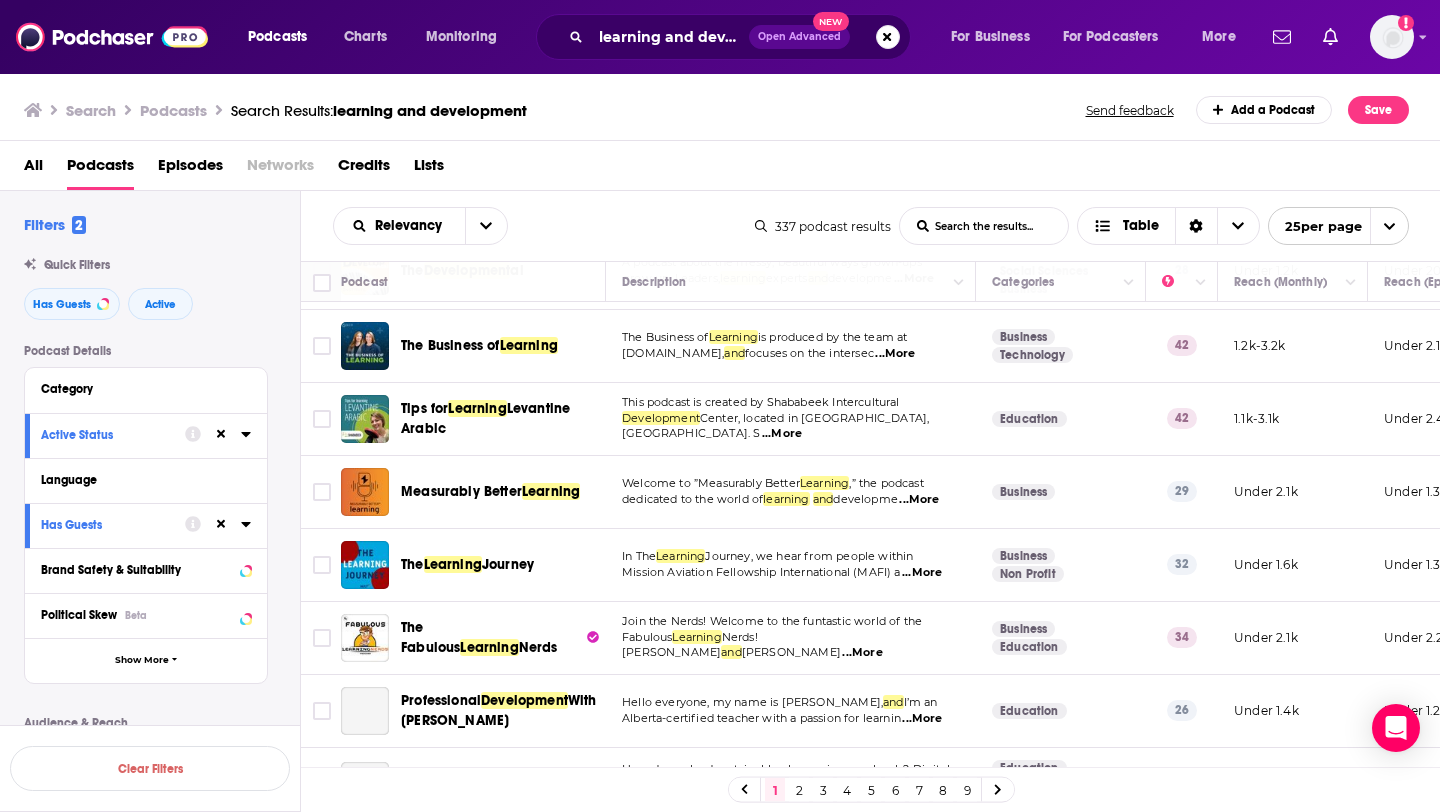 click on "...More" at bounding box center [895, 354] 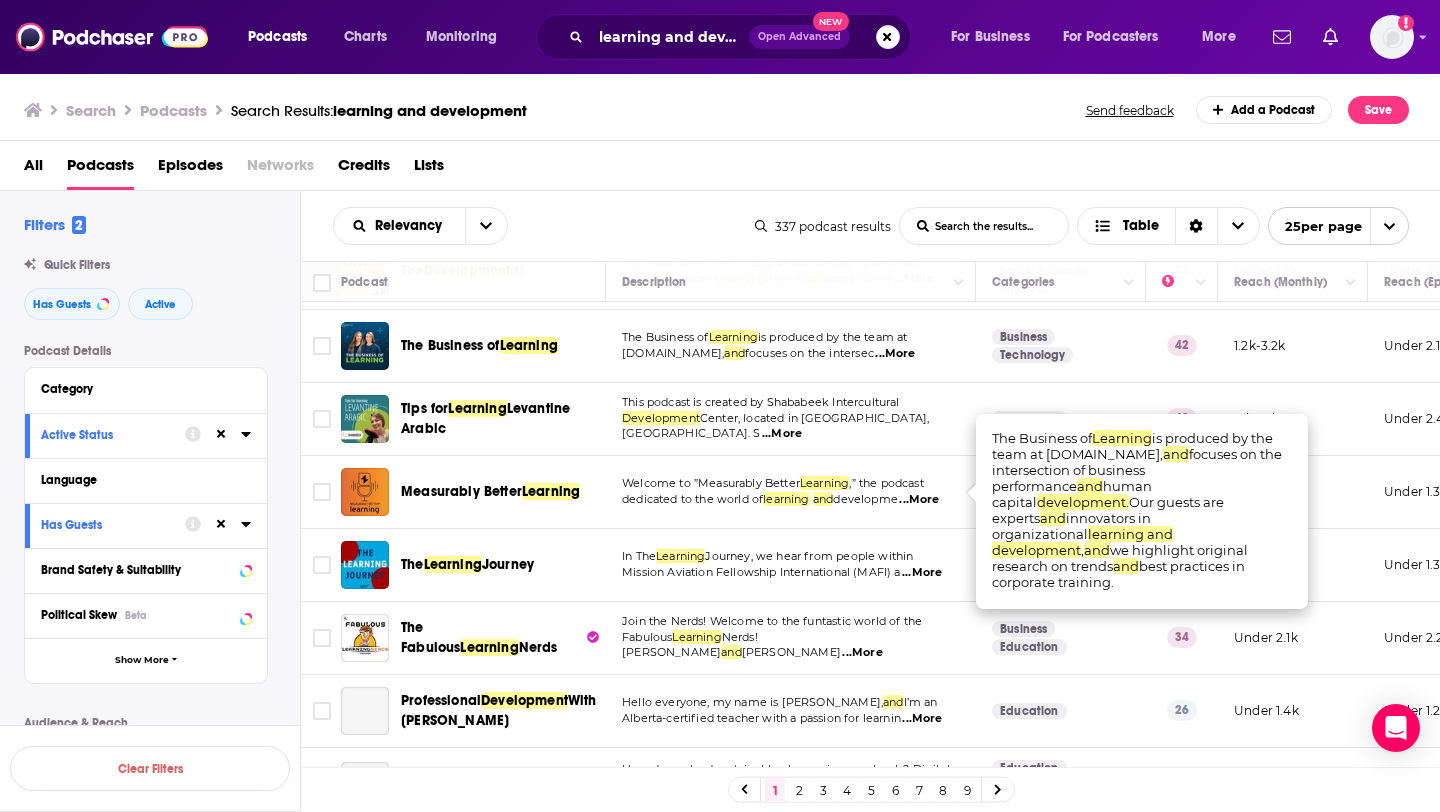 click on "focuses on the intersec" at bounding box center (809, 353) 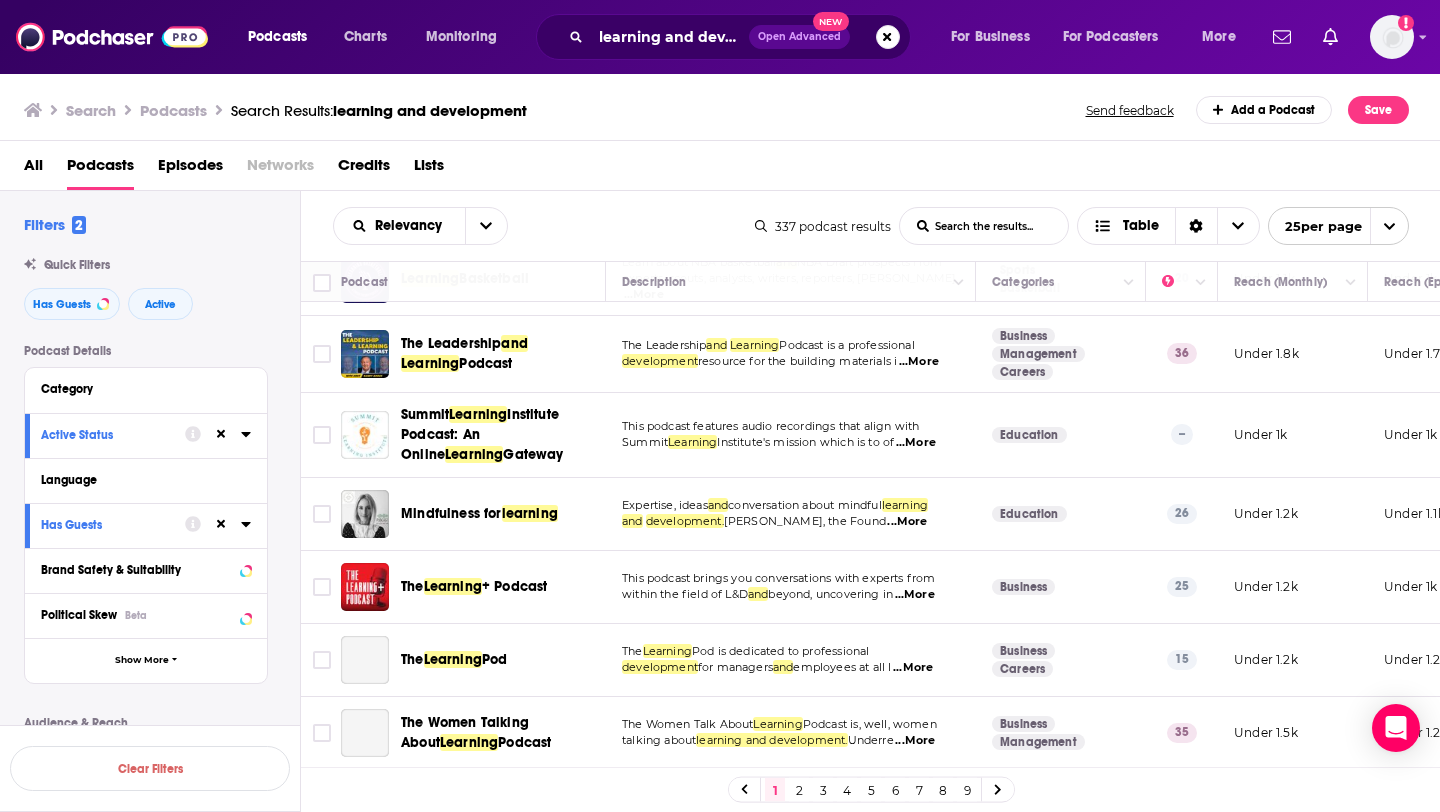scroll, scrollTop: 1598, scrollLeft: 0, axis: vertical 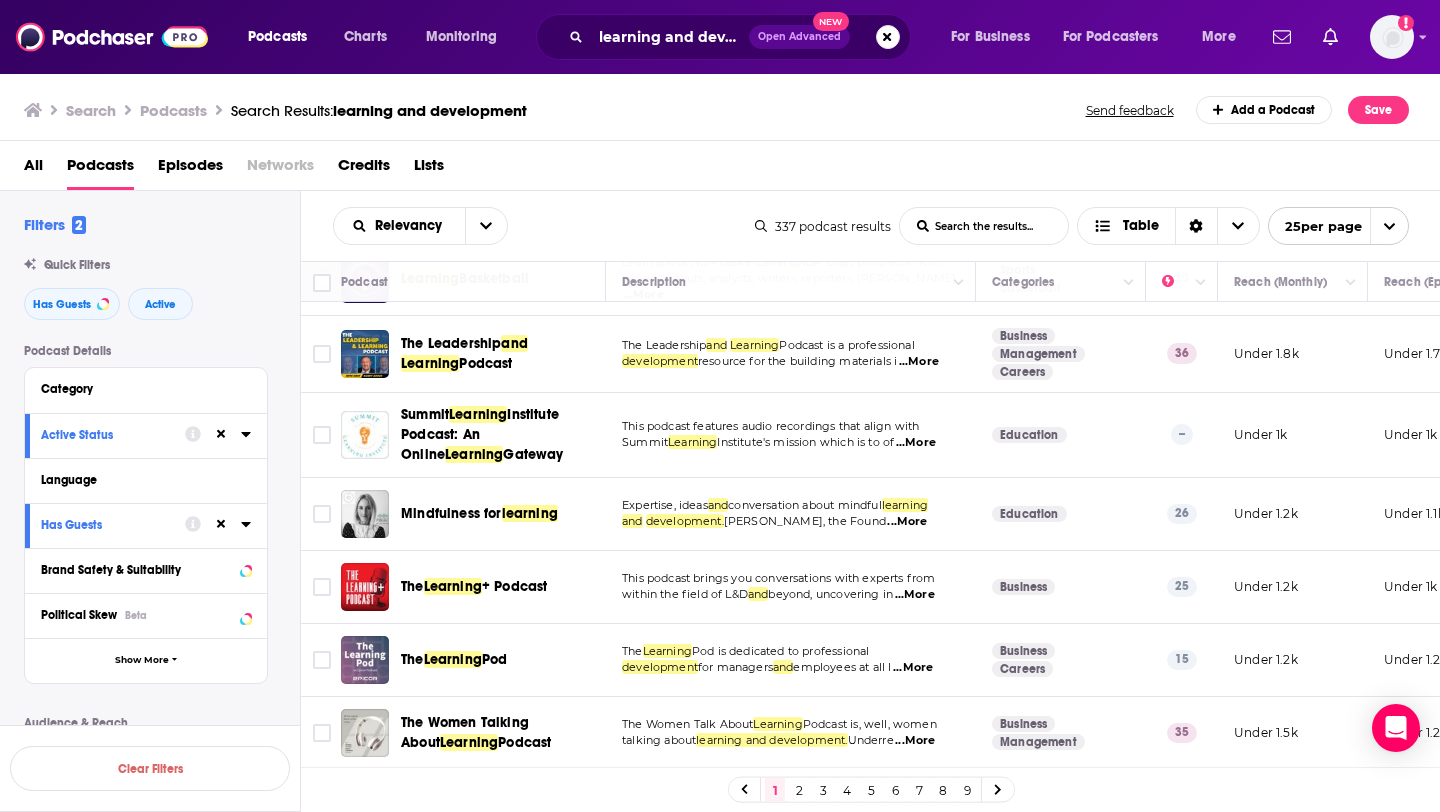 click on "This podcast brings you conversations with experts from within the field of L&D  and  beyond, uncovering in  ...More" at bounding box center (791, 587) 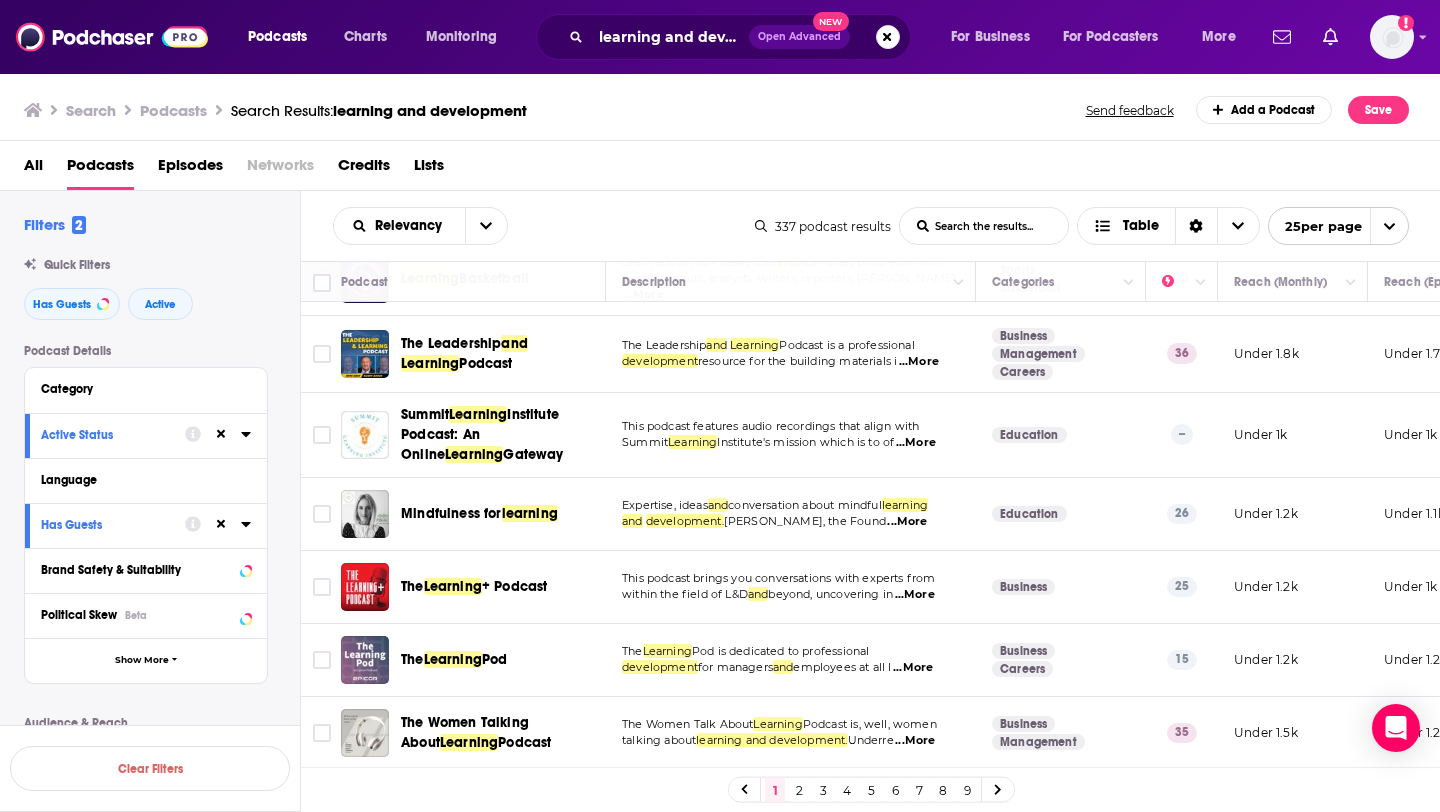 click on "Learning" at bounding box center [453, 586] 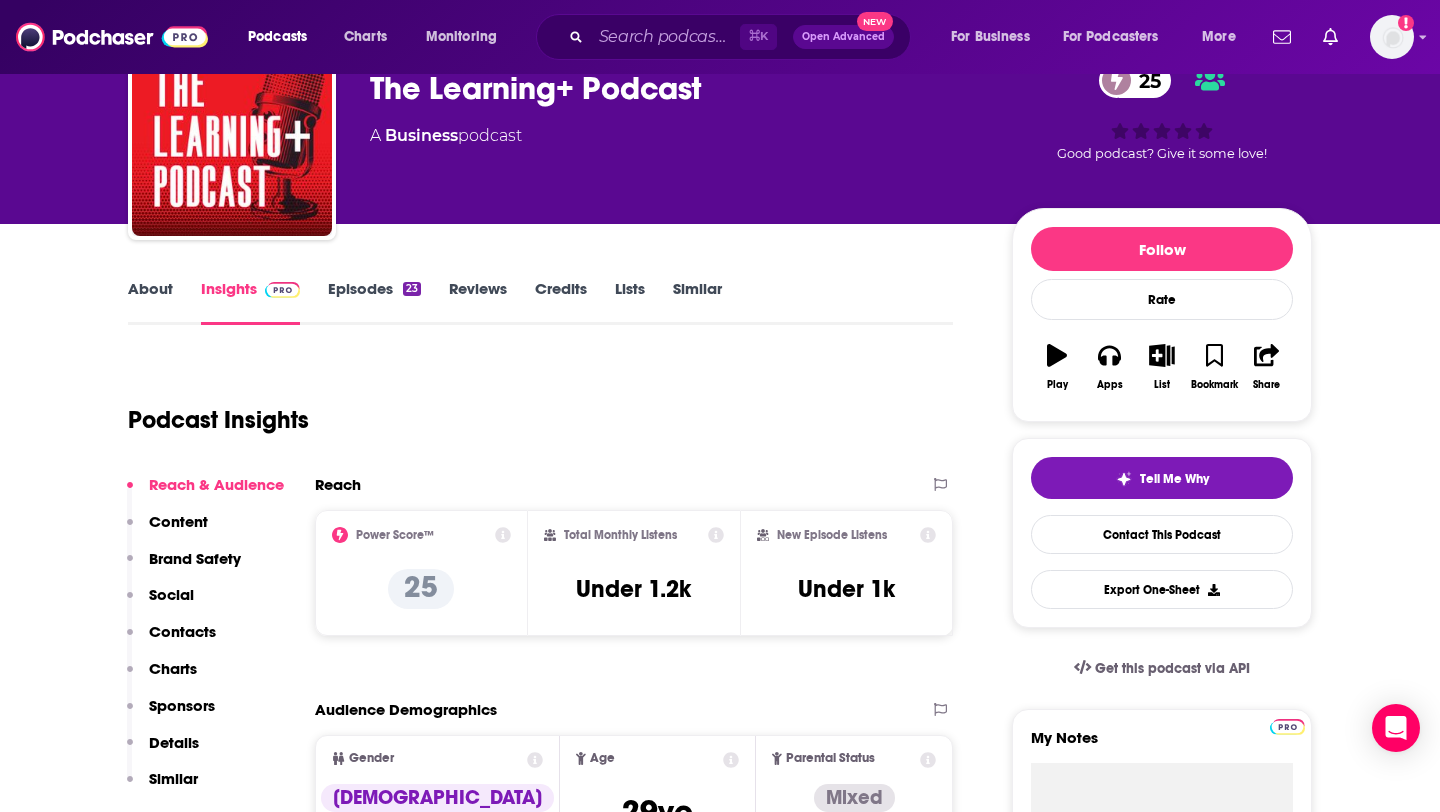 scroll, scrollTop: 64, scrollLeft: 0, axis: vertical 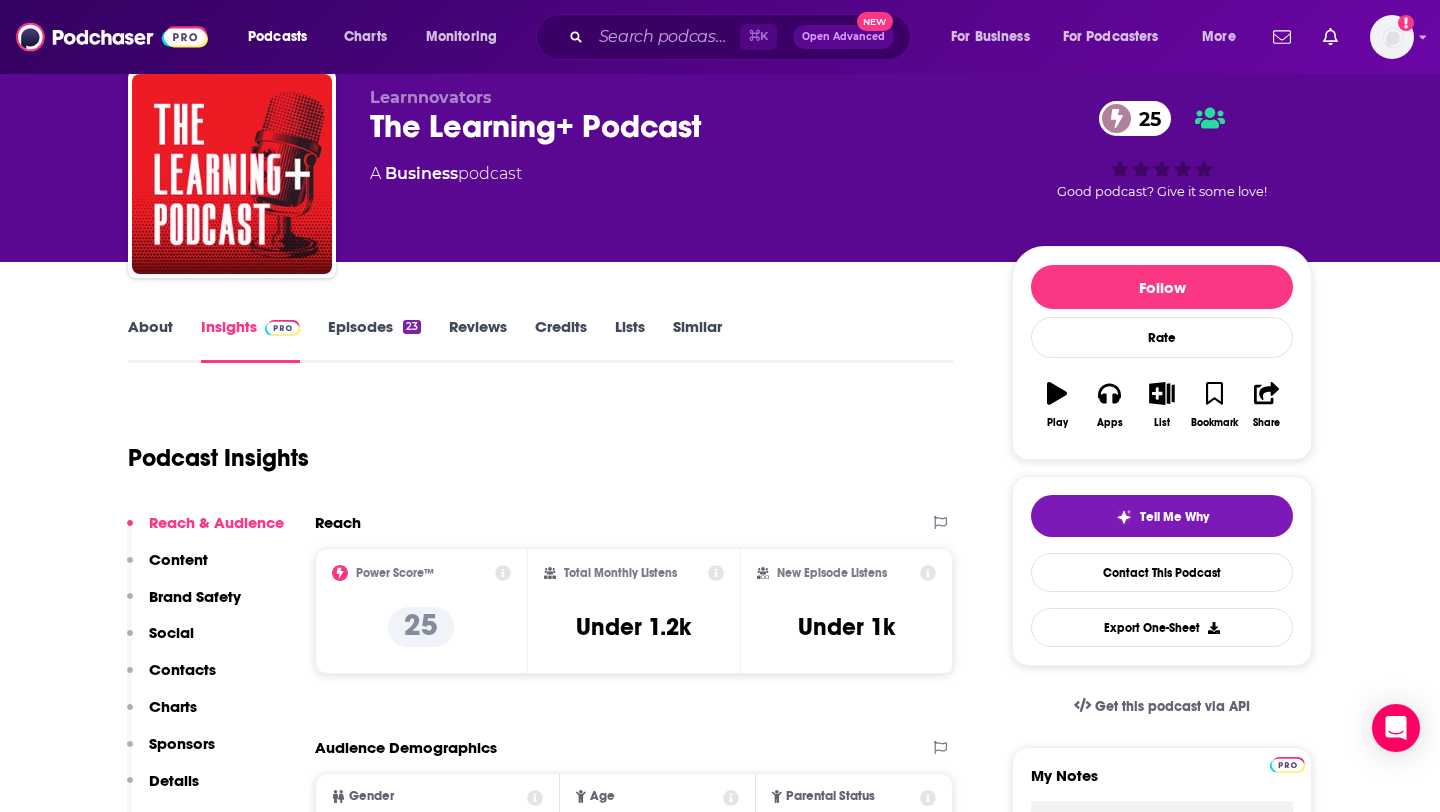 click on "About Insights Episodes 23 Reviews Credits Lists Similar Podcast Insights Reach & Audience Content Brand Safety Social Contacts Charts Sponsors Details Similar Contact Podcast Open Website  Reach Power Score™ 25 Total Monthly Listens Under 1.2k New Episode Listens Under 1k Export One-Sheet Audience Demographics Gender Male Age 29 yo Parental Status Mixed Countries 1 United States 2 United Kingdom 3 Canada 4 India 5 Australia Education Level Mostly  Higher Education Content Political Skew Neutral/Mixed Brand Safety & Suitability Information about brand safety is not yet available. Socials This podcast does not have social handles yet. Contacts Submit a request  for contacts for this podcast. Charts All Charts All Categories All Countries This podcast isn't ranking on any Apple or Spotify charts today. Recent Sponsors of  The Learning+ Podcast Beta Add to We do not have sponsor history for this podcast yet or there are no sponsors. Podcast Details Podcast Status Active Release Period 2 per month Explicit No 5" at bounding box center [720, 4161] 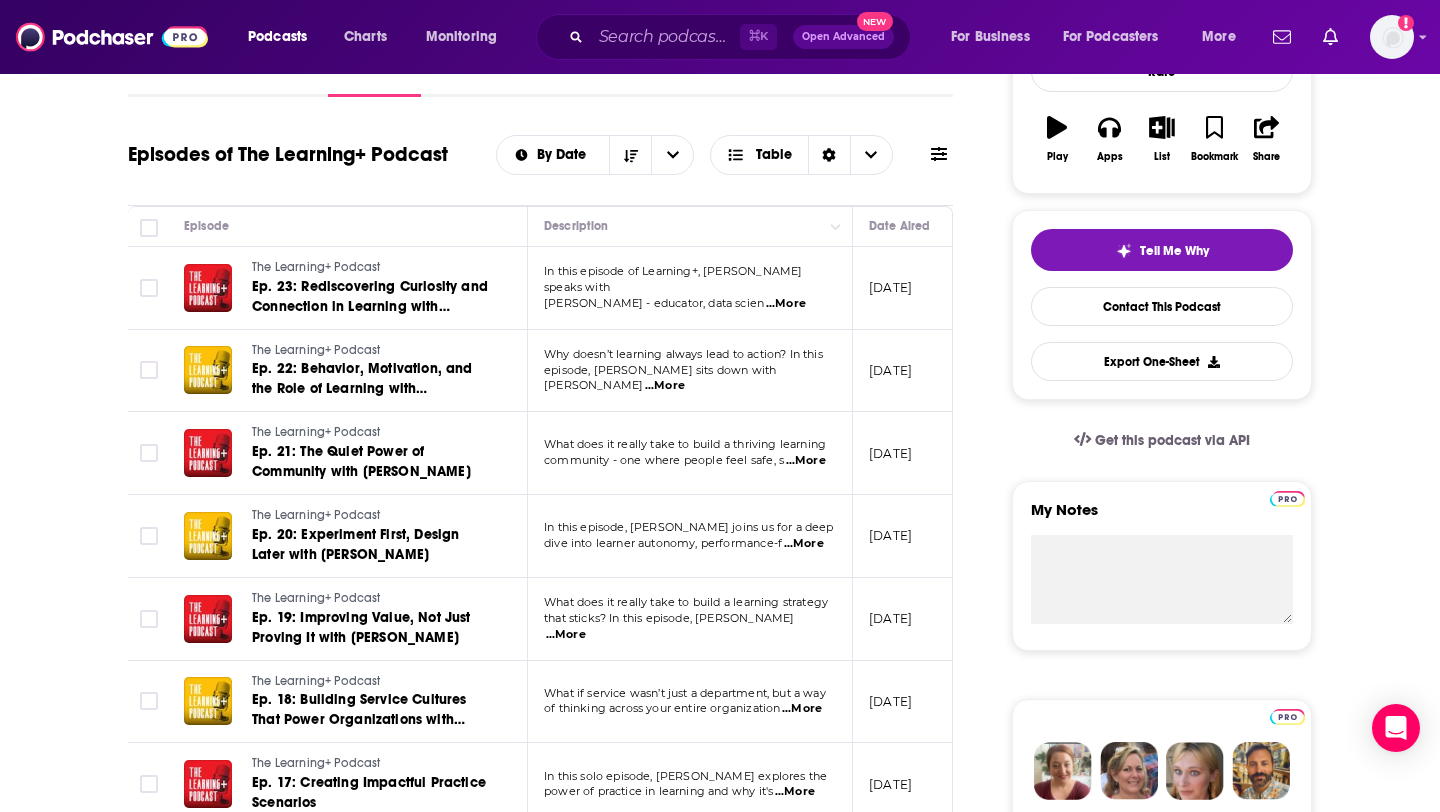 scroll, scrollTop: 334, scrollLeft: 0, axis: vertical 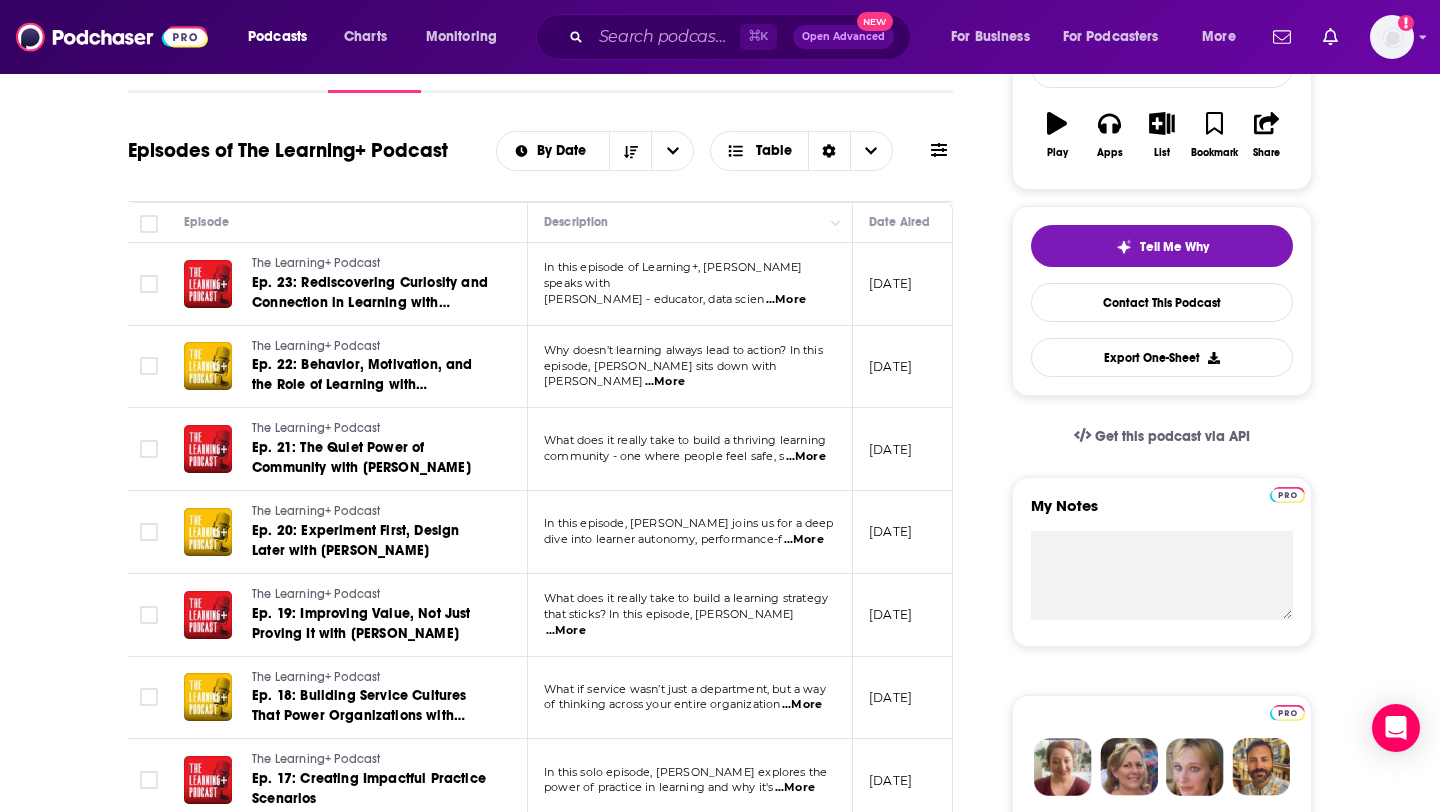 click on "...More" at bounding box center [786, 300] 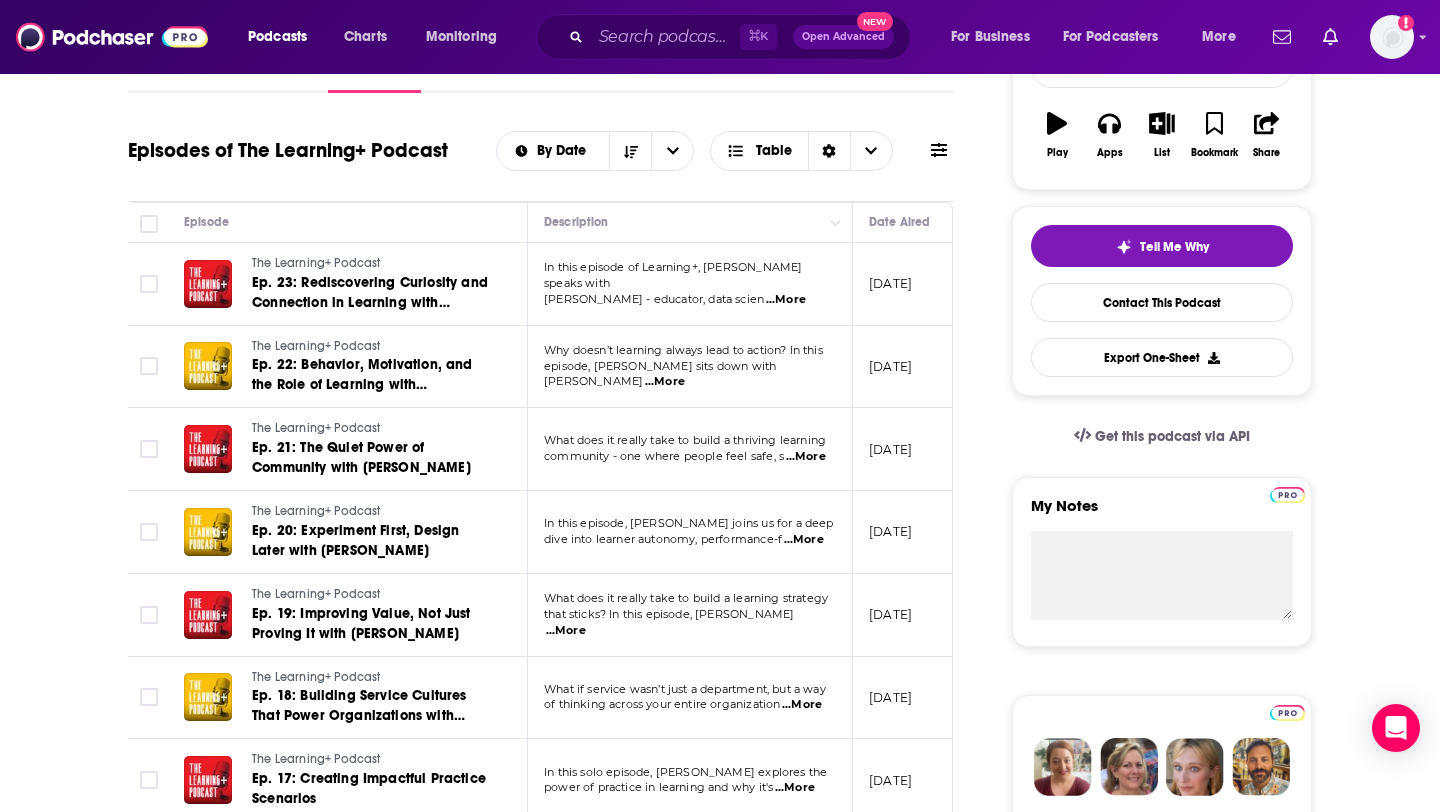 click on "About Insights Episodes 23 Reviews Credits Lists Similar Episodes of The Learning+ Podcast By Date Table Episode Description Date Aired Reach Episode Guests Length The Learning+ Podcast Ep. 23: Rediscovering Curiosity and Connection in Learning with Goutham Yegappan In this episode of Learning+, Vidya speaks with Goutham Yegappan - educator, data scien  ...More July 7, 2025 Under 1k -- 1:06:48 s The Learning+ Podcast Ep. 22: Behavior, Motivation, and the Role of Learning with Julie Dirksen Why doesn’t learning always lead to action? In this episode, Vidya sits down with Julie Dirkse  ...More June 23, 2025 Under 1.1k -- 1:17:15 s The Learning+ Podcast Ep. 21: The Quiet Power of Community with Erin Chancellor What does it really take to build a thriving learning community - one where people feel safe, s  ...More June 9, 2025 Under 1.1k -- 1:06:37 s The Learning+ Podcast Ep. 20: Experiment First, Design Later with Tom McDowall In this episode, Tom McDowall joins us for a deep  ...More May 26, 2025 Under 1.1k s" at bounding box center [554, 1356] 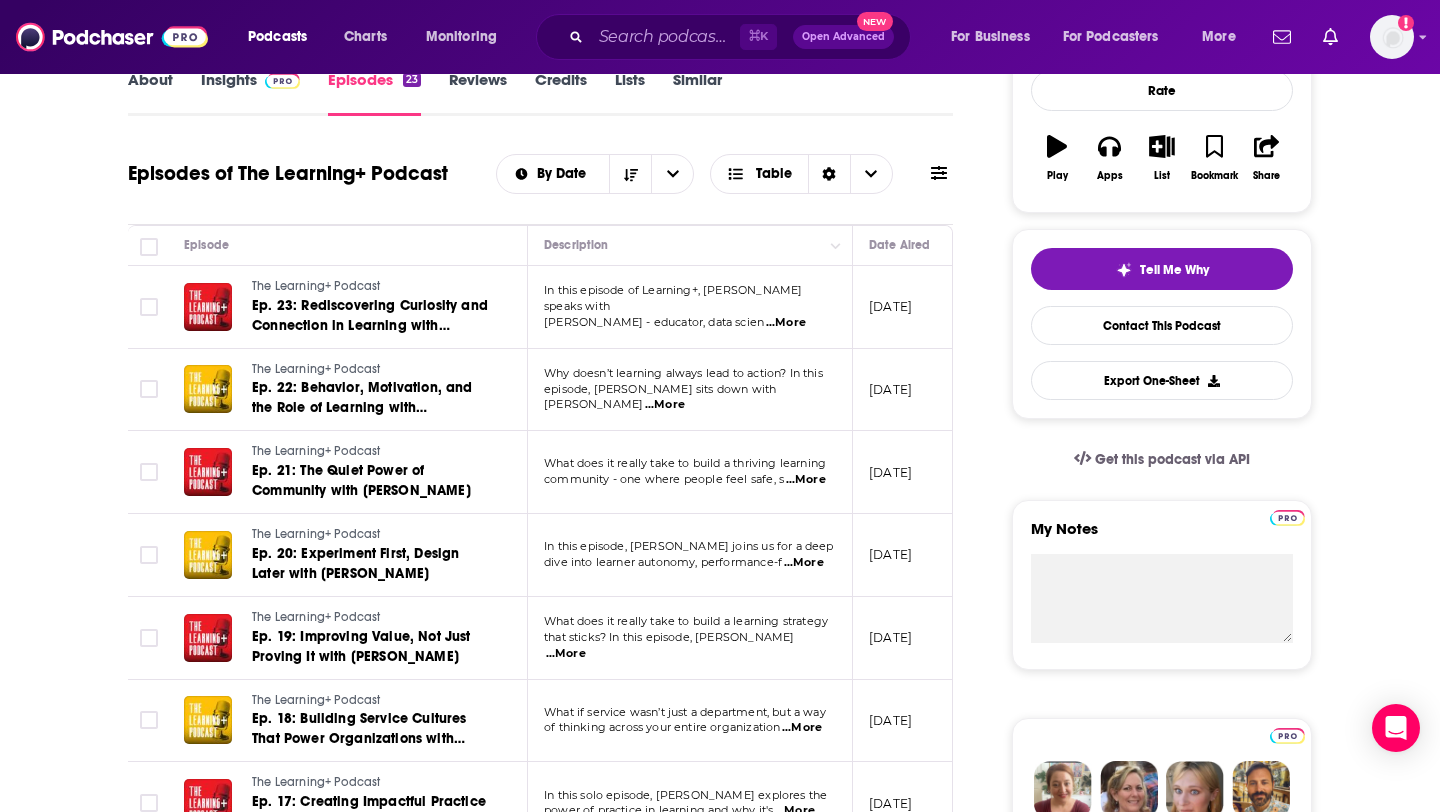 scroll, scrollTop: 304, scrollLeft: 0, axis: vertical 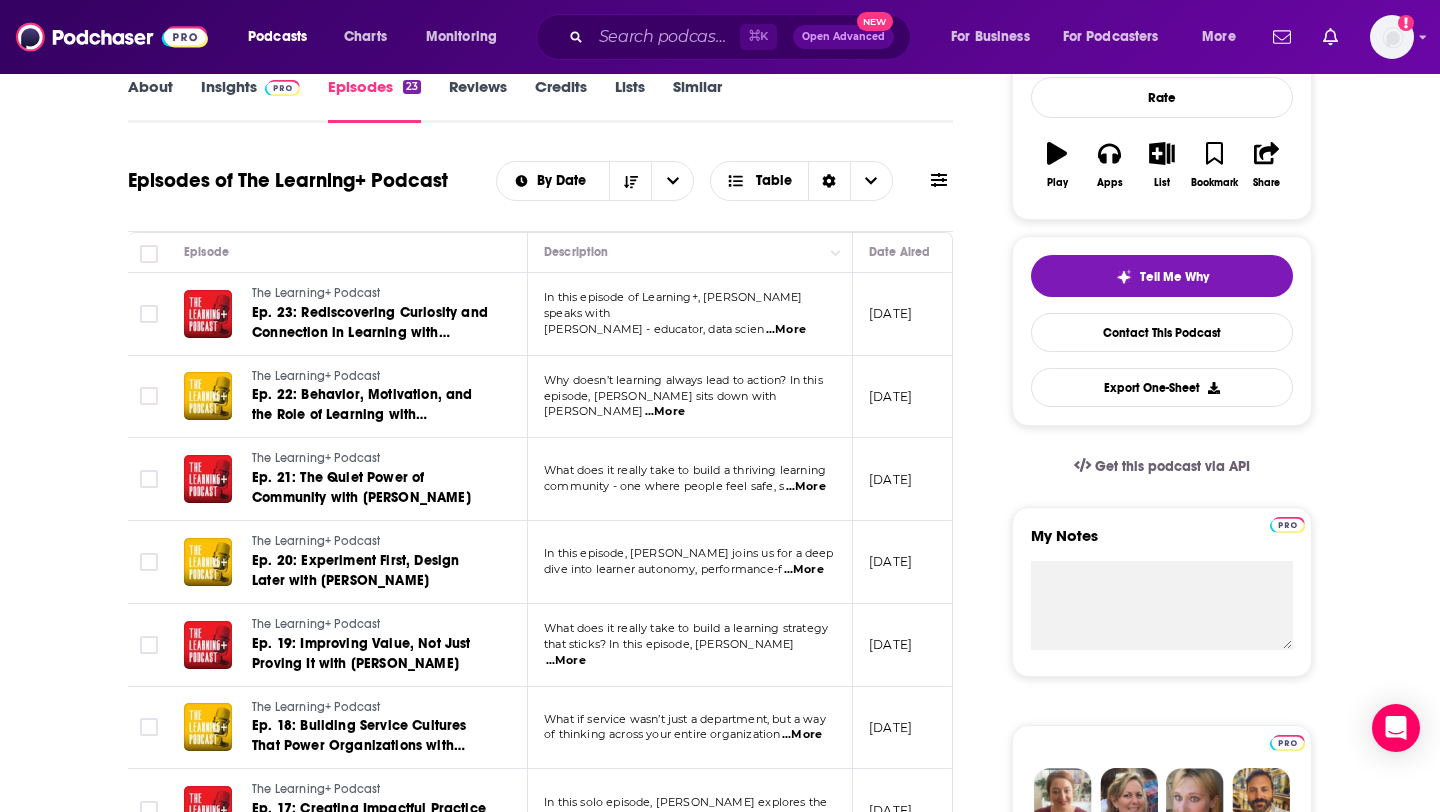 click on "About" at bounding box center (150, 100) 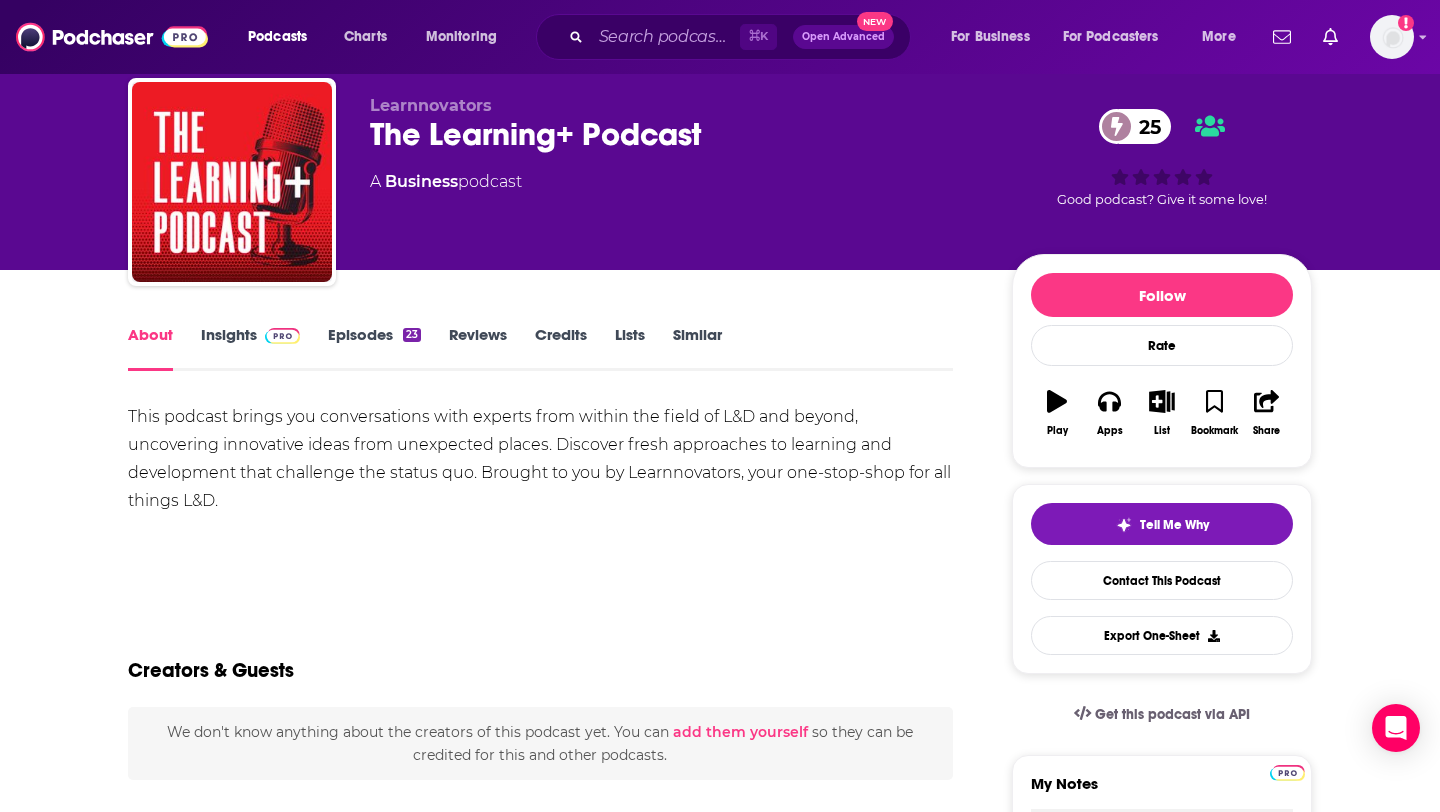 scroll, scrollTop: 51, scrollLeft: 0, axis: vertical 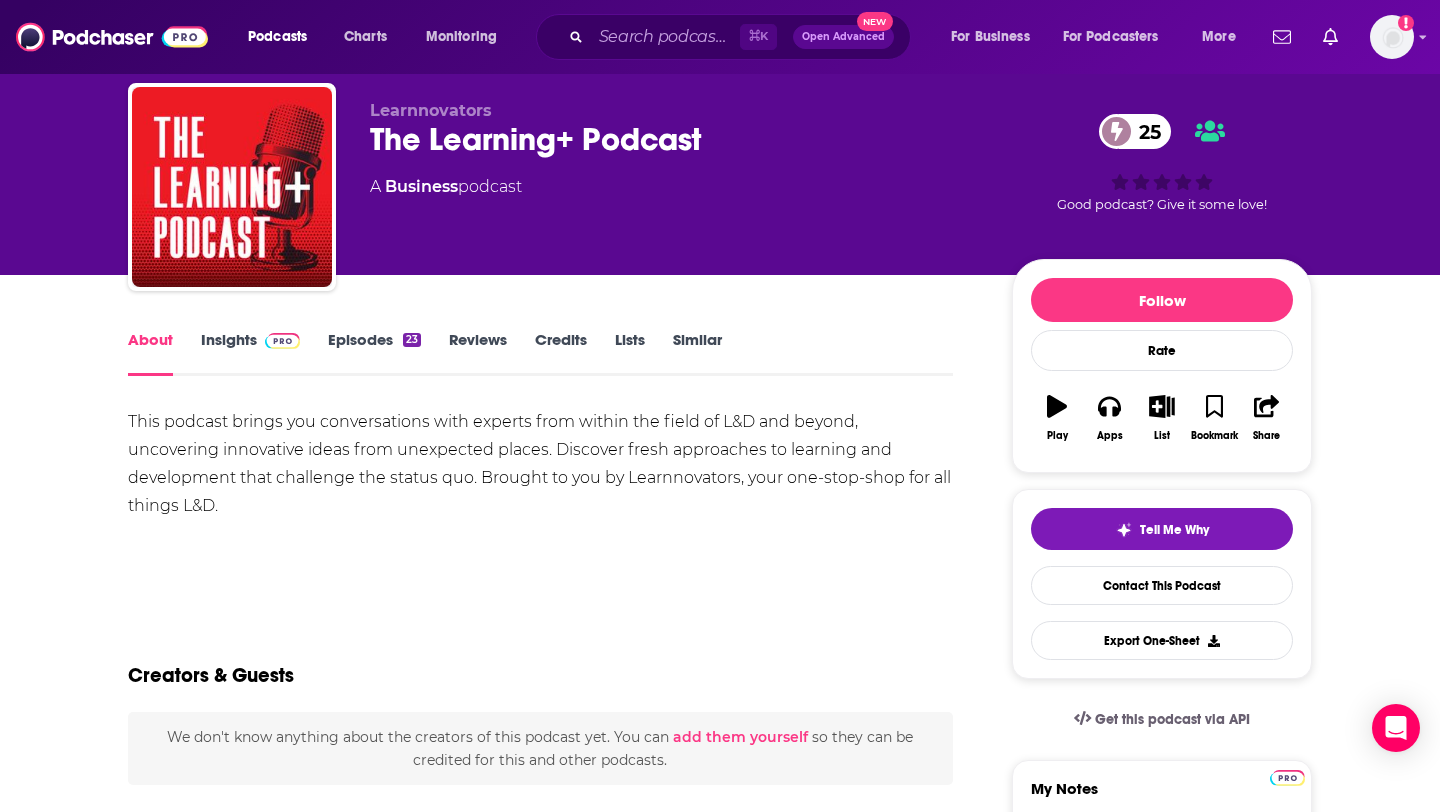 click on "Episodes 23" at bounding box center (374, 353) 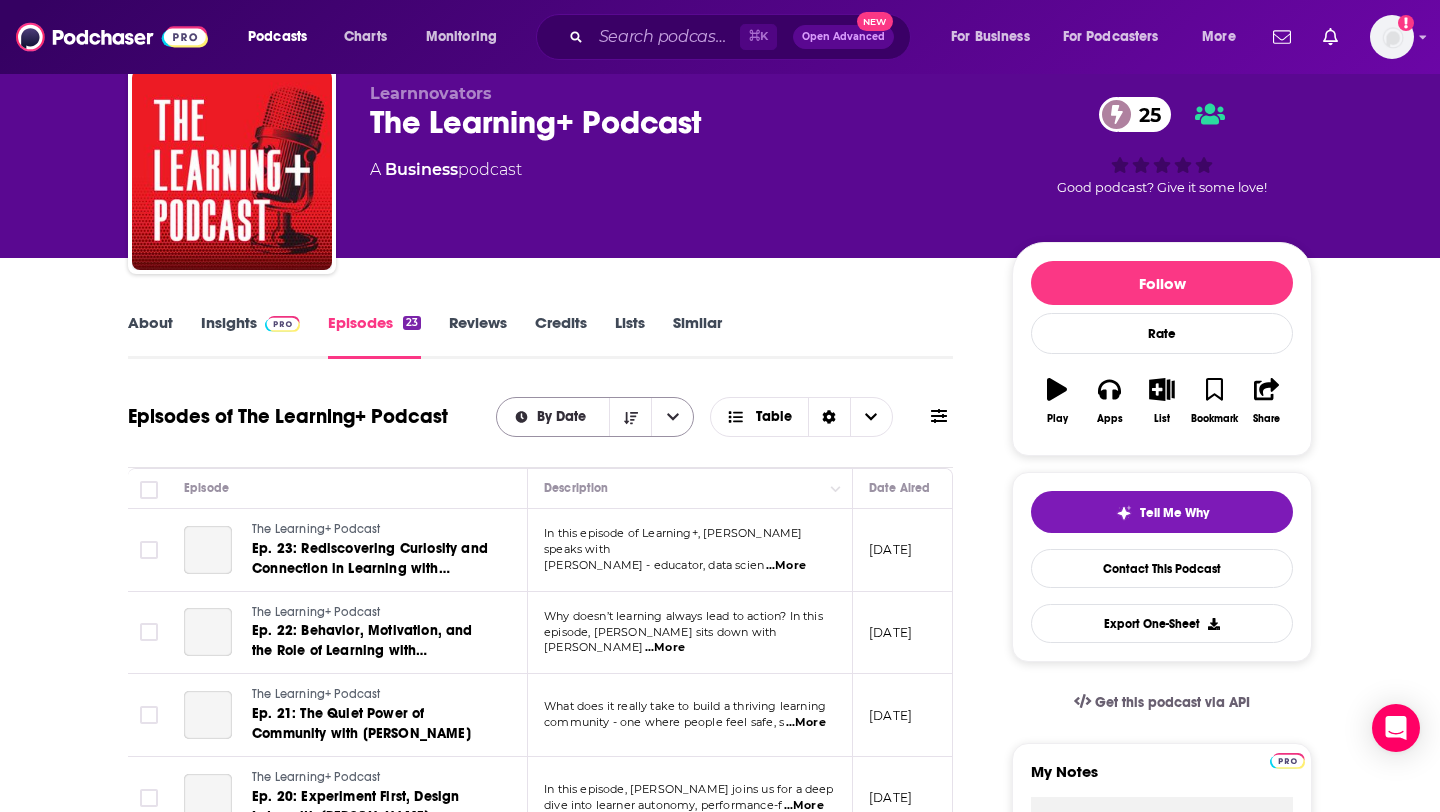 scroll, scrollTop: 114, scrollLeft: 0, axis: vertical 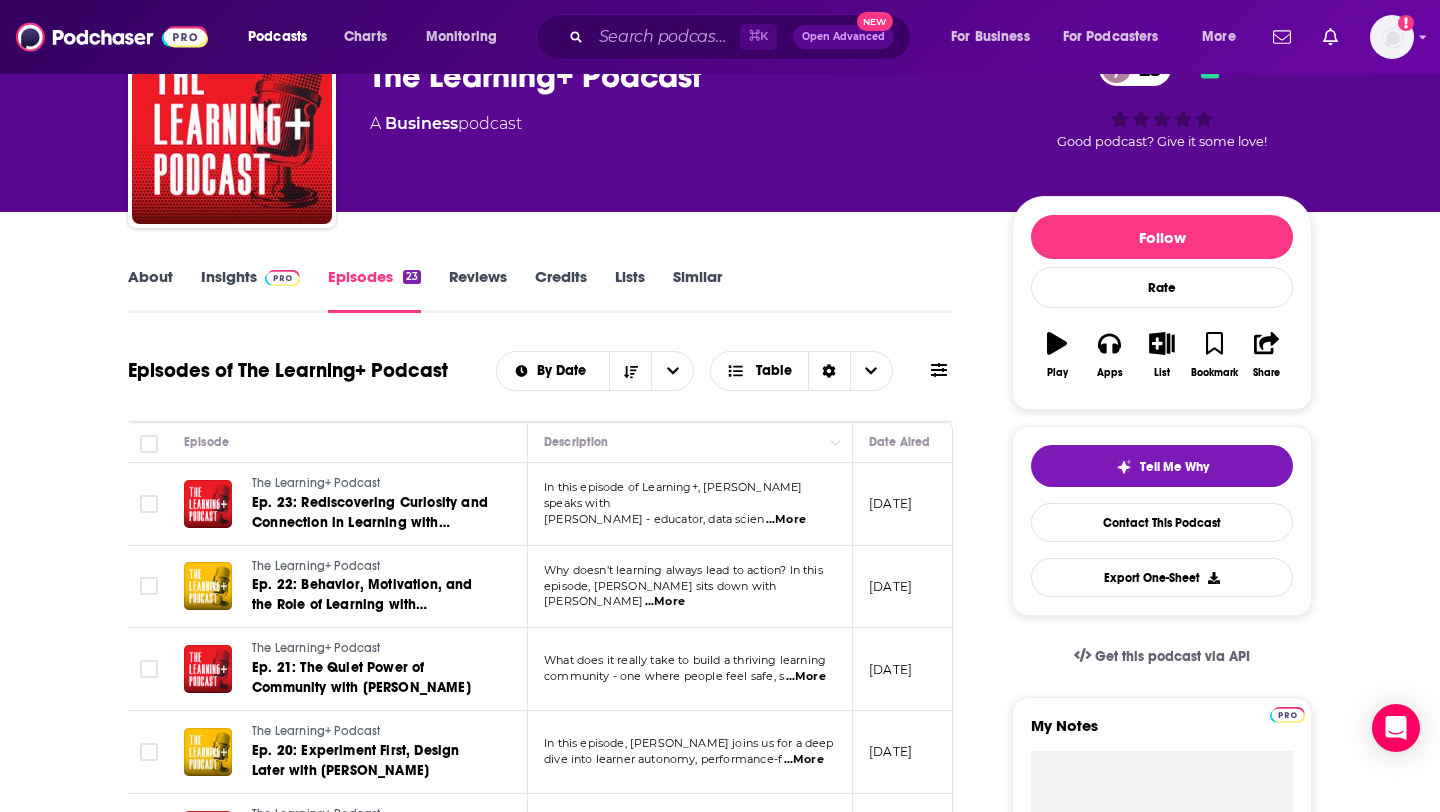 click at bounding box center (278, 276) 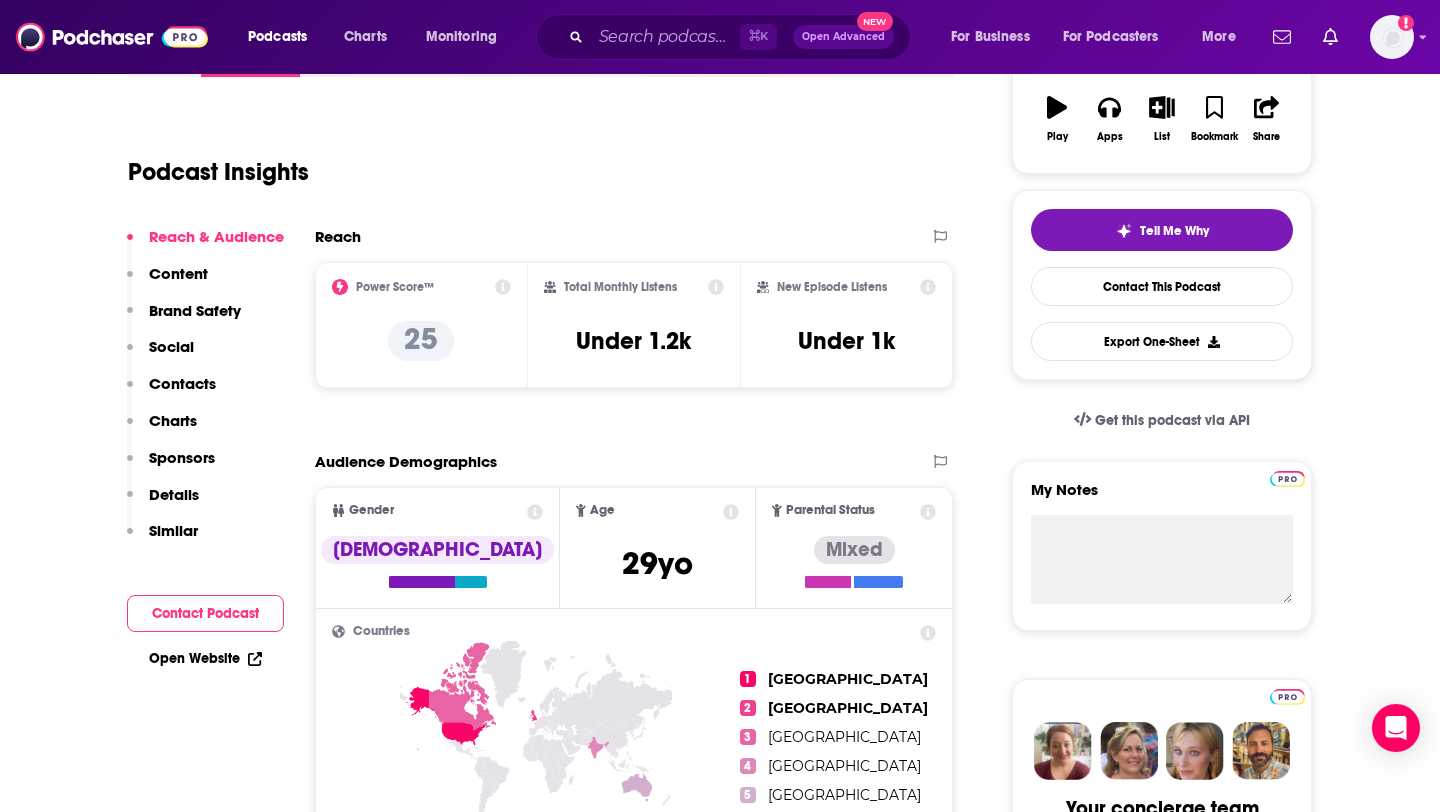 scroll, scrollTop: 0, scrollLeft: 0, axis: both 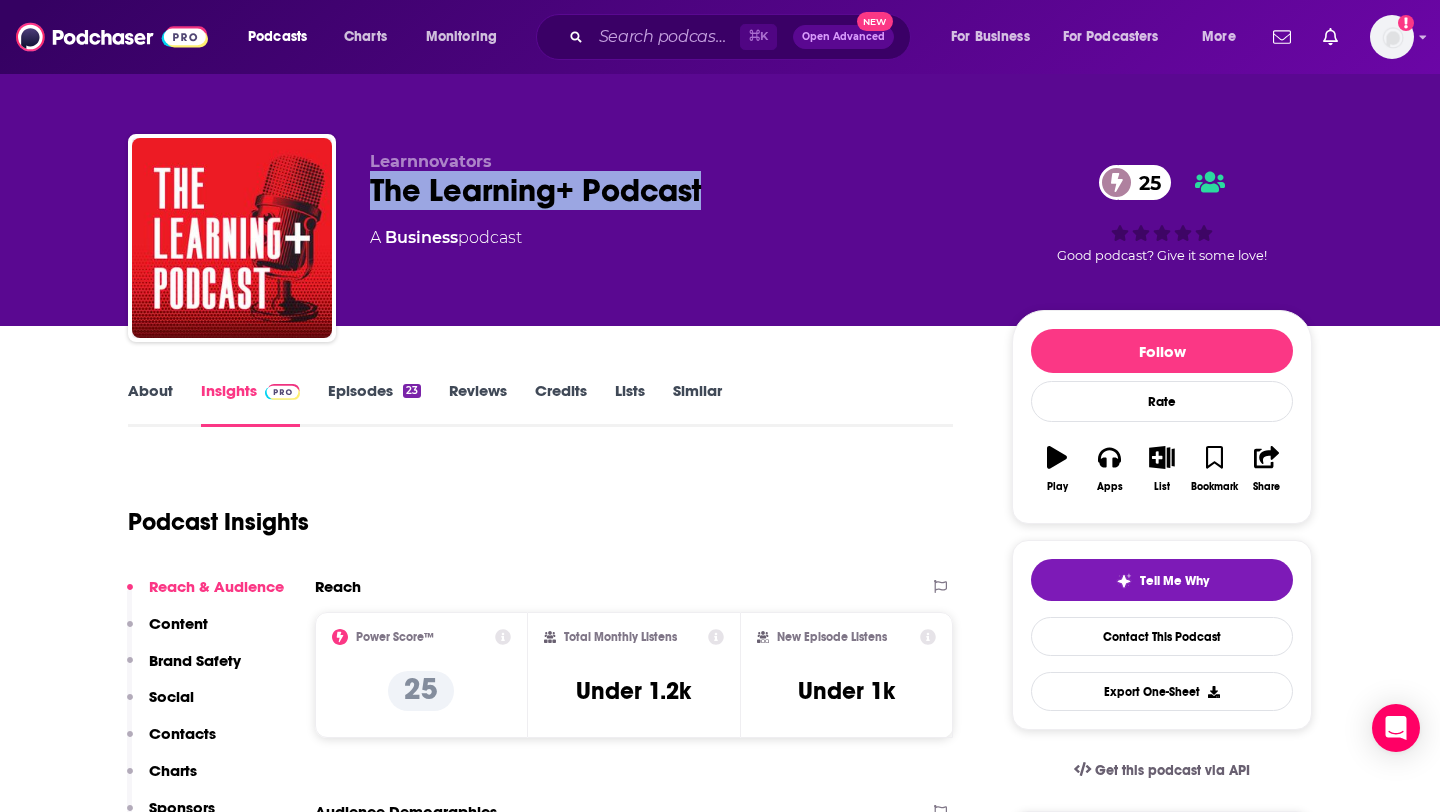 drag, startPoint x: 372, startPoint y: 191, endPoint x: 707, endPoint y: 195, distance: 335.02386 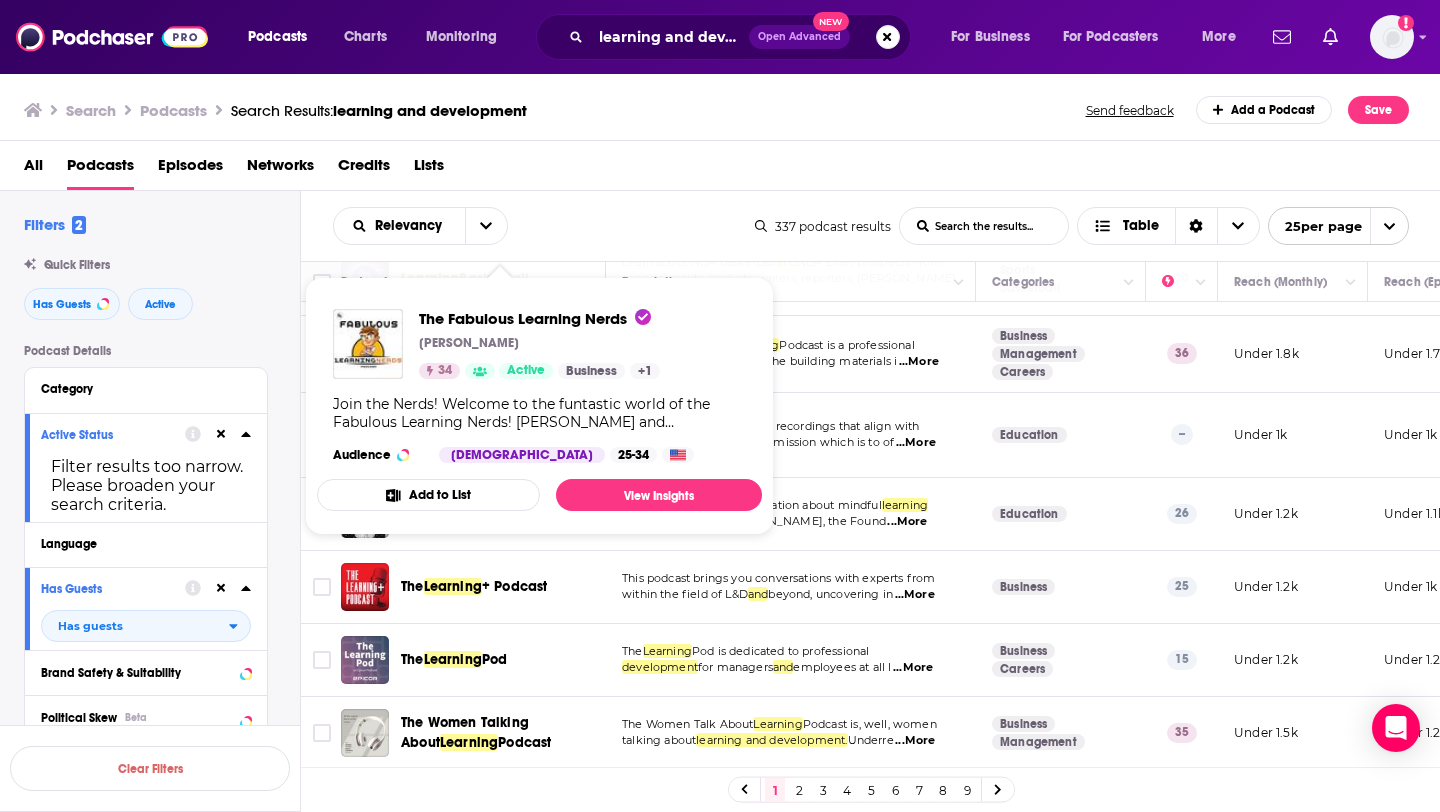 scroll, scrollTop: 1598, scrollLeft: 0, axis: vertical 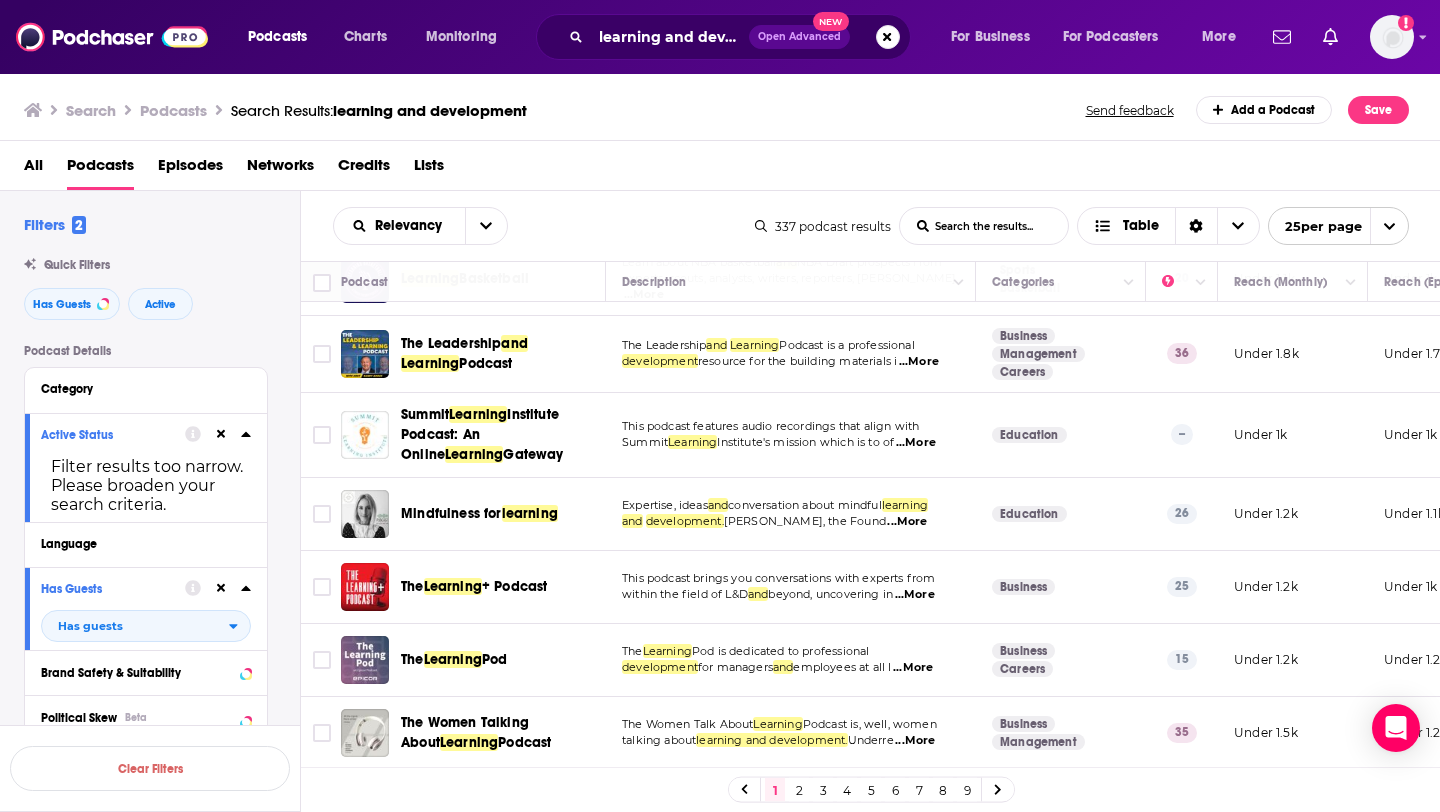 click on "...More" at bounding box center (913, 668) 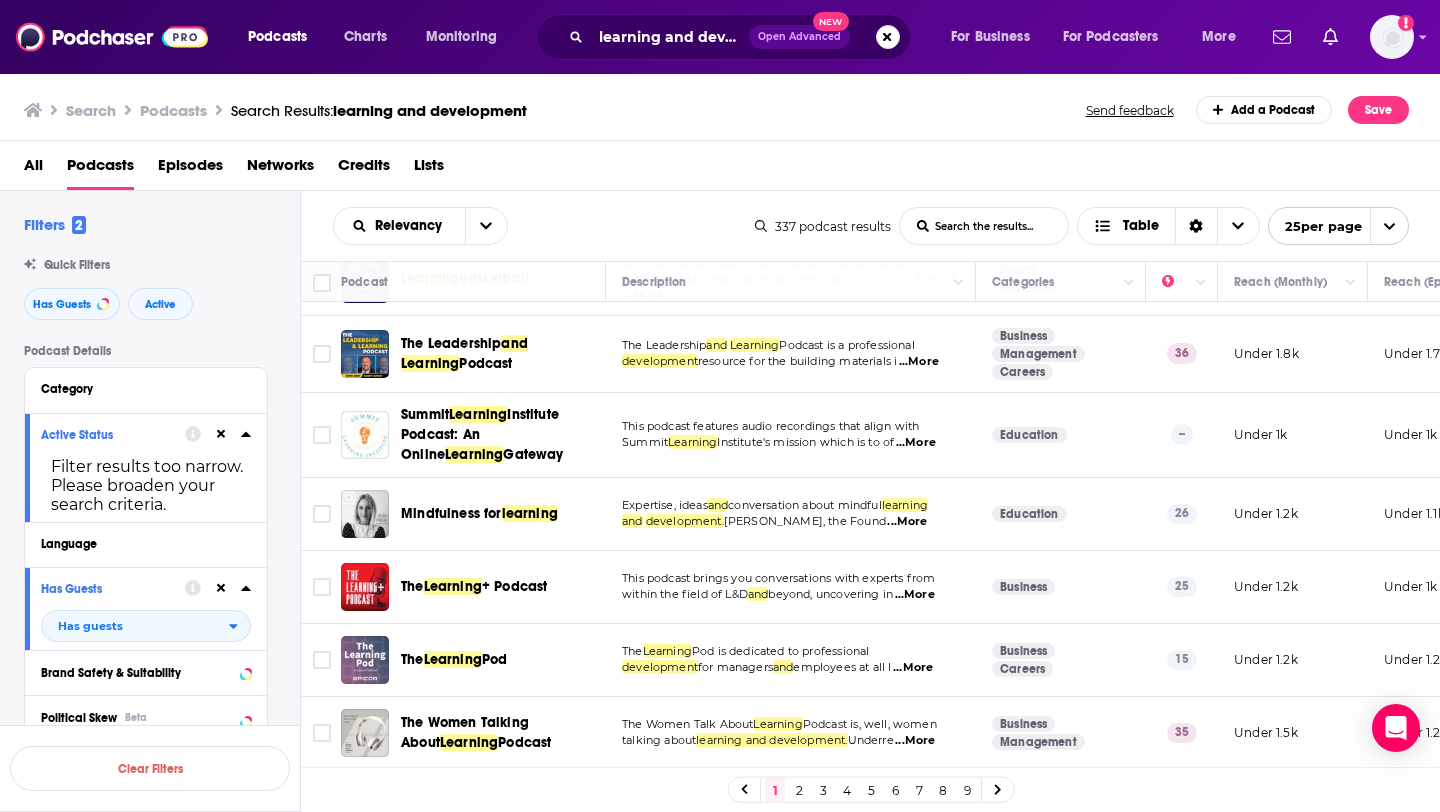 click on "2" at bounding box center [799, 790] 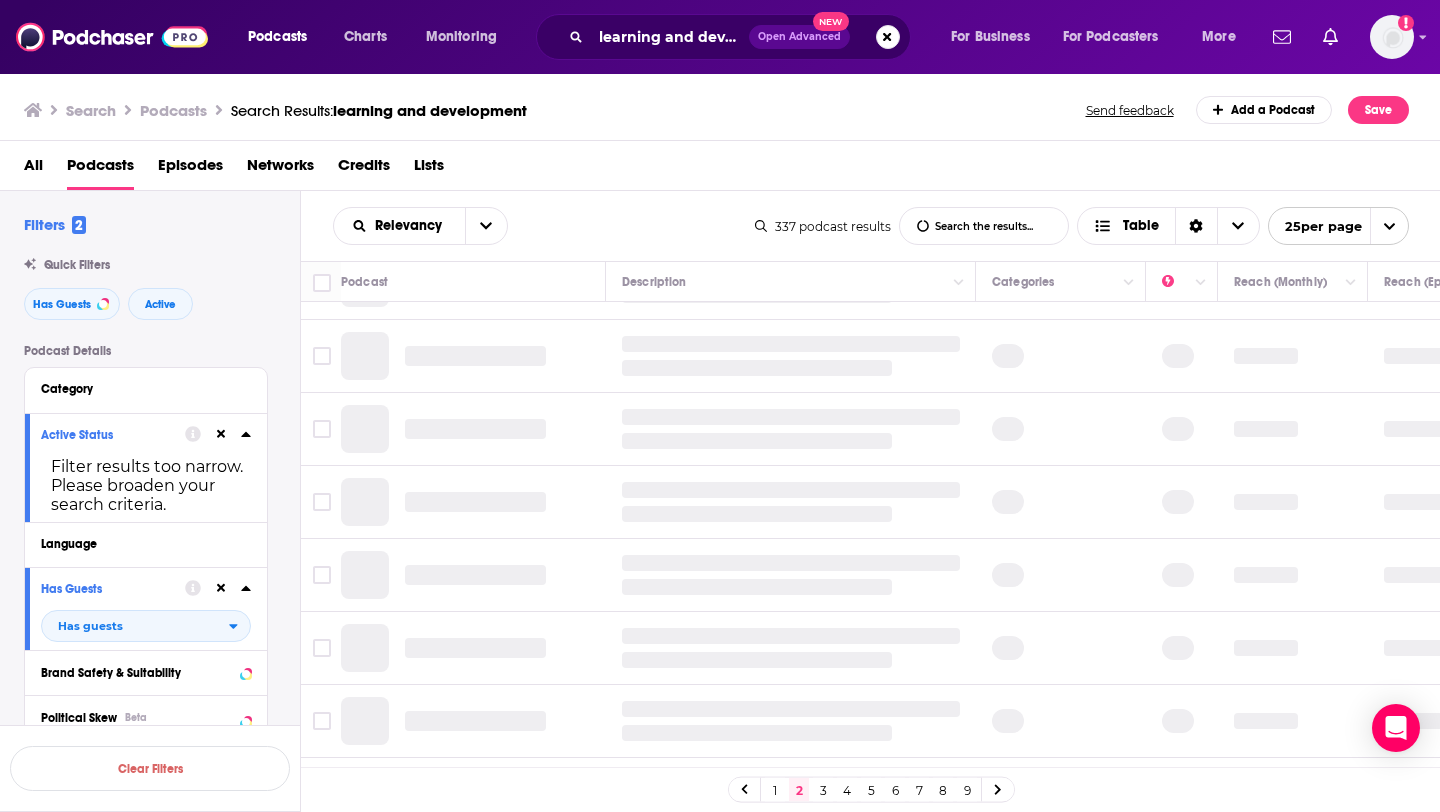 scroll, scrollTop: 0, scrollLeft: 0, axis: both 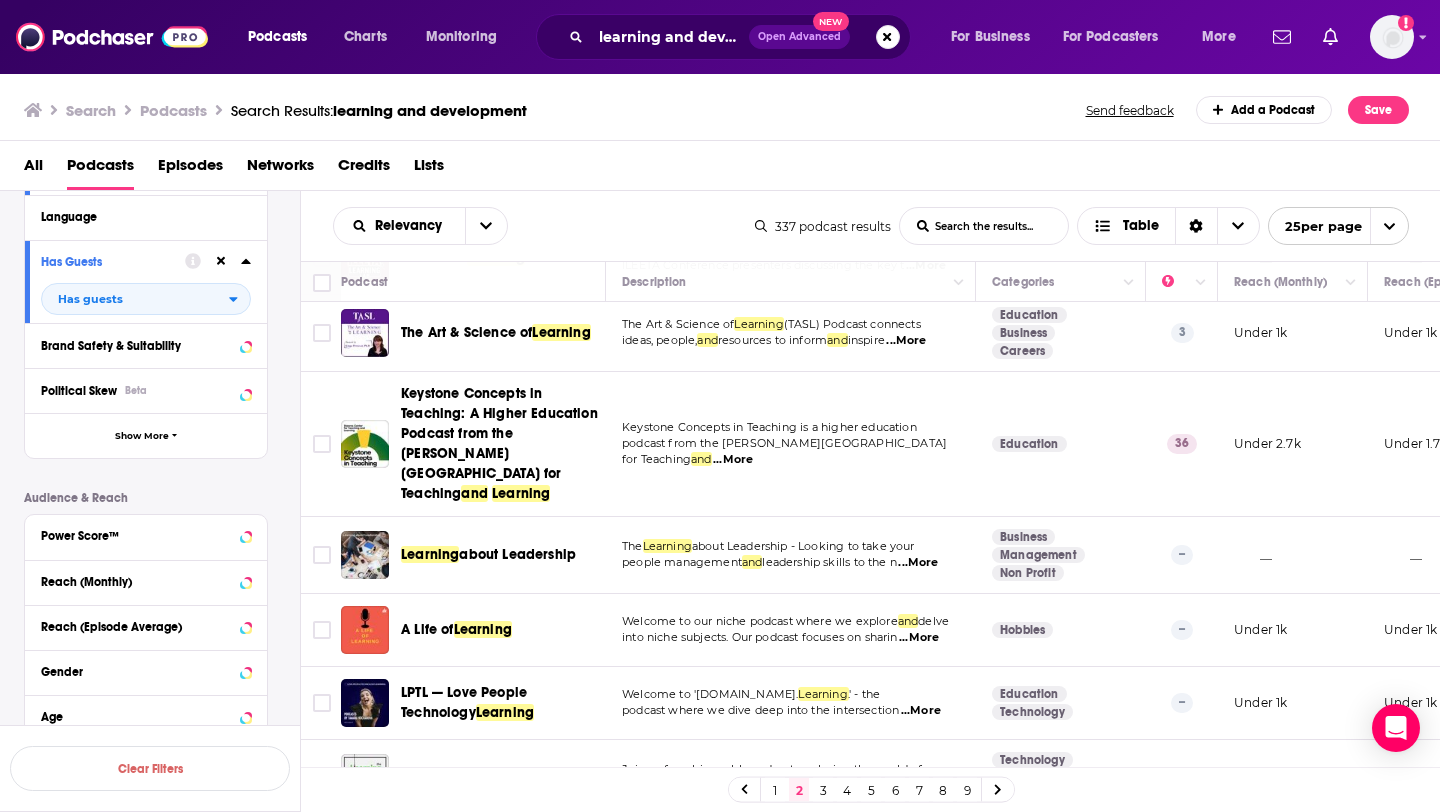 click on "3" at bounding box center [823, 790] 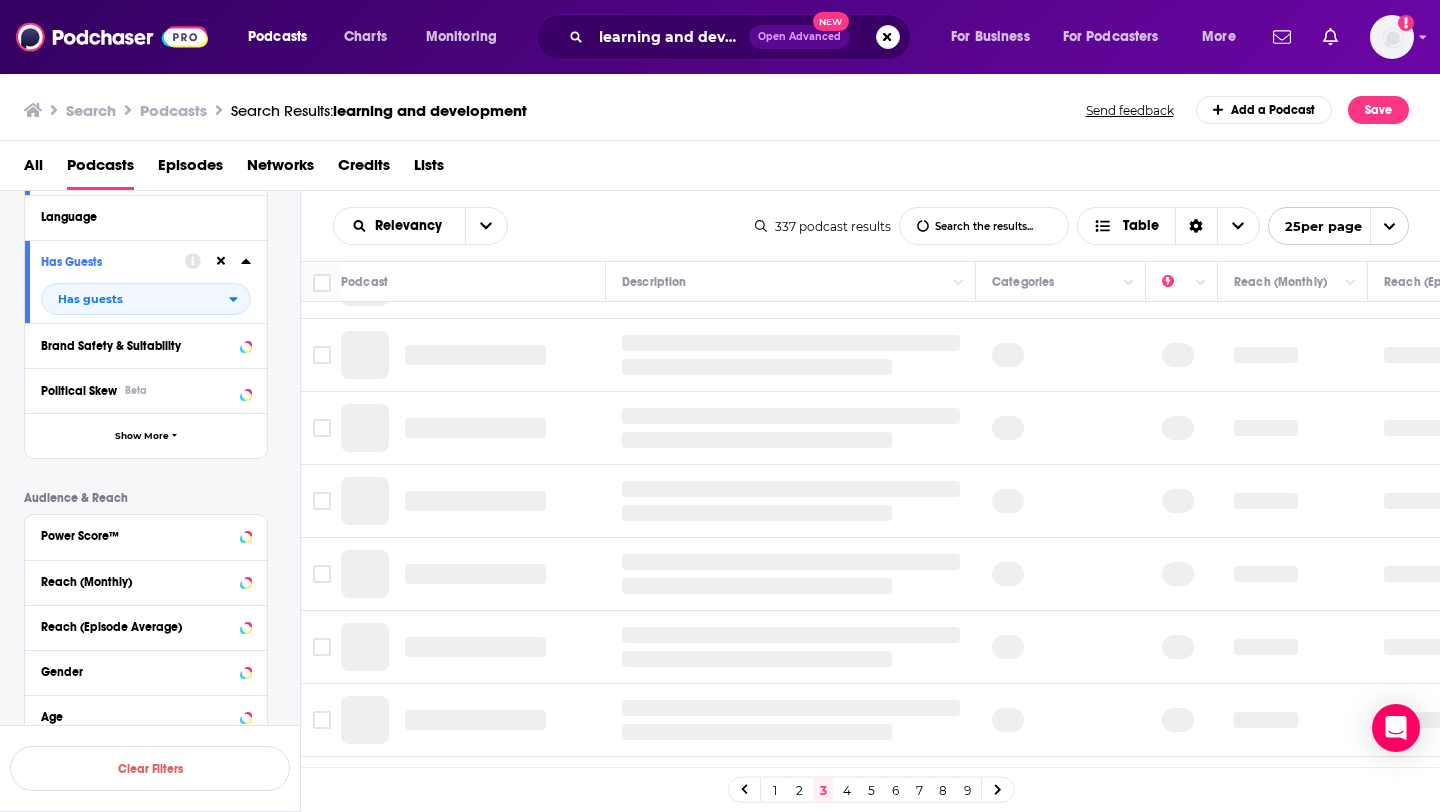 scroll, scrollTop: 0, scrollLeft: 0, axis: both 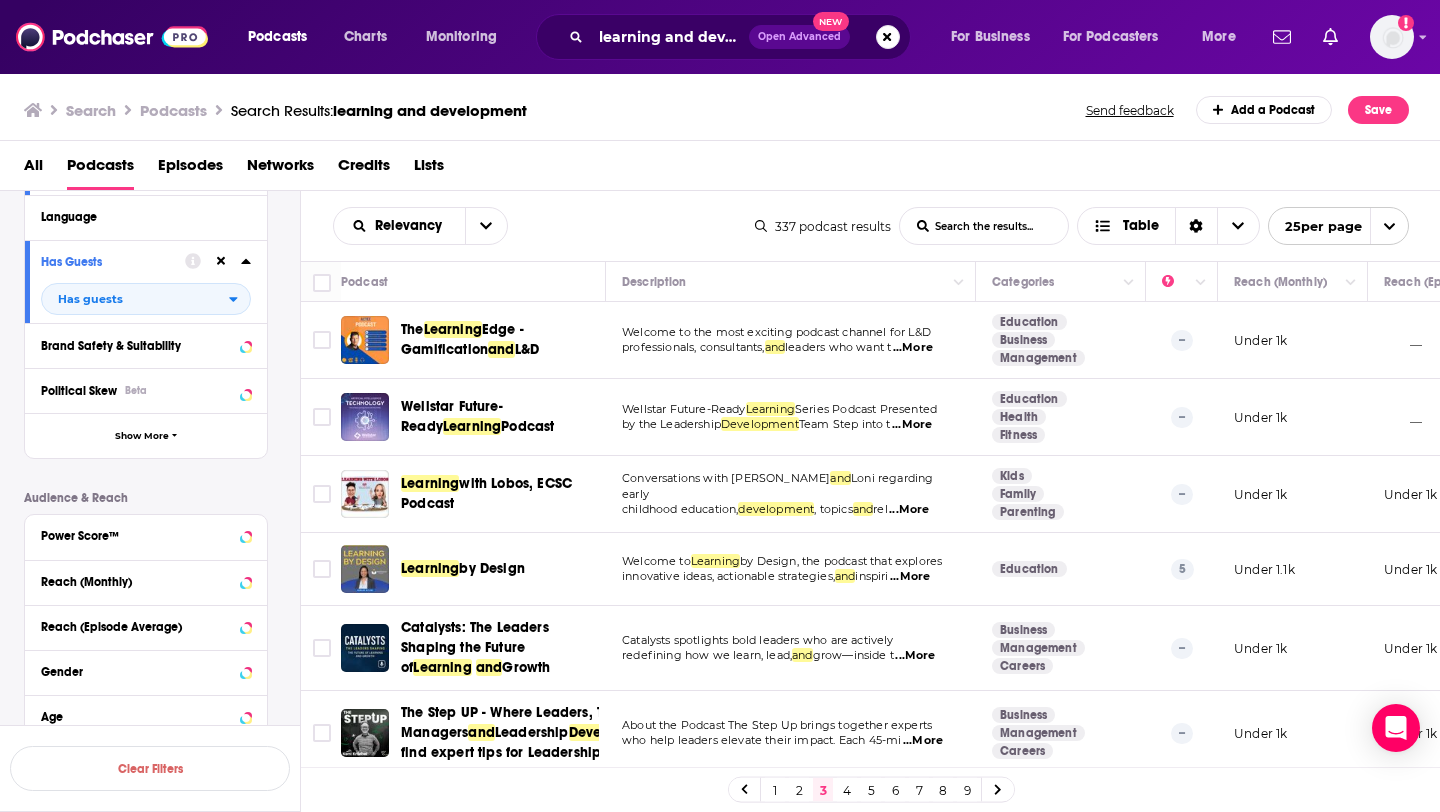 click on "...More" at bounding box center [913, 348] 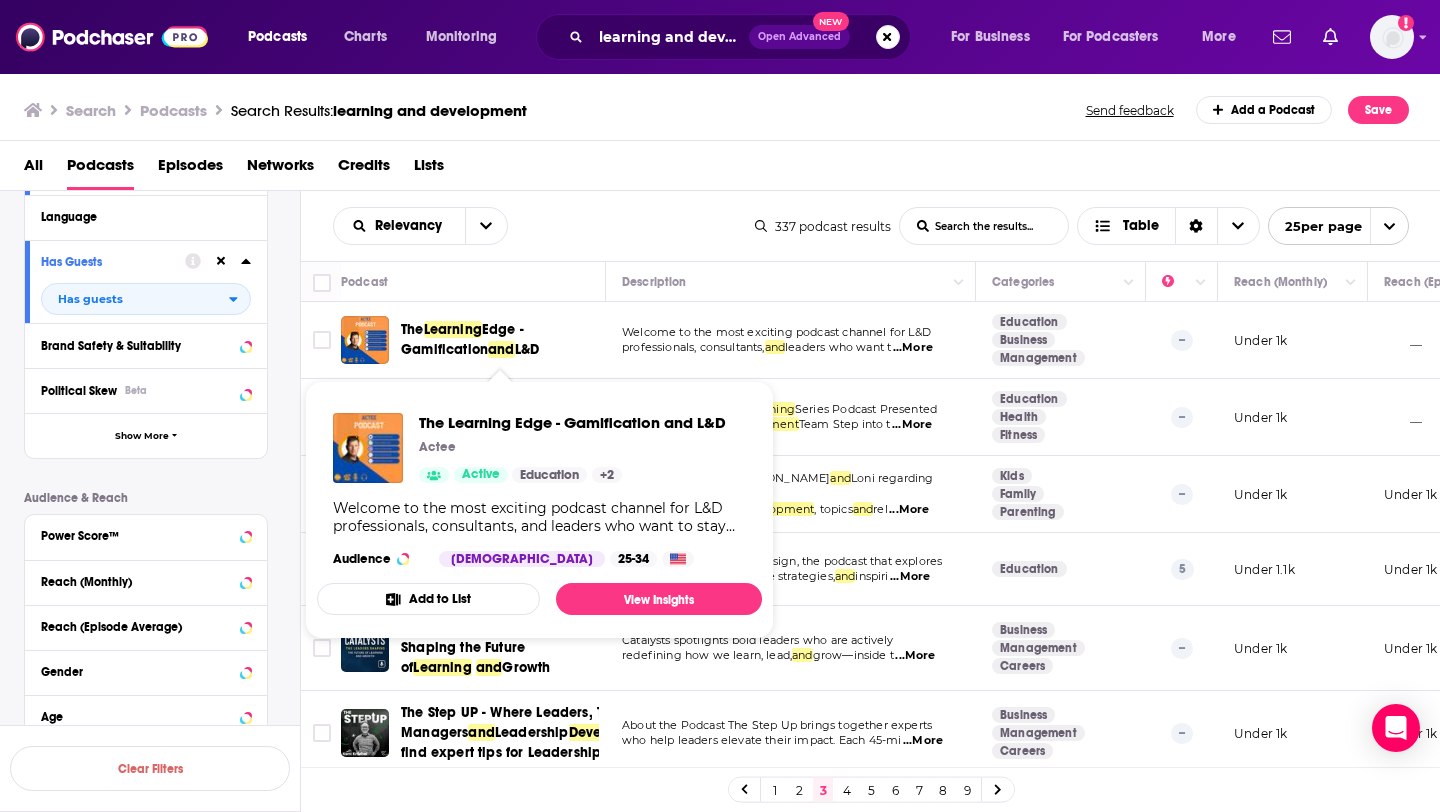 click on "Relevancy List Search Input Search the results... Table 337   podcast   results List Search Input Search the results... Table 25  per page" at bounding box center (871, 226) 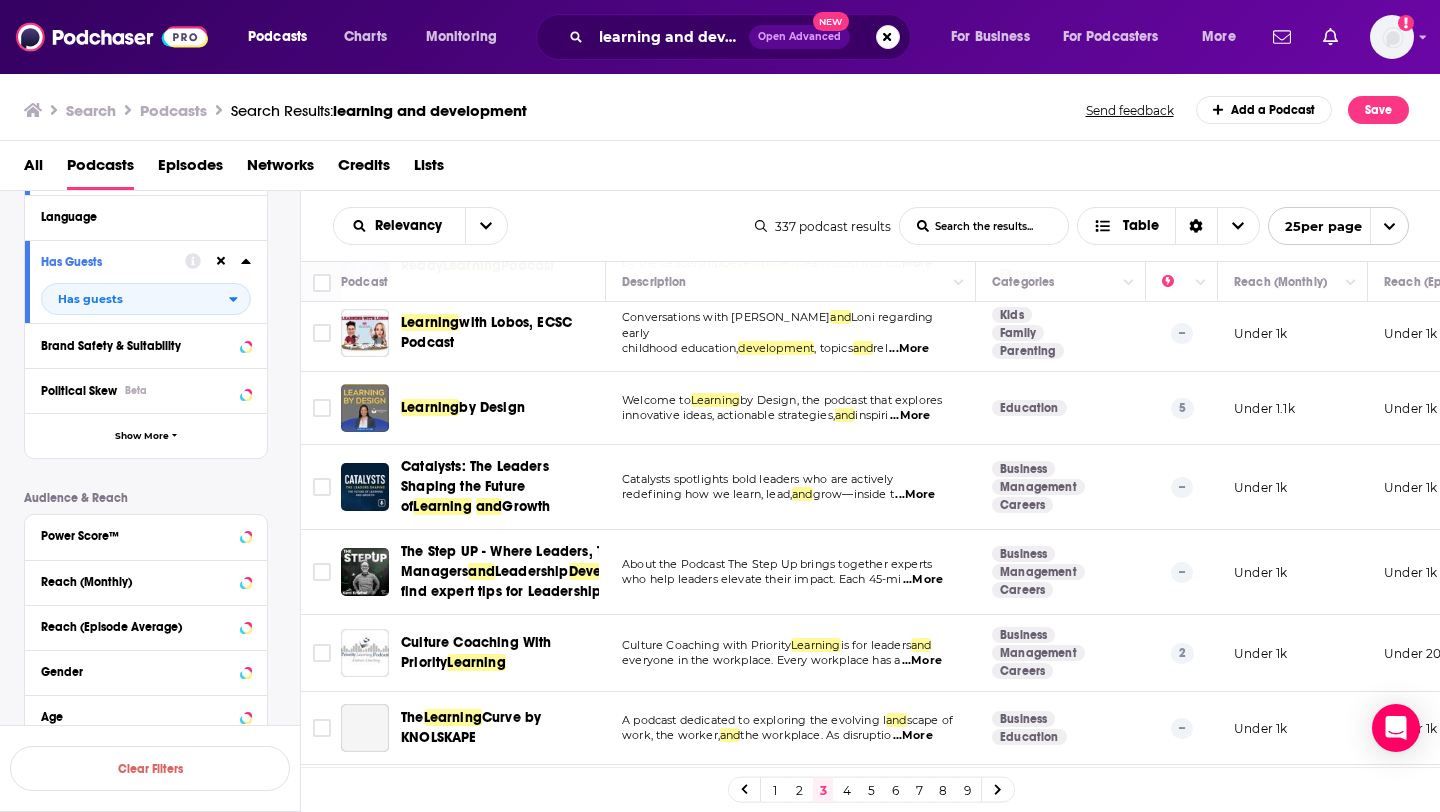scroll, scrollTop: 163, scrollLeft: 0, axis: vertical 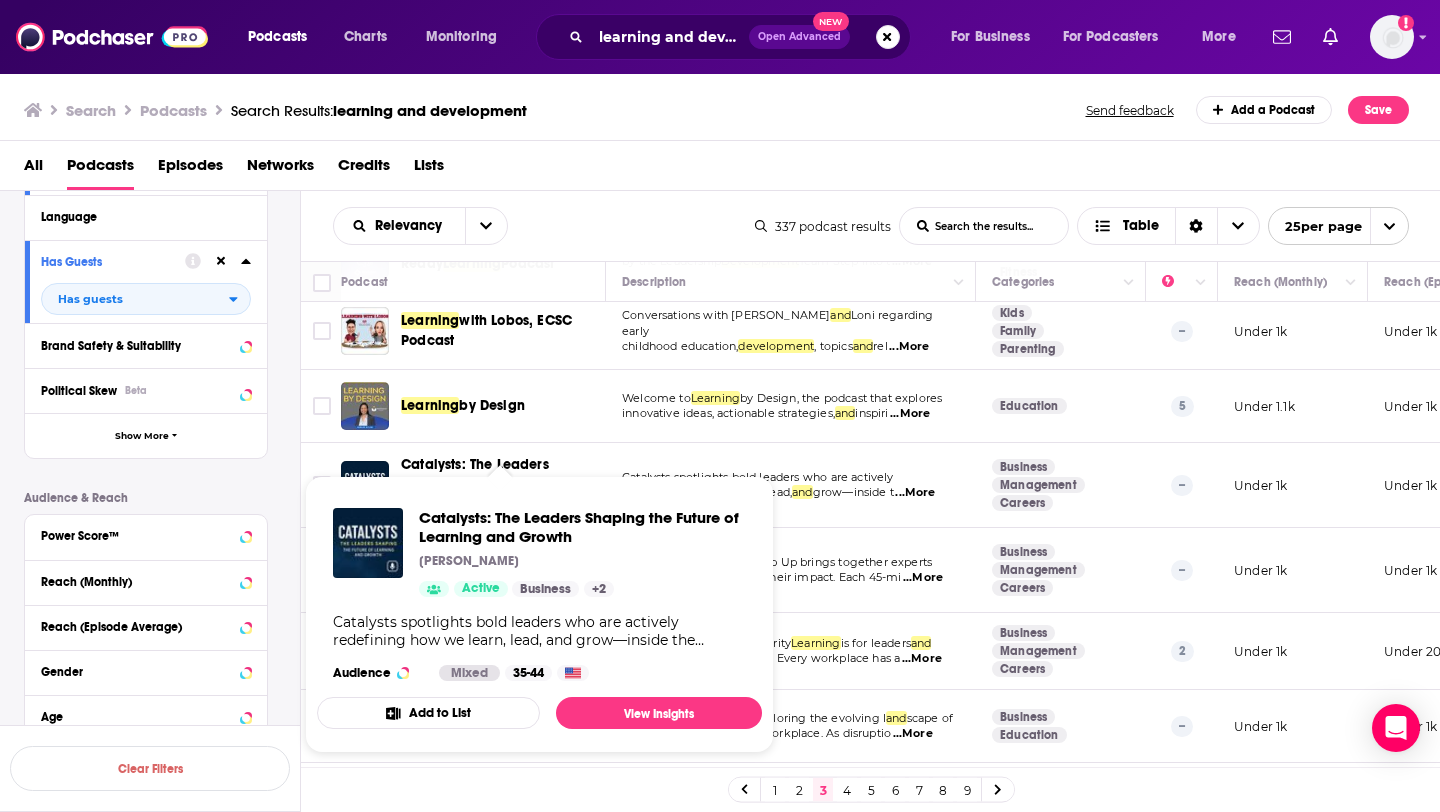 click on "Catalysts spotlights bold leaders who are actively redefining how we learn, lead,  and  grow—inside t  ...More" at bounding box center [791, 485] 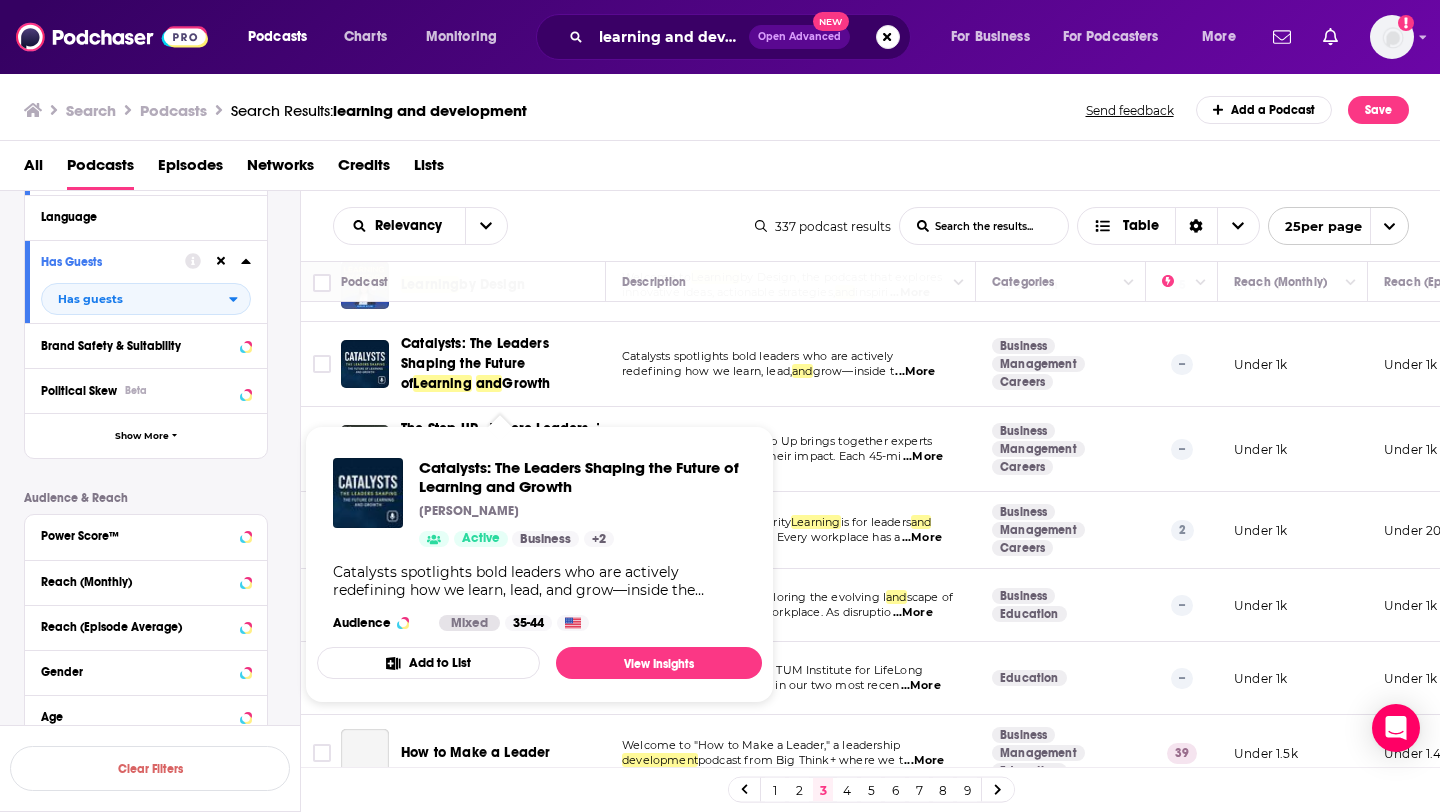 scroll, scrollTop: 286, scrollLeft: 0, axis: vertical 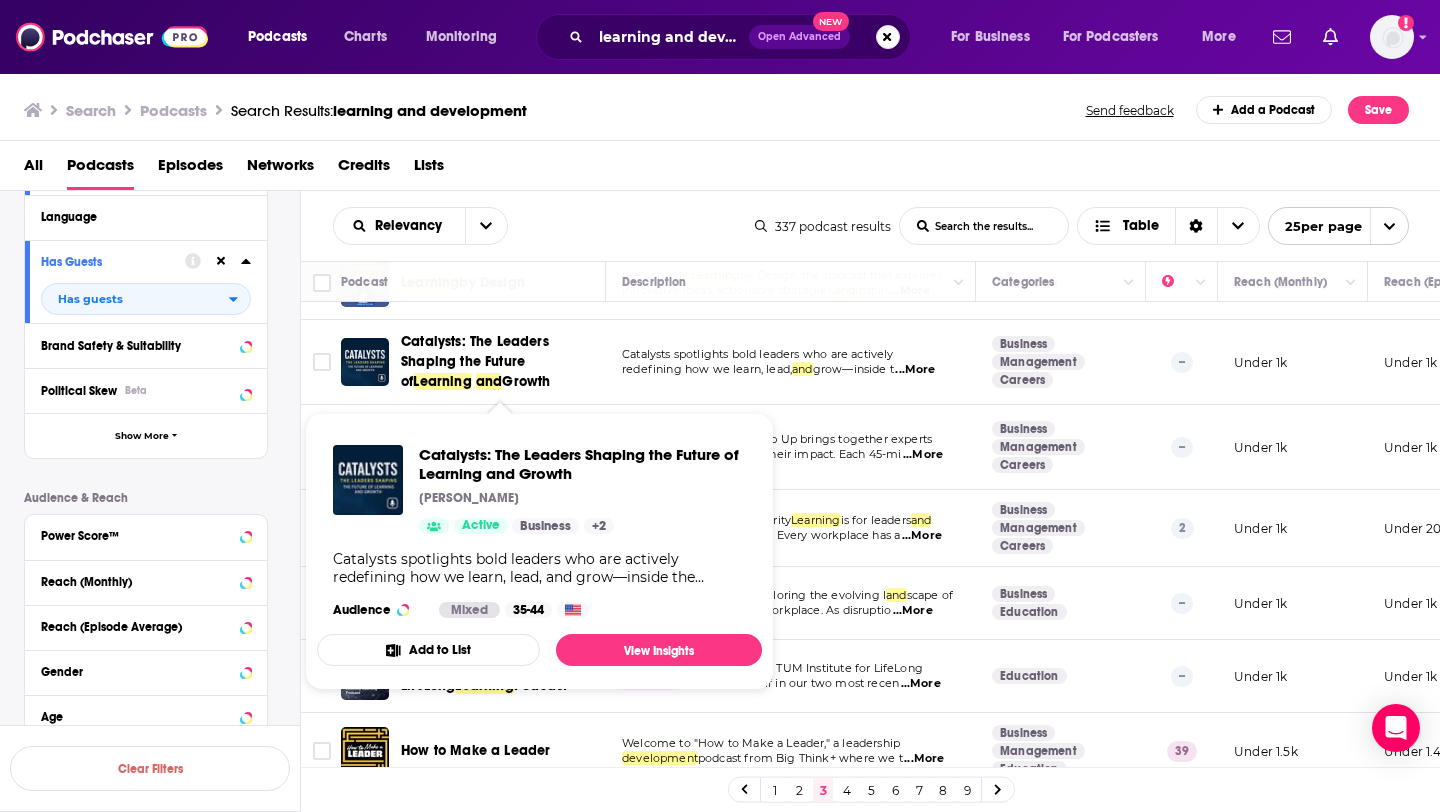click on "Catalysts spotlights bold leaders who are actively redefining how we learn, lead,  and  grow—inside t  ...More" at bounding box center [791, 362] 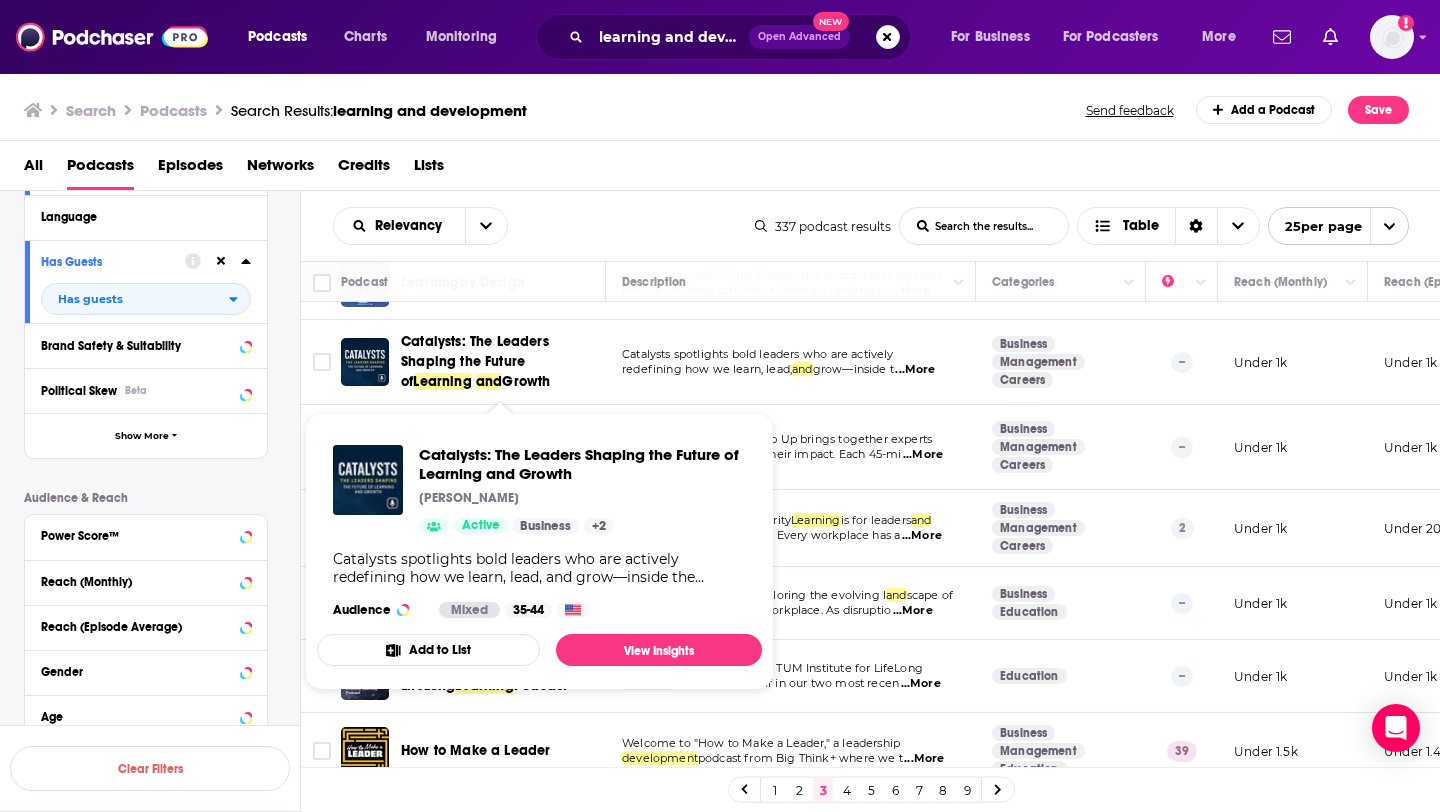 click on "Catalysts spotlights bold leaders who are actively redefining how we learn, lead,  and  grow—inside t  ...More" at bounding box center (791, 362) 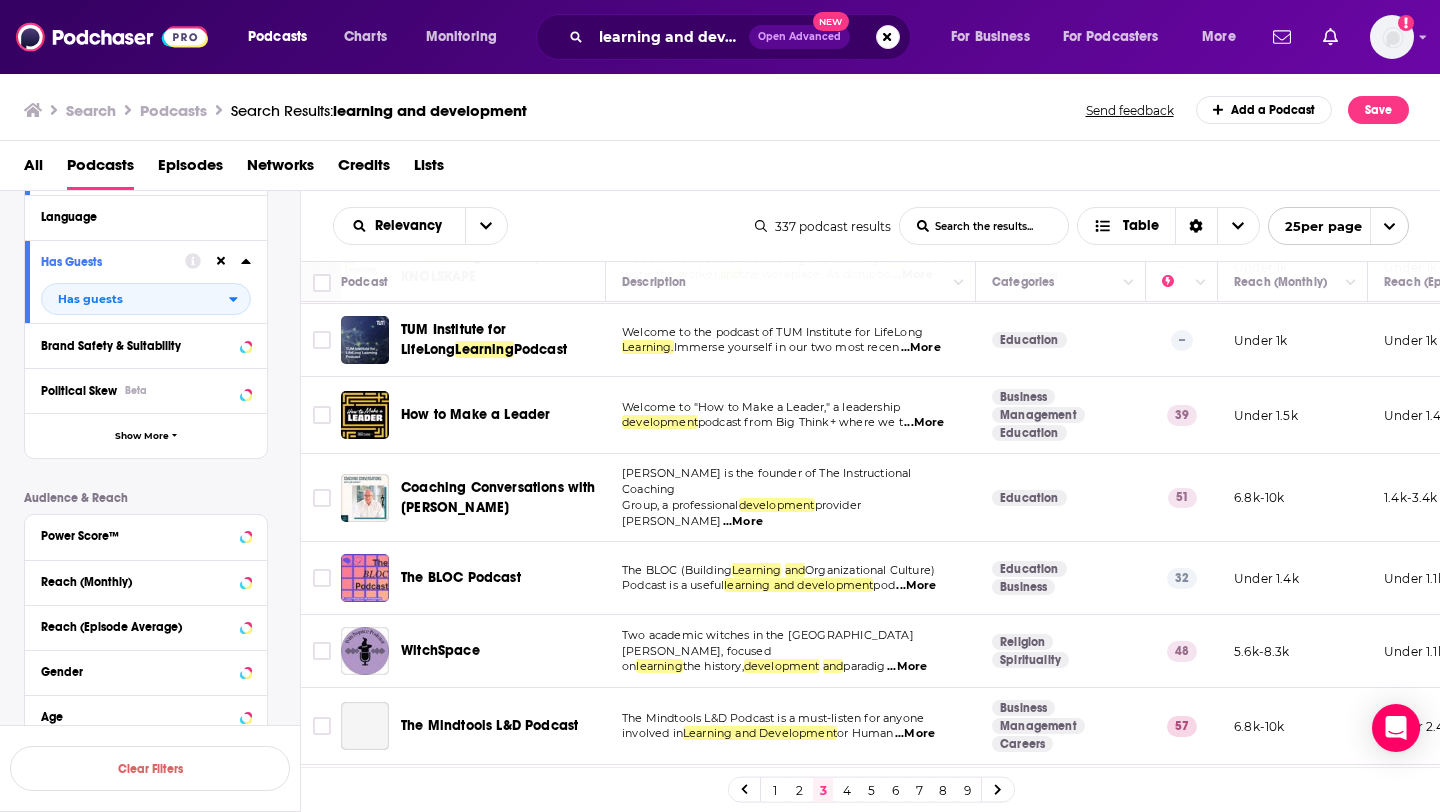 scroll, scrollTop: 646, scrollLeft: 0, axis: vertical 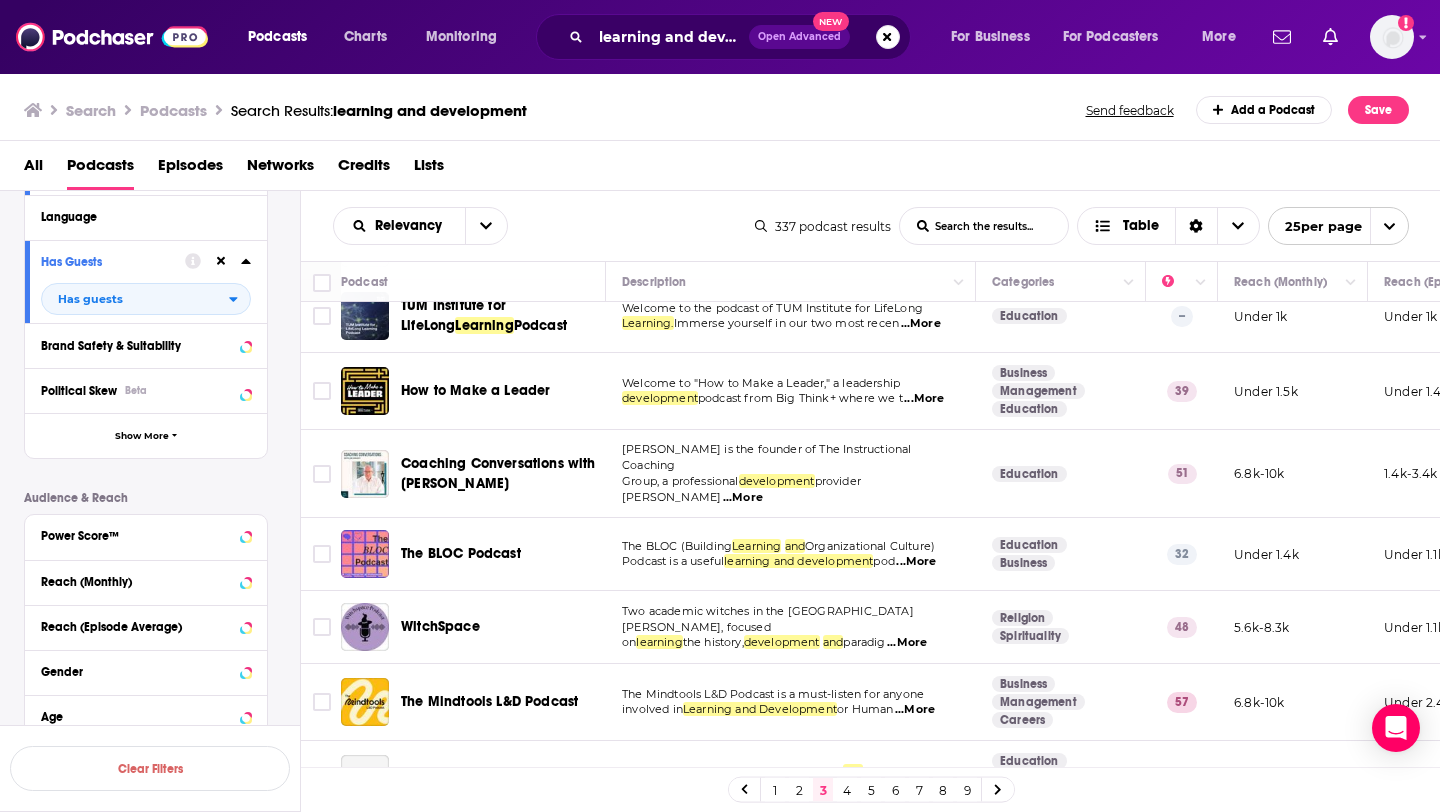click on "The BLOC (Building  Learning   and  Organizational Culture) Podcast is a useful  learning and development  pod  ...More" at bounding box center [791, 554] 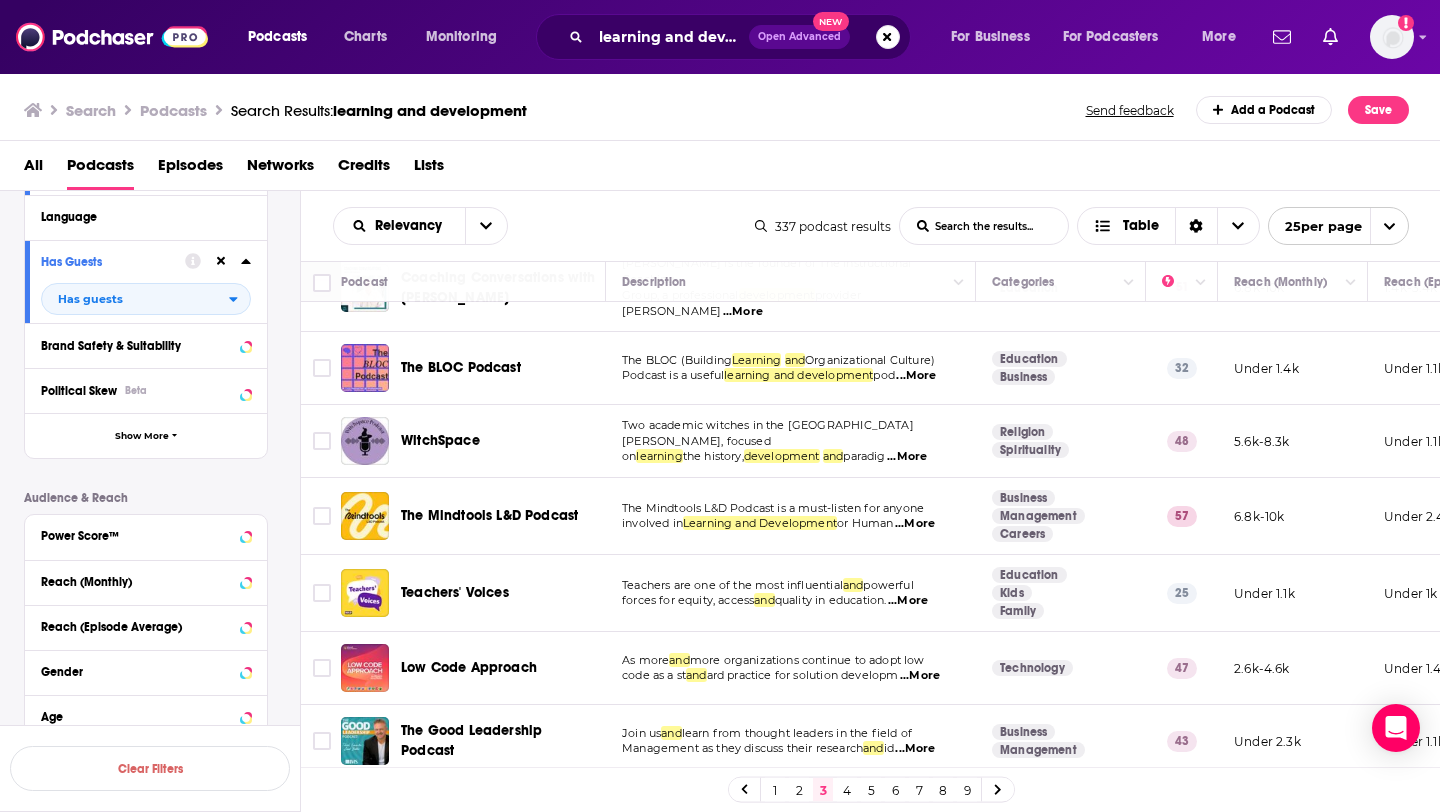 scroll, scrollTop: 835, scrollLeft: 0, axis: vertical 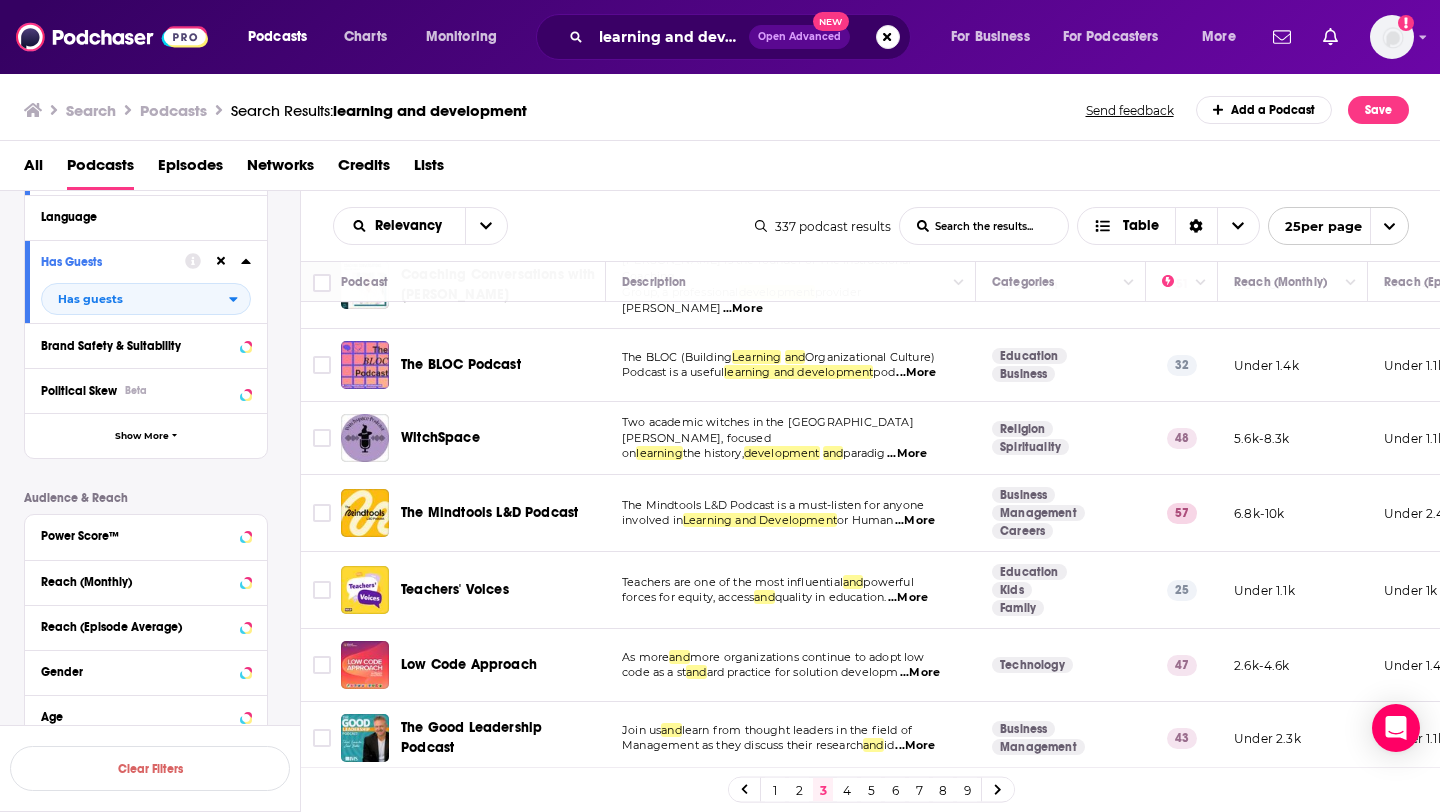 click on "...More" at bounding box center (915, 521) 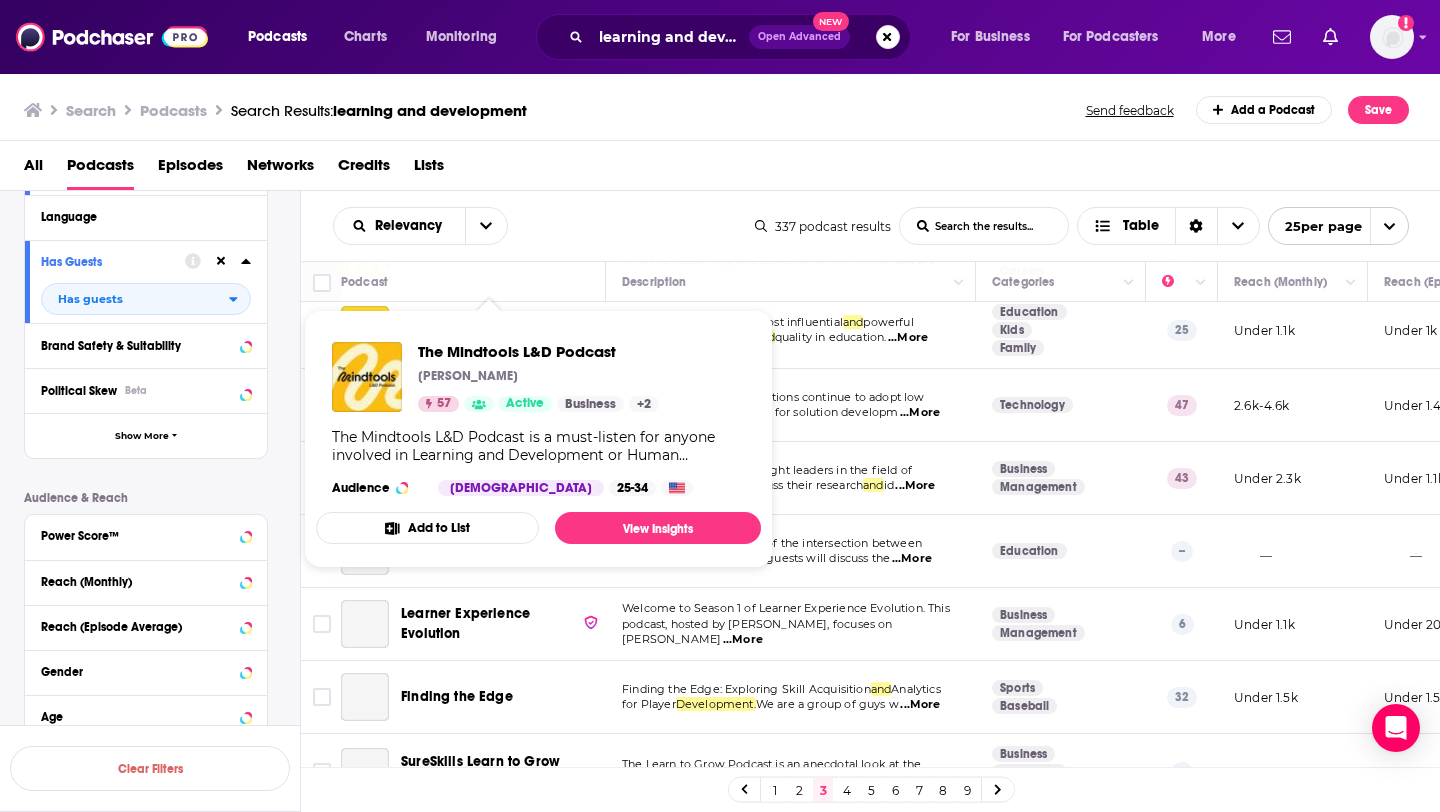 scroll, scrollTop: 1099, scrollLeft: 0, axis: vertical 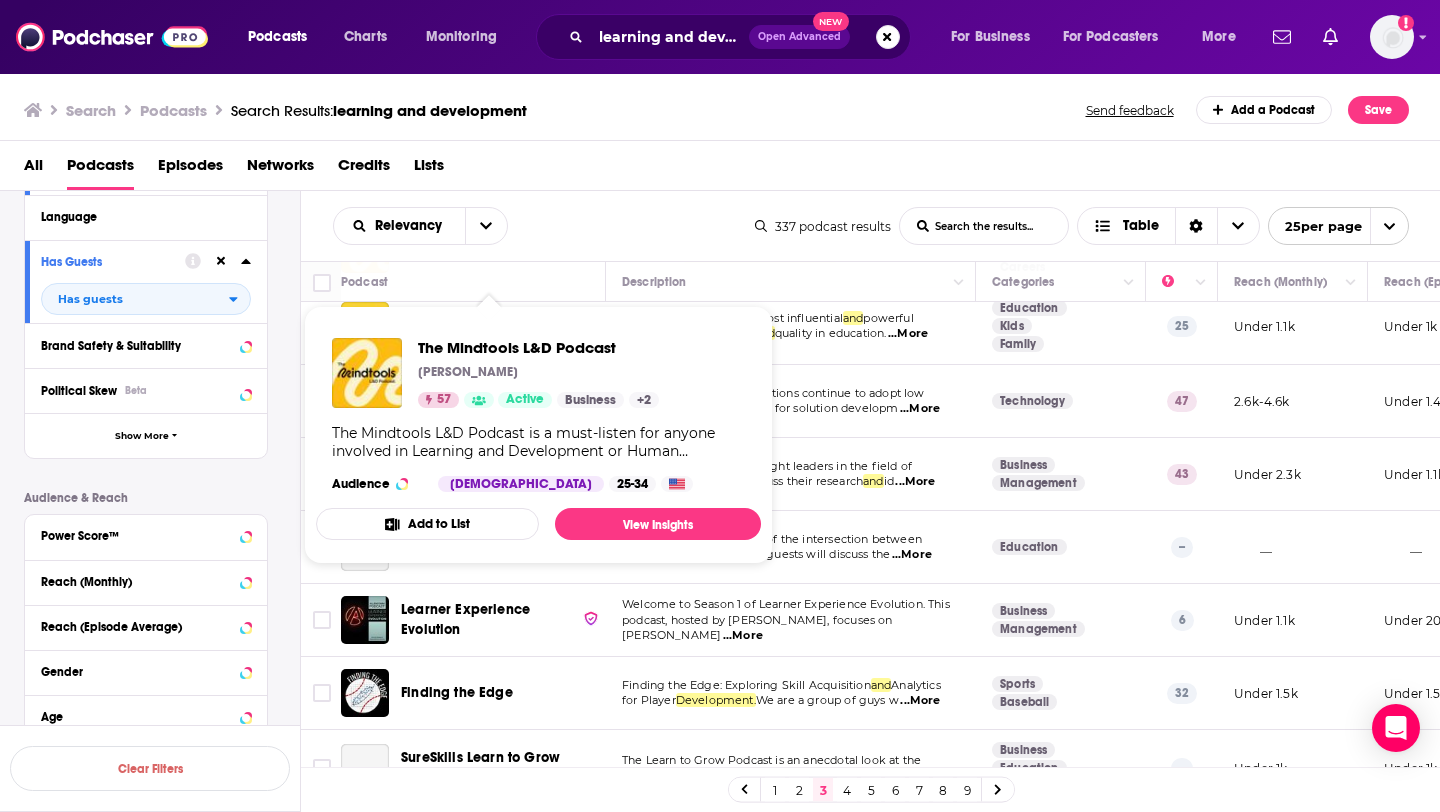 click on "quality in education." at bounding box center [831, 333] 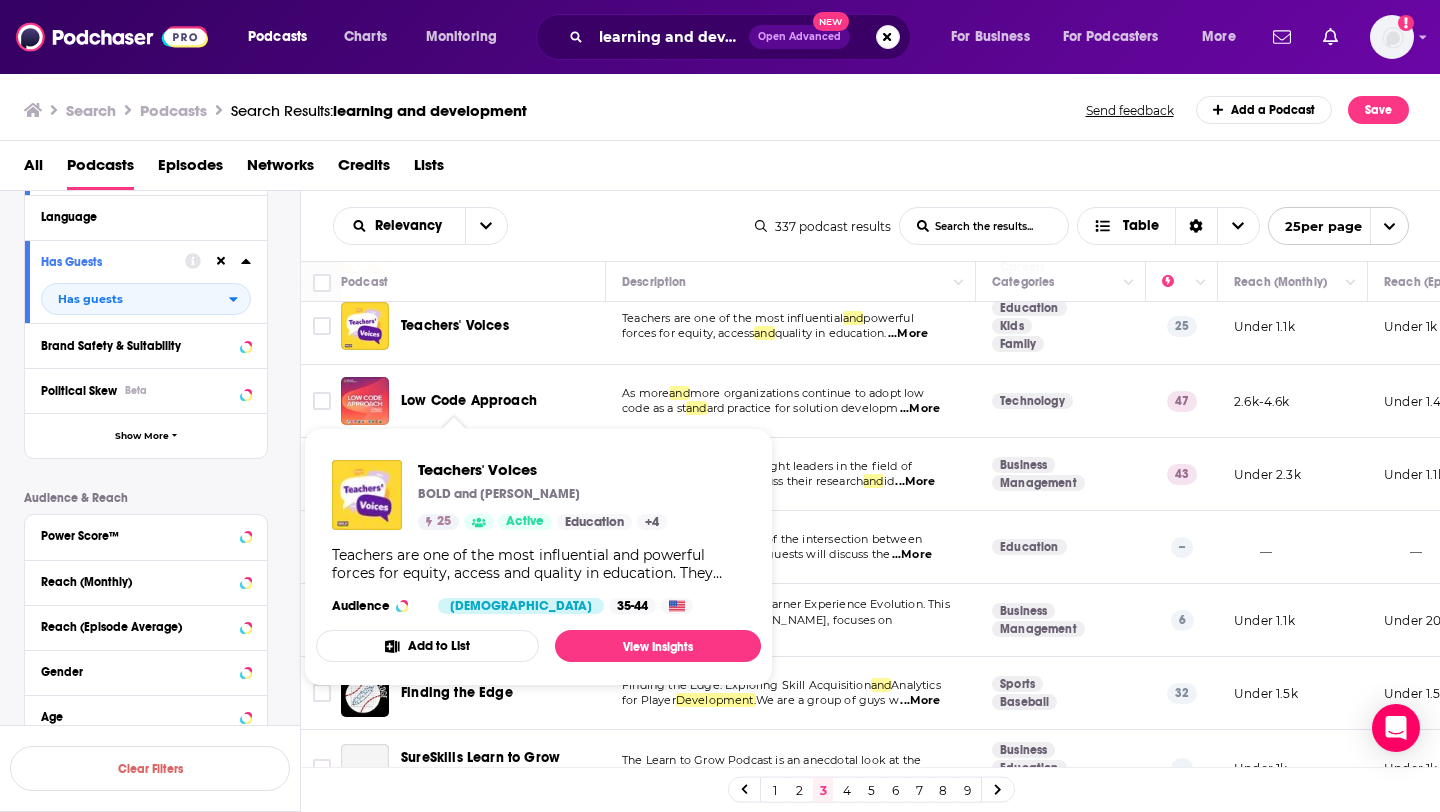 scroll, scrollTop: 1019, scrollLeft: 0, axis: vertical 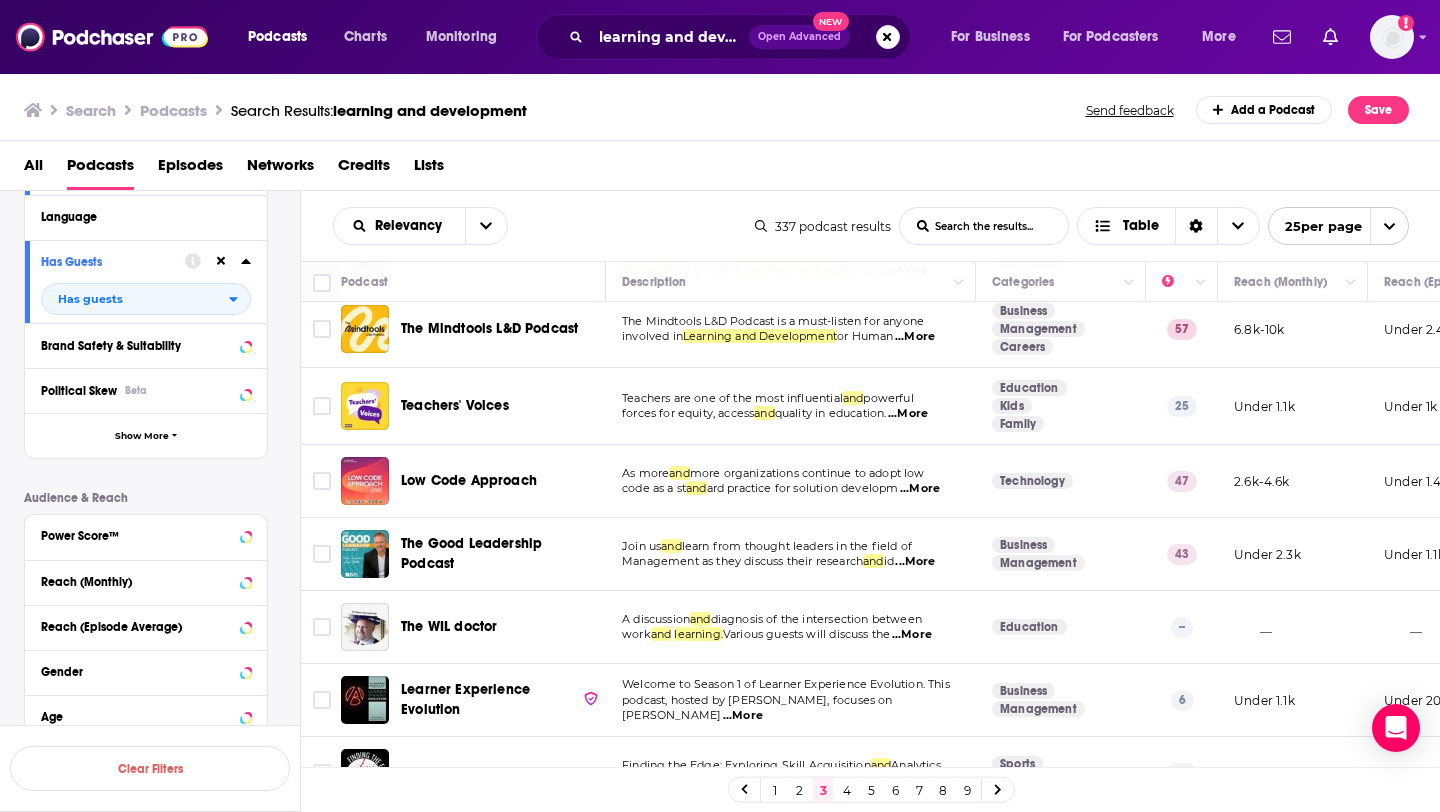 click on "involved in" at bounding box center [652, 336] 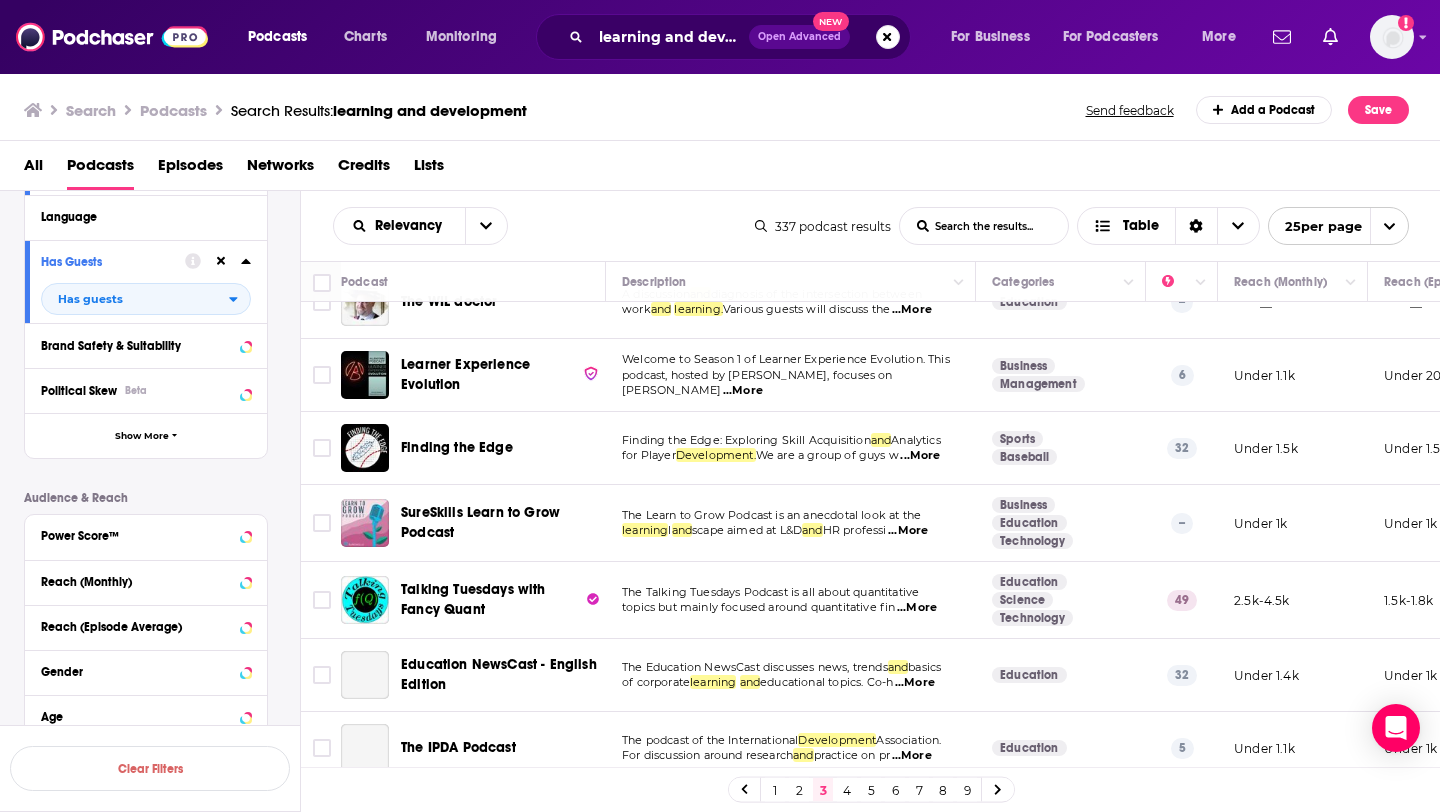 scroll, scrollTop: 1347, scrollLeft: 0, axis: vertical 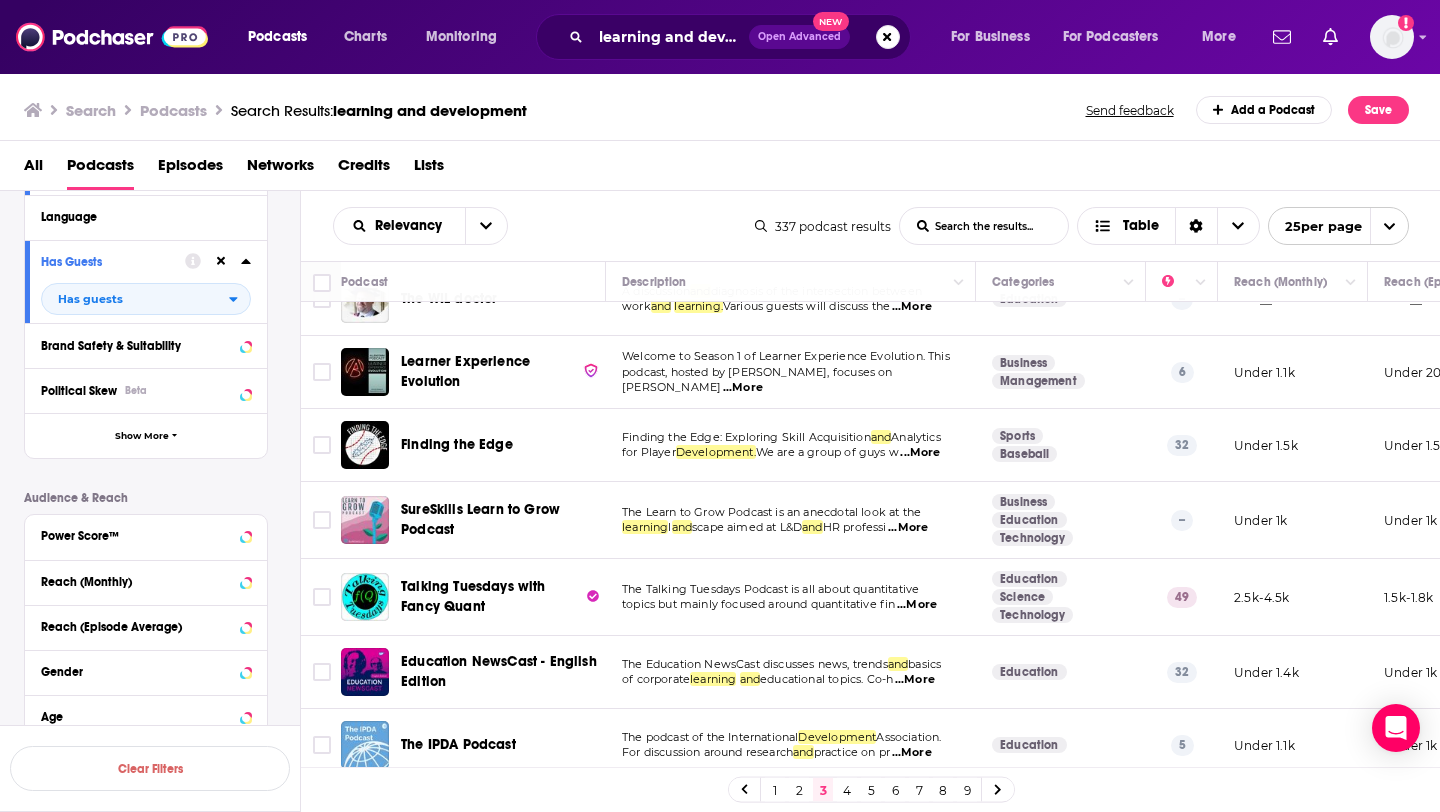 click on "...More" at bounding box center (908, 528) 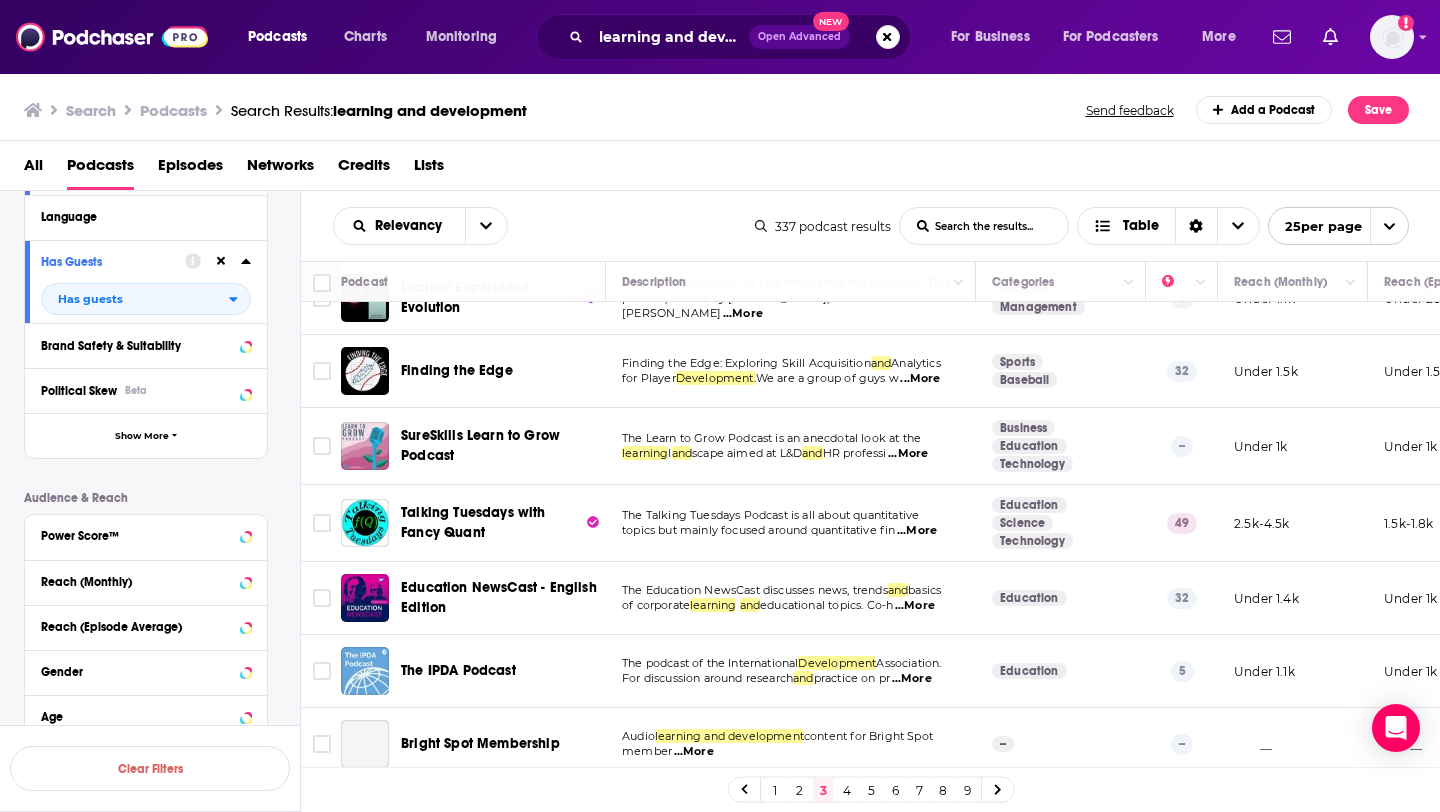 scroll, scrollTop: 1458, scrollLeft: 0, axis: vertical 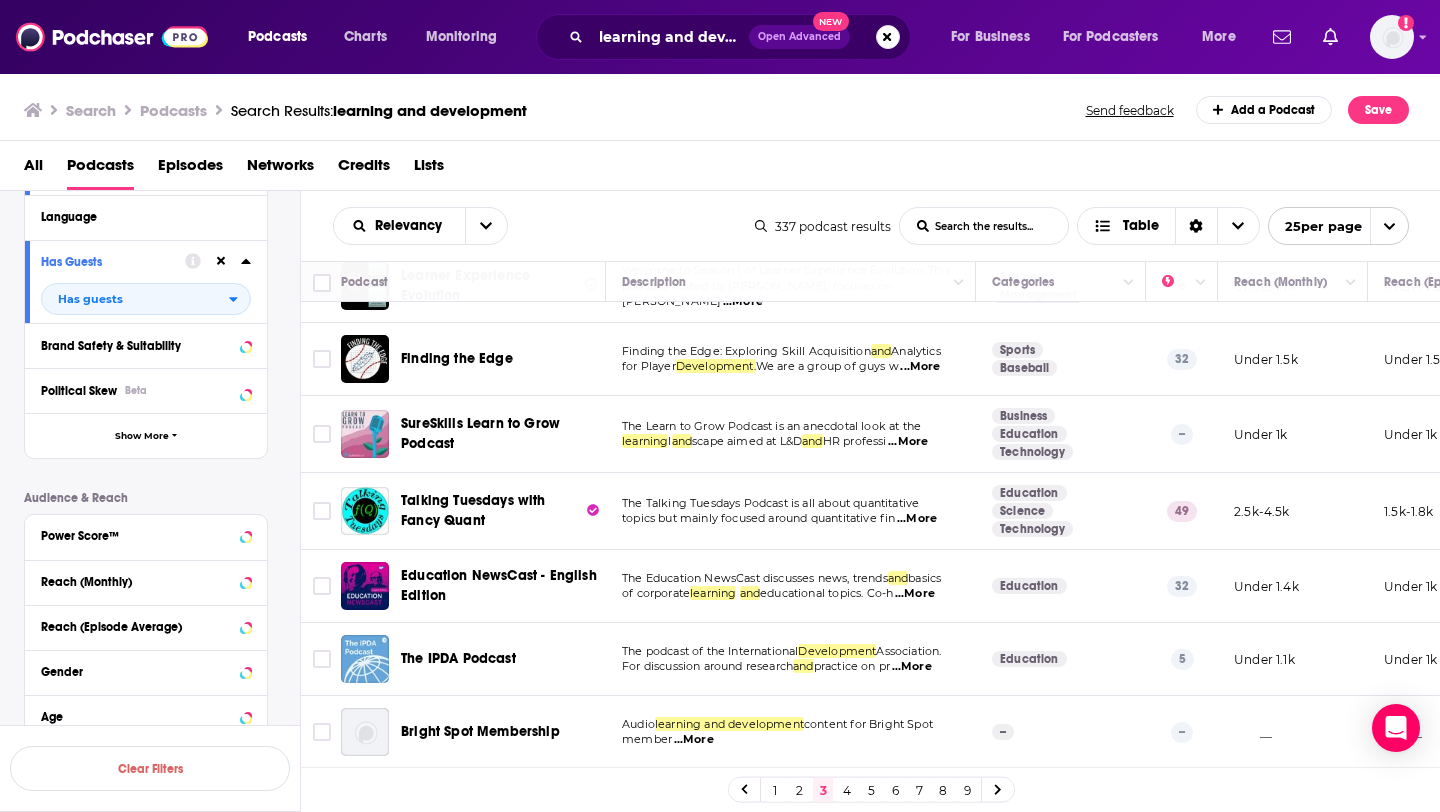click on "4" at bounding box center [847, 790] 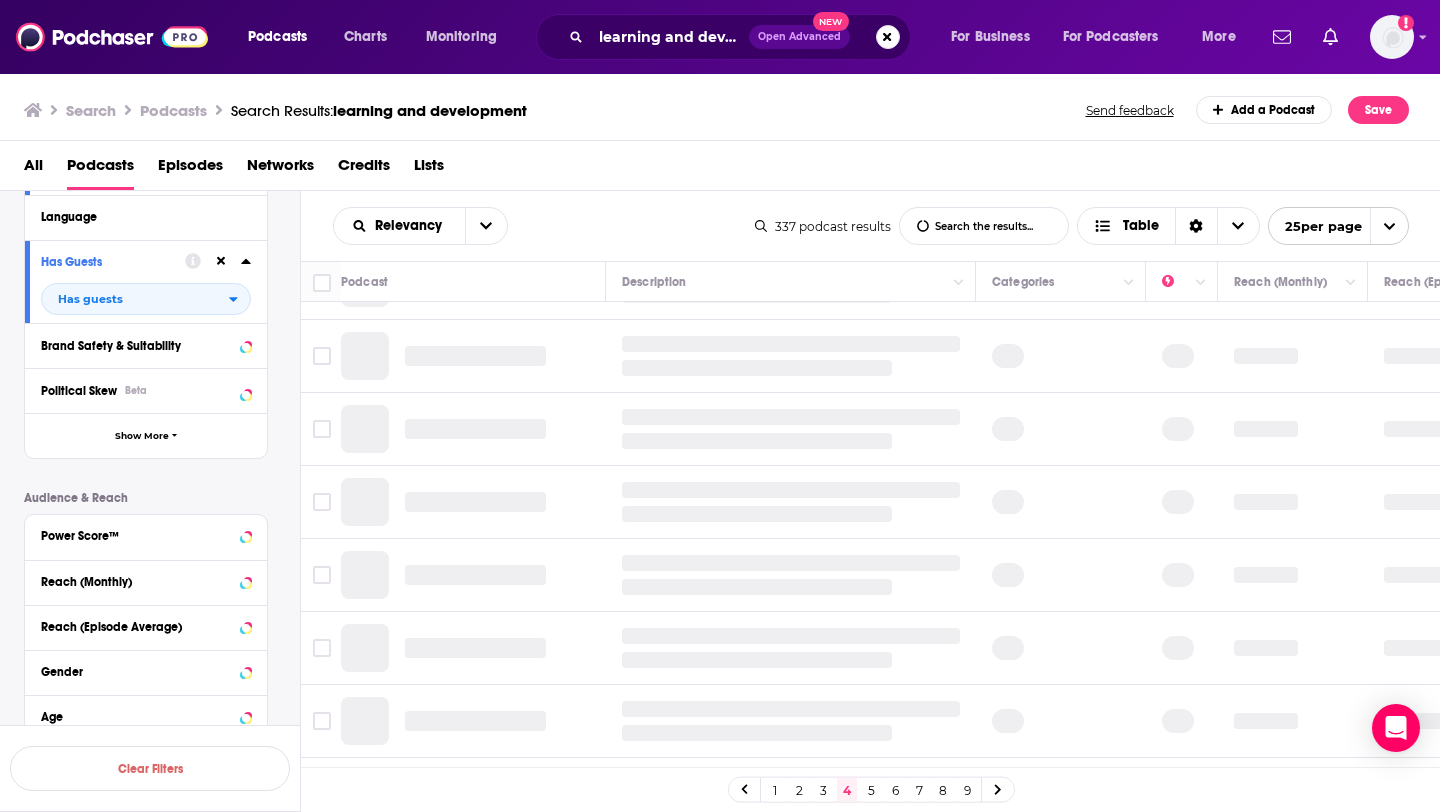 scroll, scrollTop: 0, scrollLeft: 0, axis: both 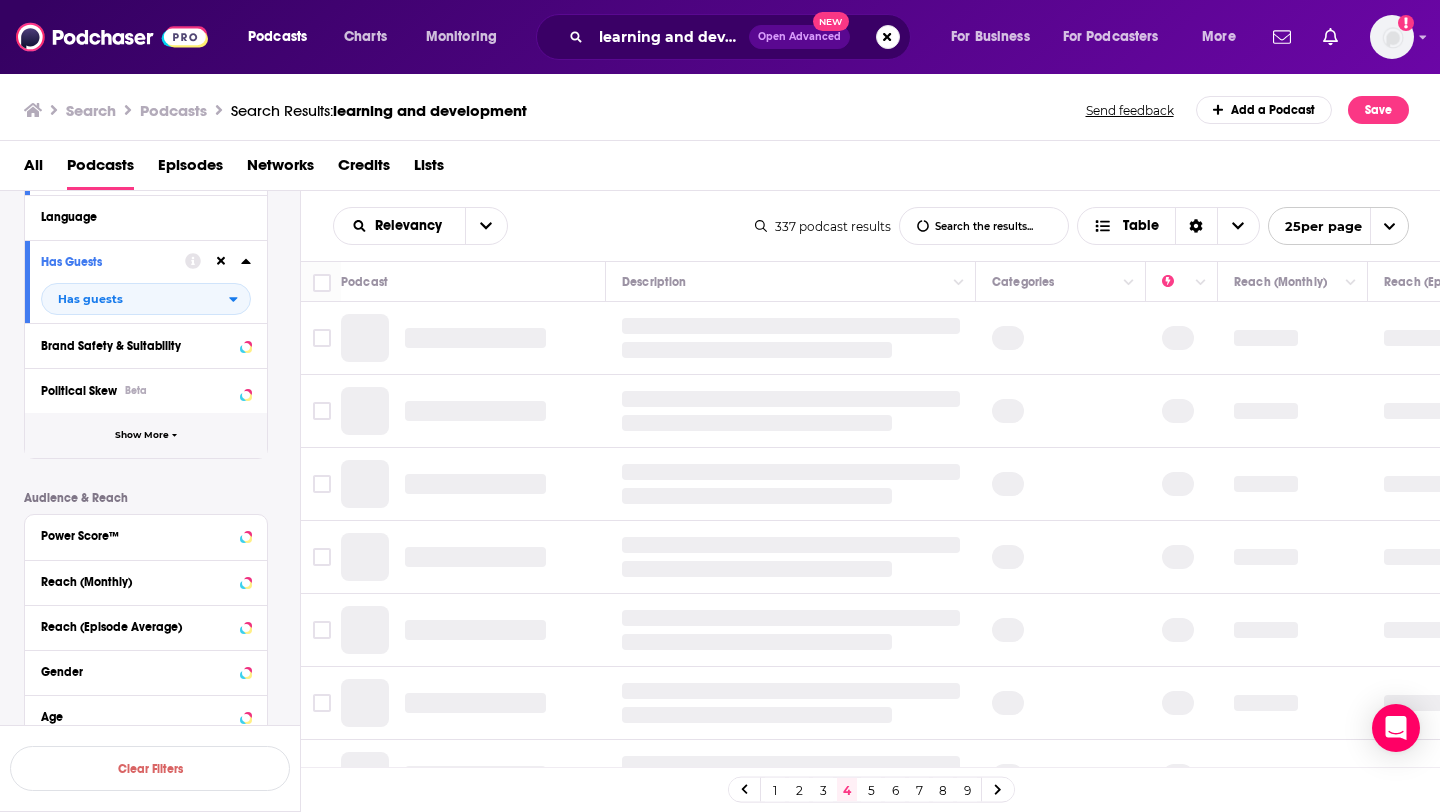 click on "Show More" at bounding box center [146, 435] 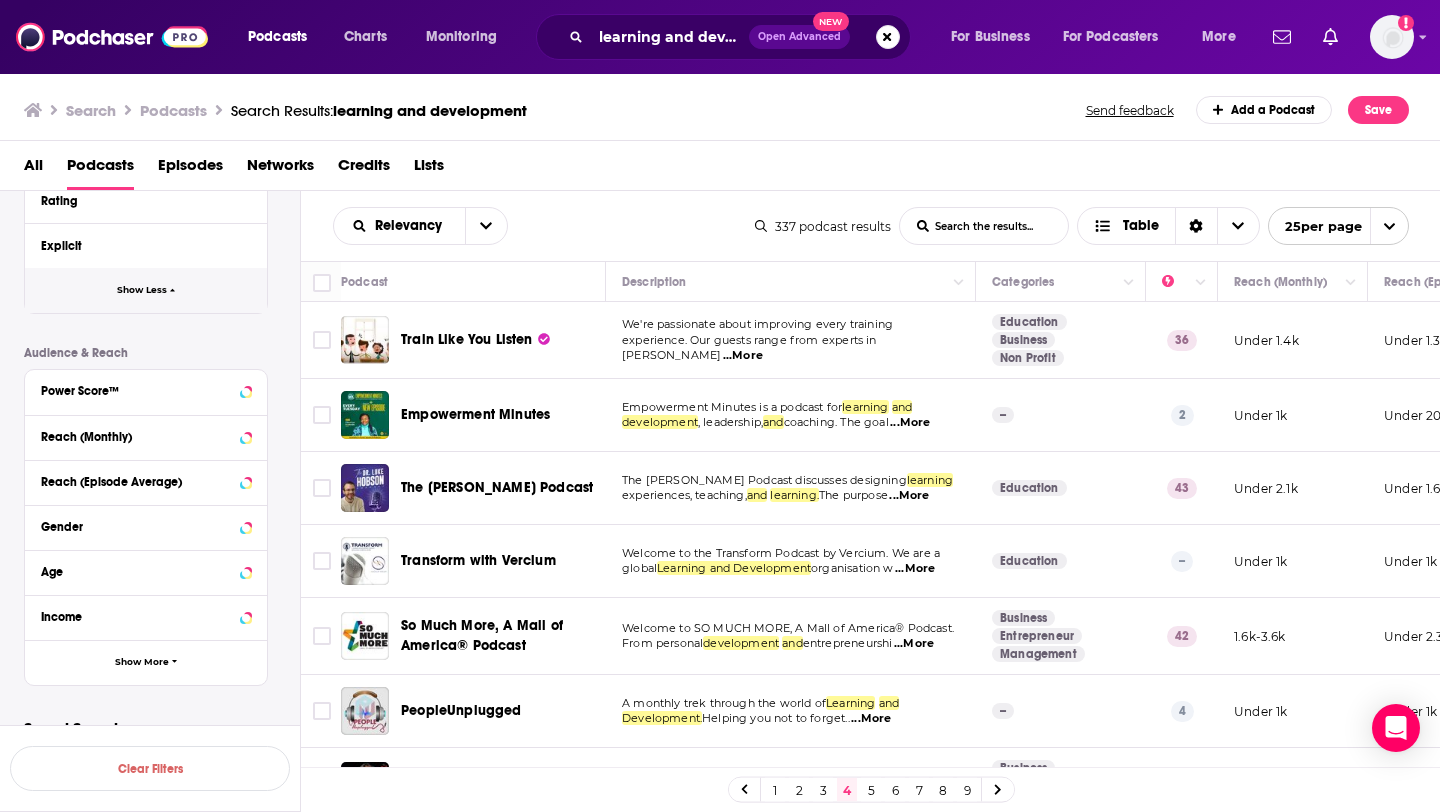 scroll, scrollTop: 885, scrollLeft: 0, axis: vertical 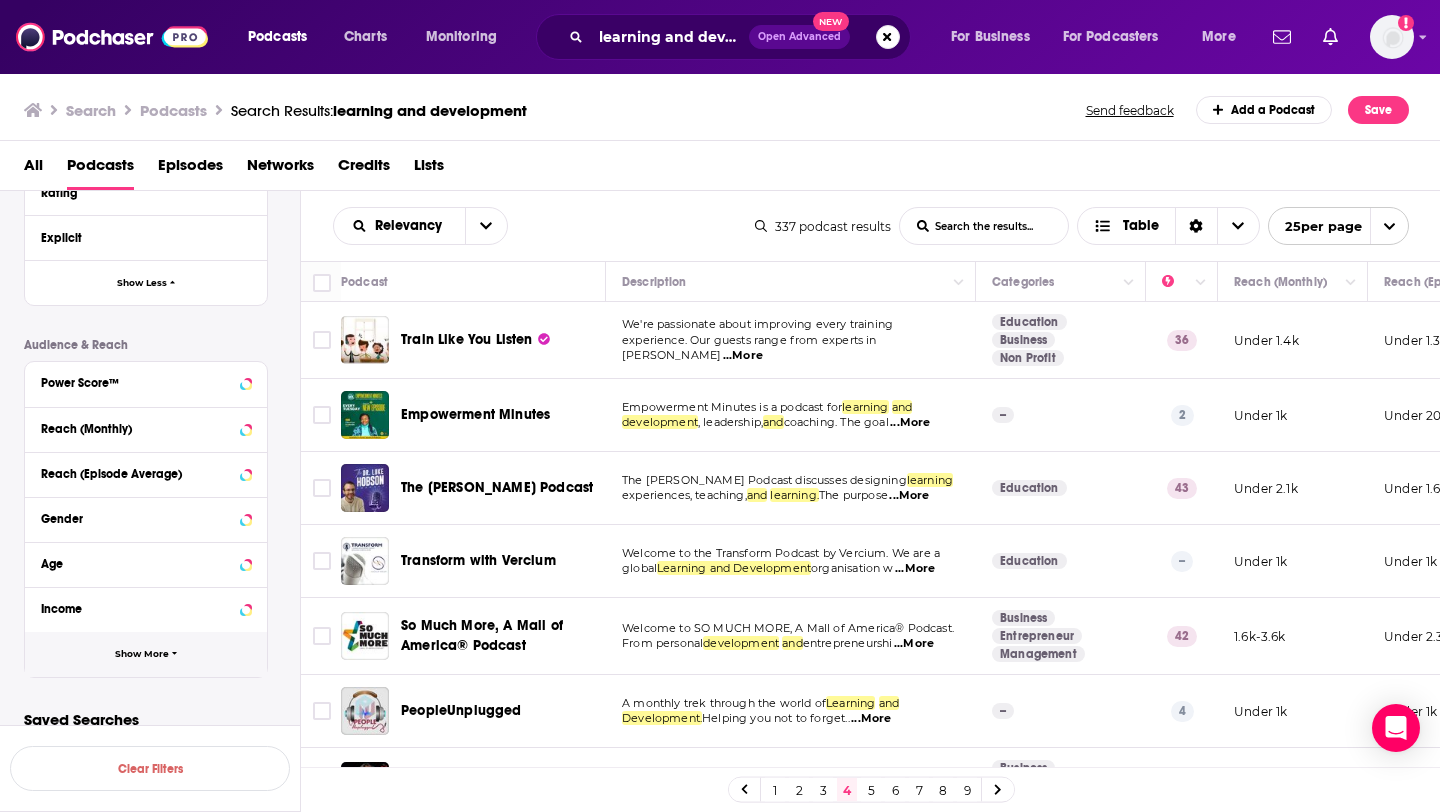 click on "Show More" at bounding box center [142, 654] 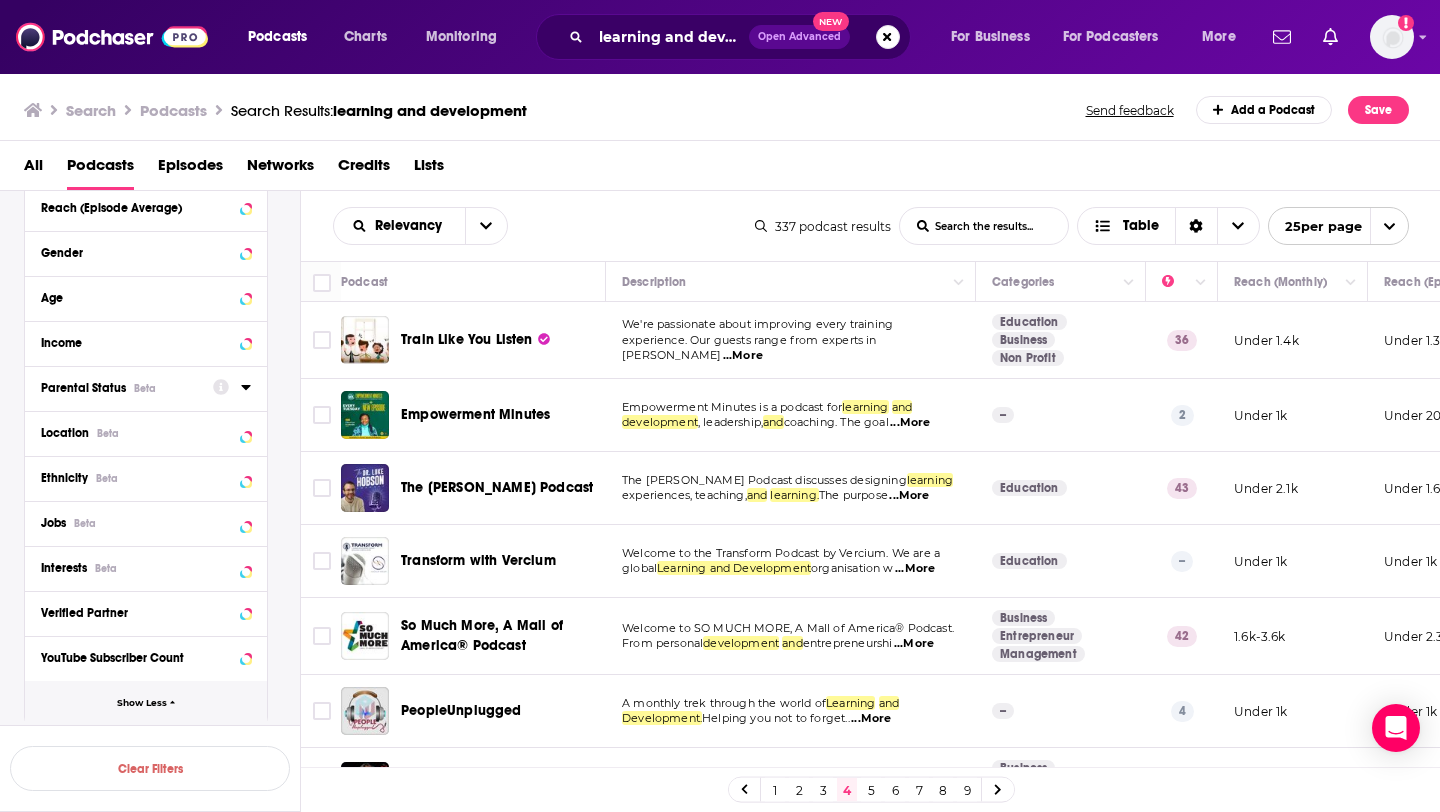 scroll, scrollTop: 1167, scrollLeft: 0, axis: vertical 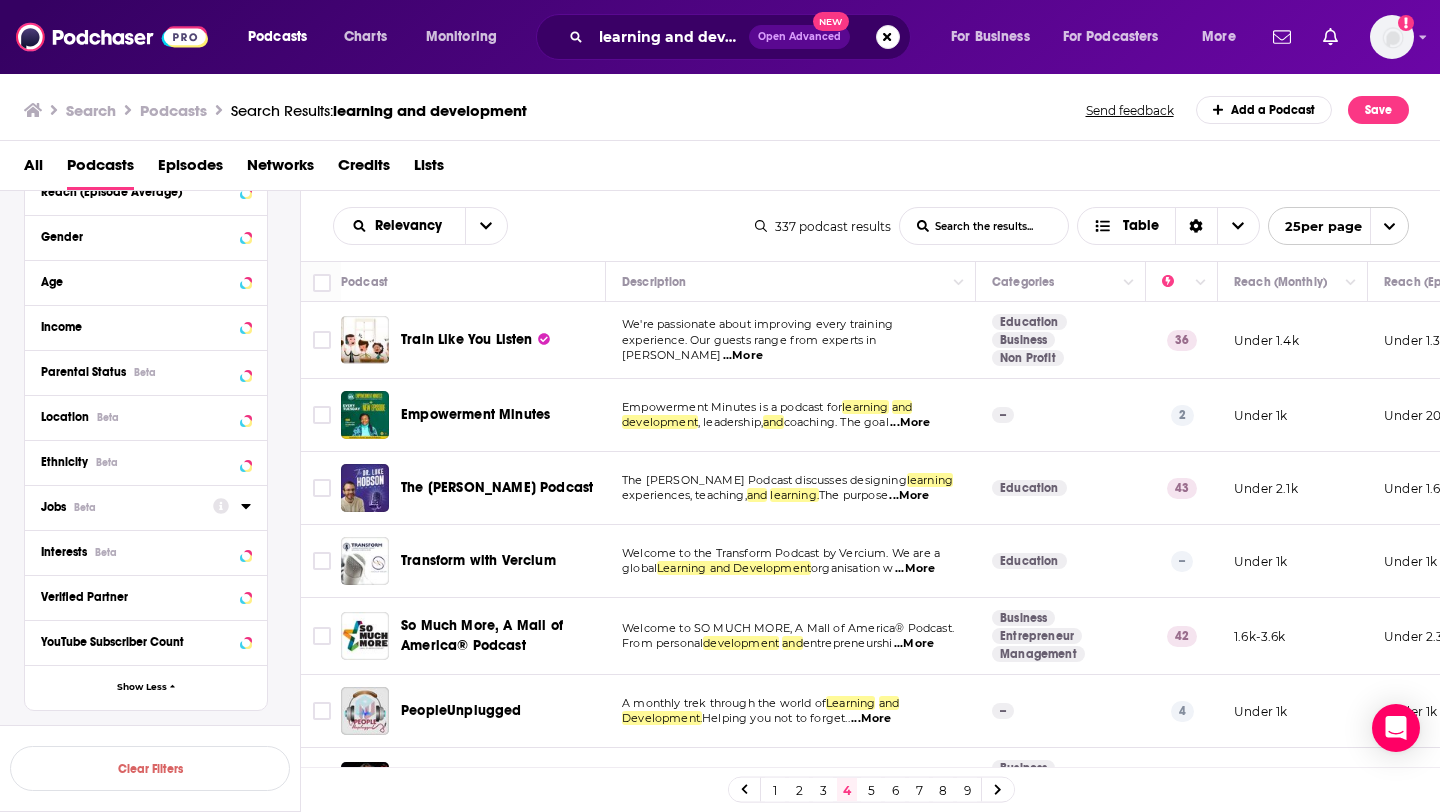 click 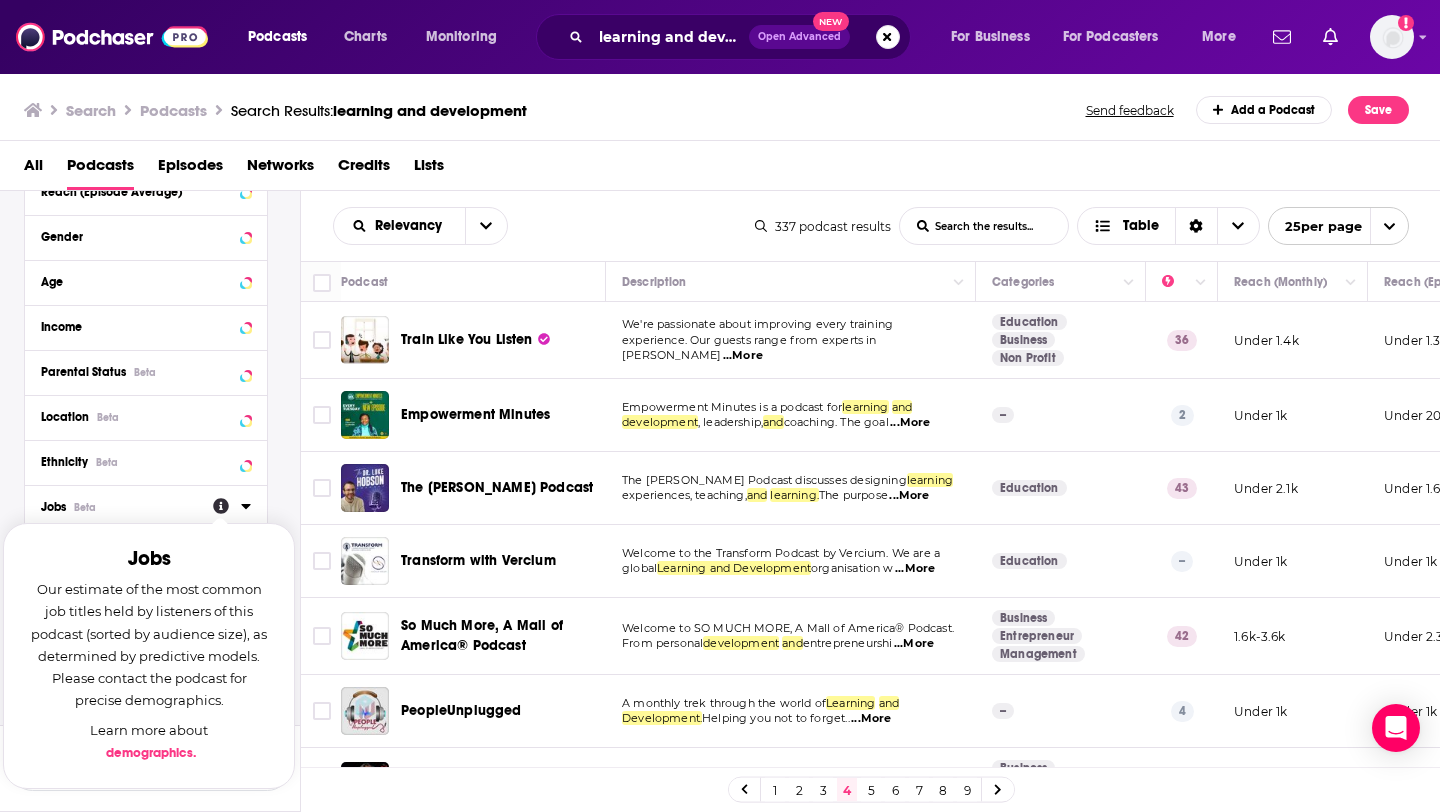 click 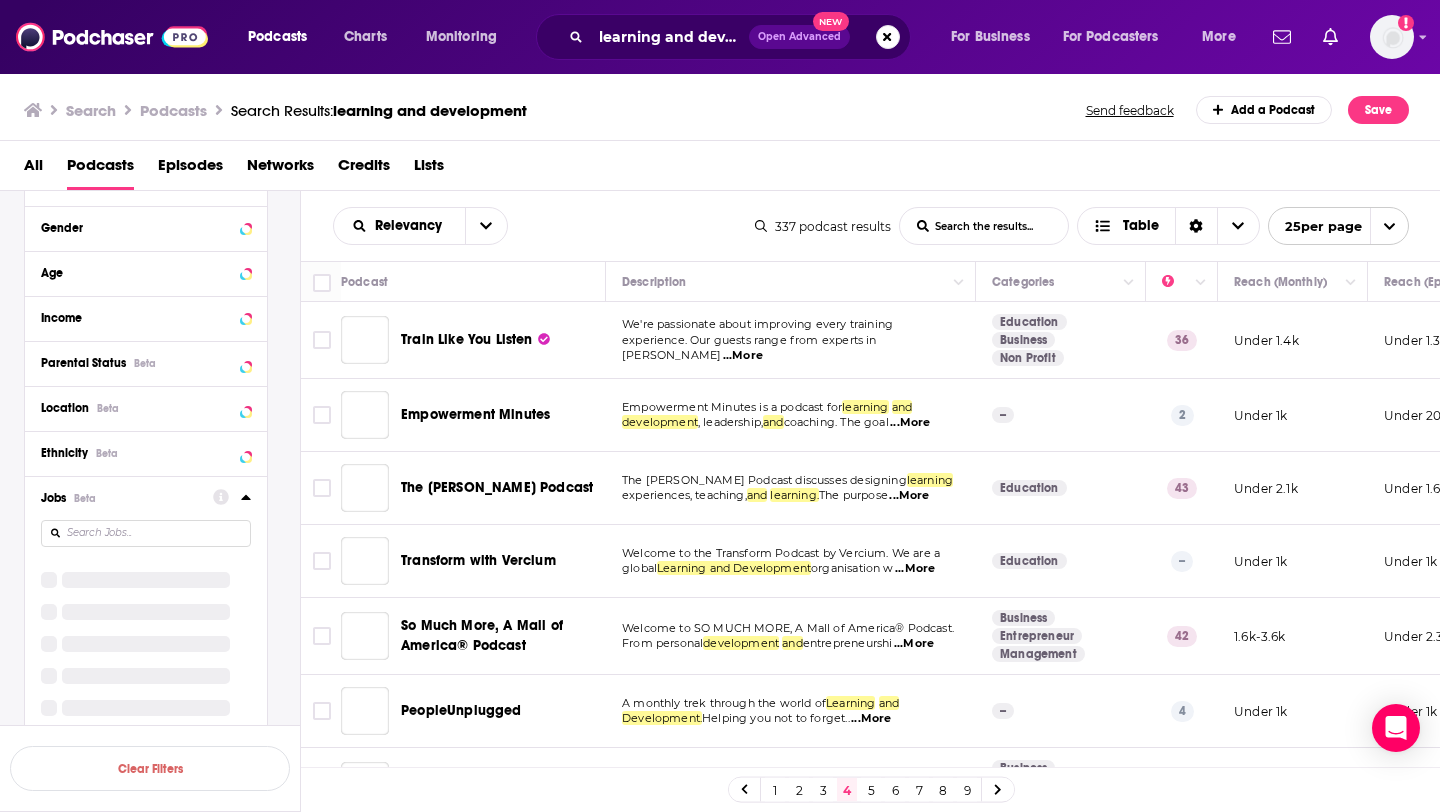 scroll, scrollTop: 1156, scrollLeft: 0, axis: vertical 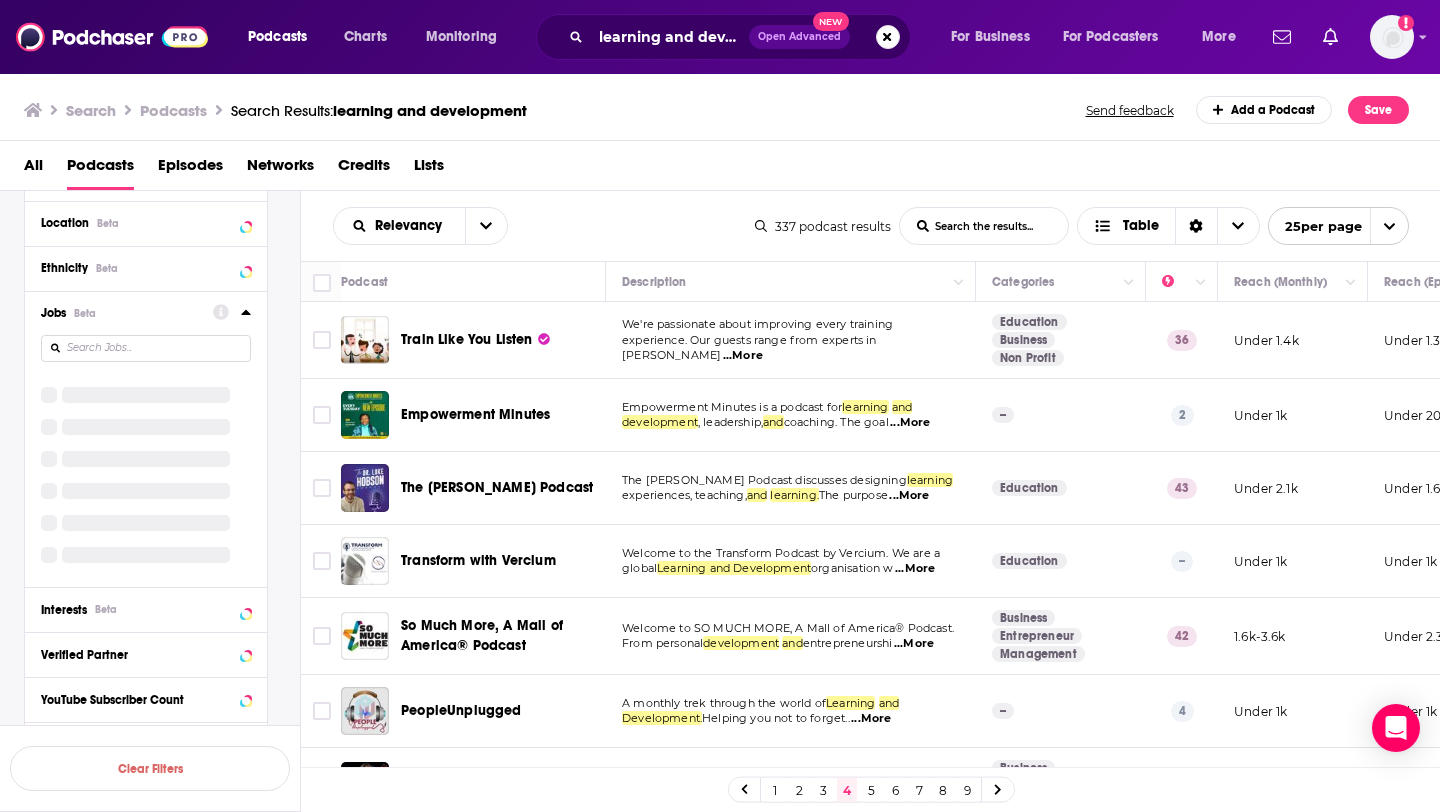 click on "Jobs Beta" at bounding box center [146, 439] 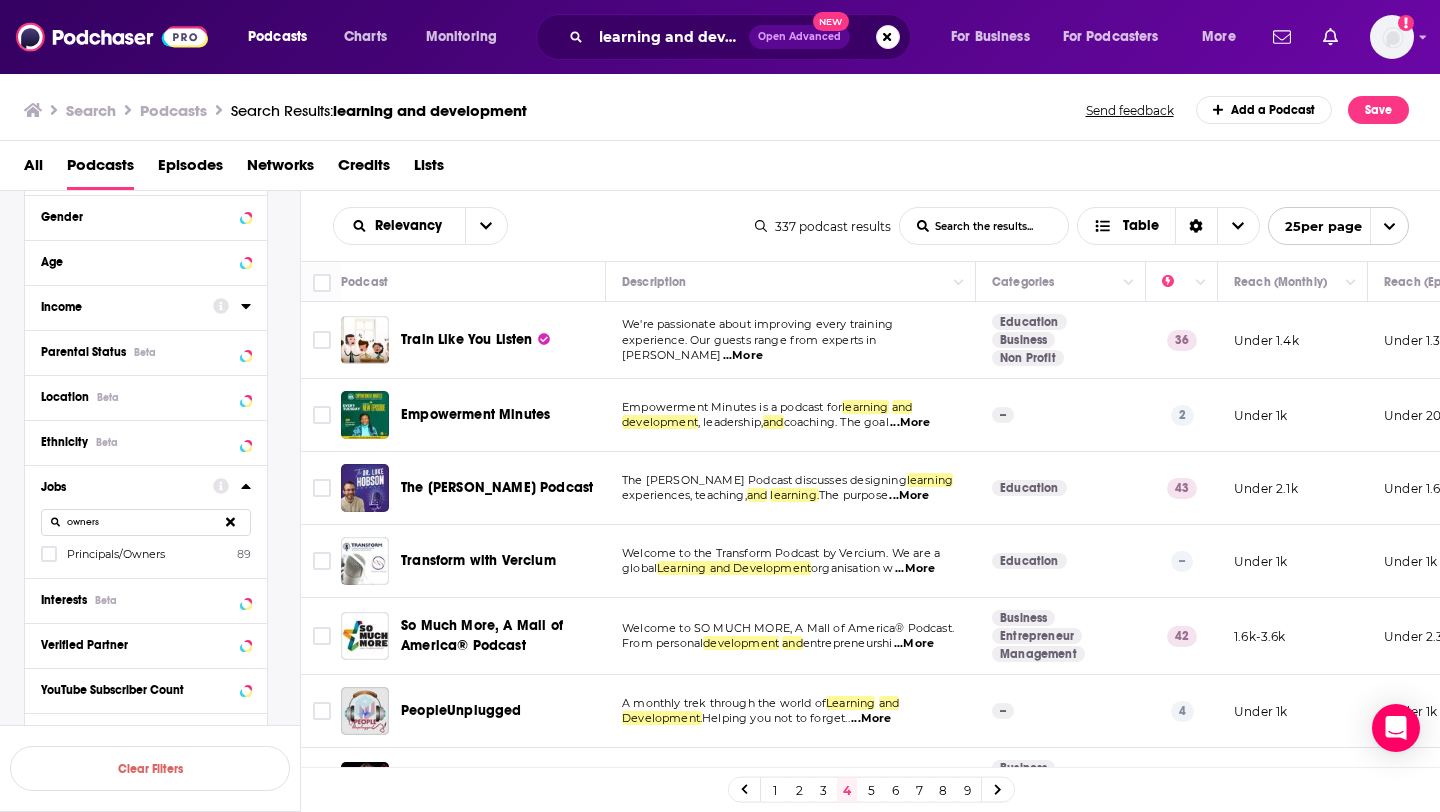 scroll, scrollTop: 1219, scrollLeft: 0, axis: vertical 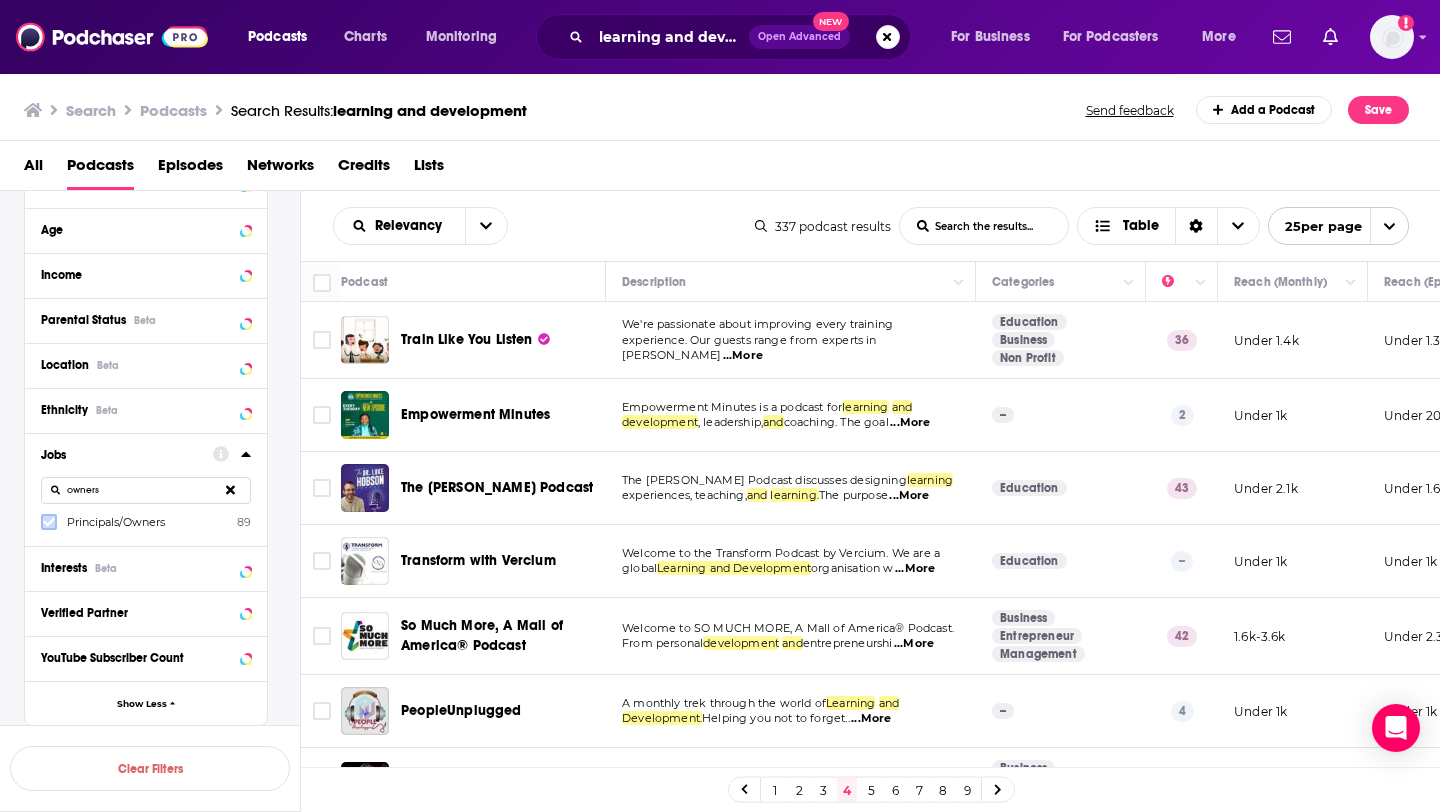 click 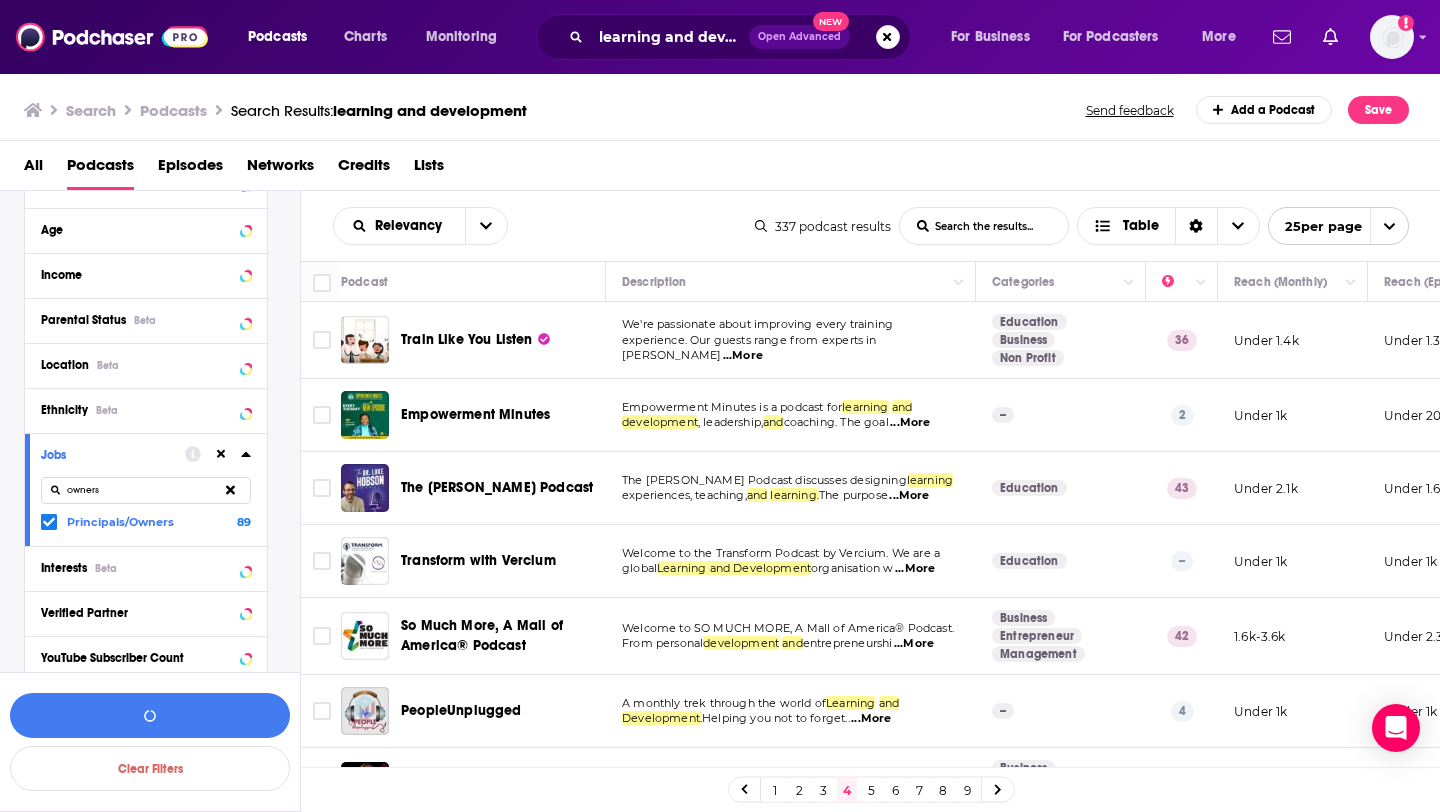 drag, startPoint x: 109, startPoint y: 503, endPoint x: 48, endPoint y: 498, distance: 61.204575 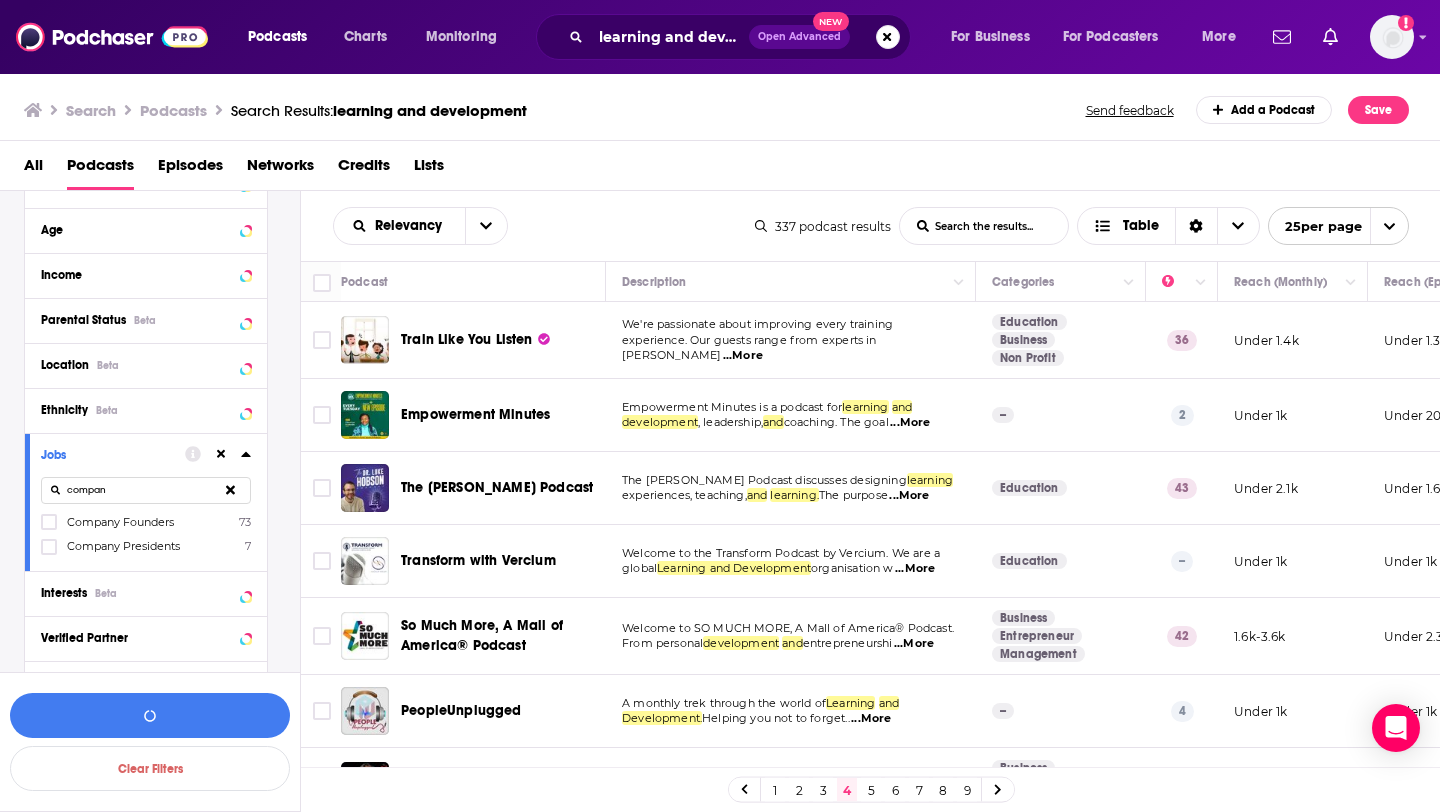 type on "compan" 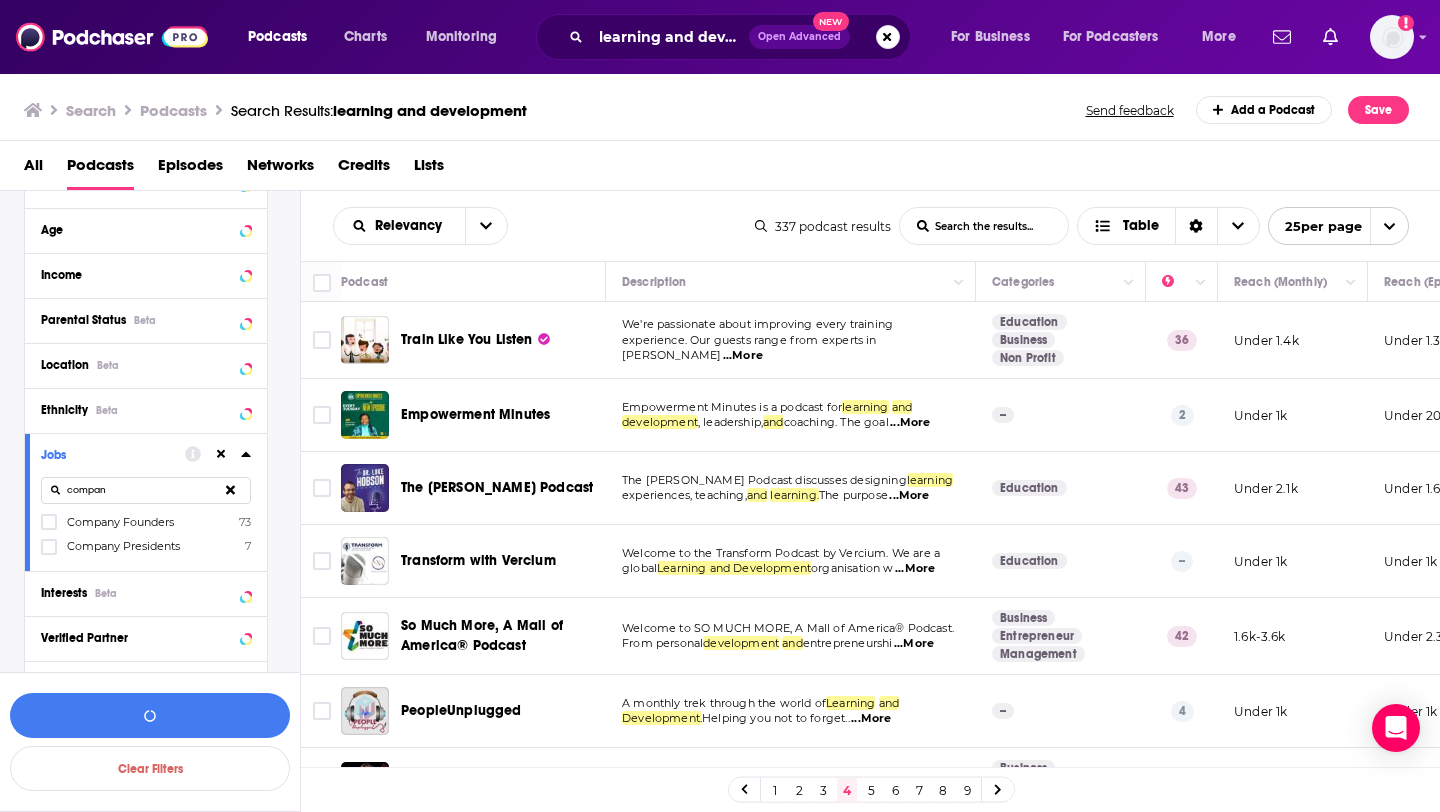 click on "Company Founders" at bounding box center (120, 522) 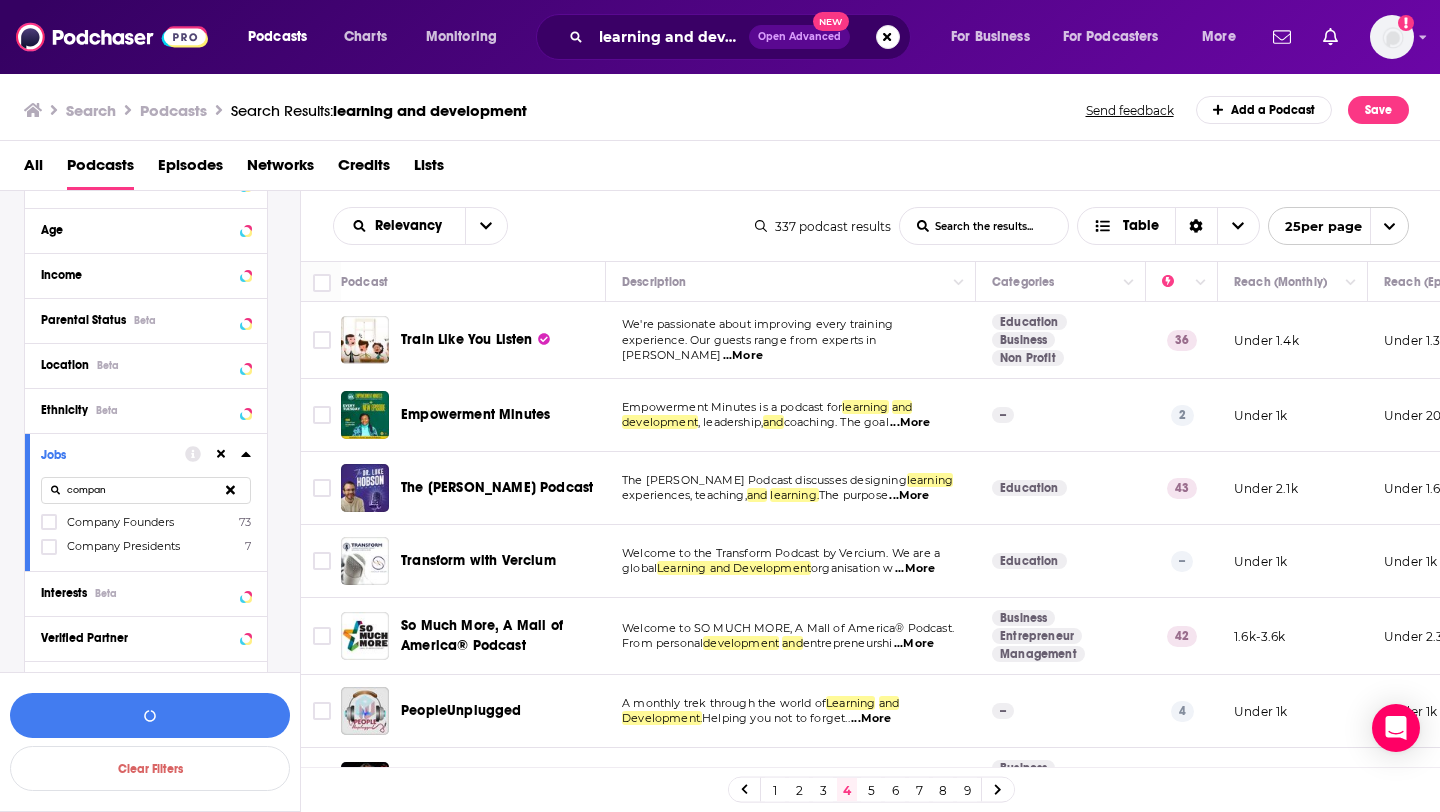 click at bounding box center (49, 528) 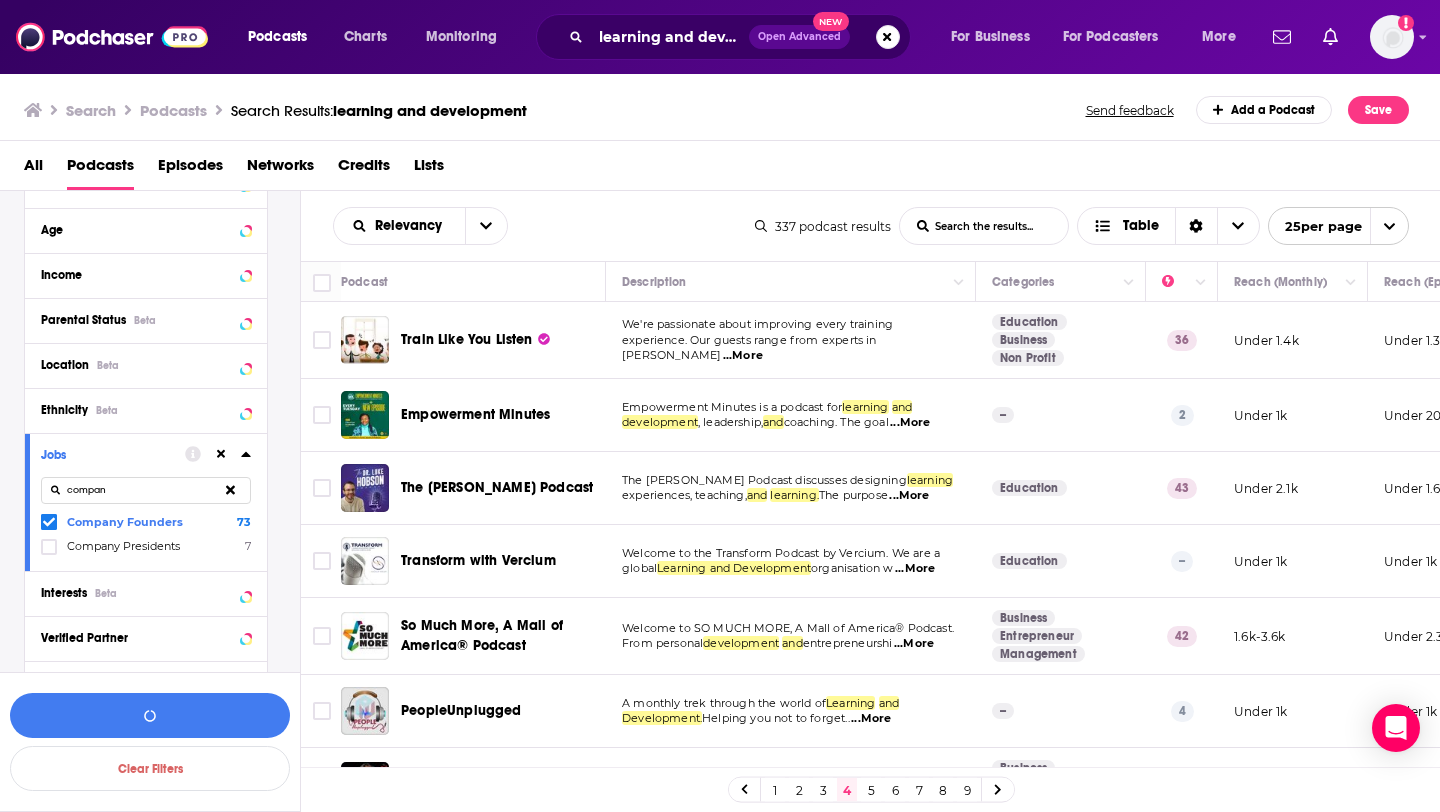 click on "Company Presidents" at bounding box center [123, 546] 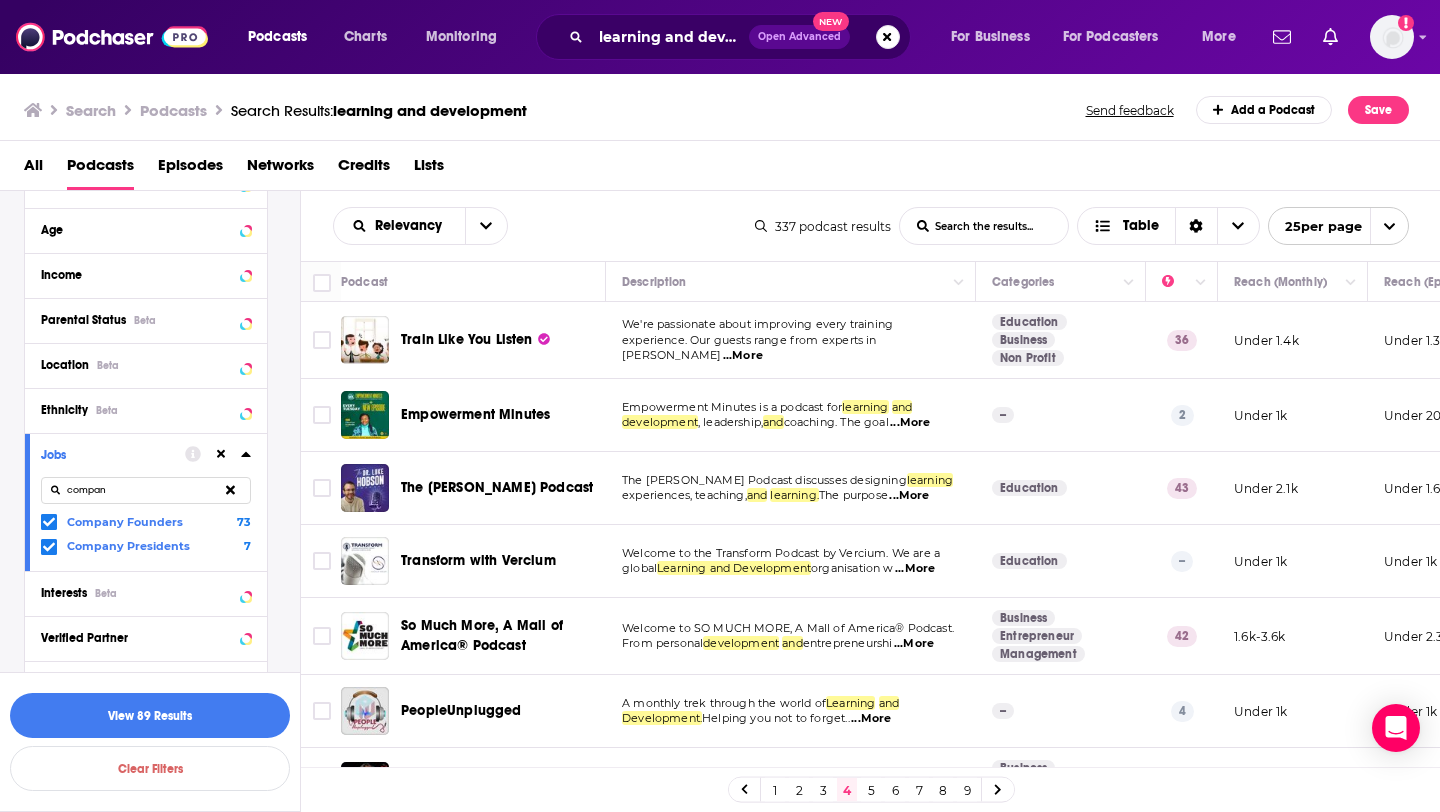 click on "compan" at bounding box center [146, 490] 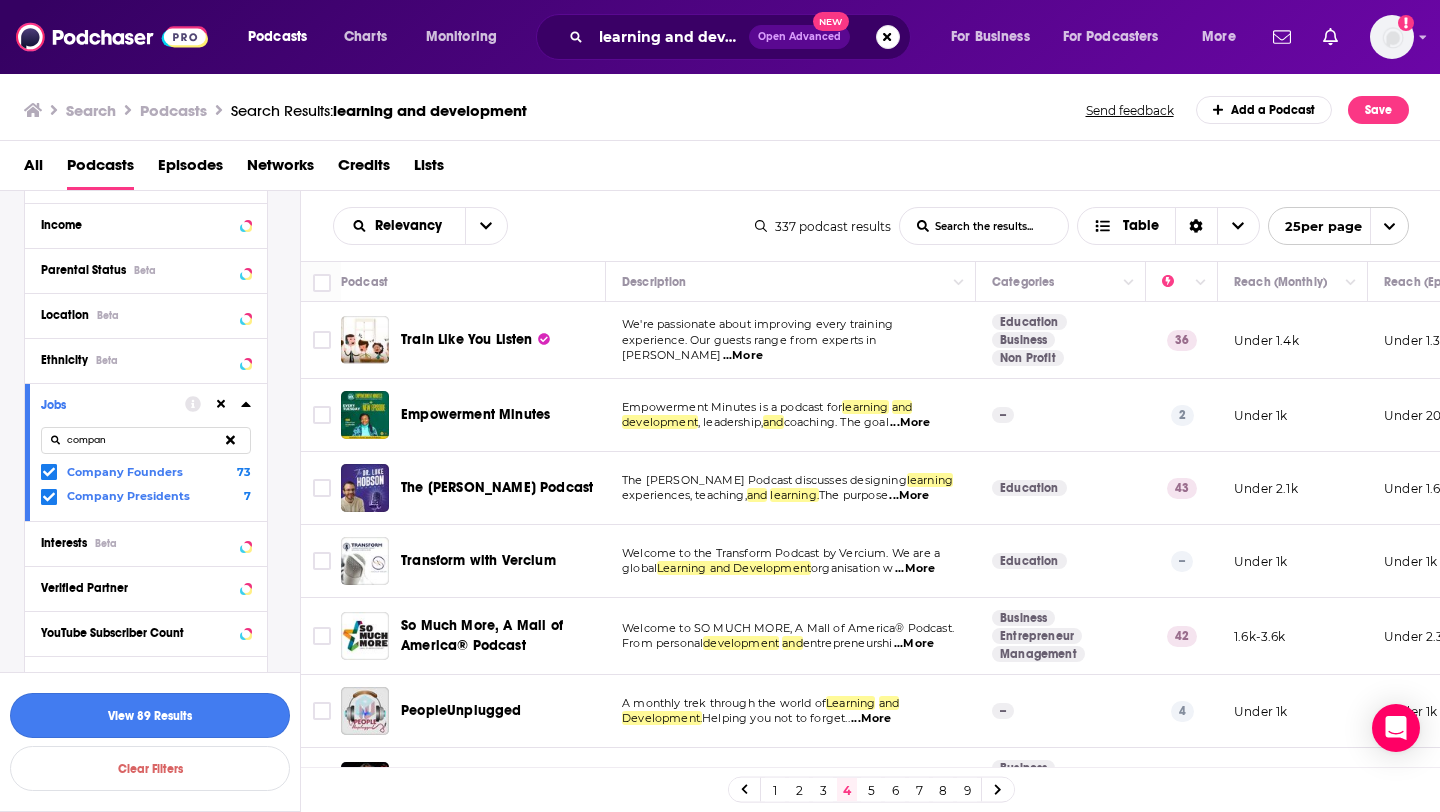 click on "View 89 Results" at bounding box center (150, 715) 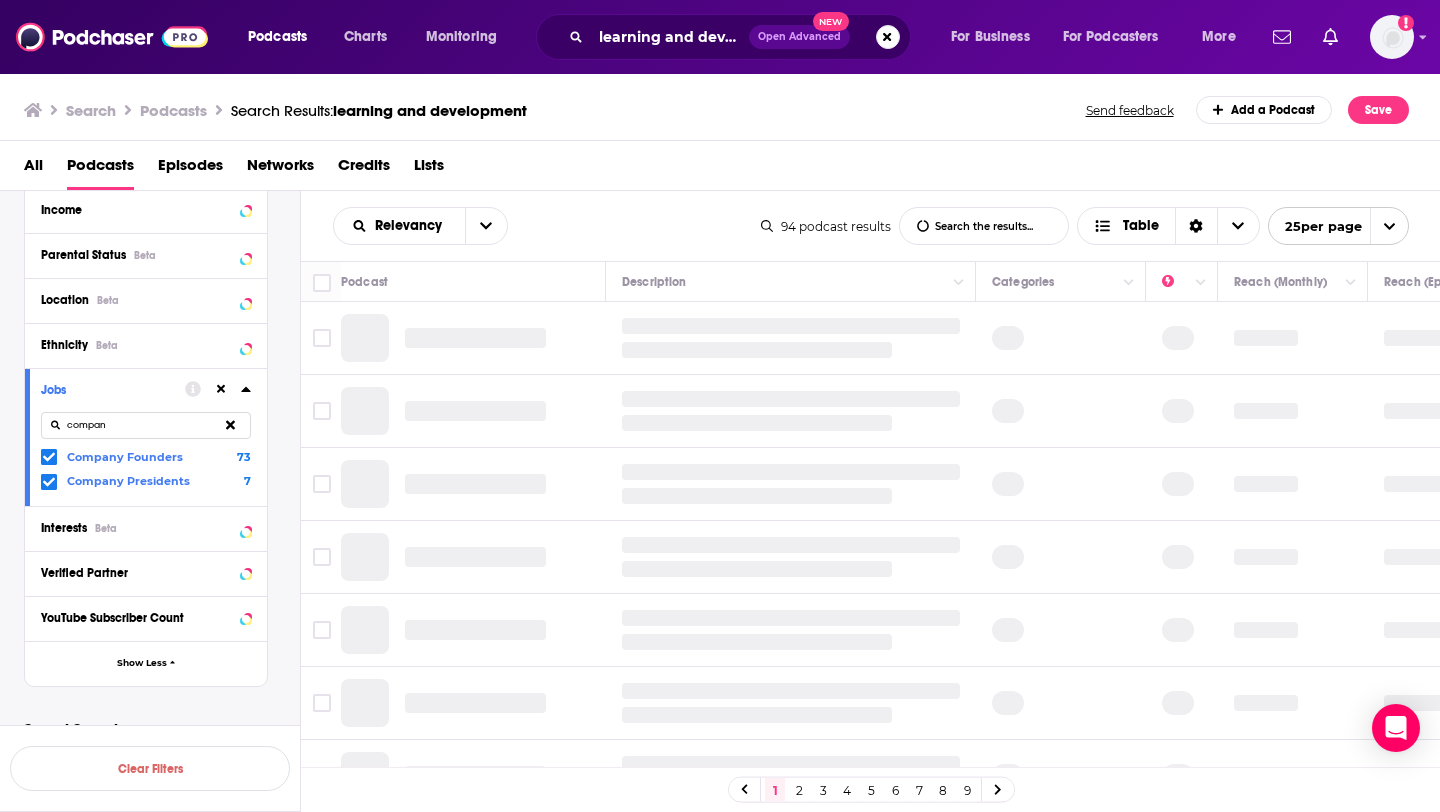 scroll, scrollTop: 1243, scrollLeft: 0, axis: vertical 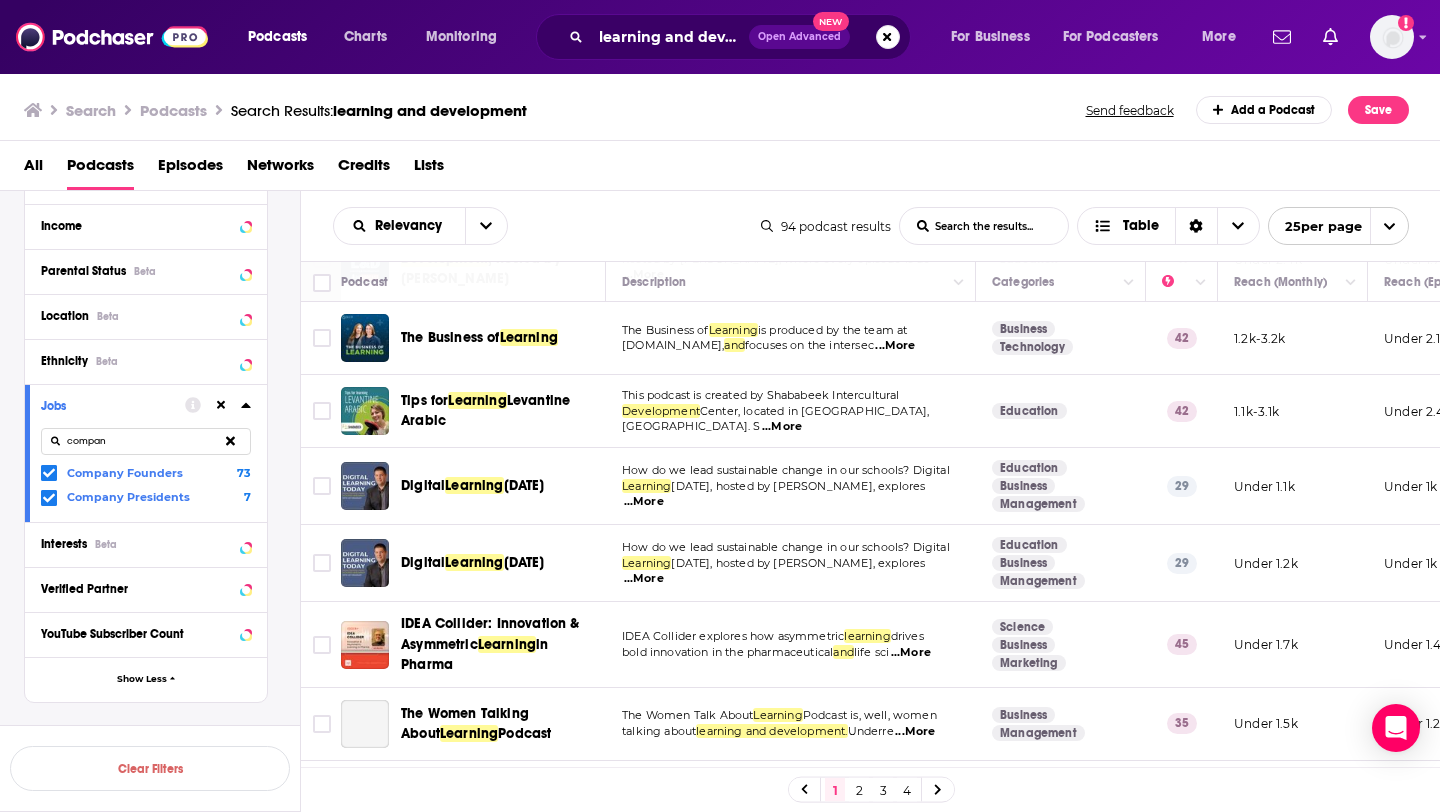 click on "...More" at bounding box center (644, 275) 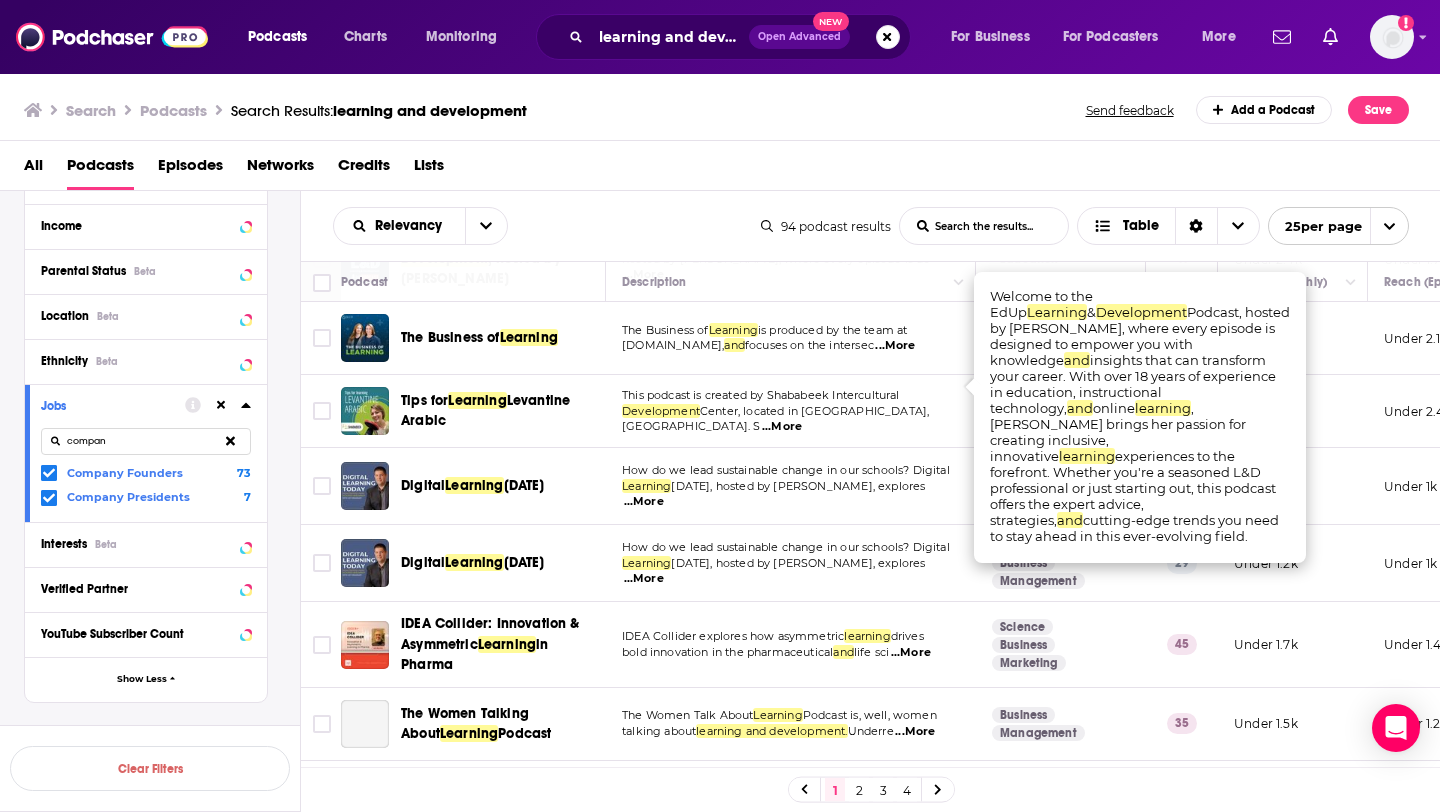 click on "Welcome to the EdUp  Learning  &  Development  Podcast, hosted by Holly Owens, where every episode is de  ...More" at bounding box center (791, 259) 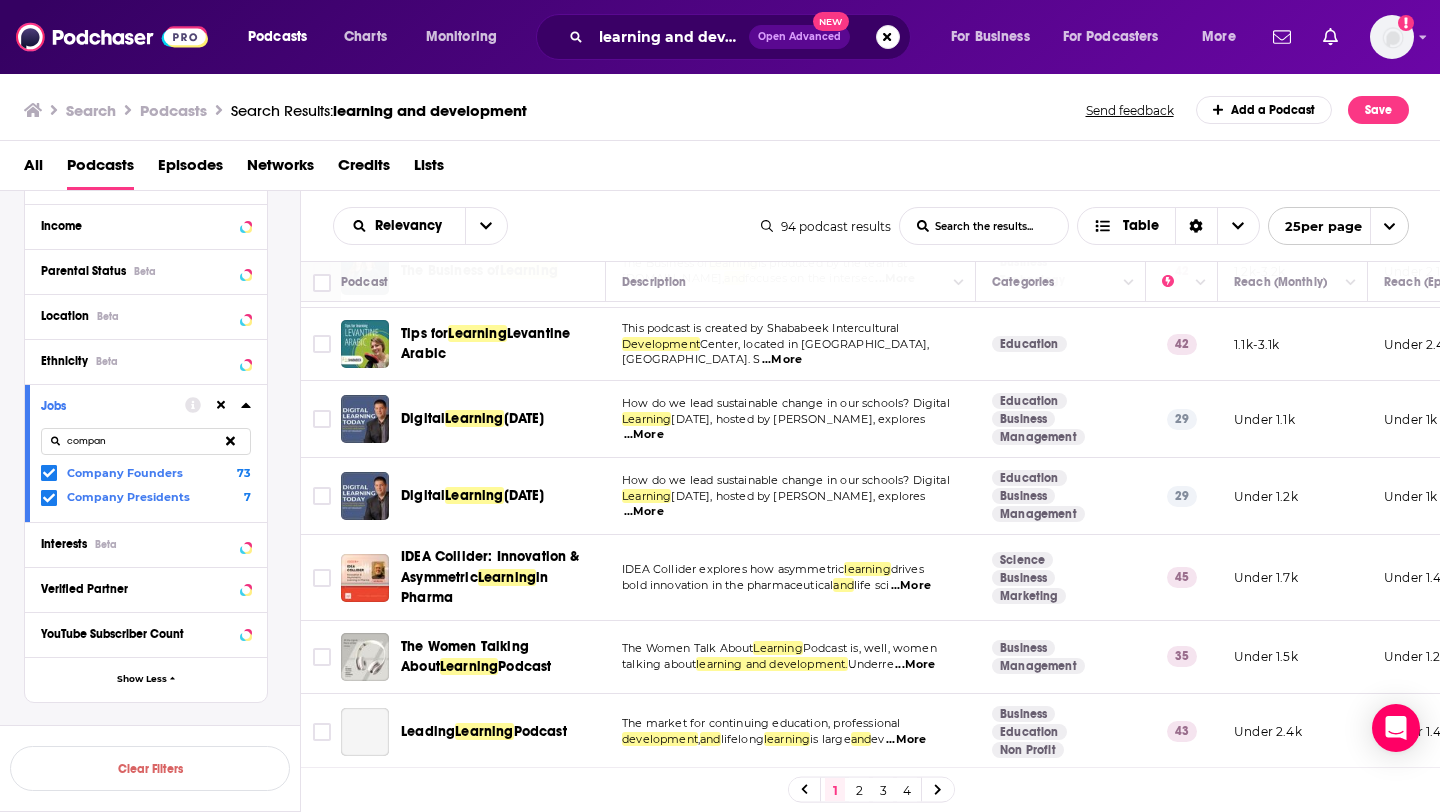 scroll, scrollTop: 324, scrollLeft: 0, axis: vertical 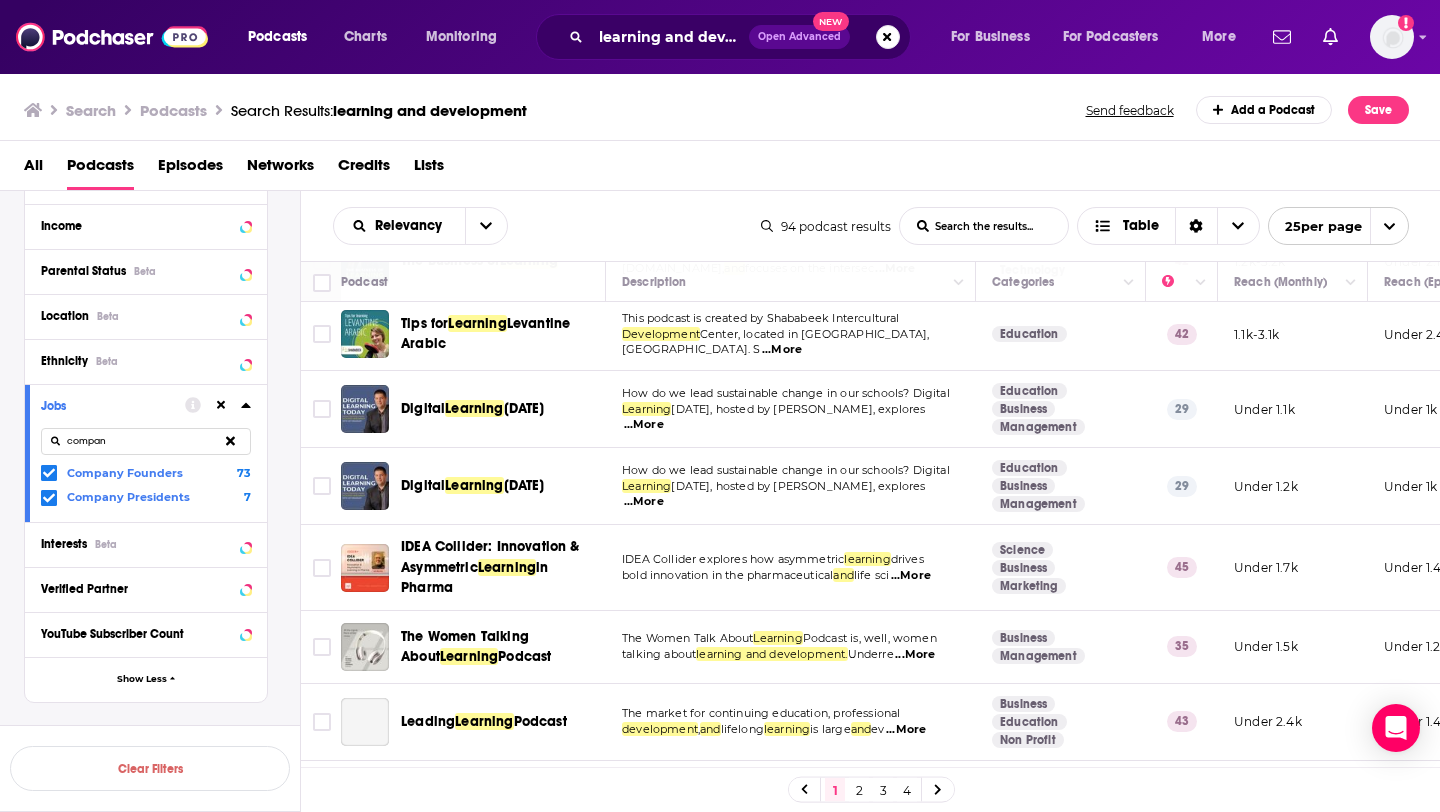 click on "...More" at bounding box center (895, 269) 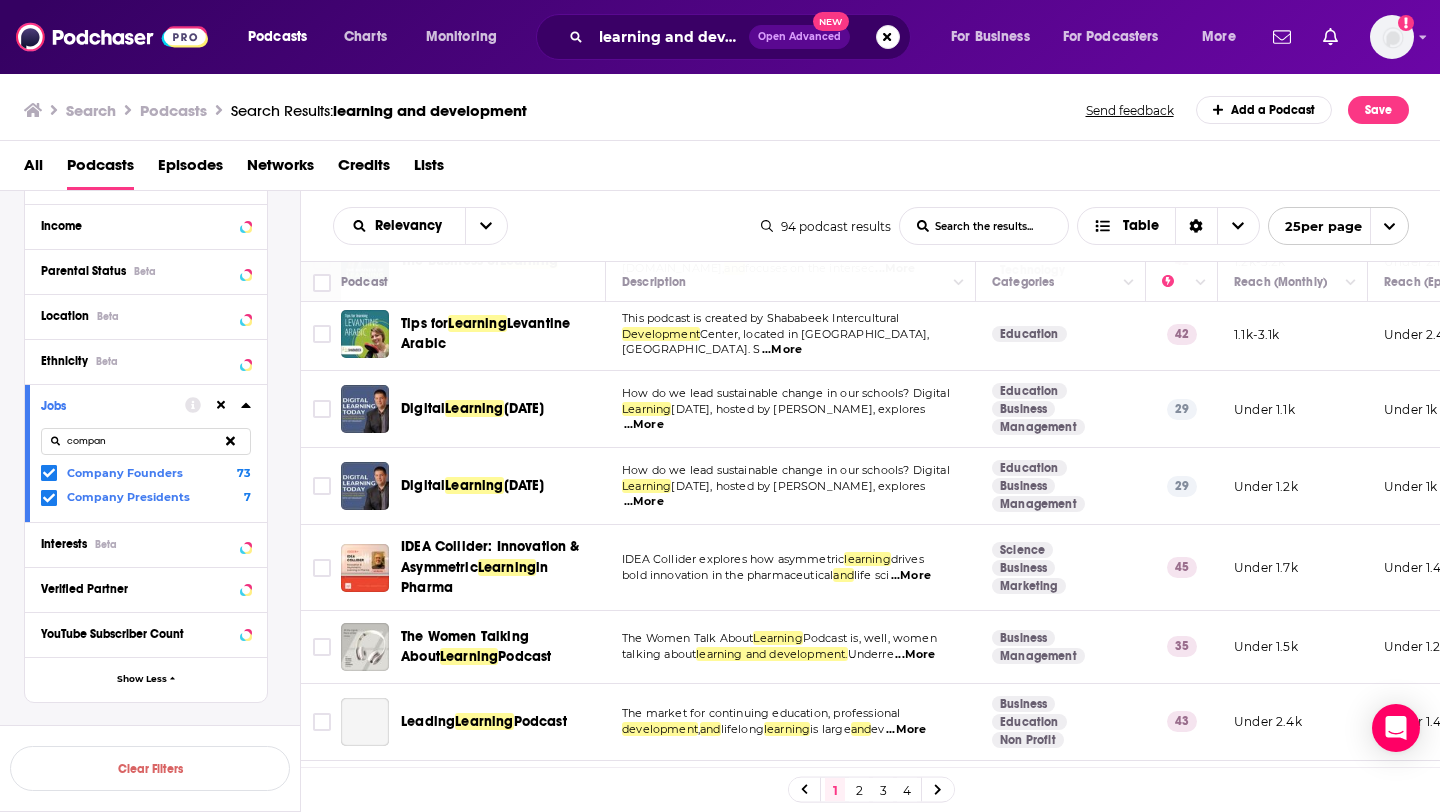 click on "The Business of  Learning  is produced by the team at TrainingIndustry.com,  and  focuses on the intersec  ...More" at bounding box center [791, 261] 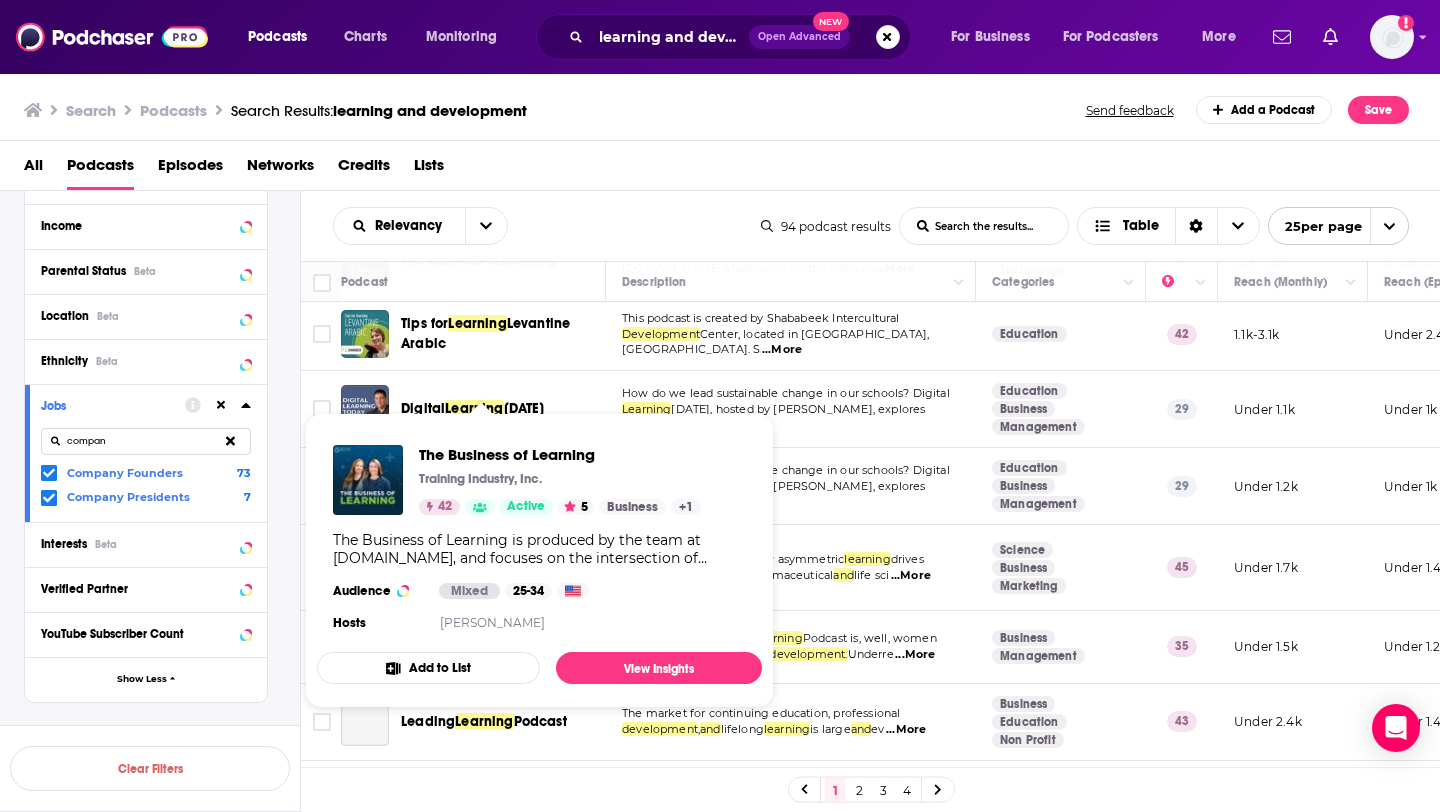 click on "TrainingIndustry.com," at bounding box center [673, 268] 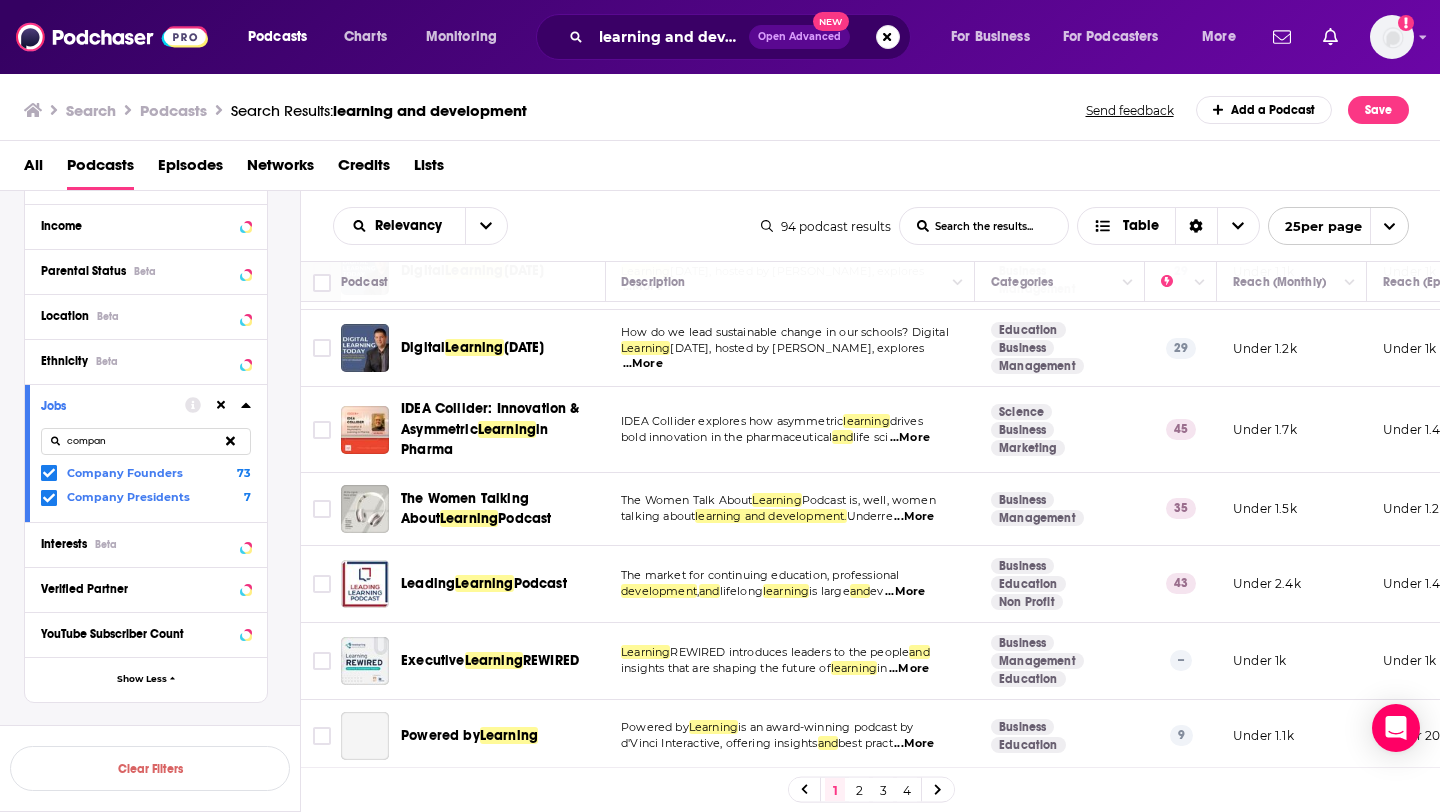 scroll, scrollTop: 462, scrollLeft: 3, axis: both 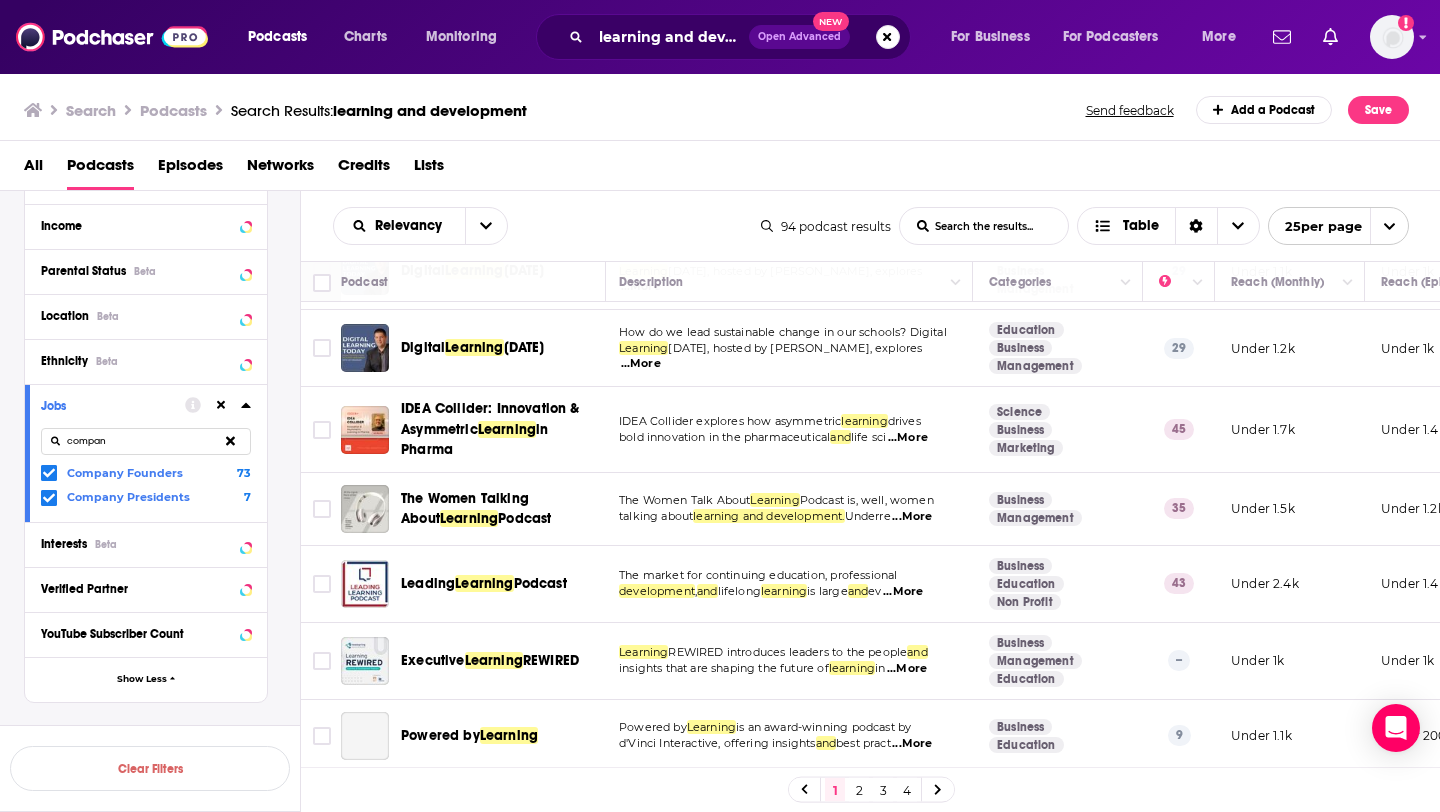 click on "How do we lead sustainable change in our schools? Digital Learning  Today, hosted by Jeff Bradbury, explores   ...More" at bounding box center [788, 271] 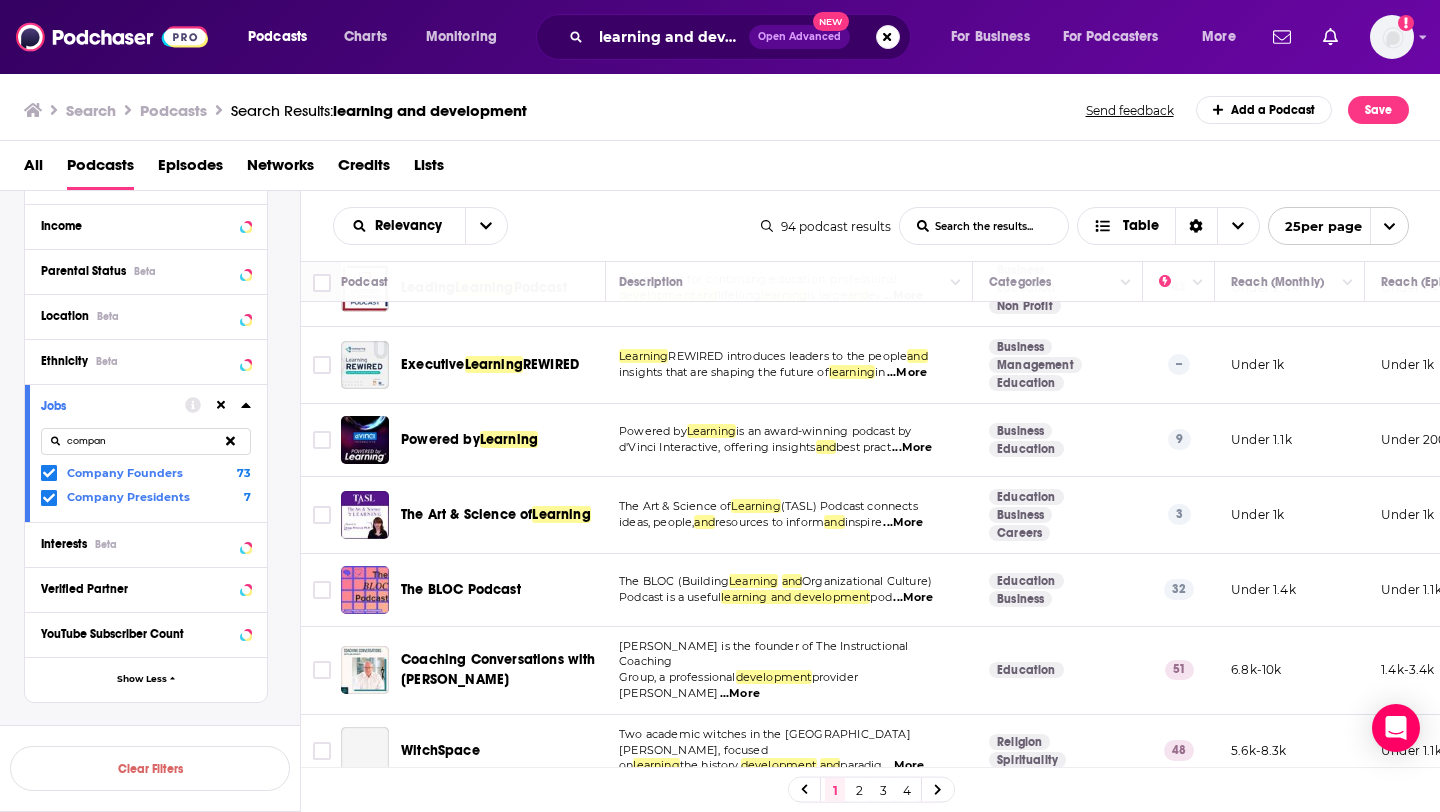 scroll, scrollTop: 770, scrollLeft: 3, axis: both 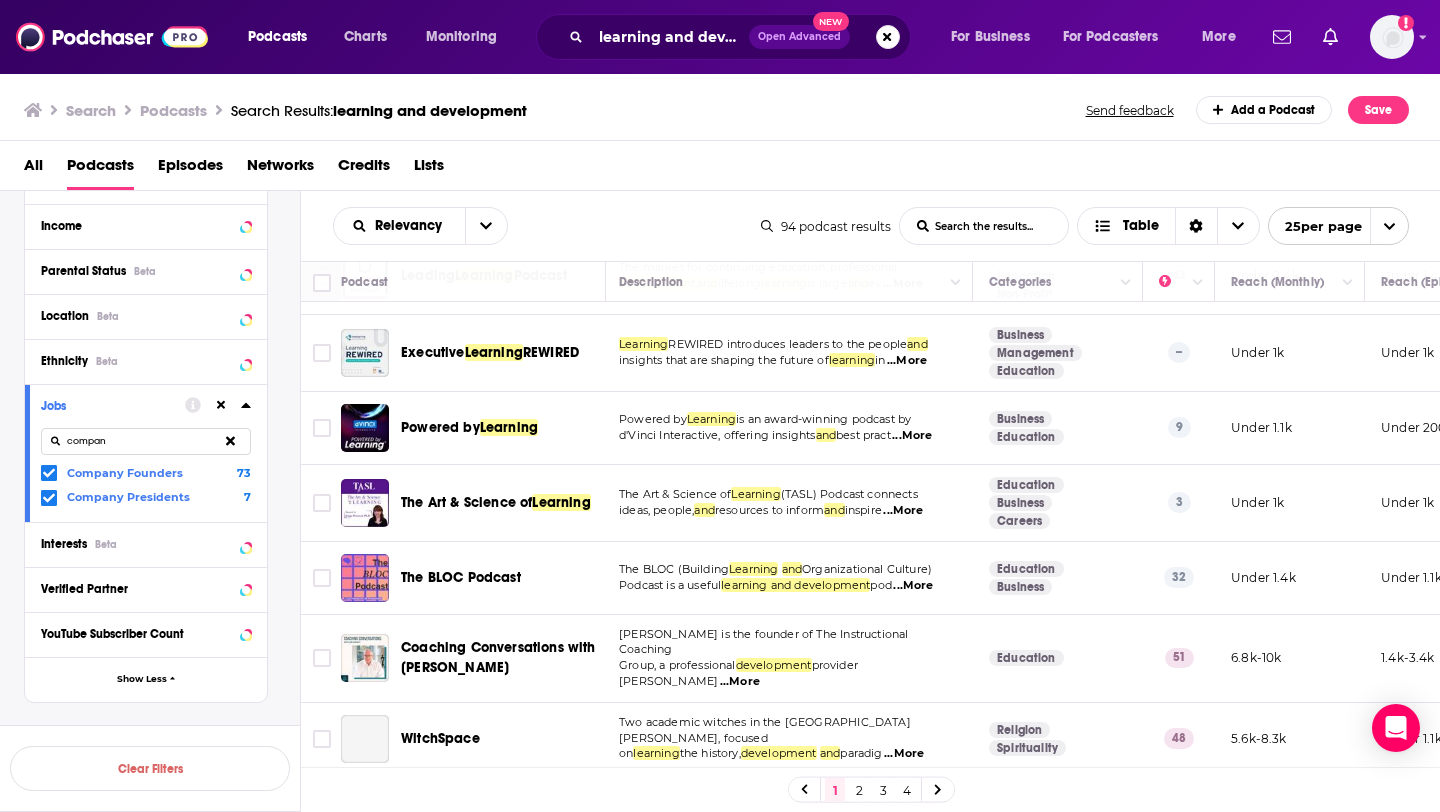 click on "...More" at bounding box center [903, 284] 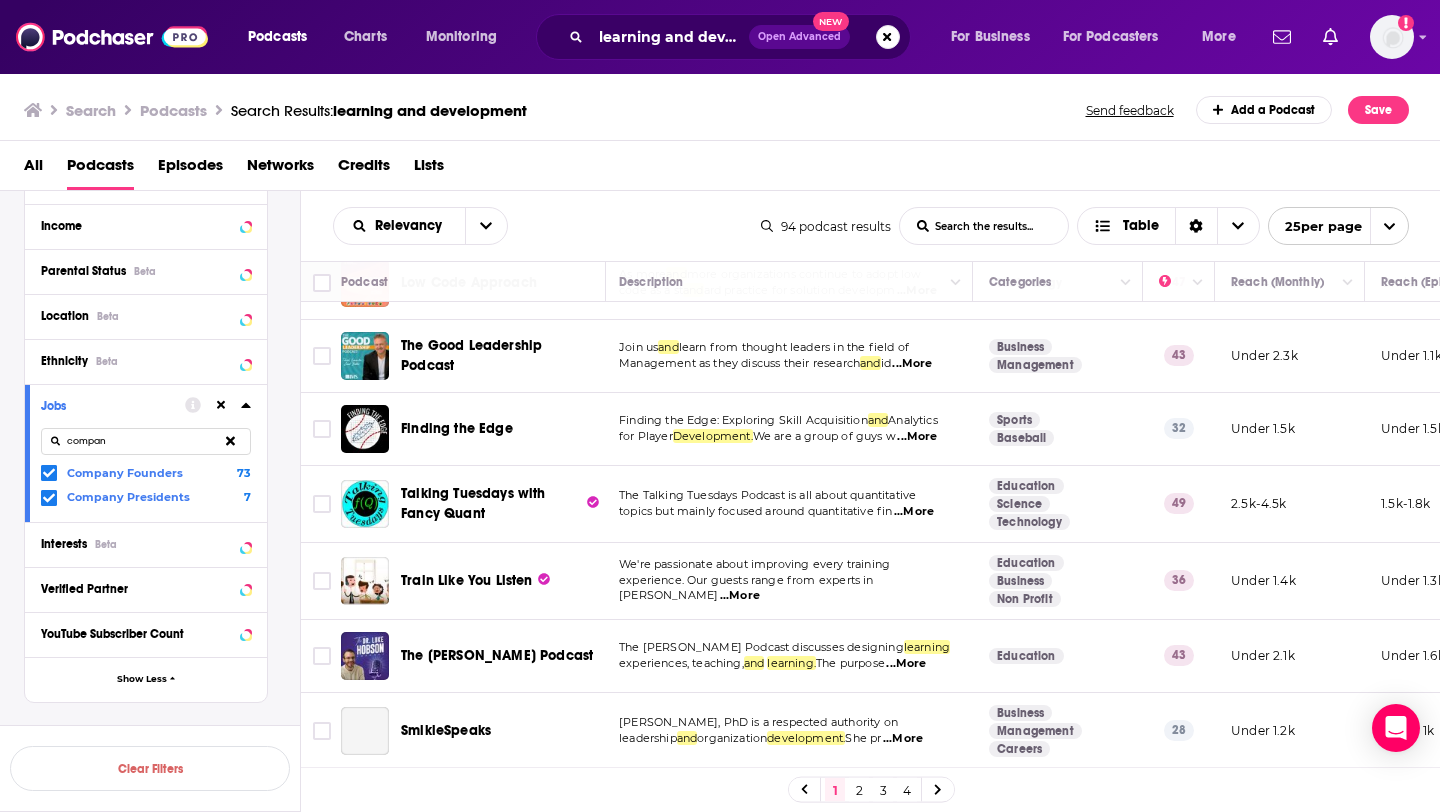 scroll, scrollTop: 1558, scrollLeft: 3, axis: both 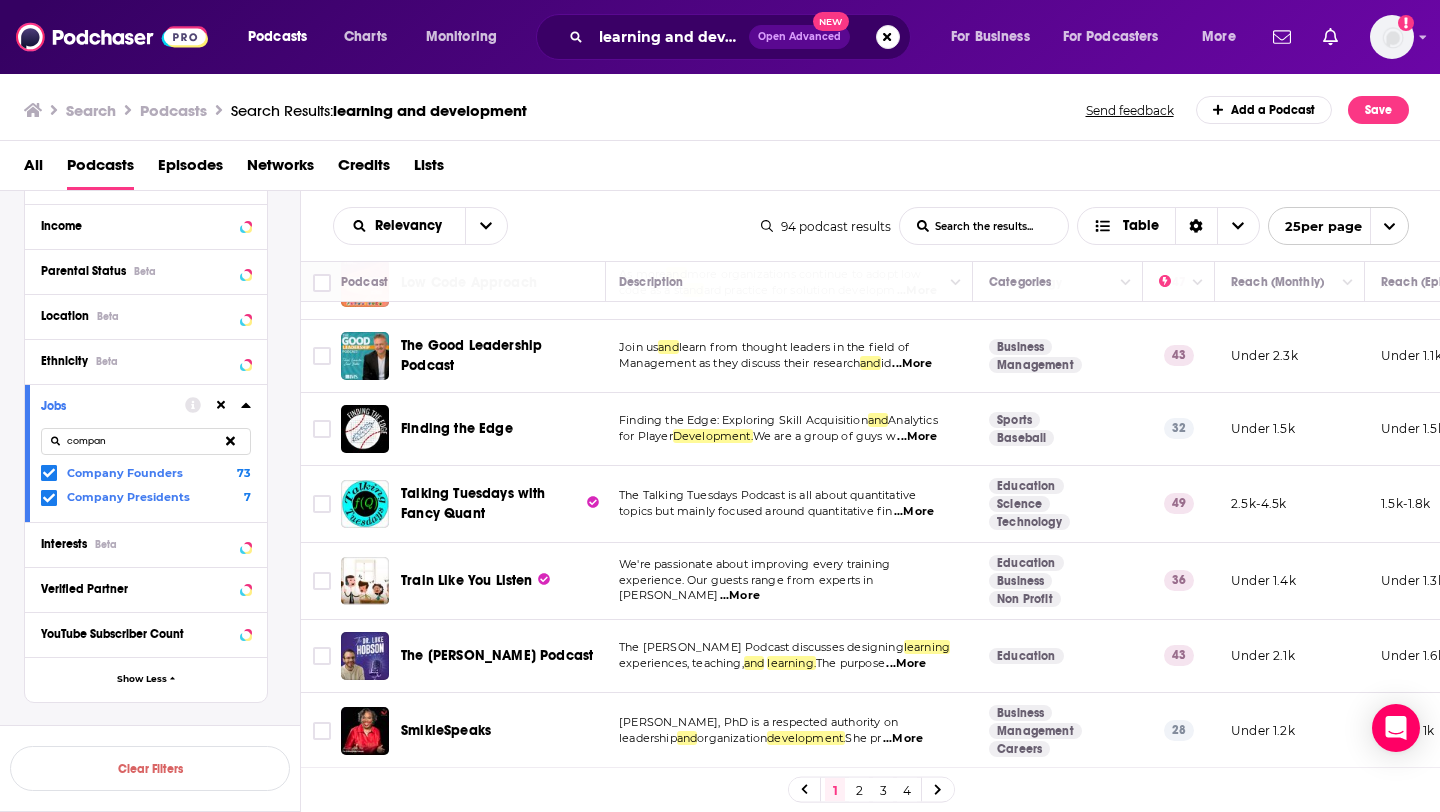 click on "2" at bounding box center (859, 790) 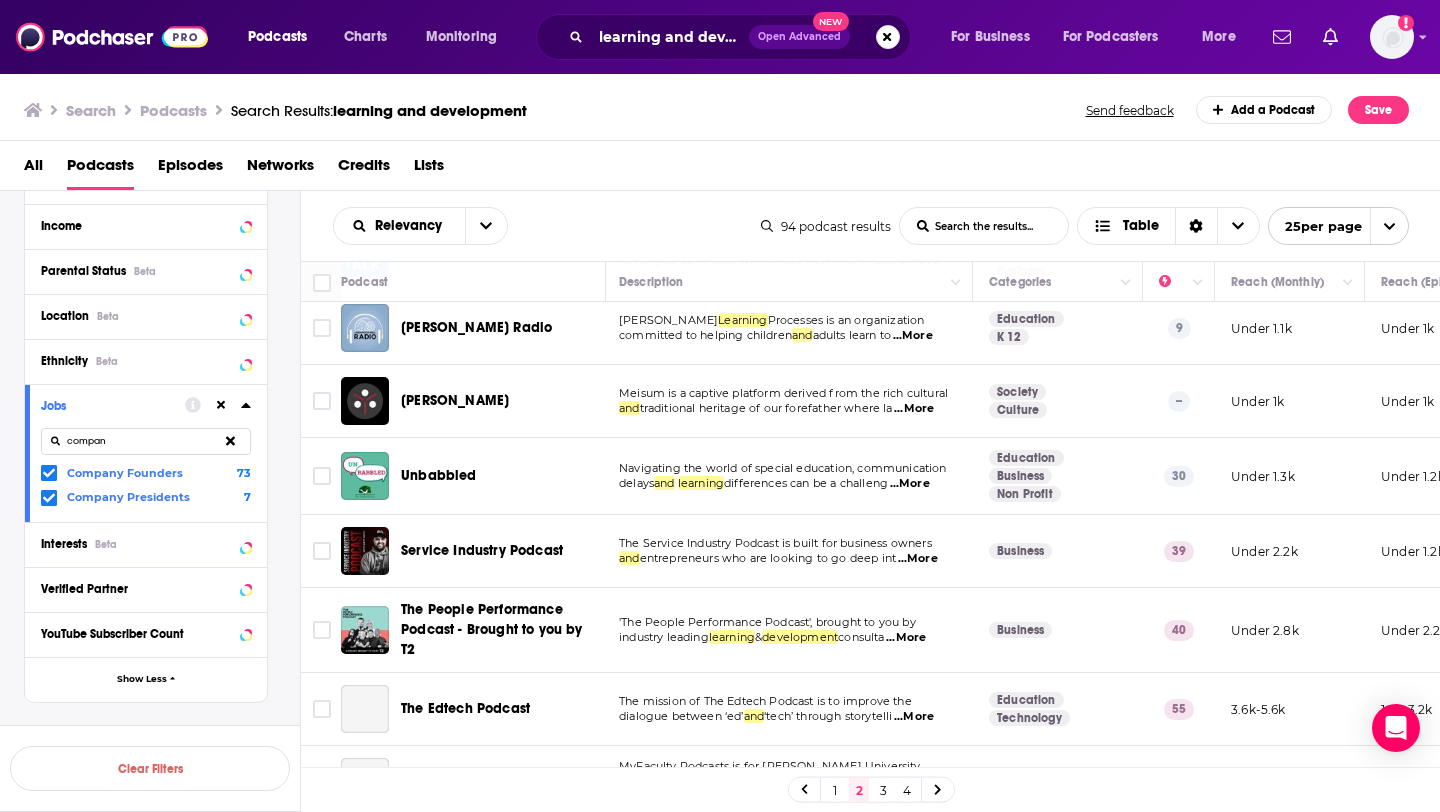 scroll, scrollTop: 856, scrollLeft: 3, axis: both 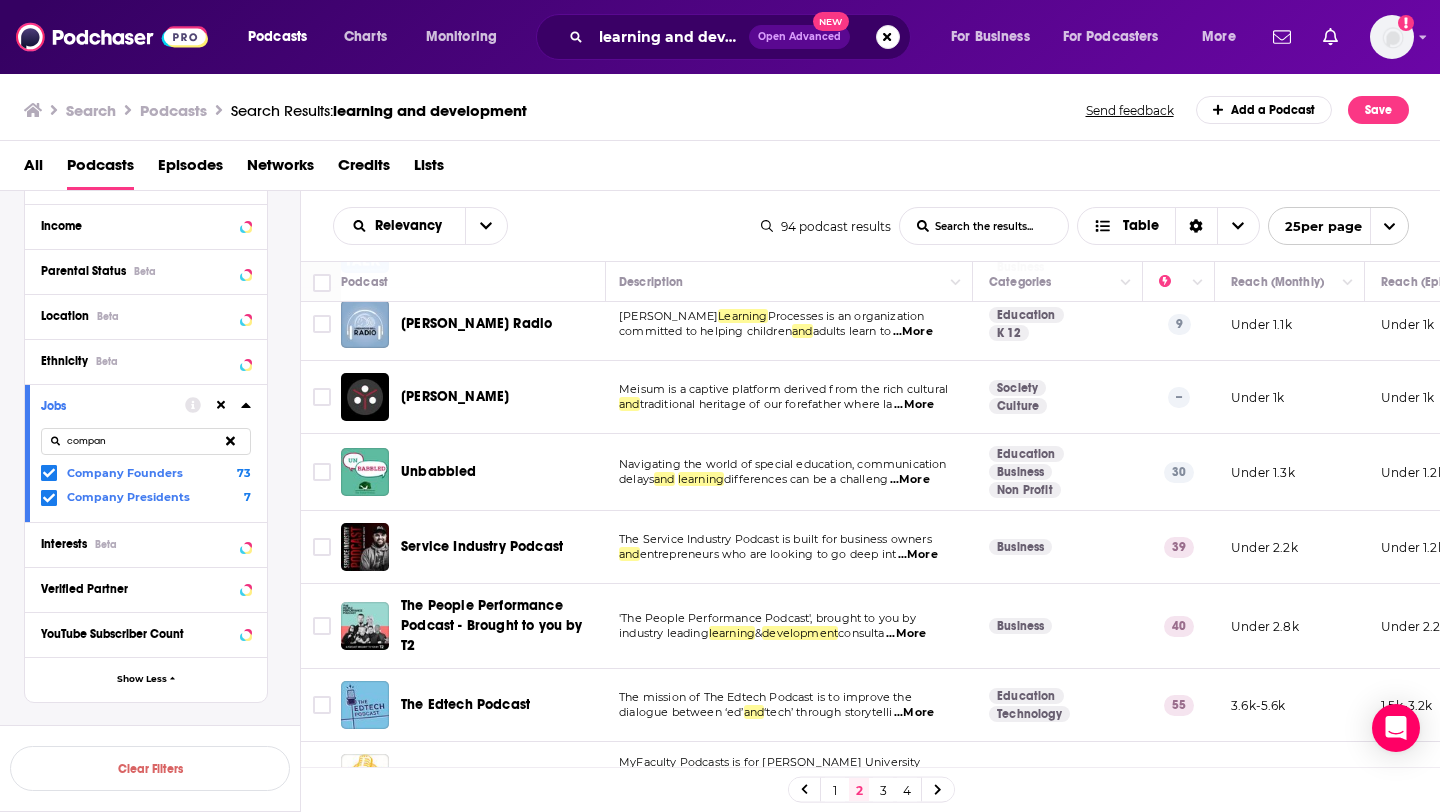 click on "...More" at bounding box center (906, 634) 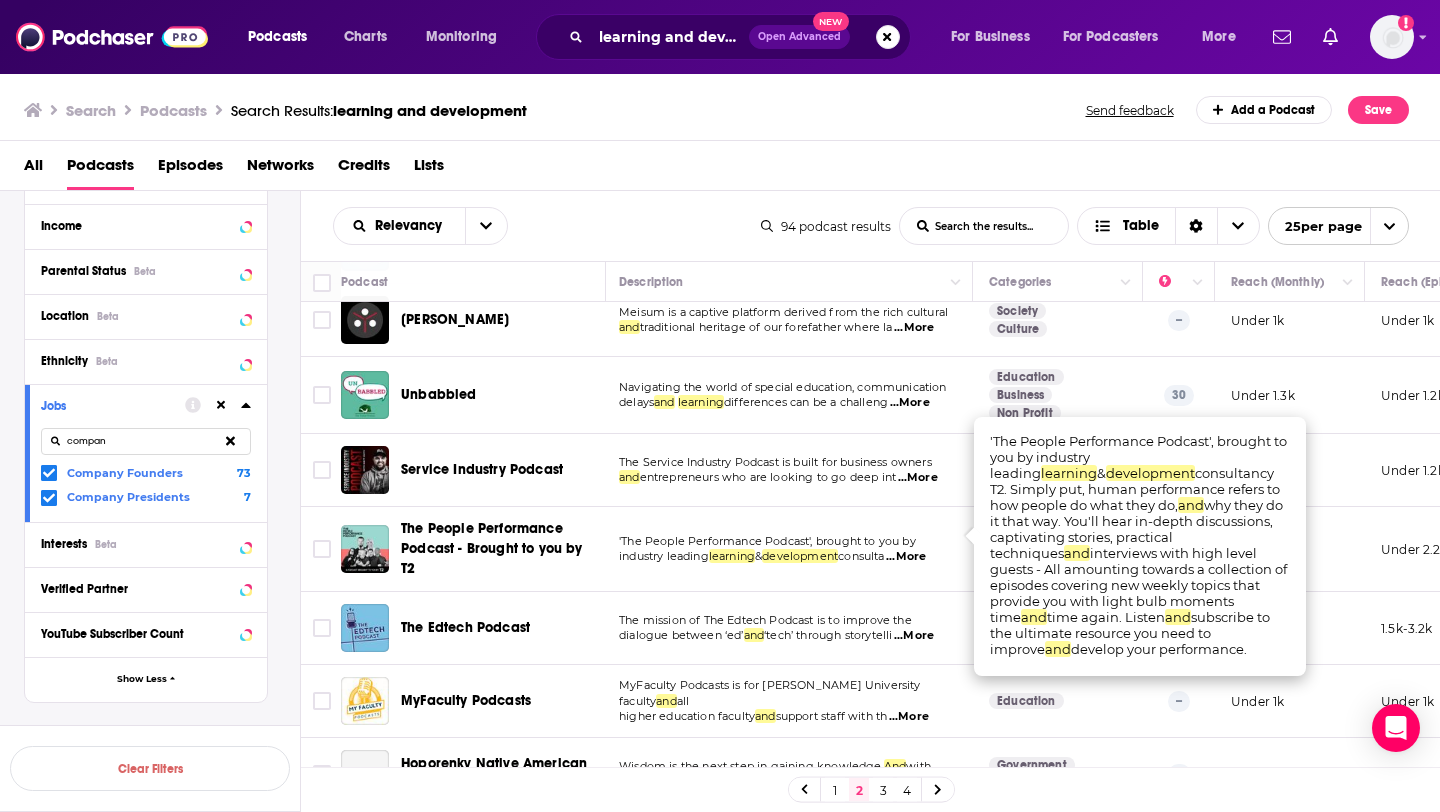 scroll, scrollTop: 943, scrollLeft: 3, axis: both 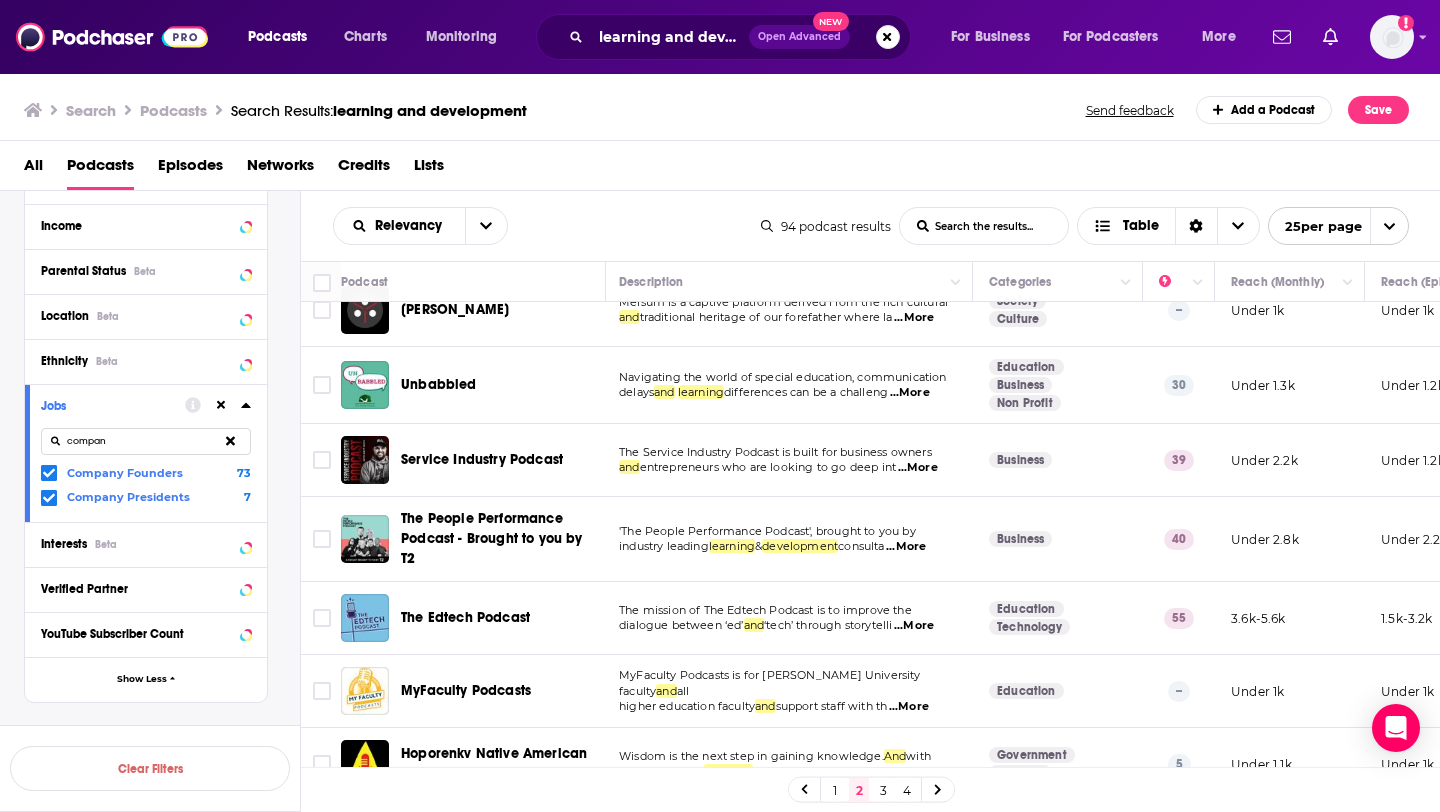 click on "'The People Performance Podcast', brought to you by industry leading  learning  &  development  consulta  ...More" at bounding box center [788, 539] 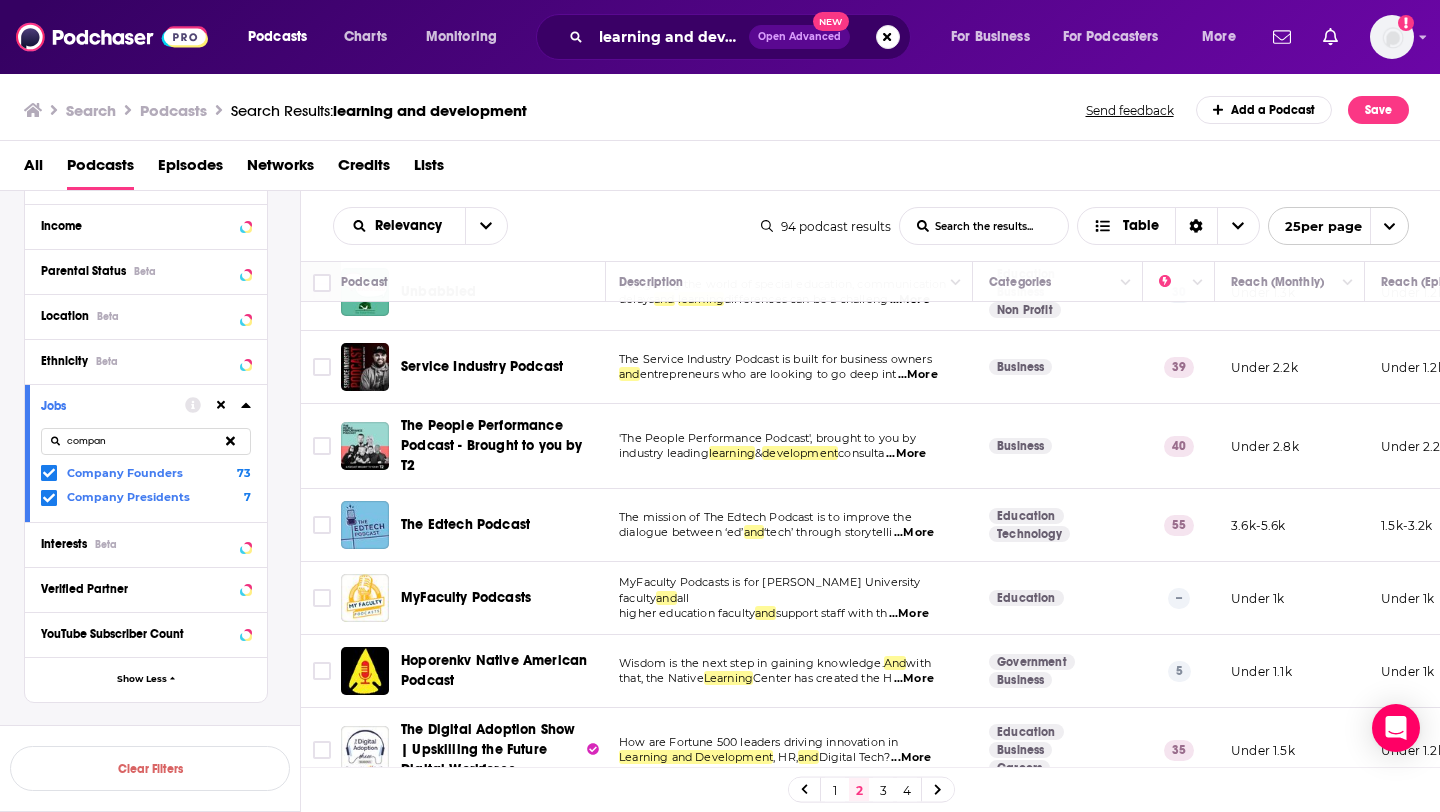 scroll, scrollTop: 1038, scrollLeft: 3, axis: both 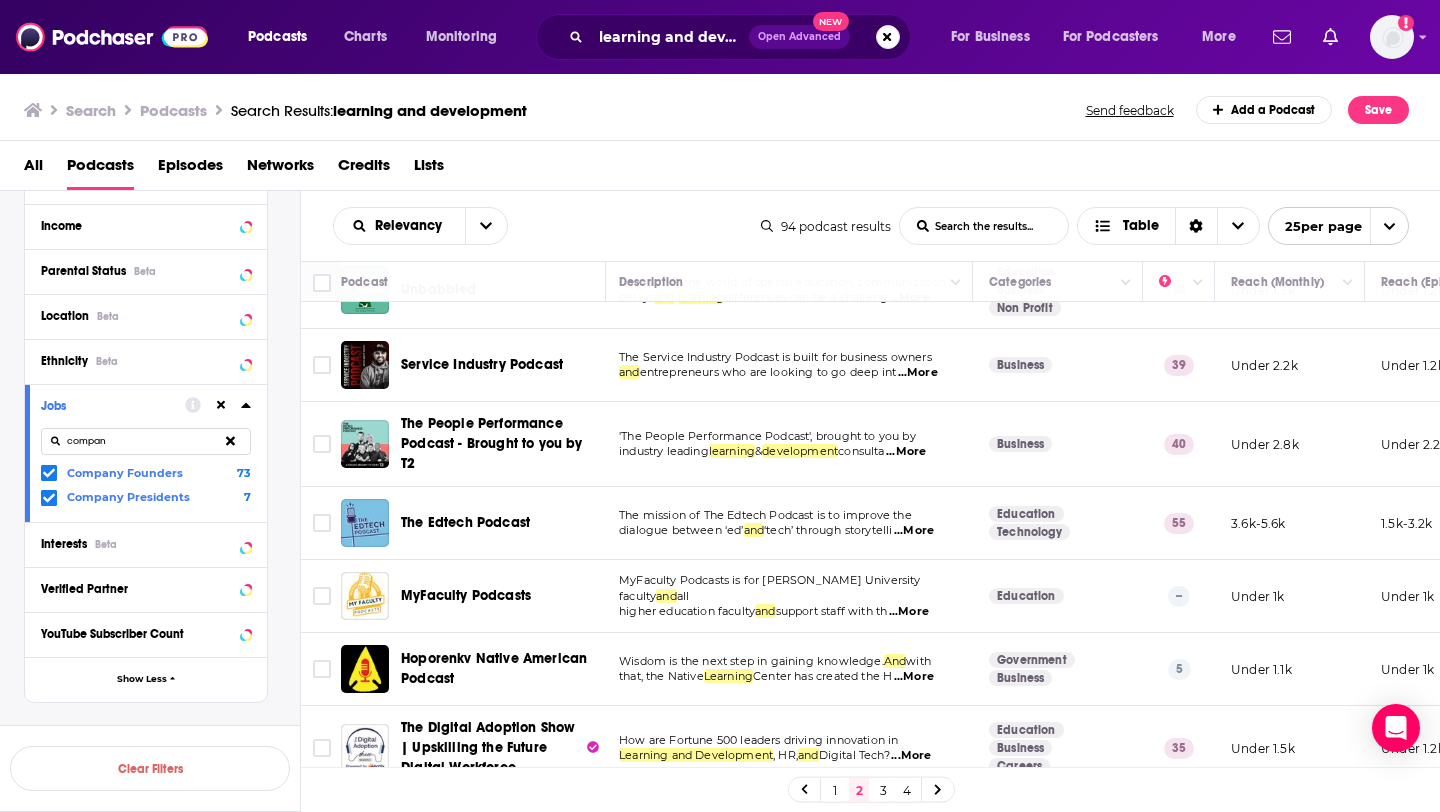 click on "...More" at bounding box center [914, 531] 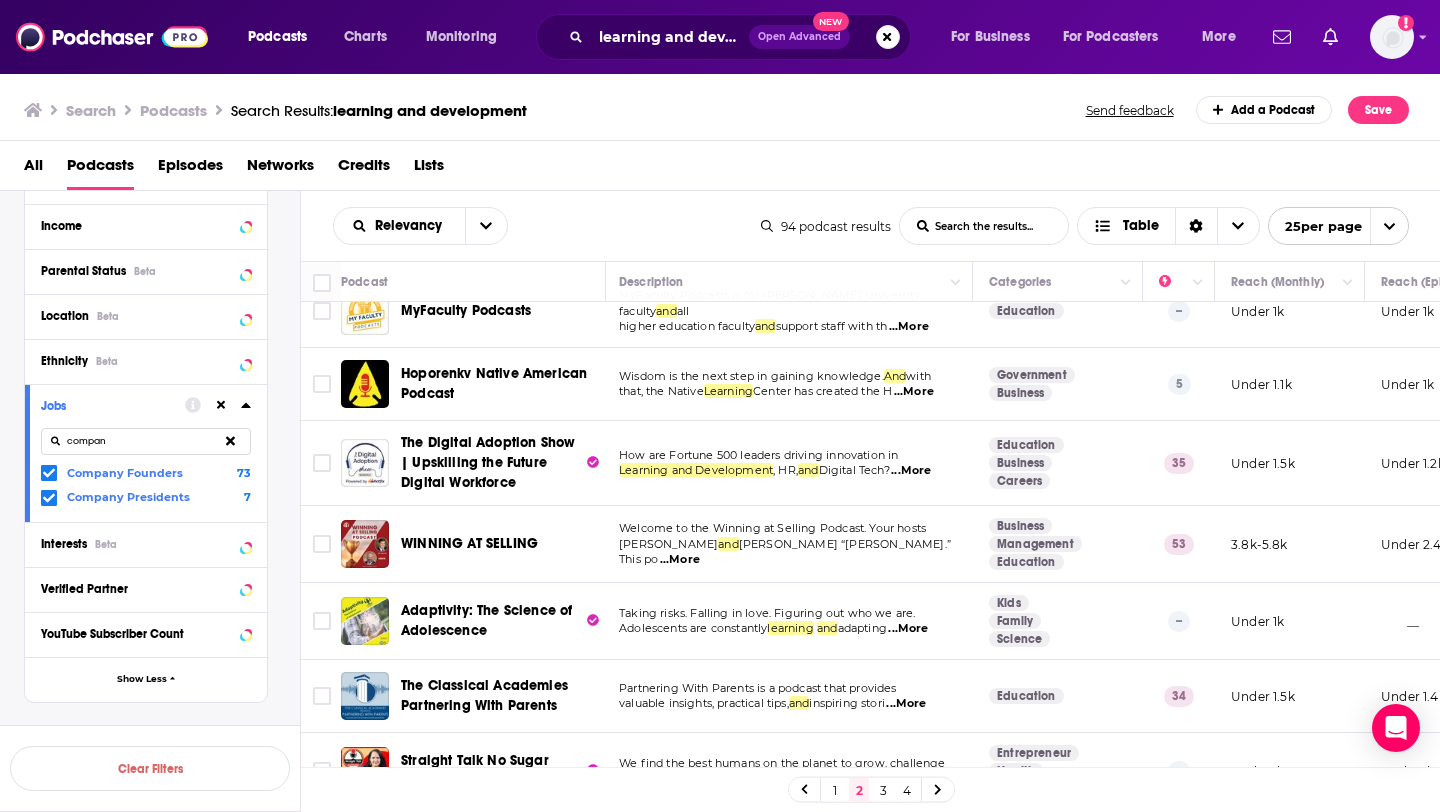 scroll, scrollTop: 1331, scrollLeft: 4, axis: both 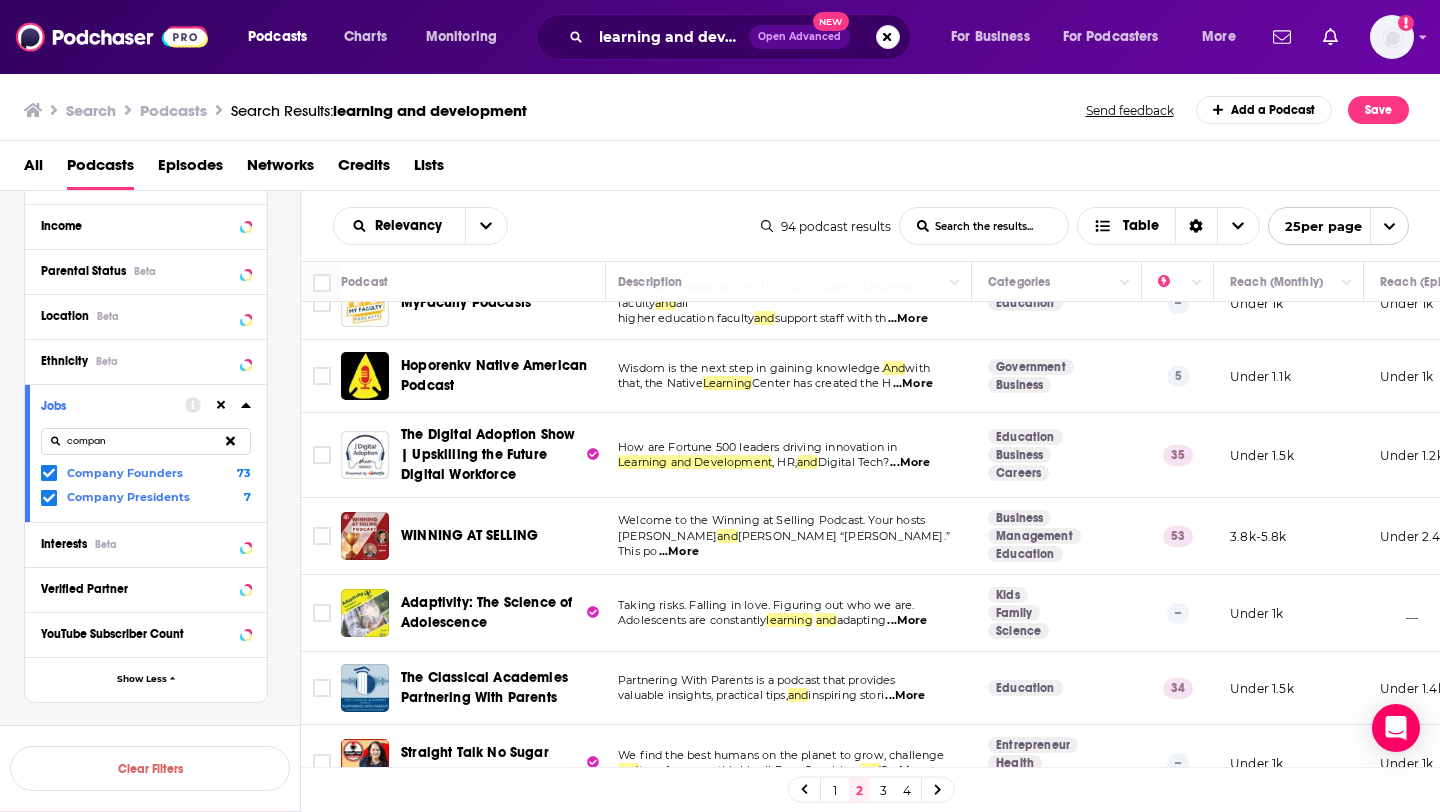 click on "How are Fortune 500 leaders driving innovation in Learning and Development , HR,  and  Digital Tech?   ...More" at bounding box center (787, 455) 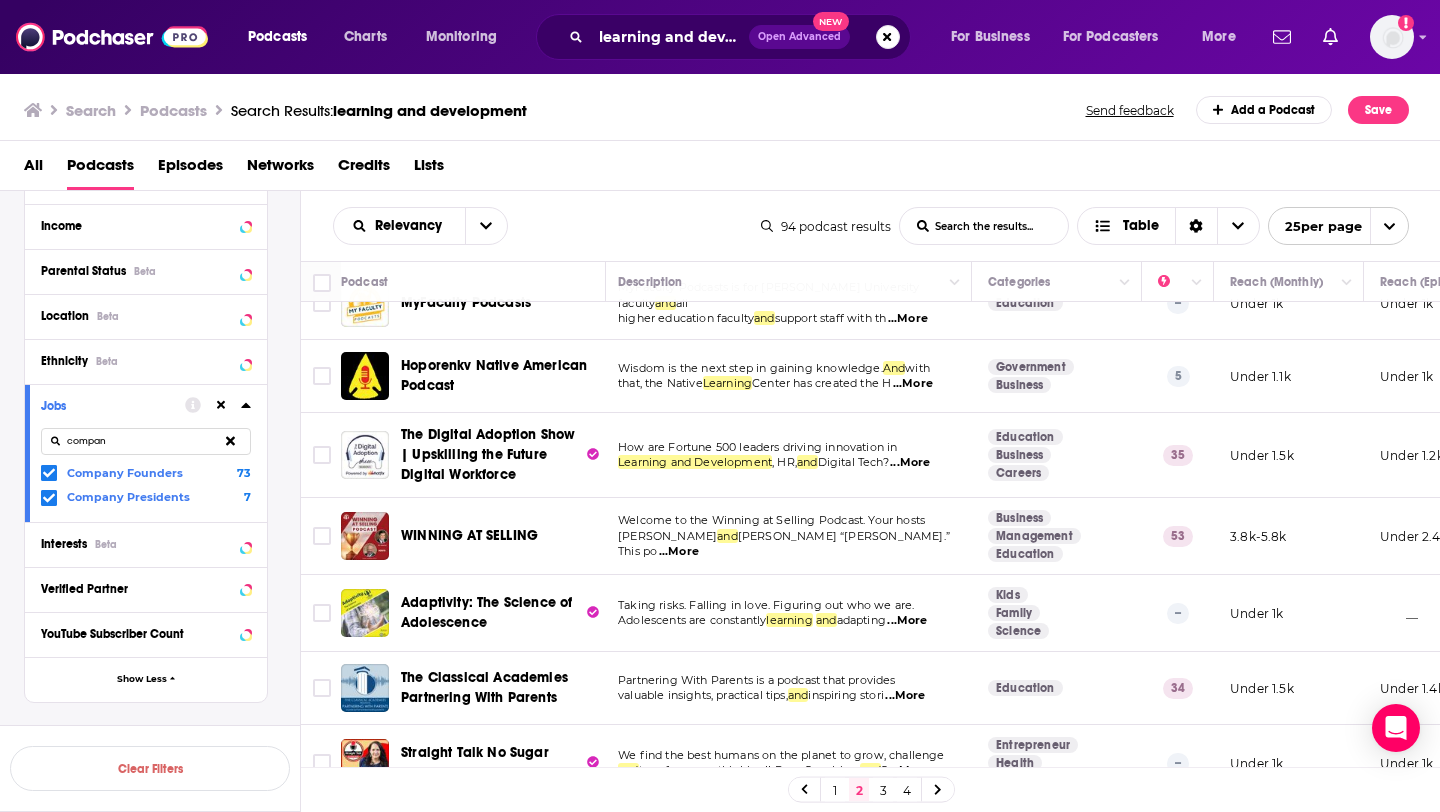 click on "...More" at bounding box center [910, 463] 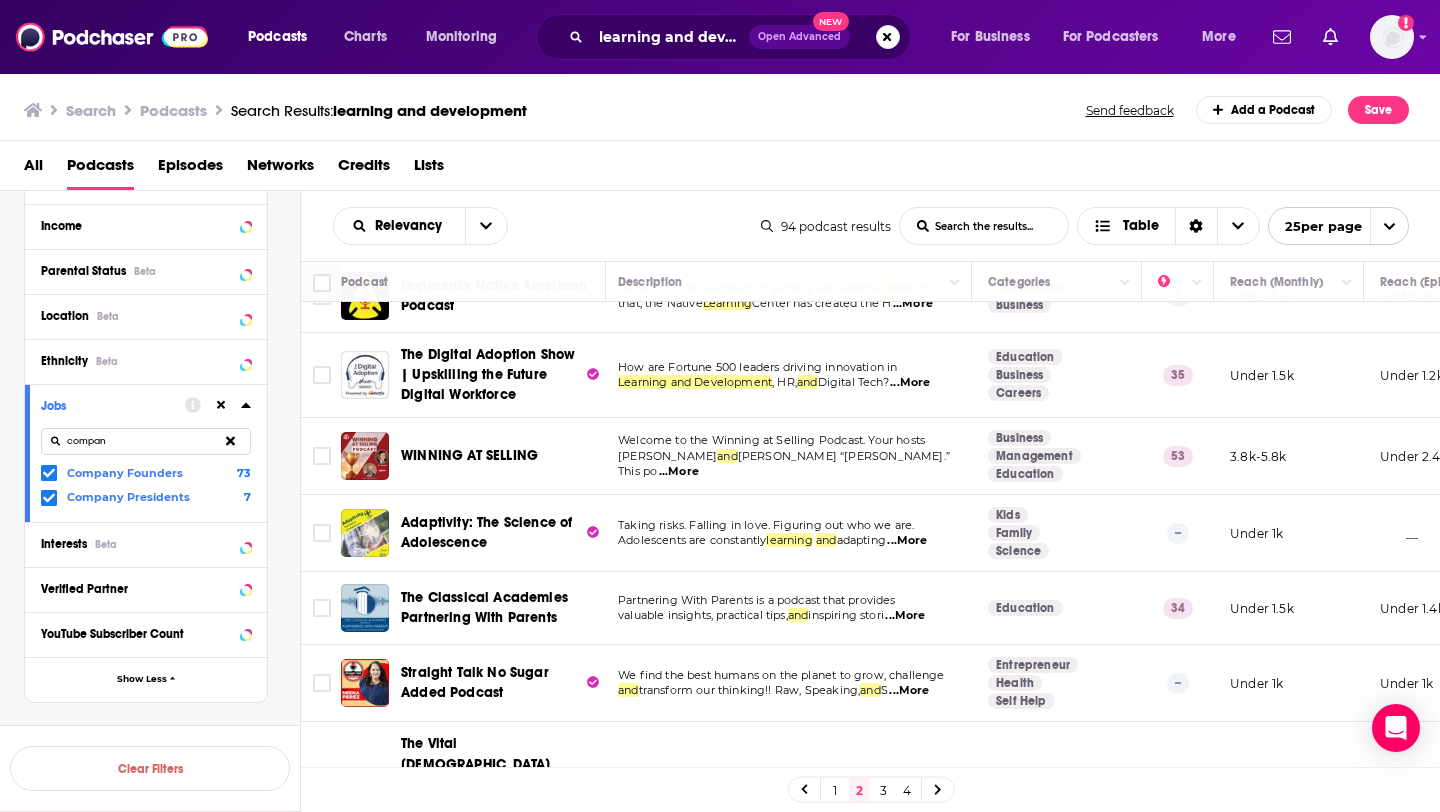 scroll, scrollTop: 1438, scrollLeft: 4, axis: both 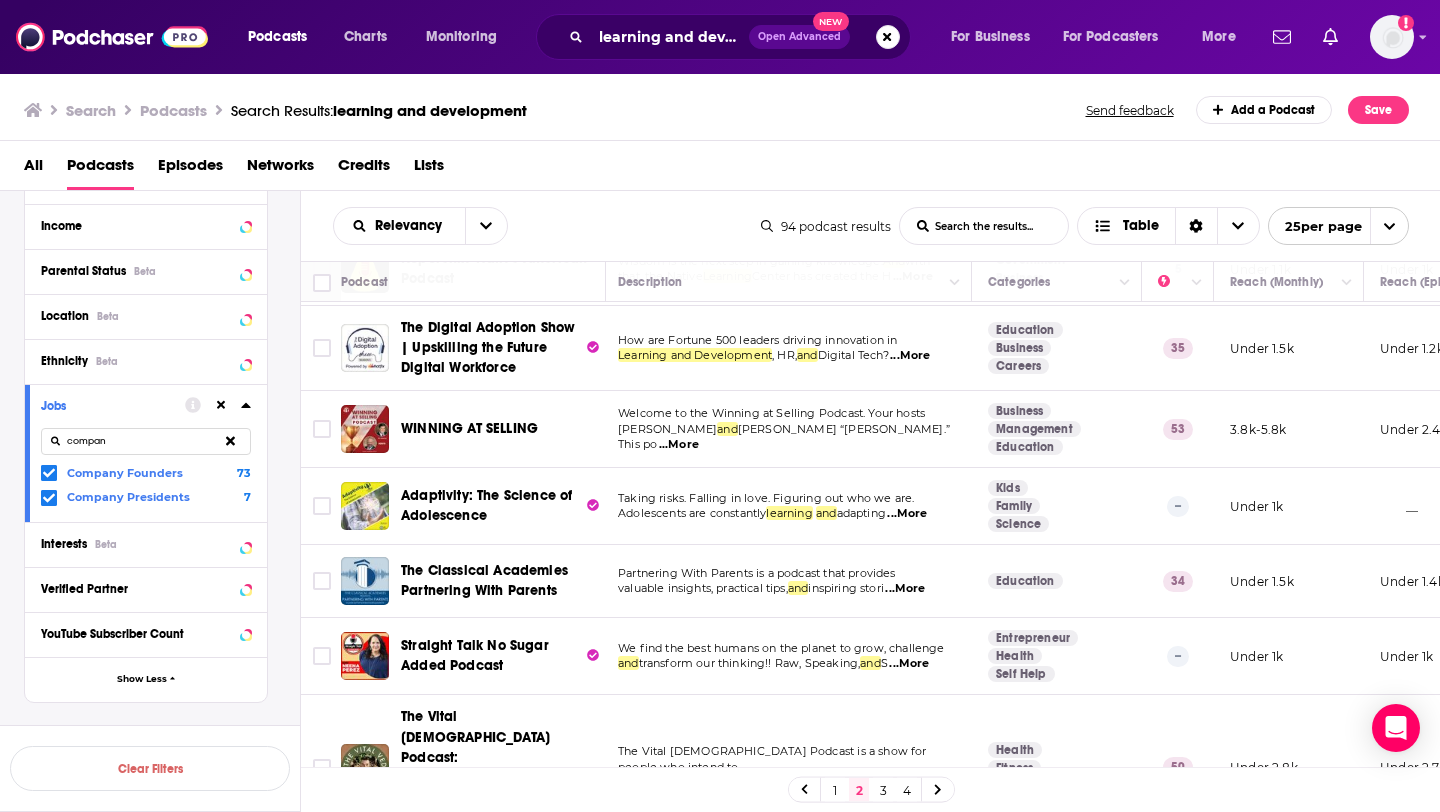 click on "3" at bounding box center (883, 790) 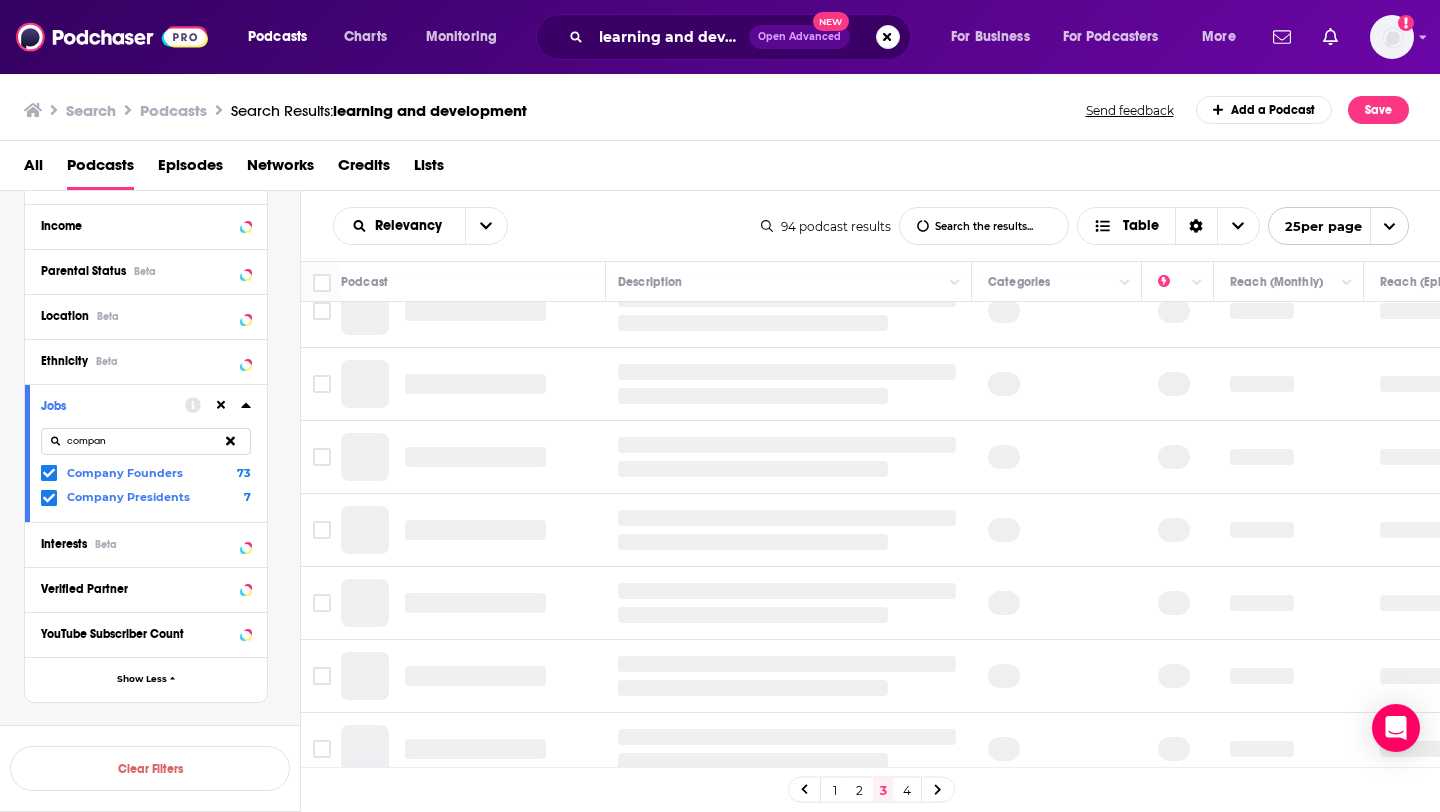 scroll, scrollTop: 0, scrollLeft: 4, axis: horizontal 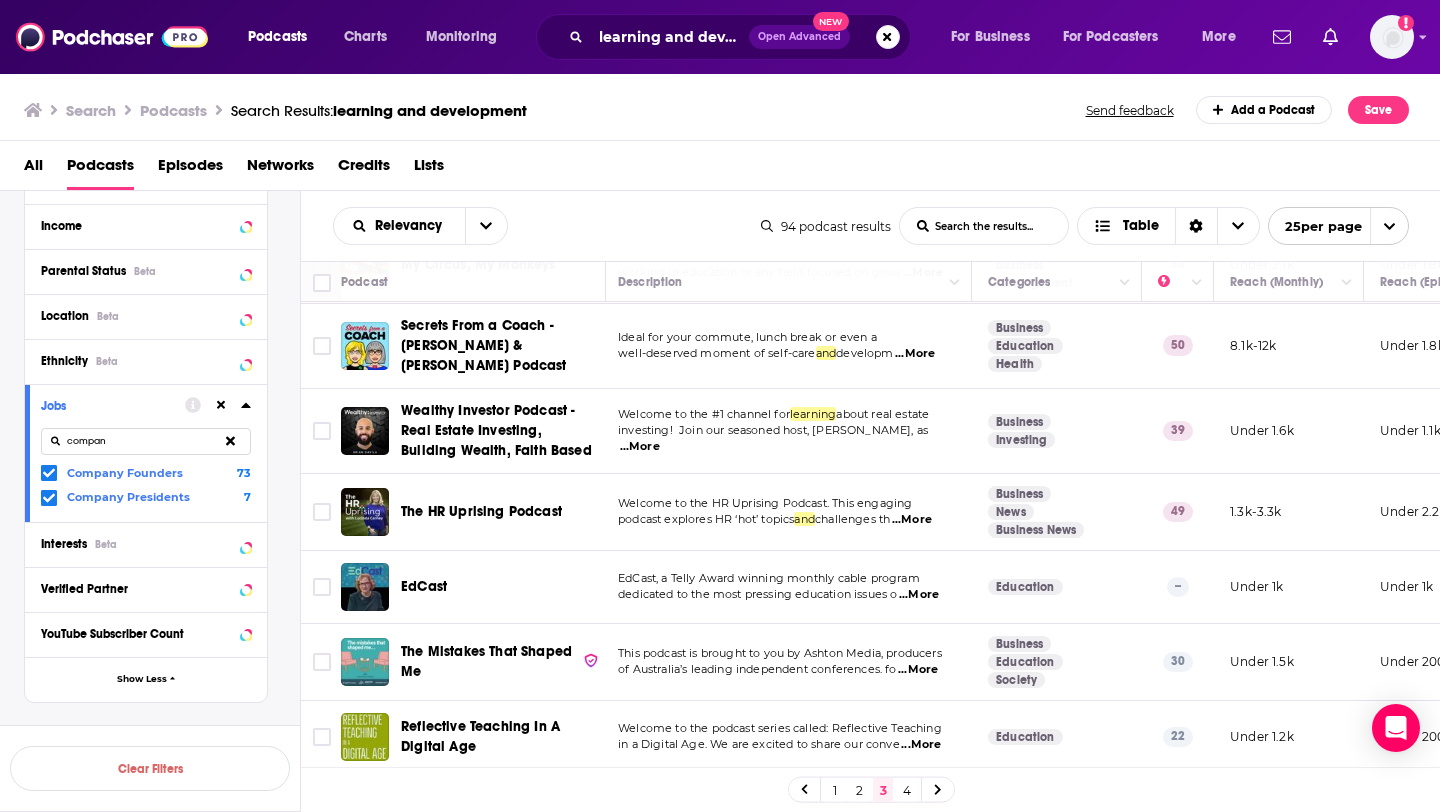 click on "...More" at bounding box center (912, 520) 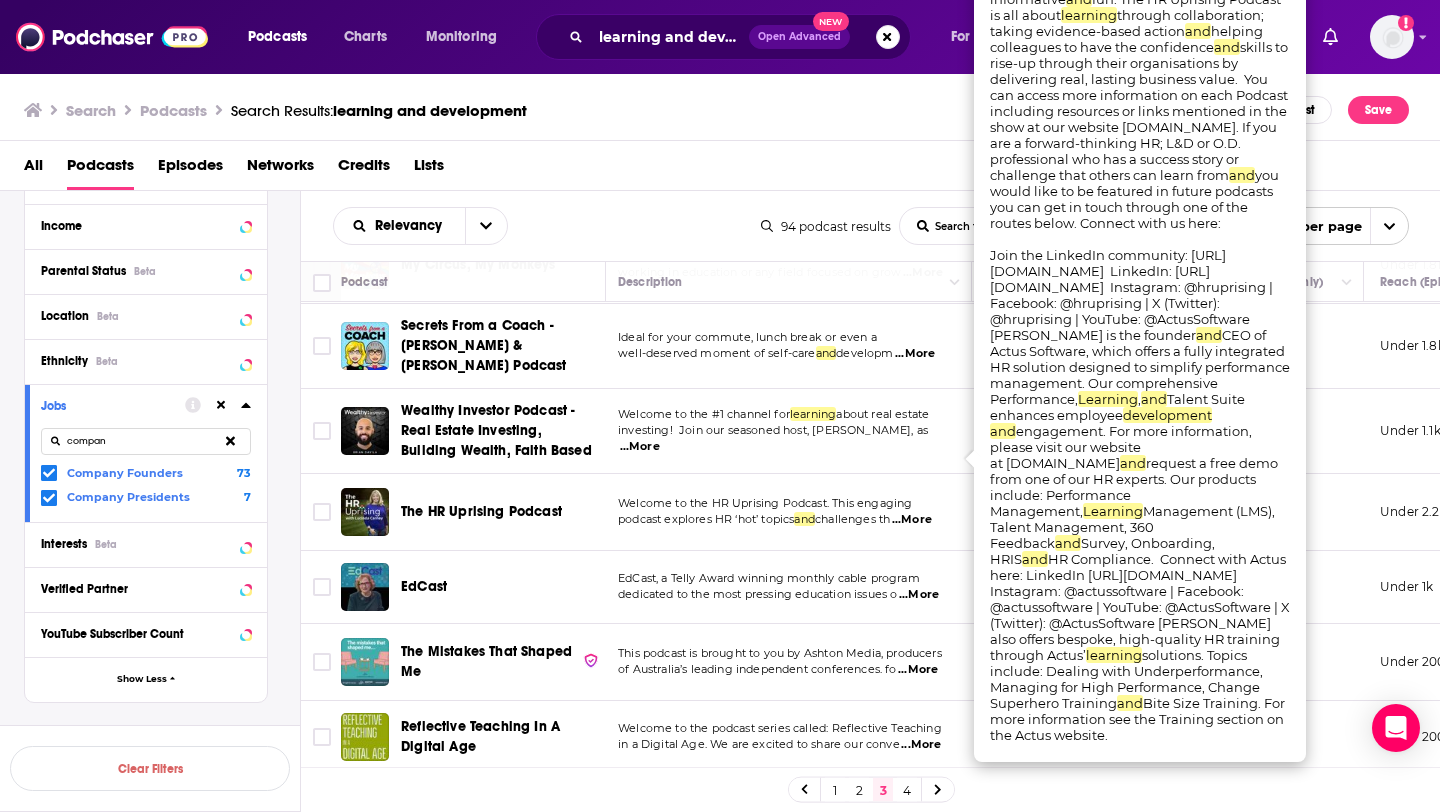 click on "podcast explores HR ‘hot’ topics" at bounding box center [706, 519] 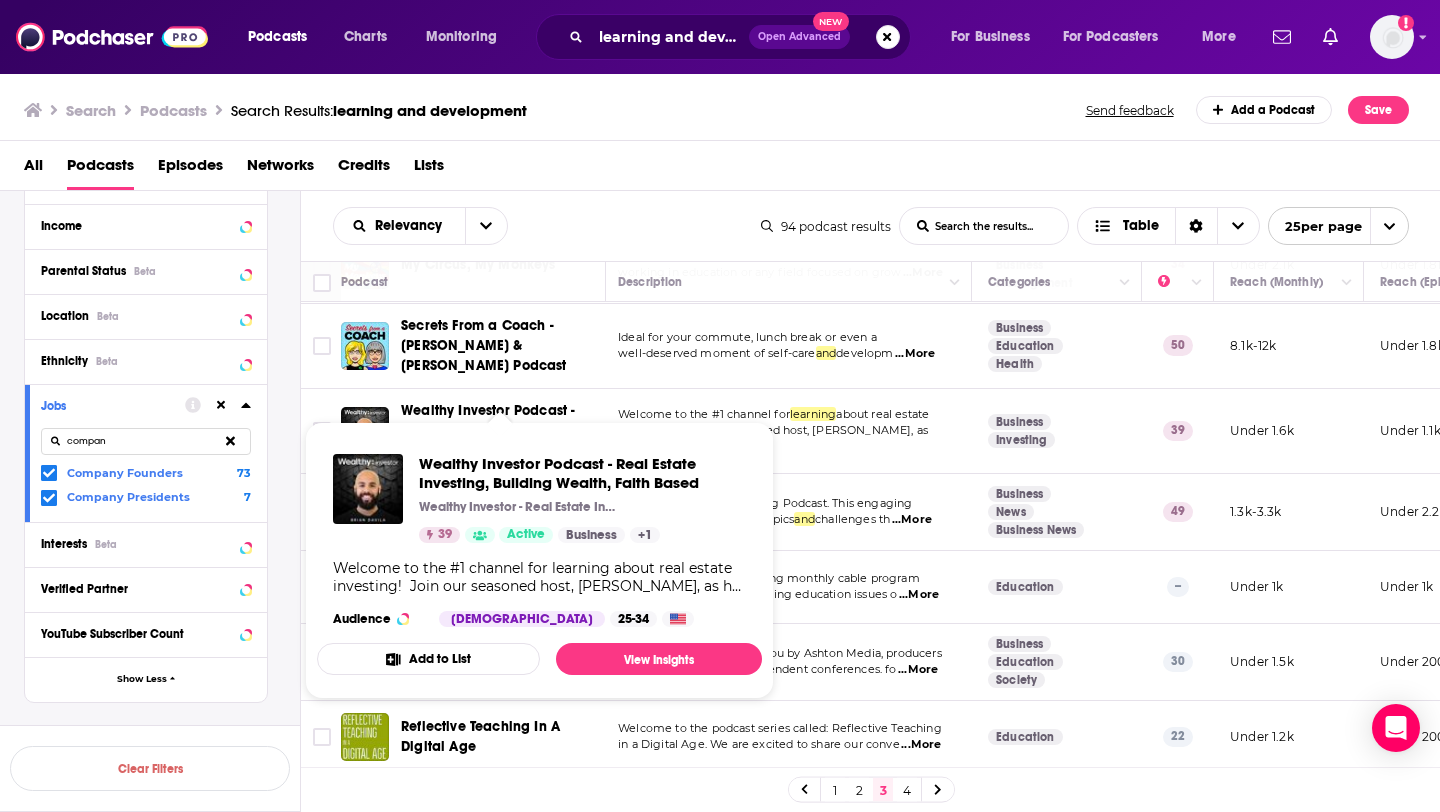 click on "Welcome to the HR Uprising Podcast. This engaging" at bounding box center (765, 503) 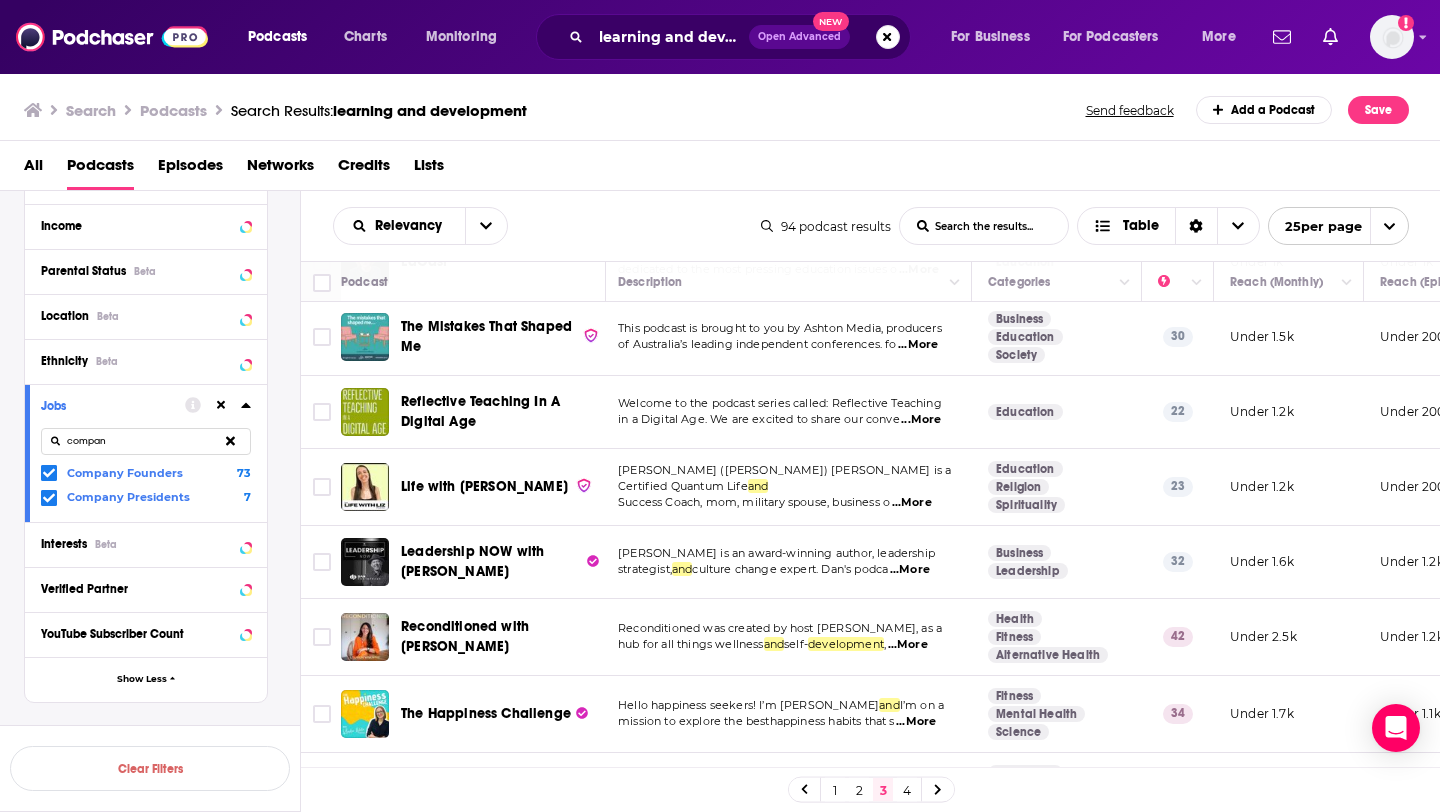 scroll, scrollTop: 1545, scrollLeft: 4, axis: both 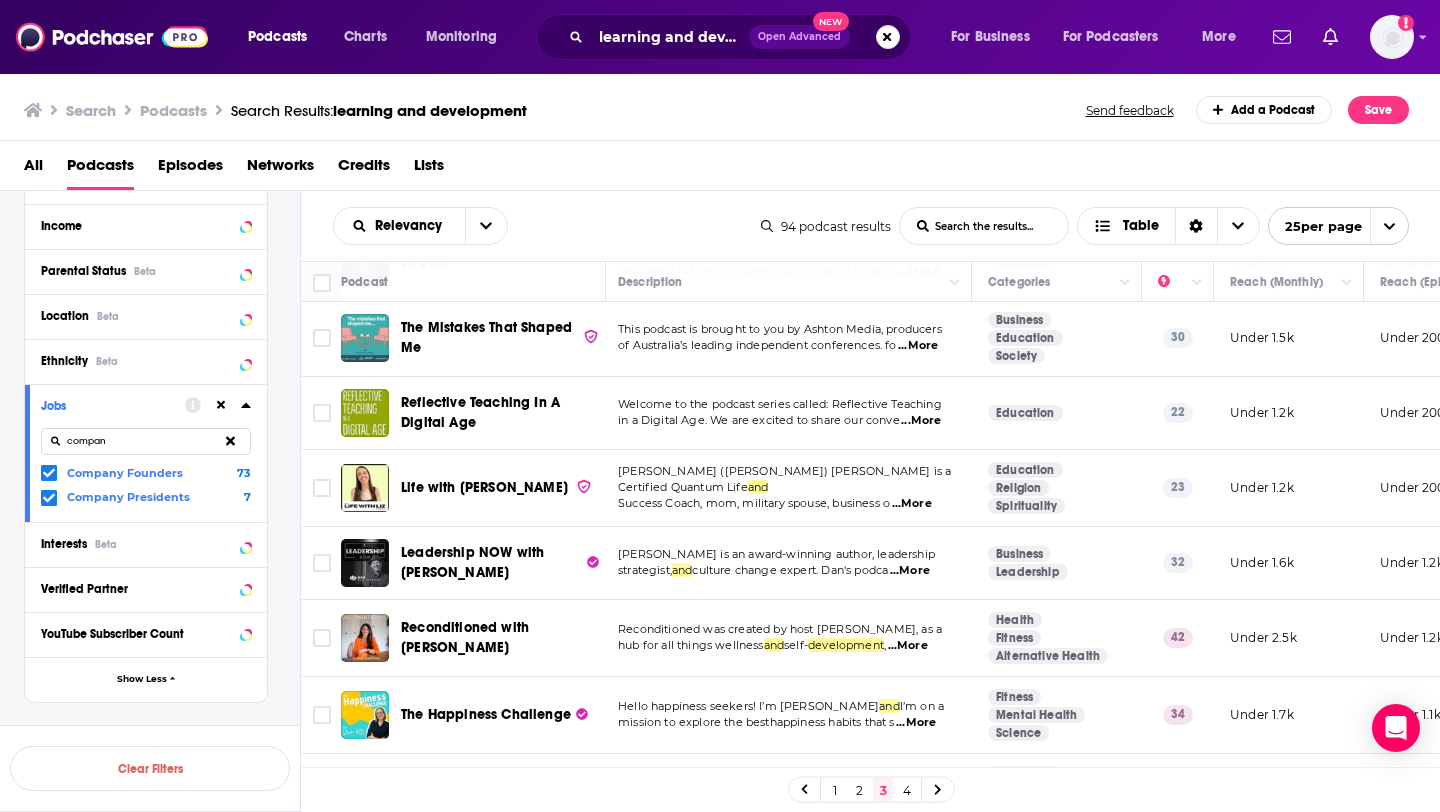 click on "4" at bounding box center [907, 790] 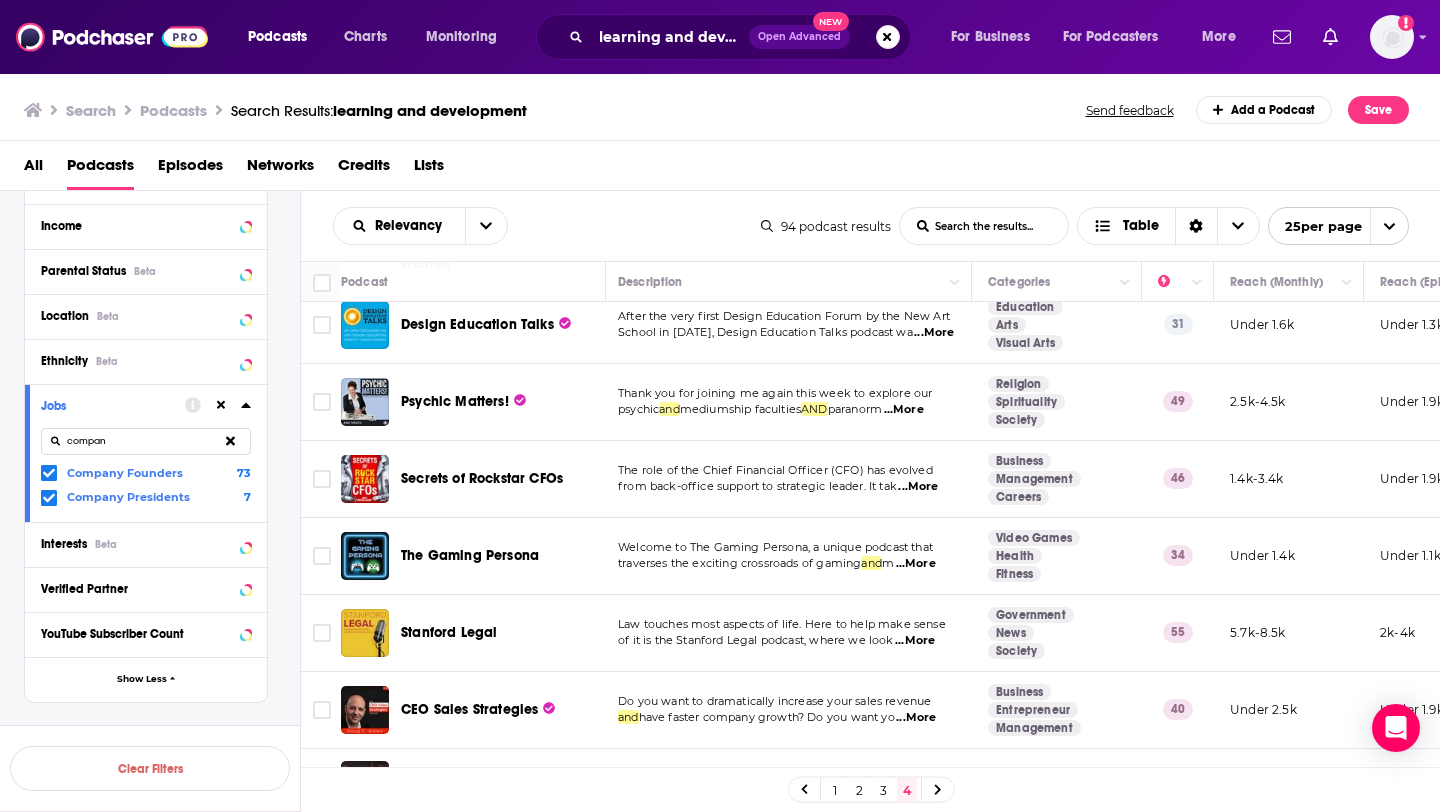scroll, scrollTop: 1032, scrollLeft: 4, axis: both 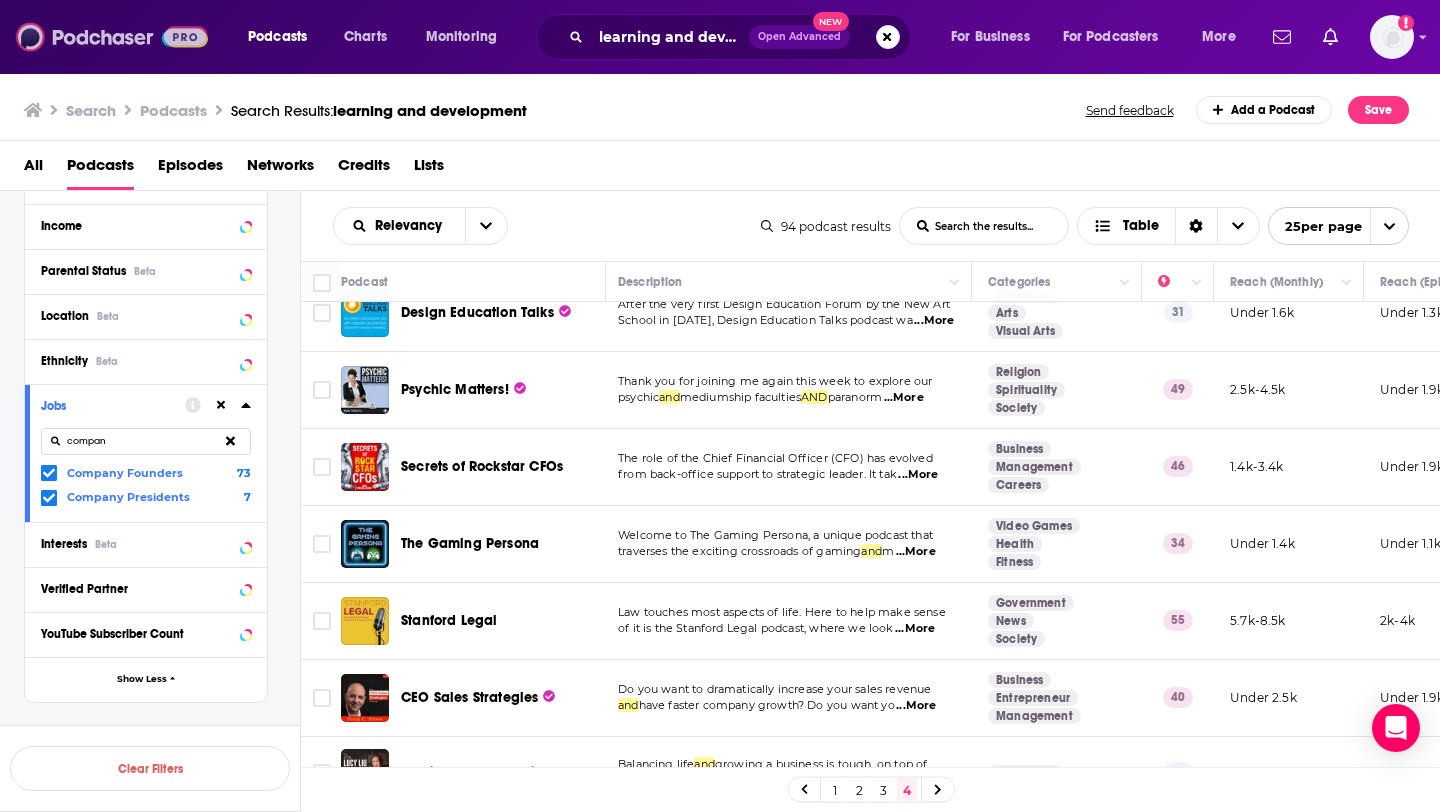 click at bounding box center (112, 37) 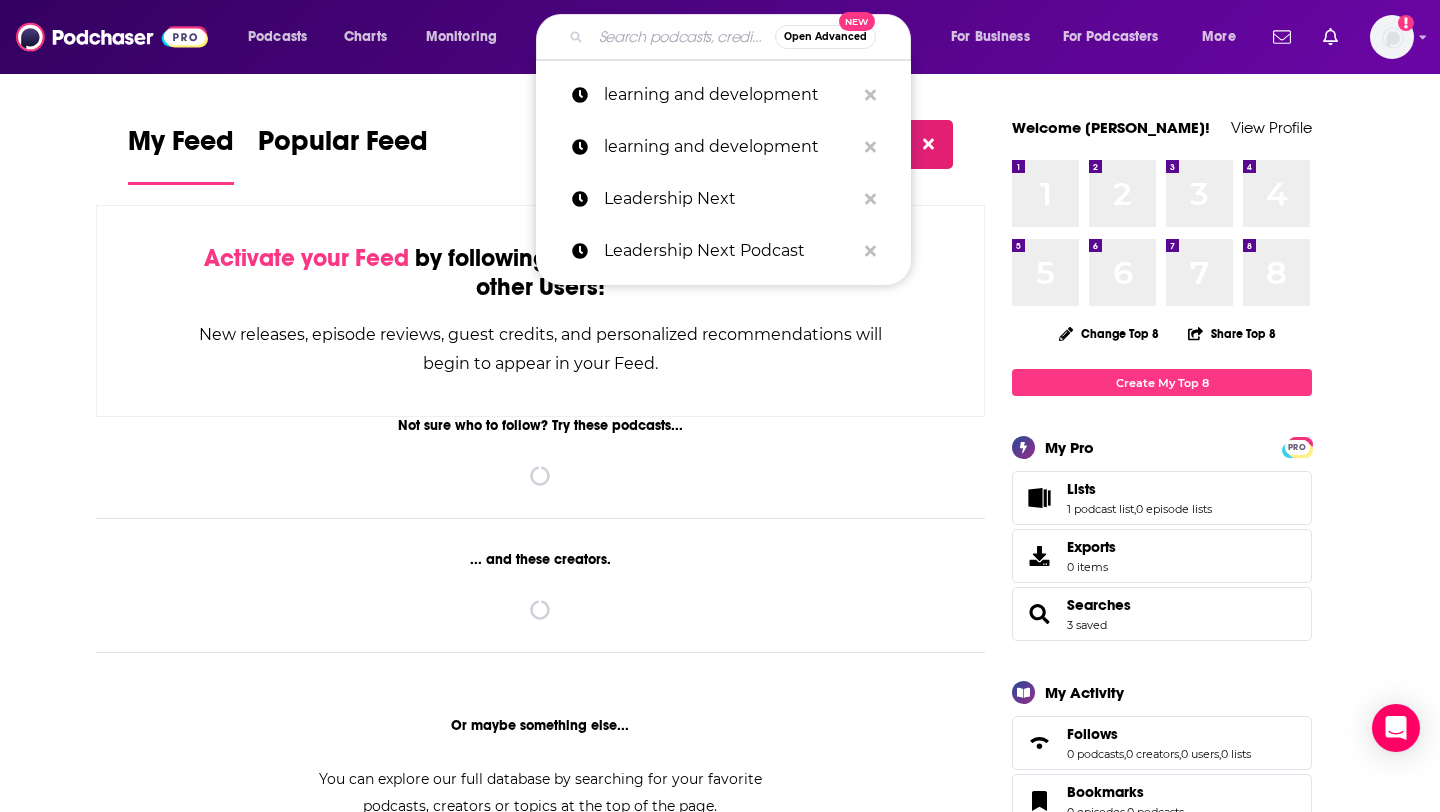 click at bounding box center (683, 37) 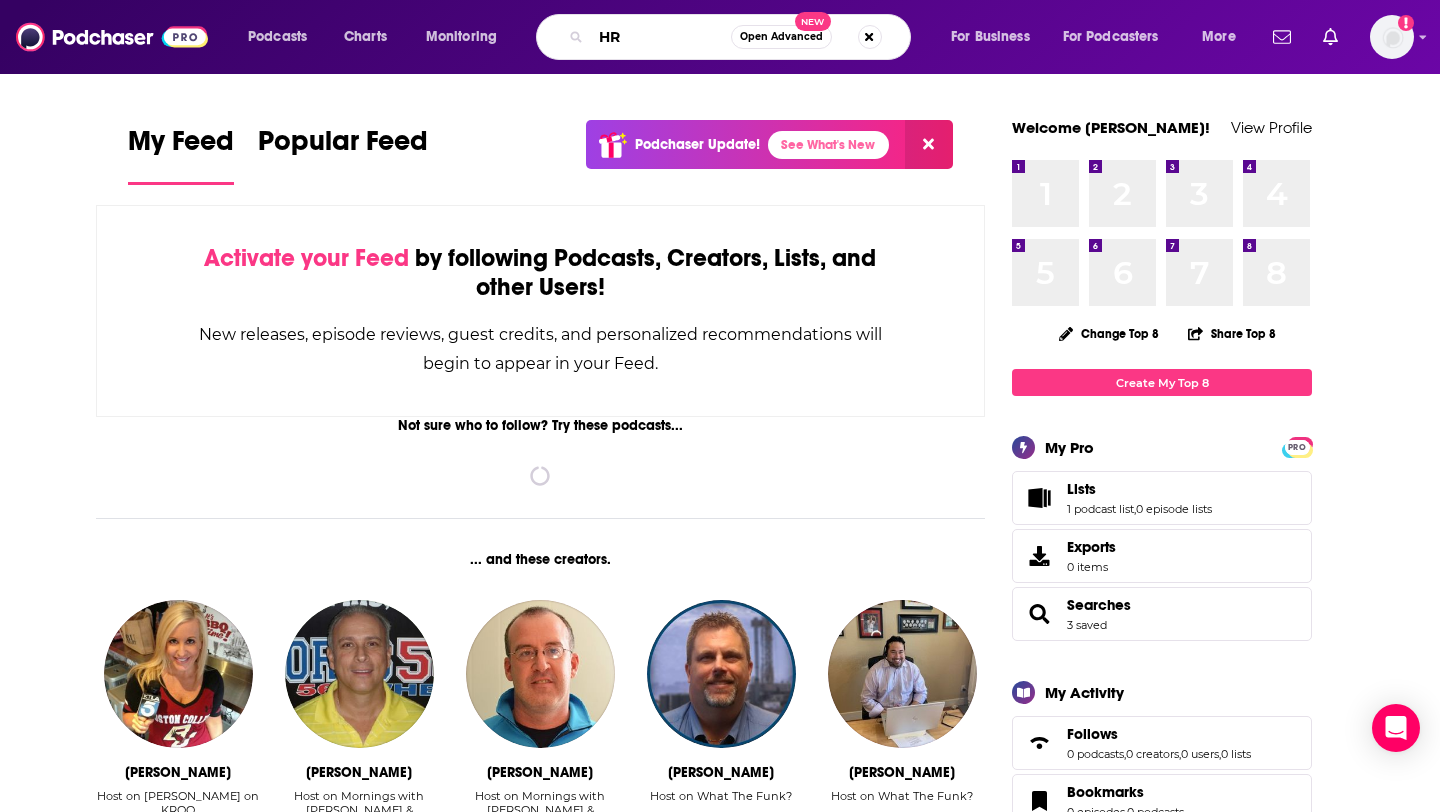 type on "HR" 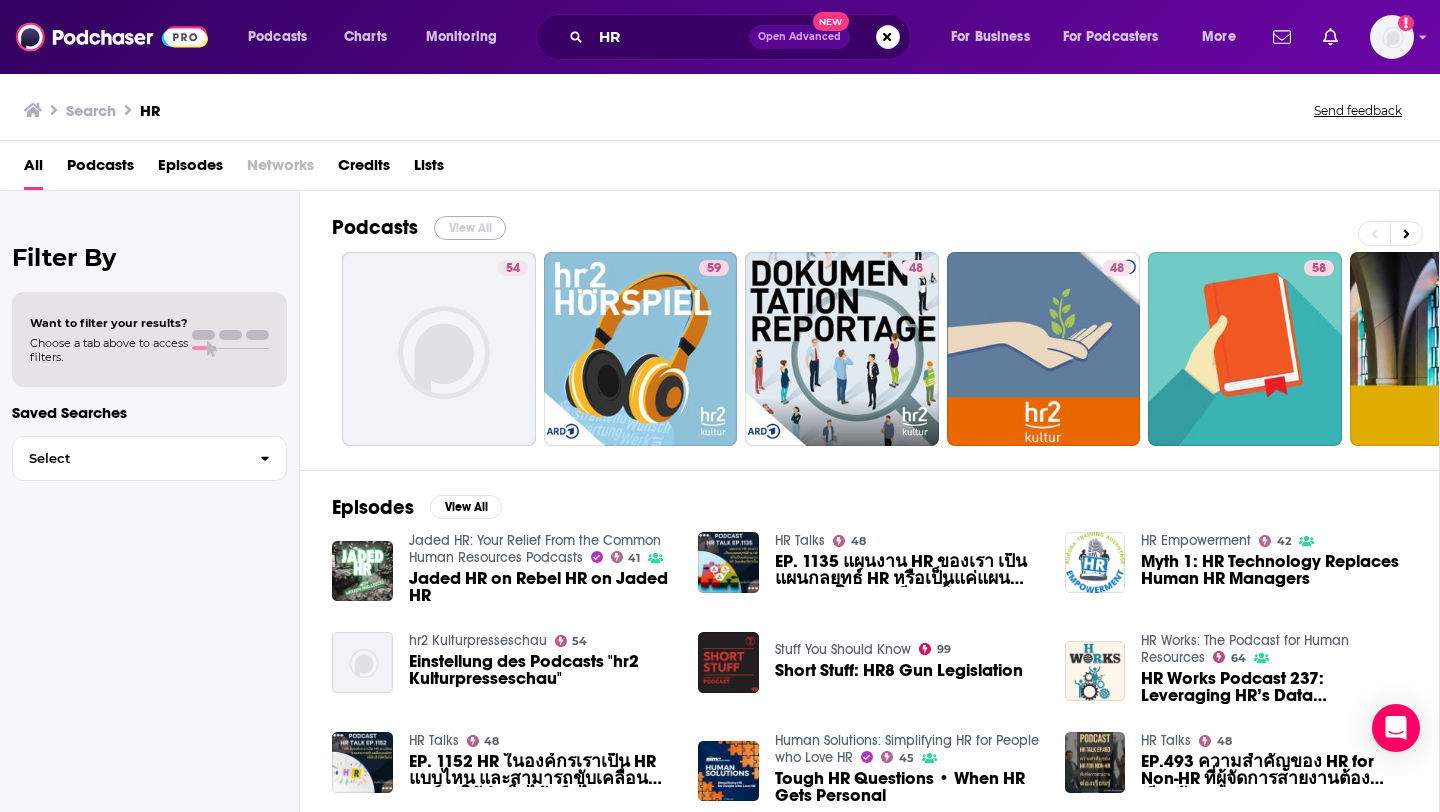 click on "View All" at bounding box center (470, 228) 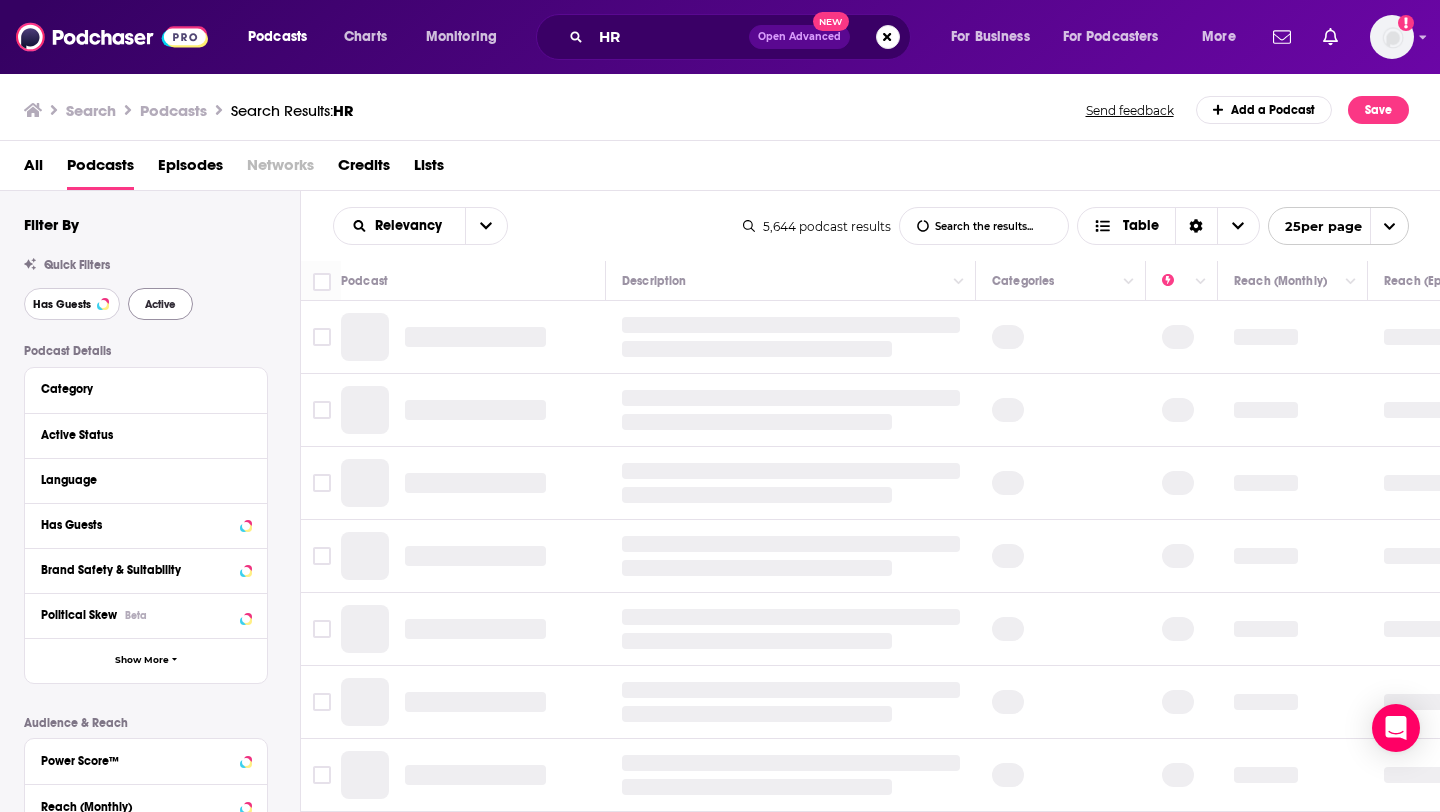 click on "Has Guests" at bounding box center [72, 304] 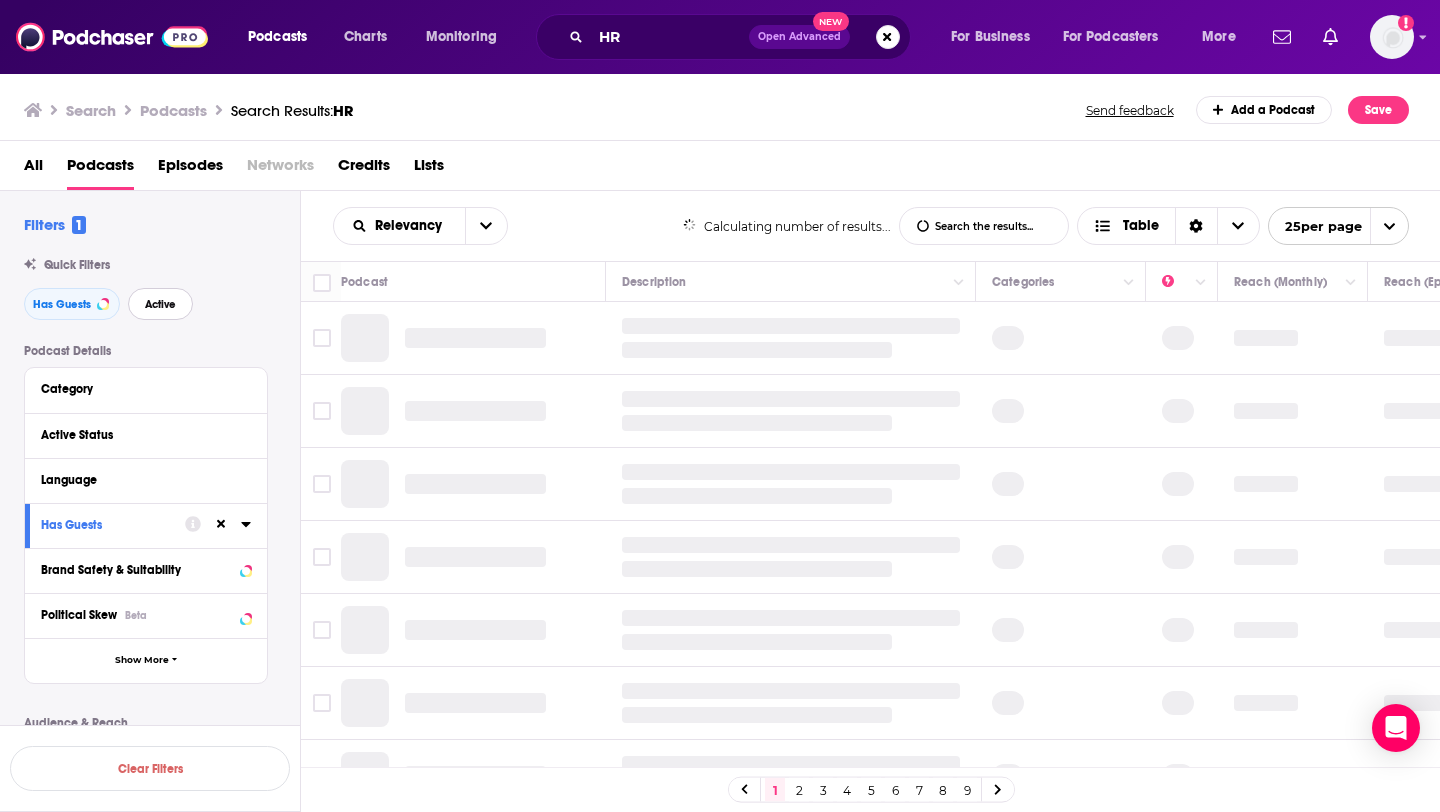click on "Active" at bounding box center (160, 304) 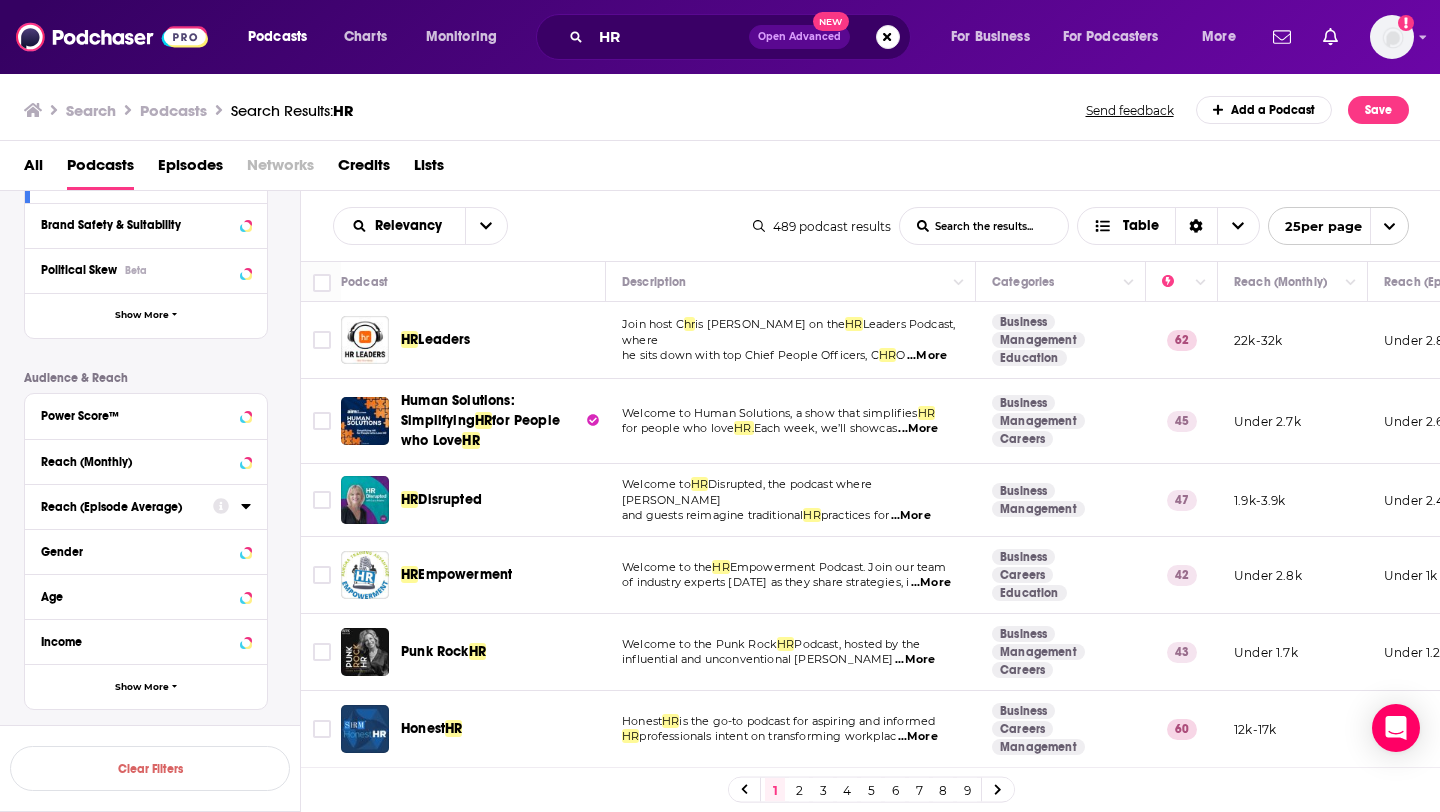 scroll, scrollTop: 400, scrollLeft: 0, axis: vertical 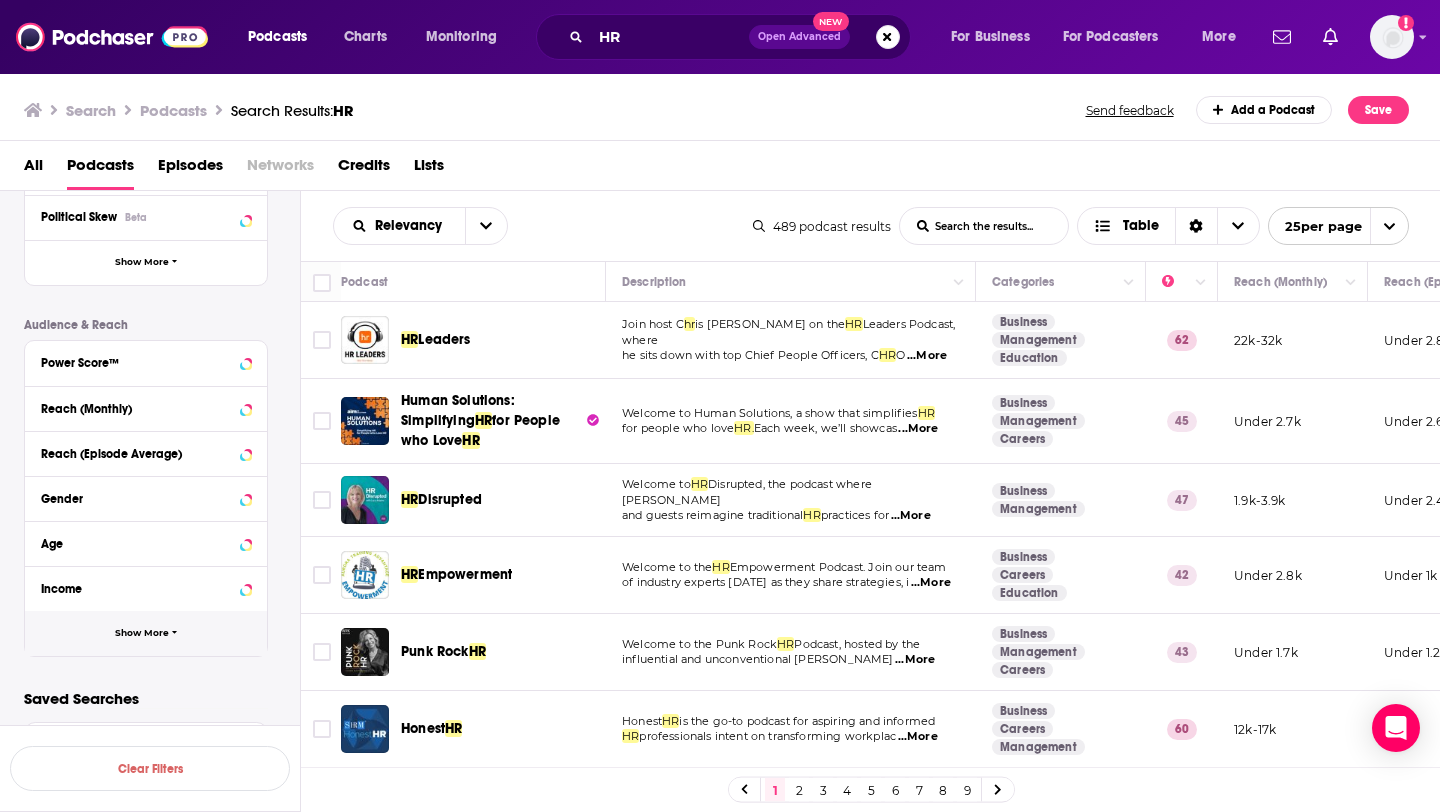 click on "Show More" at bounding box center (142, 633) 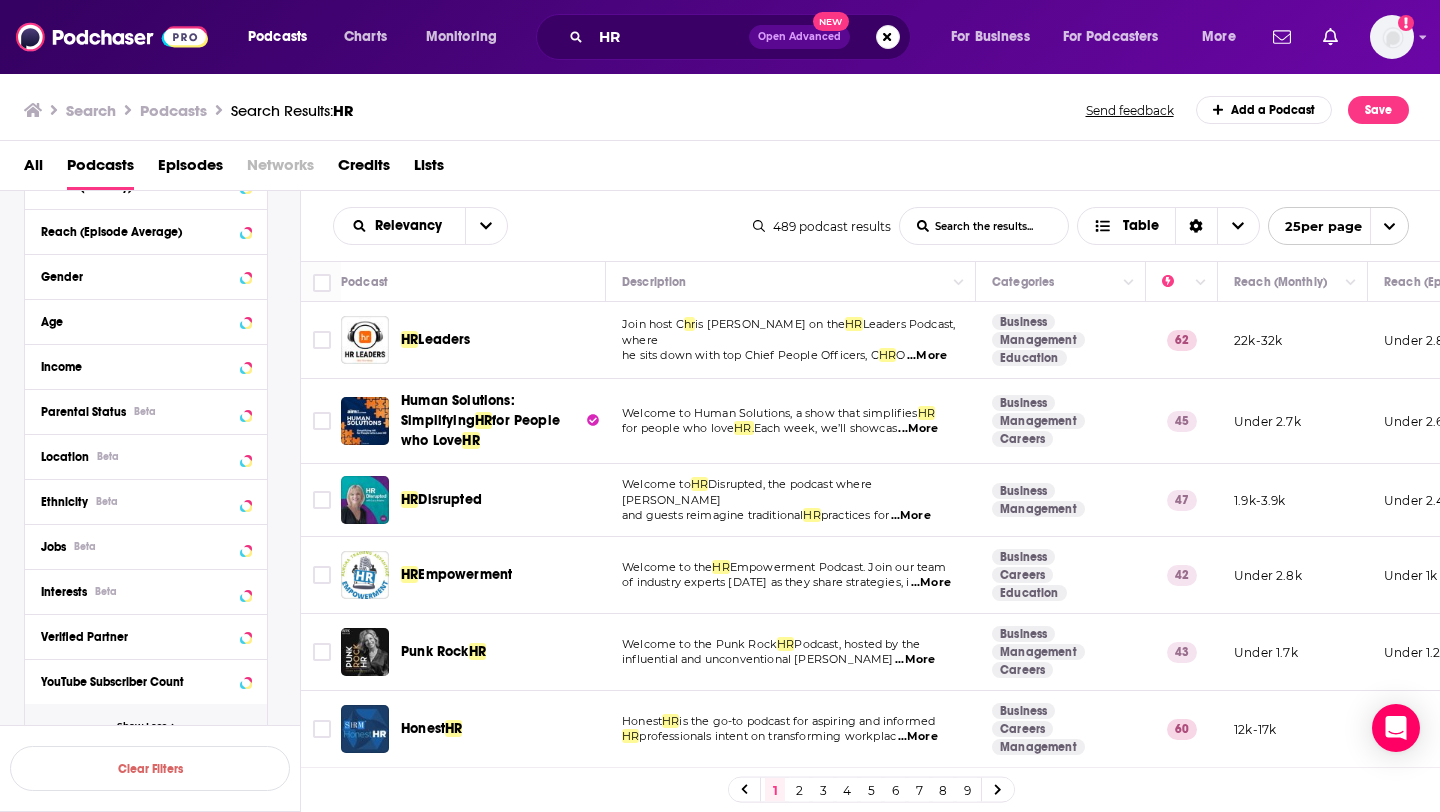 scroll, scrollTop: 715, scrollLeft: 0, axis: vertical 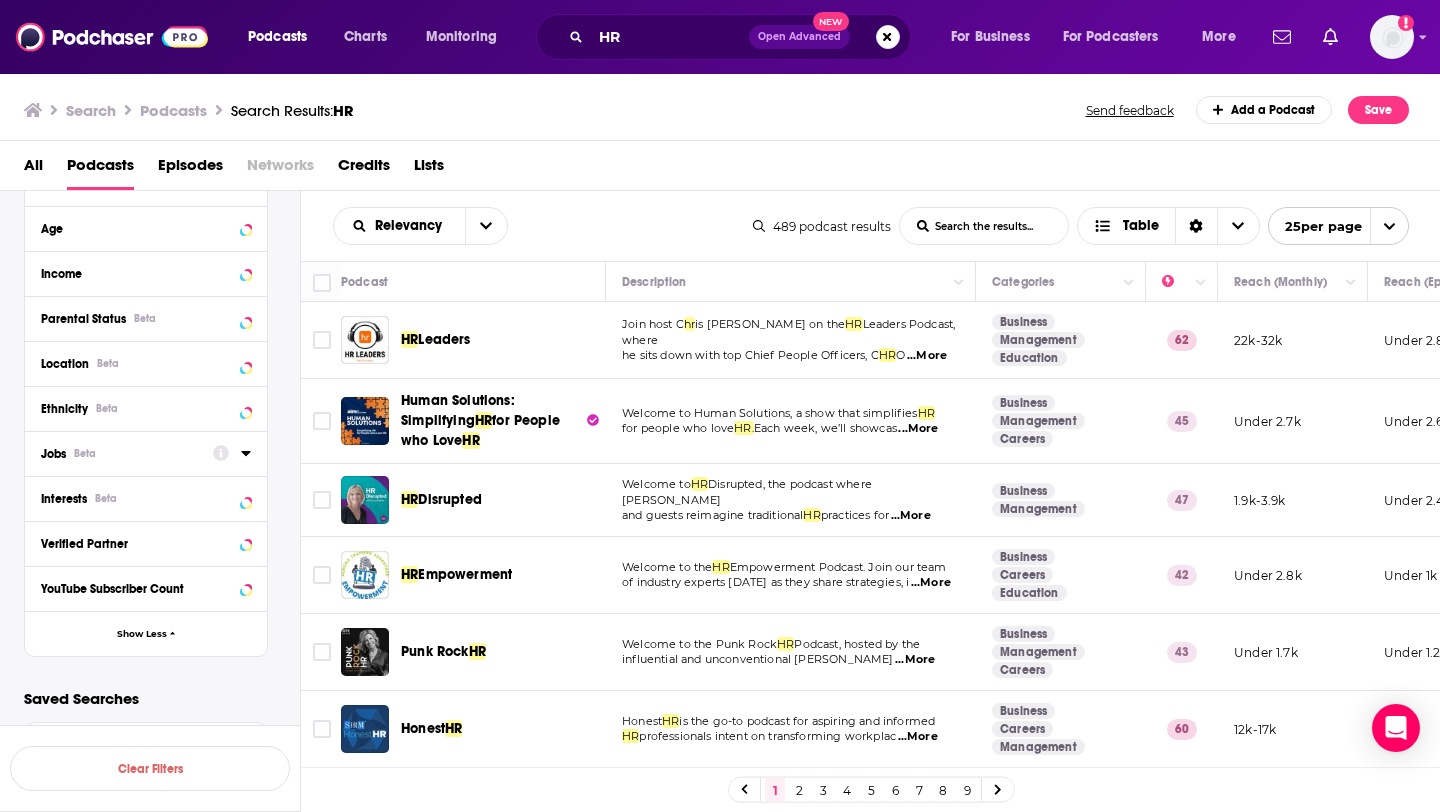 click on "Jobs Beta" at bounding box center (120, 454) 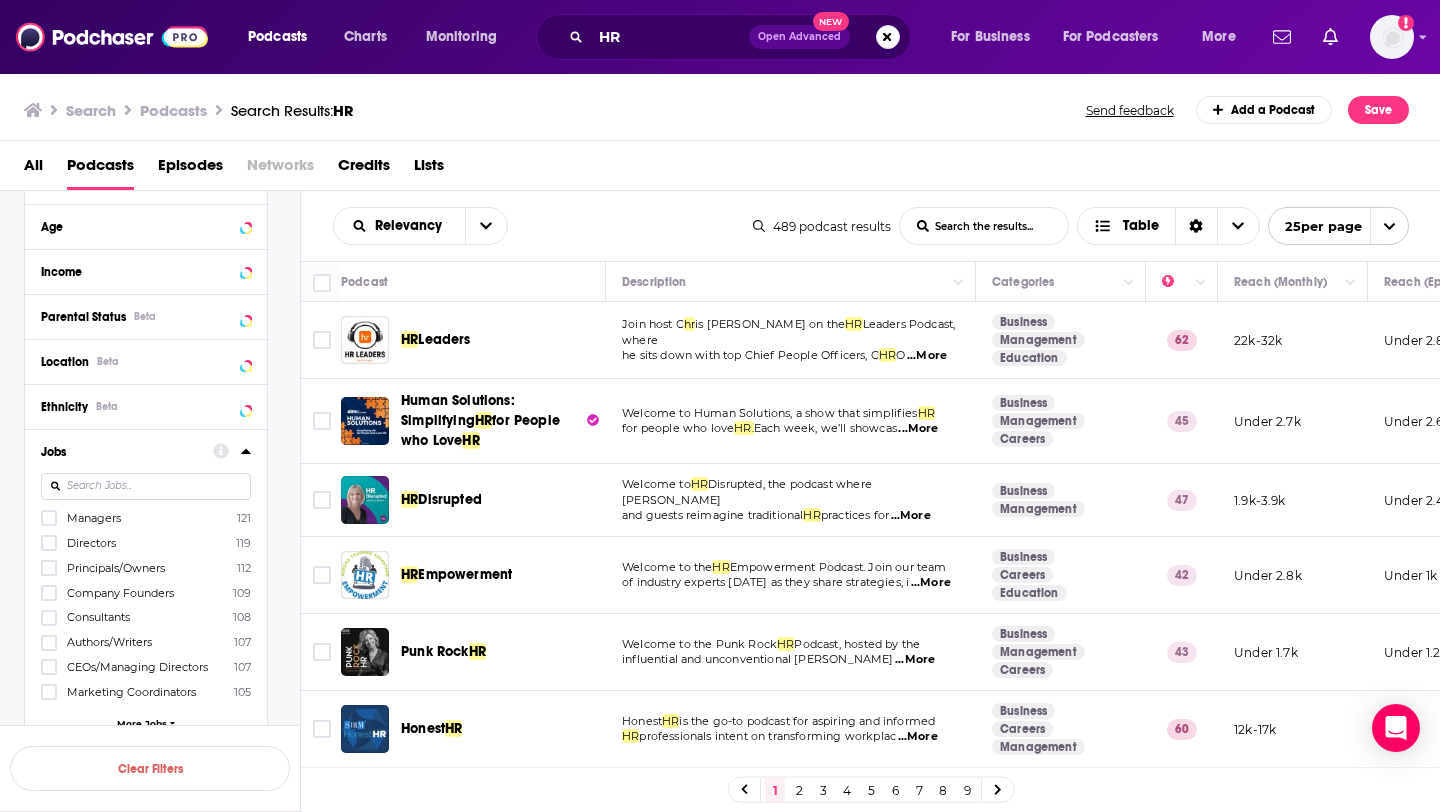click at bounding box center (146, 486) 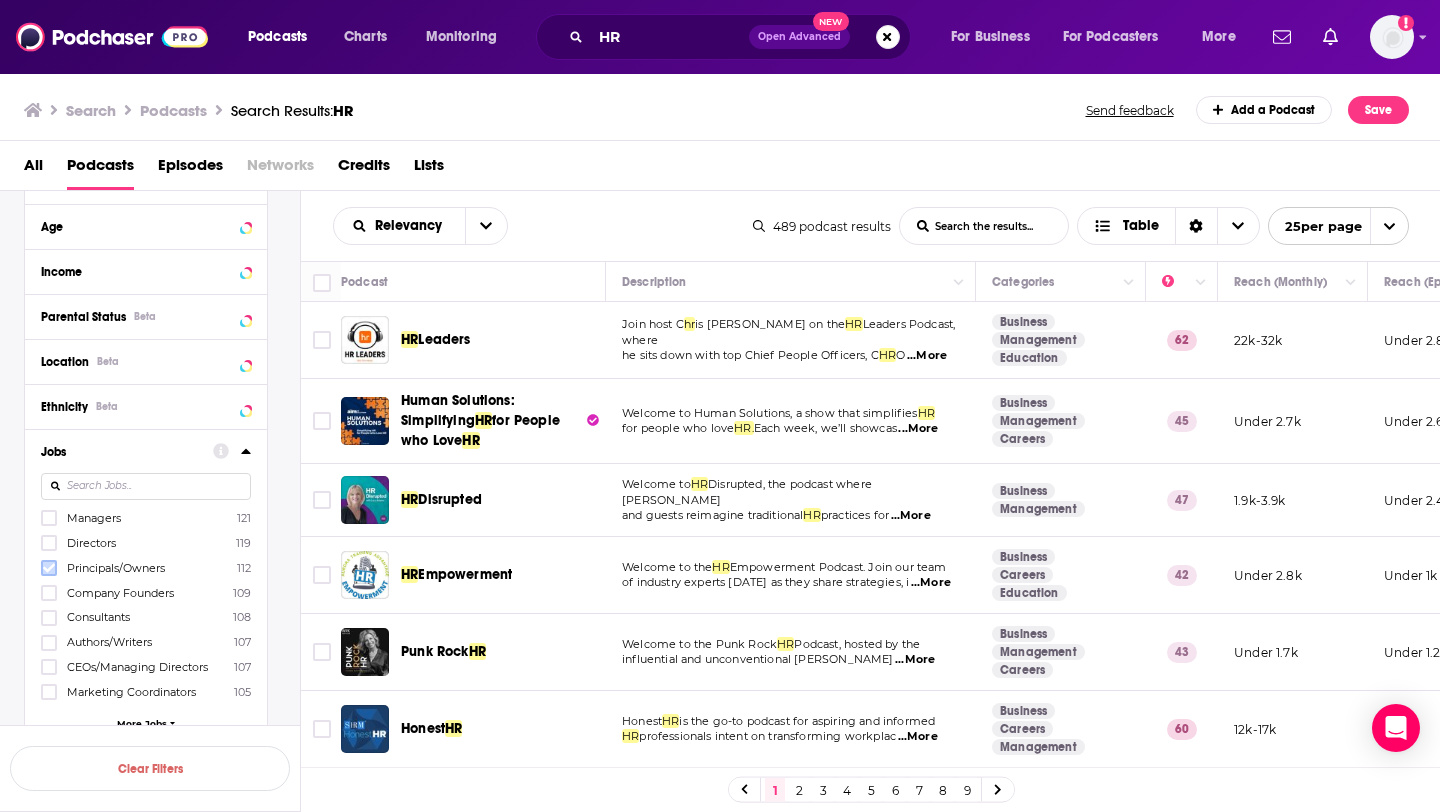 click 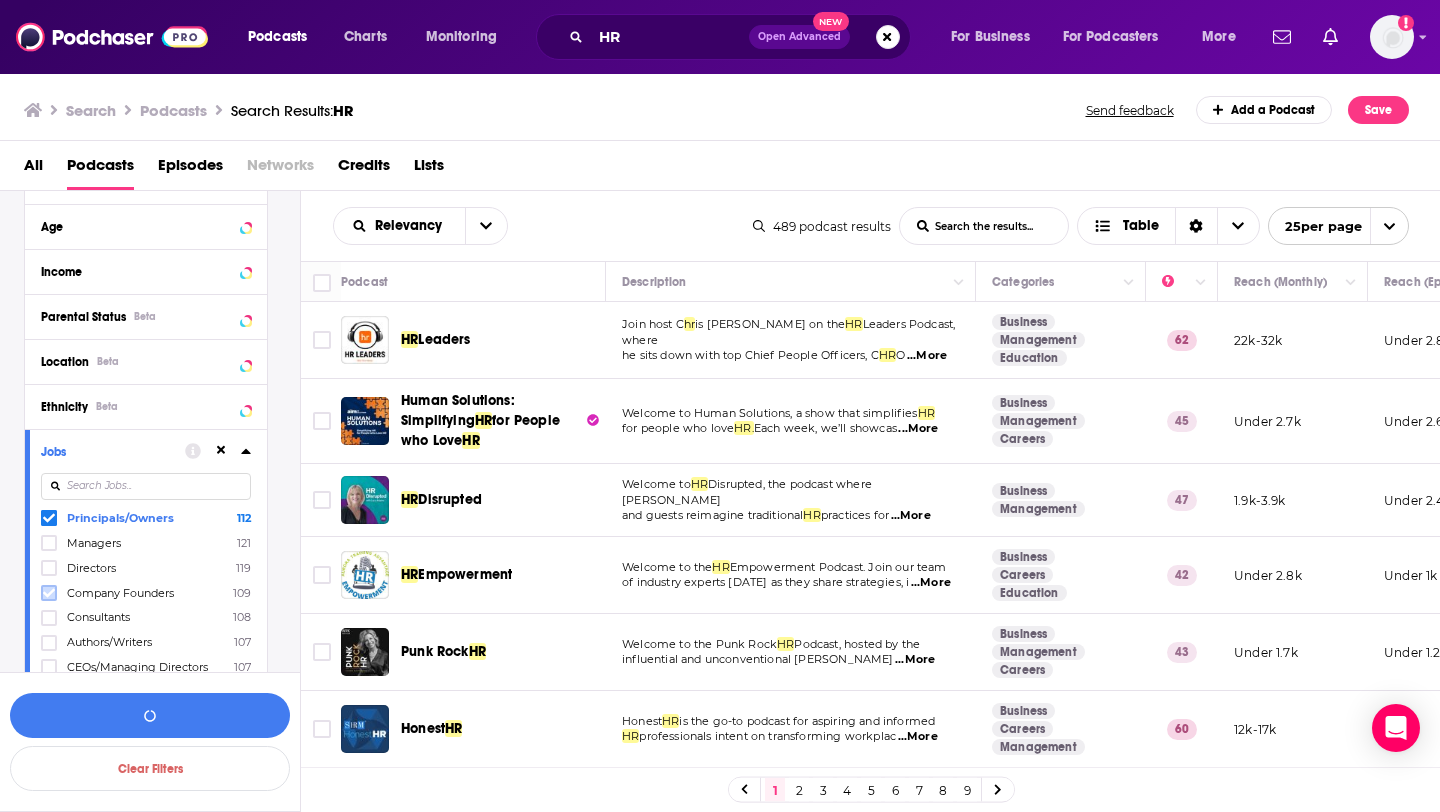 click 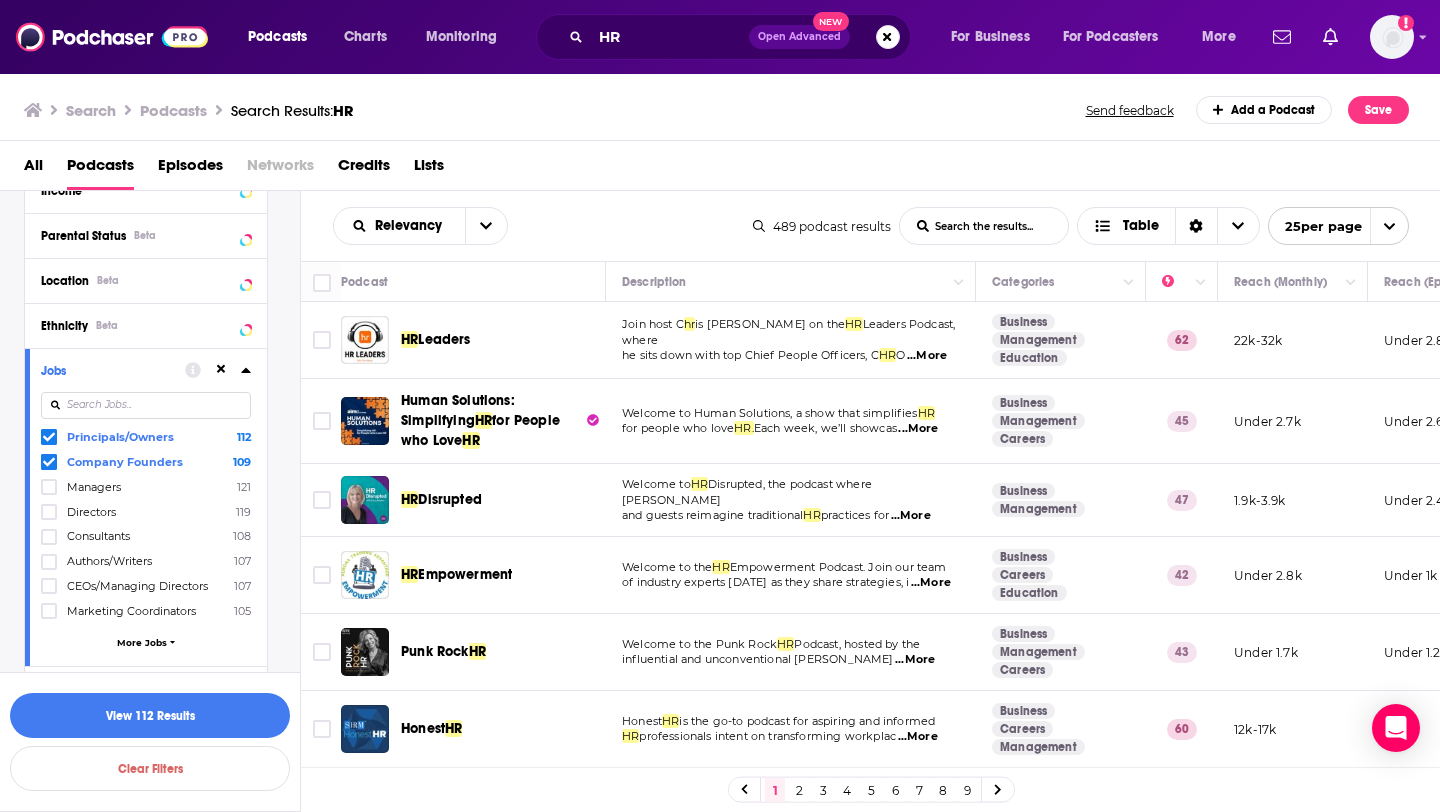 scroll, scrollTop: 807, scrollLeft: 0, axis: vertical 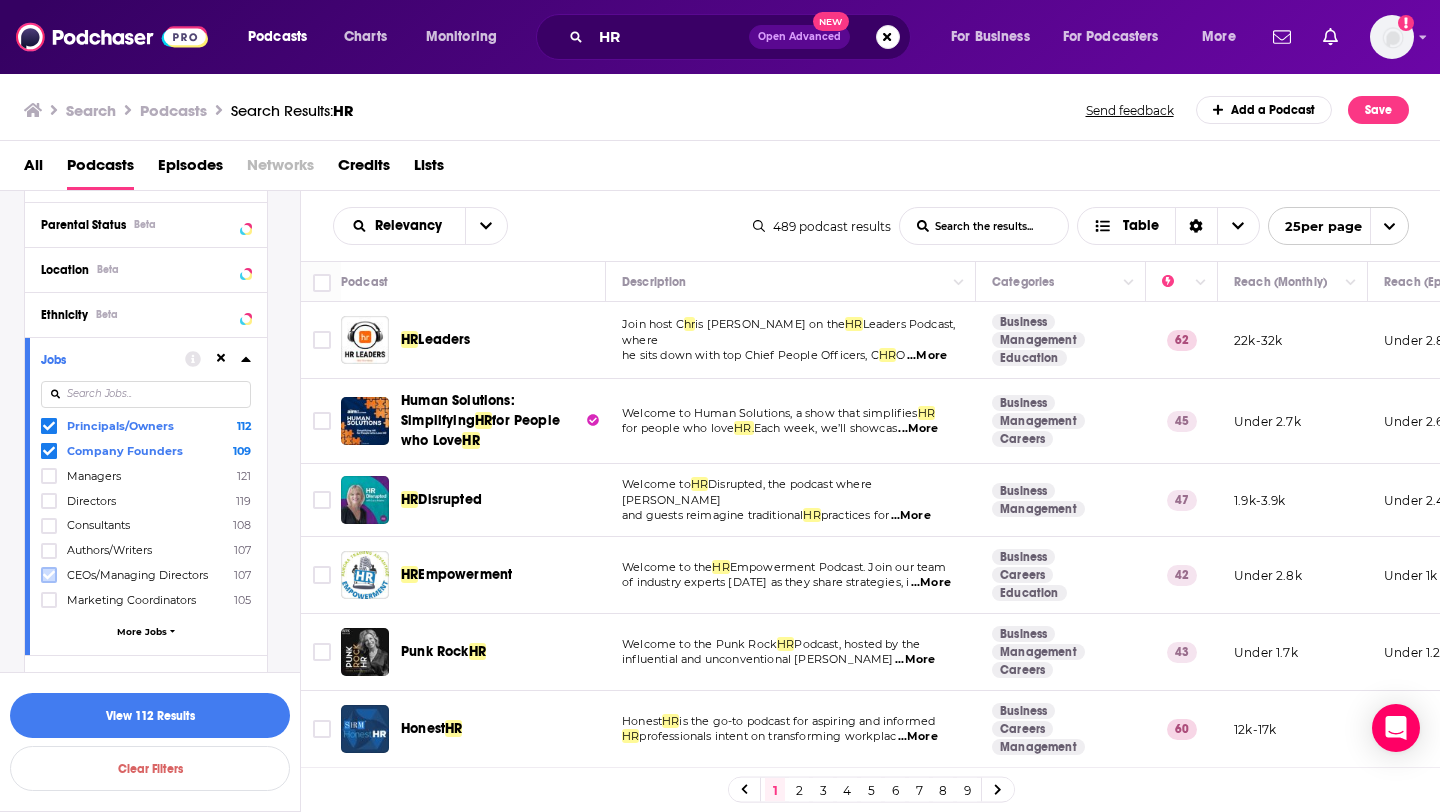 click 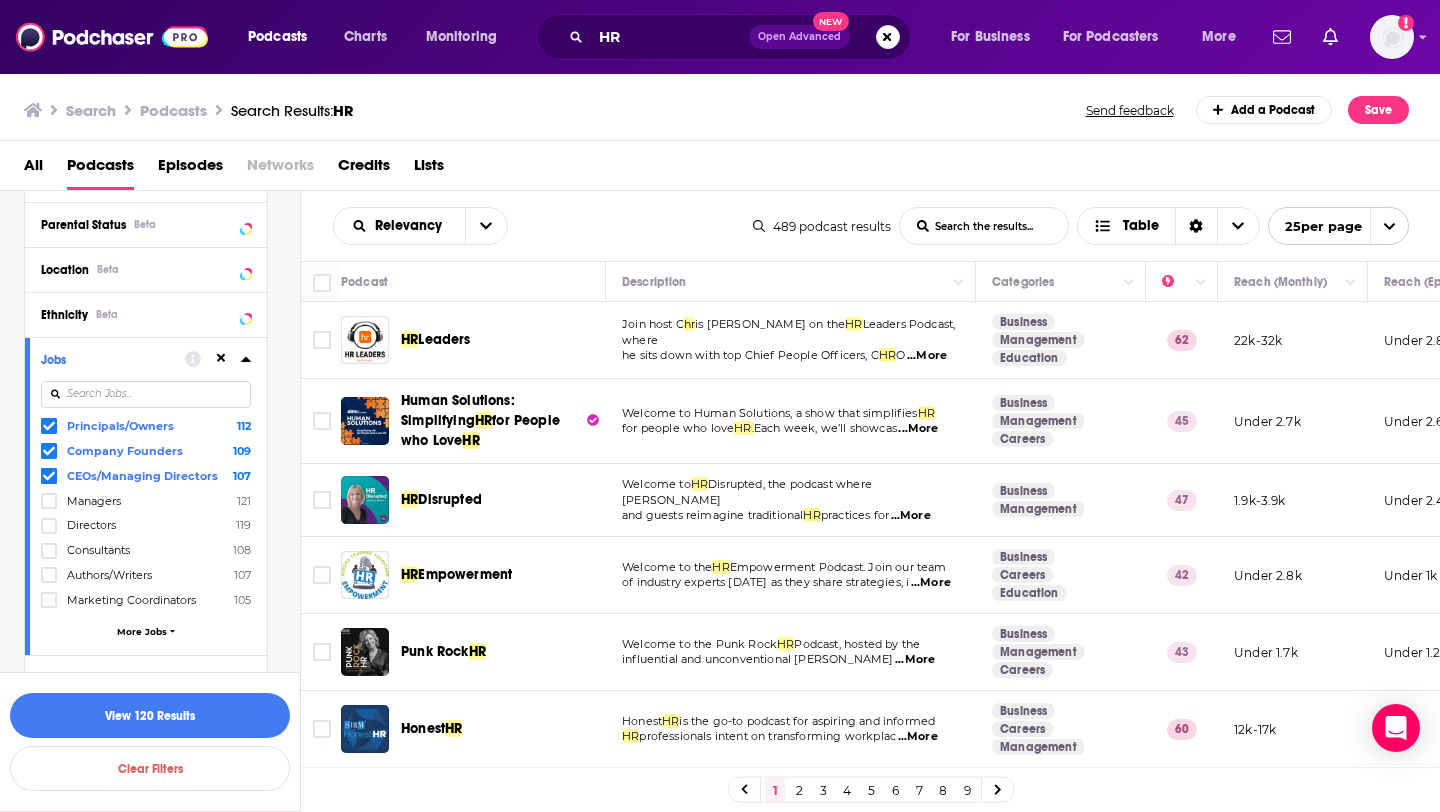 click on "More Jobs" at bounding box center [142, 631] 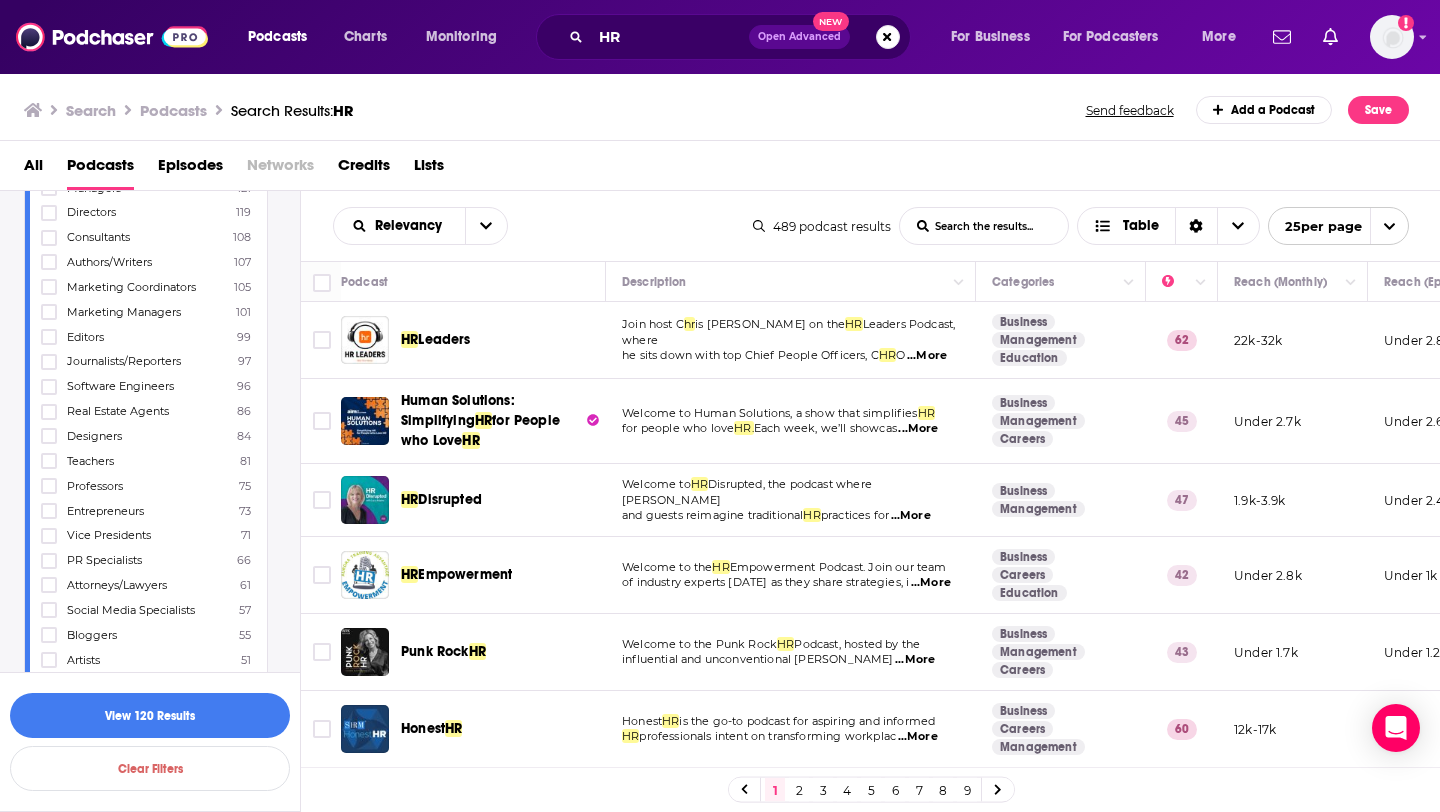 scroll, scrollTop: 1132, scrollLeft: 0, axis: vertical 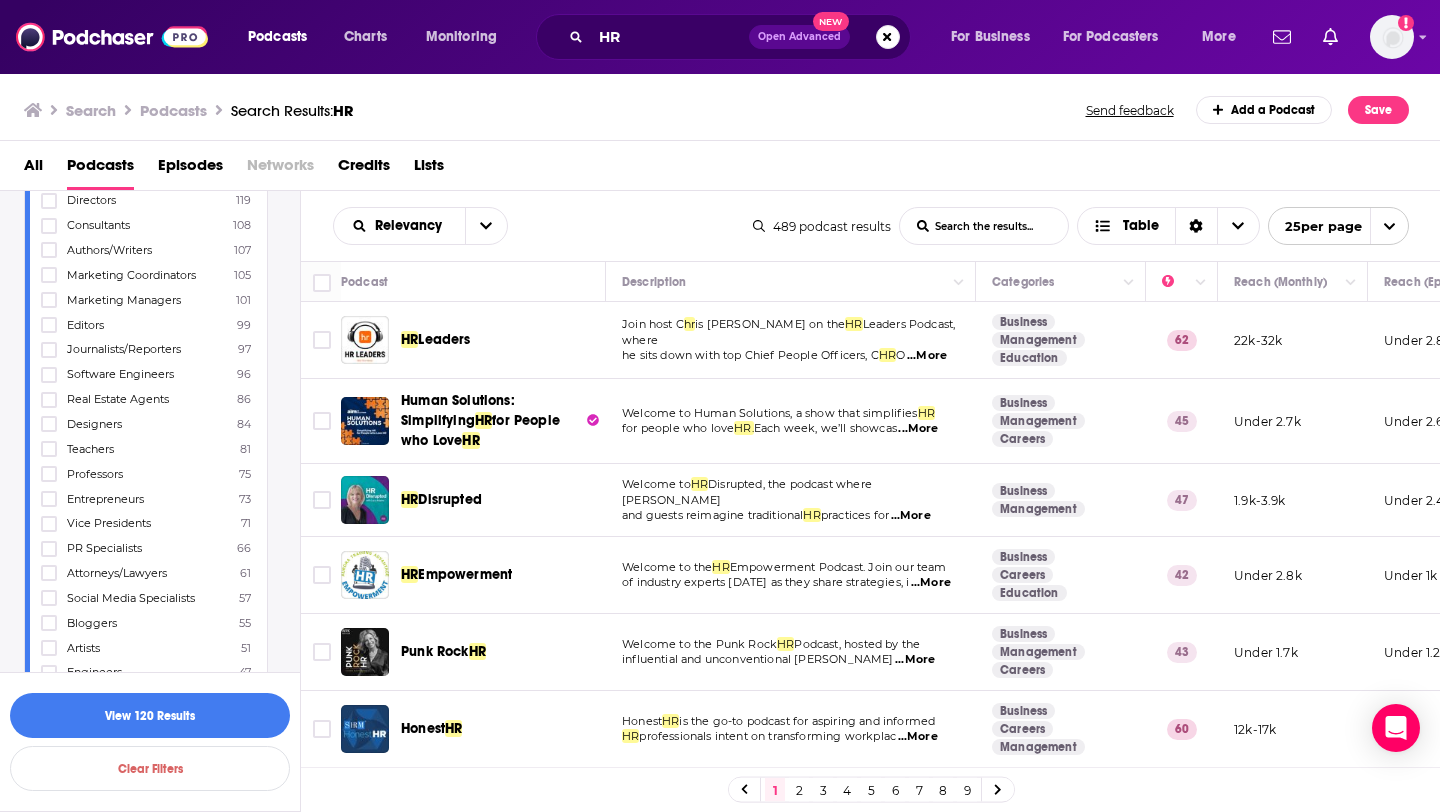 click on "Vice Presidents" at bounding box center (109, 523) 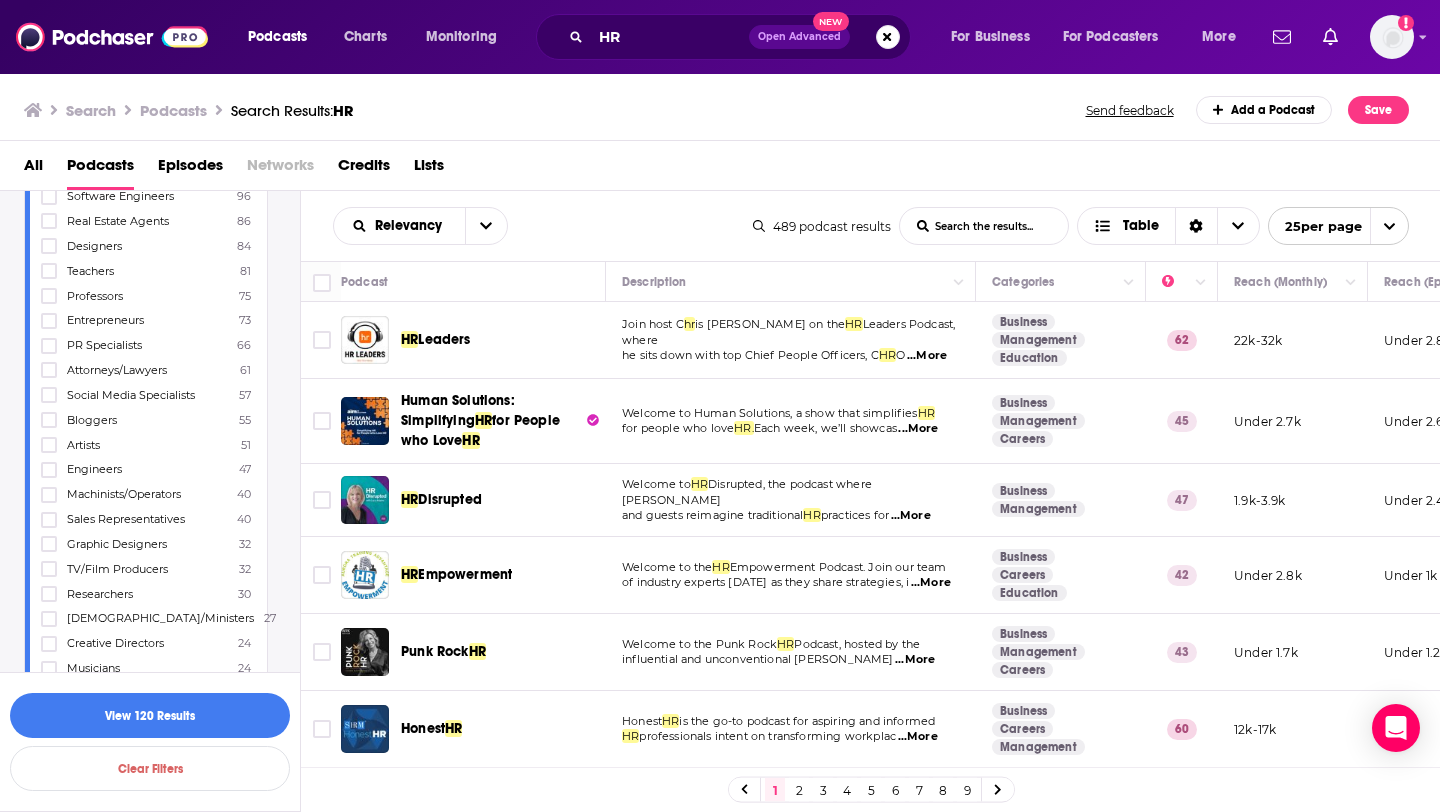 scroll, scrollTop: 1336, scrollLeft: 0, axis: vertical 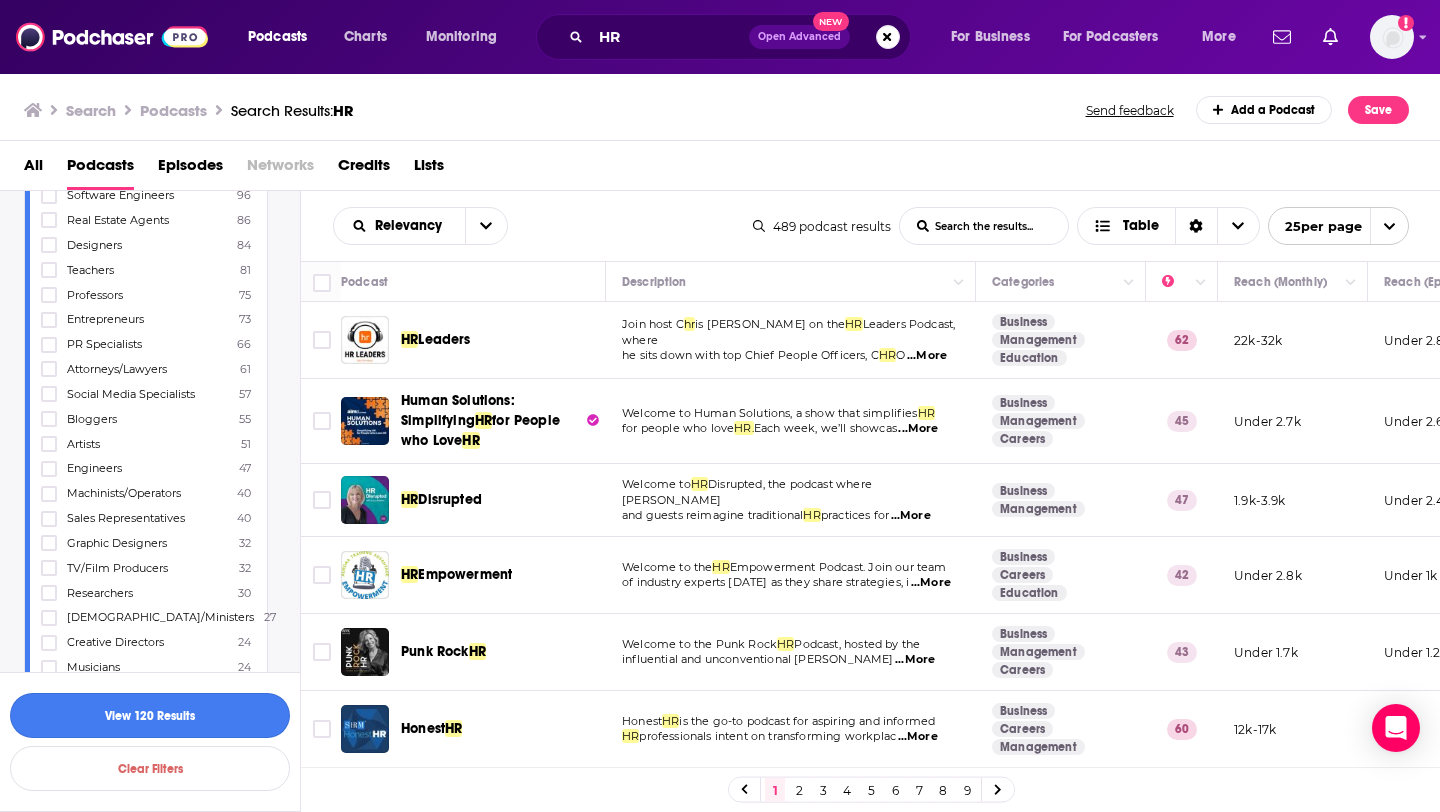 click on "View 120 Results" at bounding box center (150, 715) 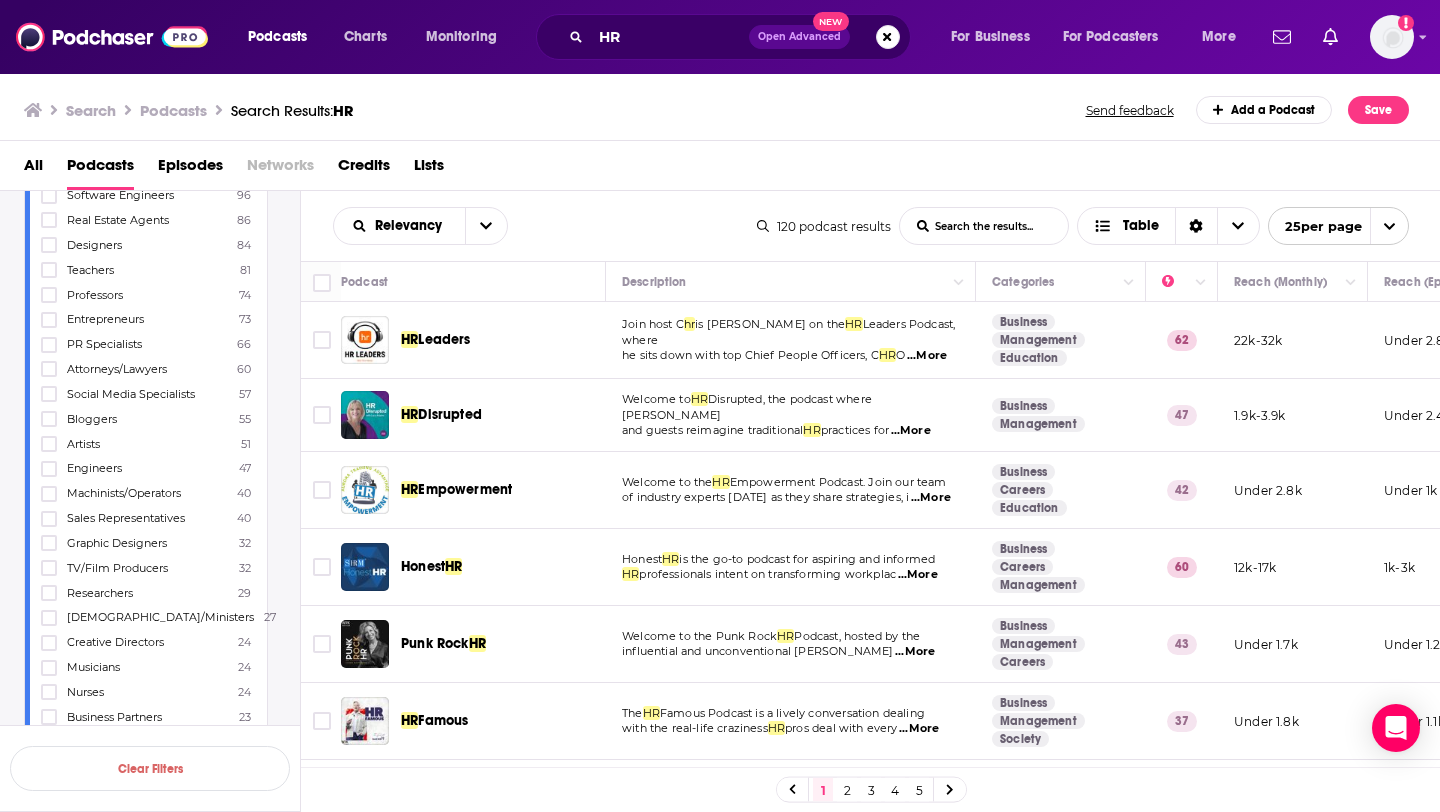 click on "...More" at bounding box center (927, 356) 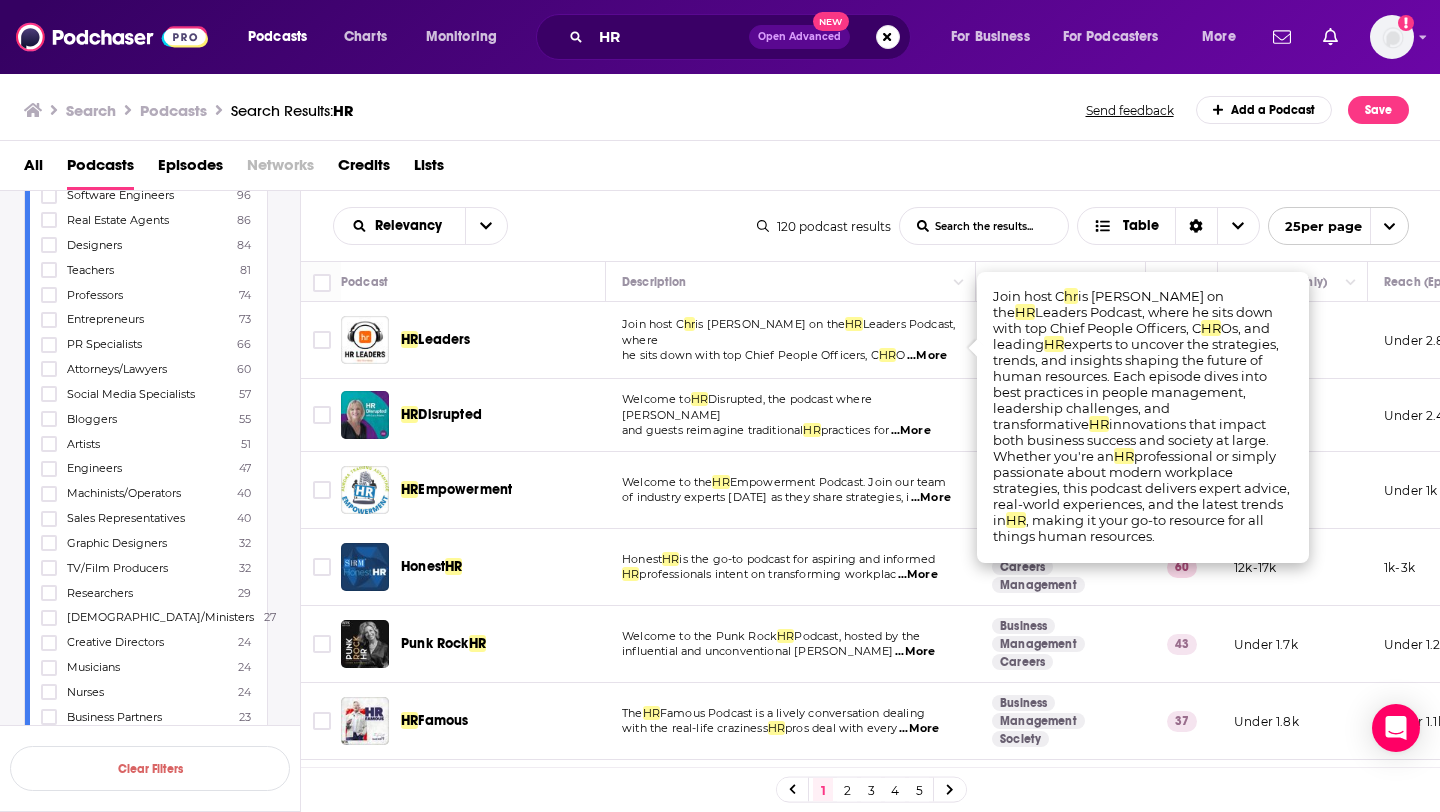 click on "Welcome to  HR  Disrupted, the podcast where Lucy Adams and guests reimagine traditional  HR  practices for   ...More" at bounding box center (791, 415) 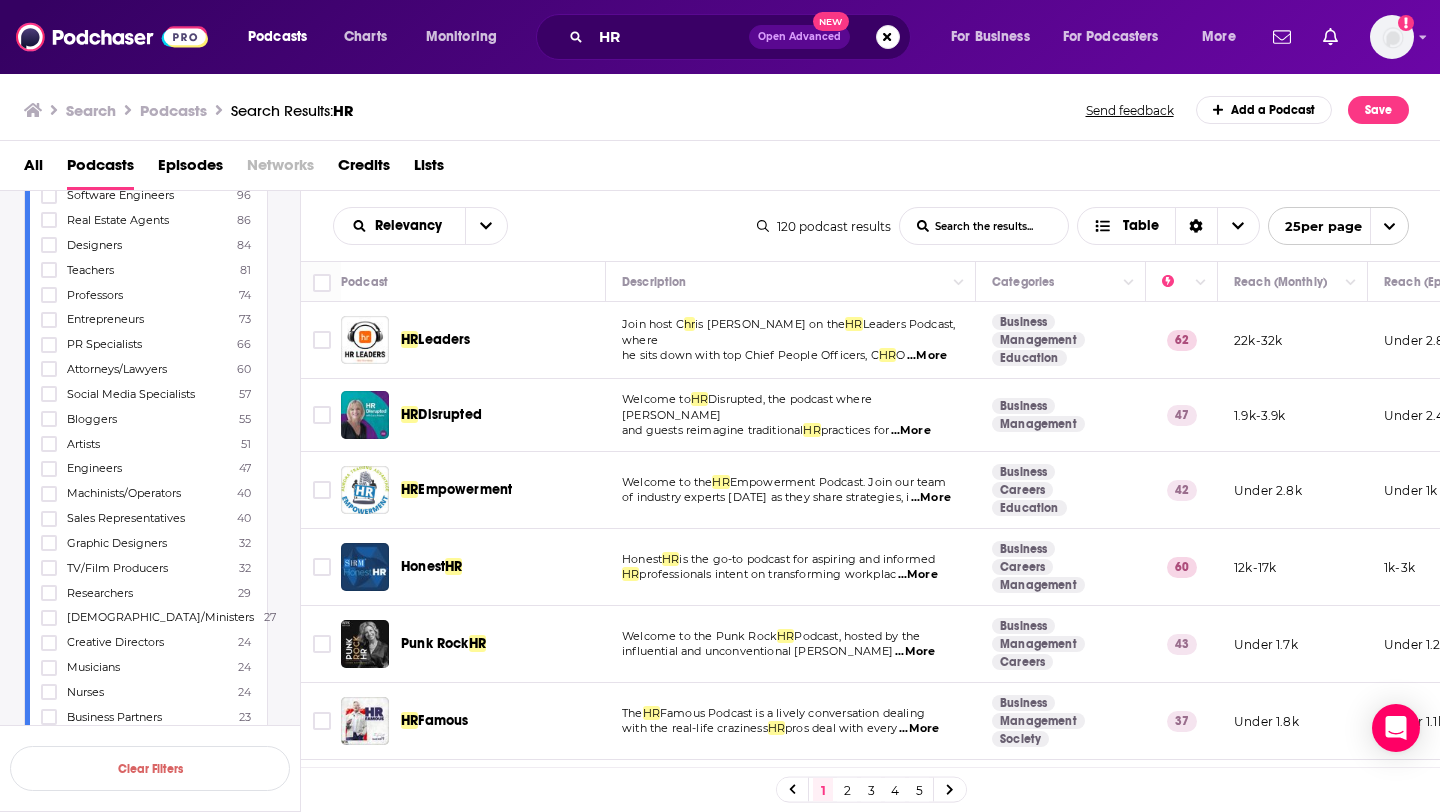 click on "HR  Leaders" at bounding box center [505, 340] 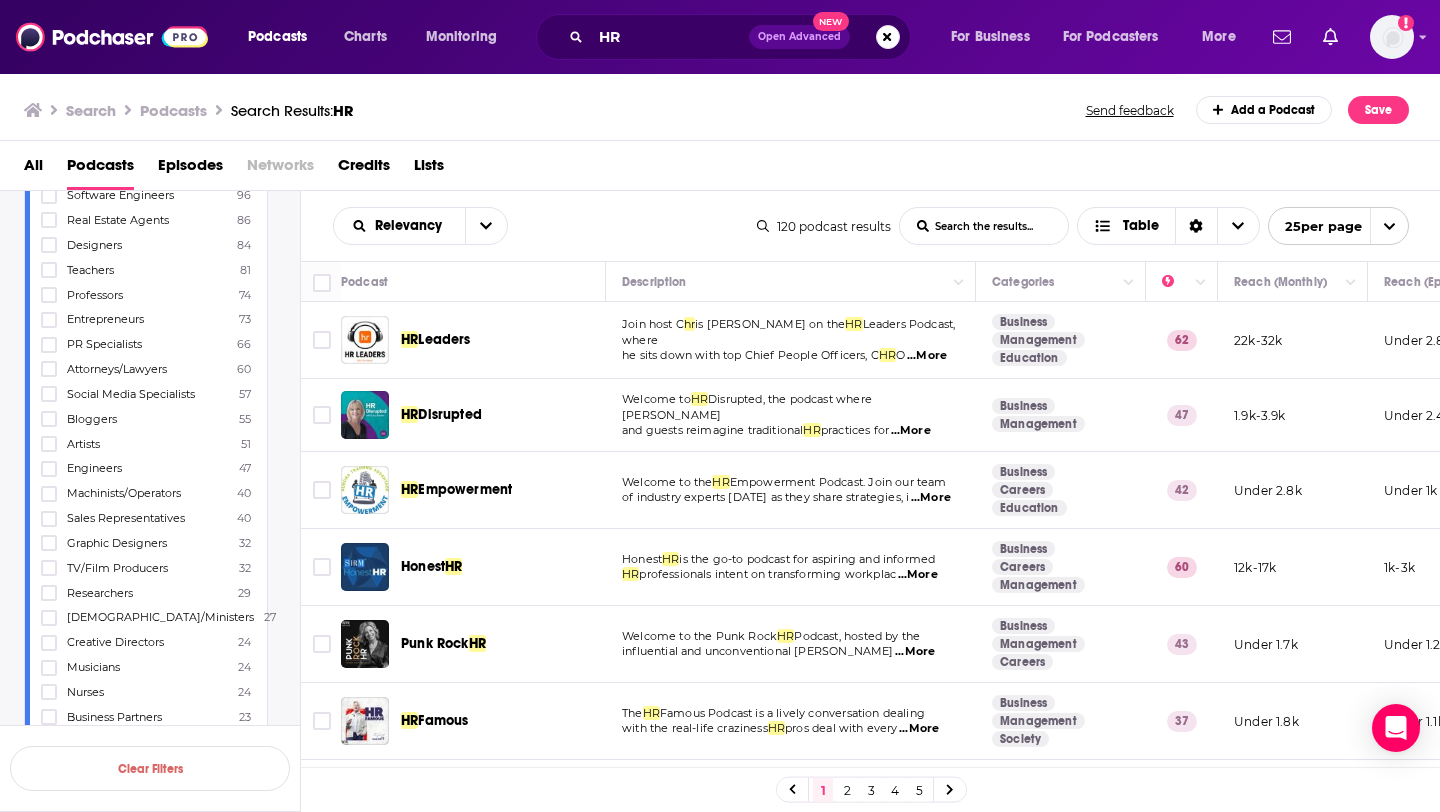 scroll, scrollTop: 71, scrollLeft: 0, axis: vertical 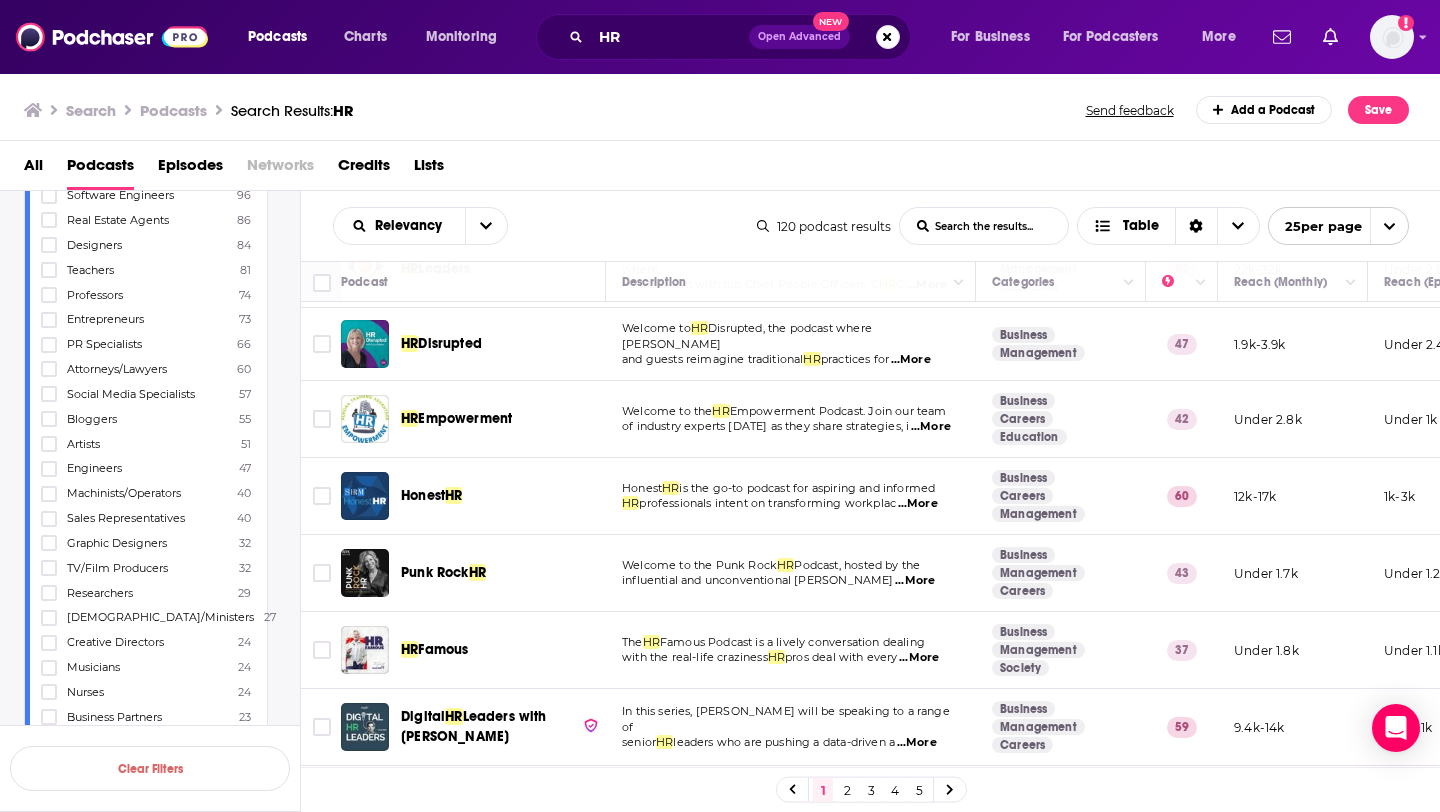 click on "...More" at bounding box center [911, 360] 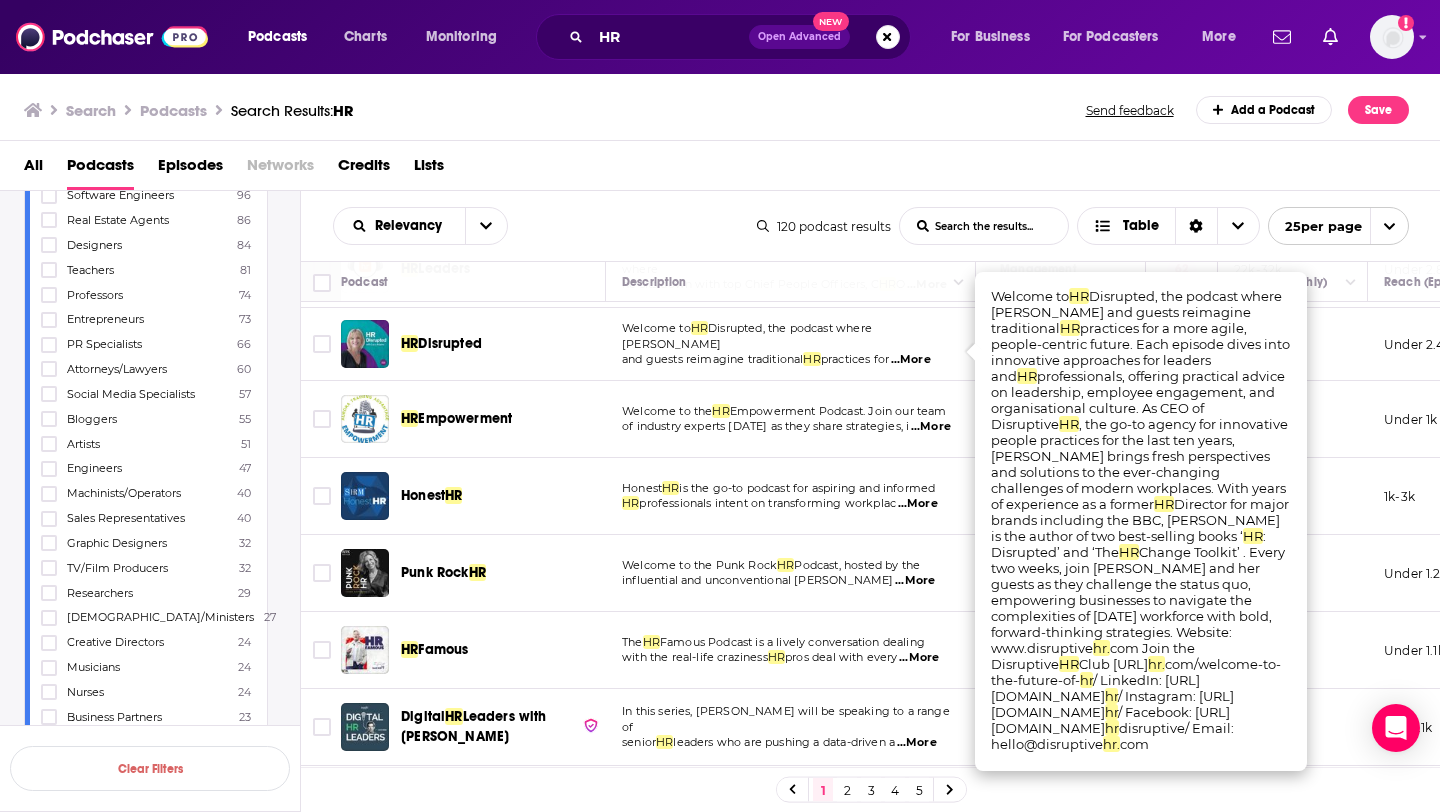 click on "HR" at bounding box center (811, 359) 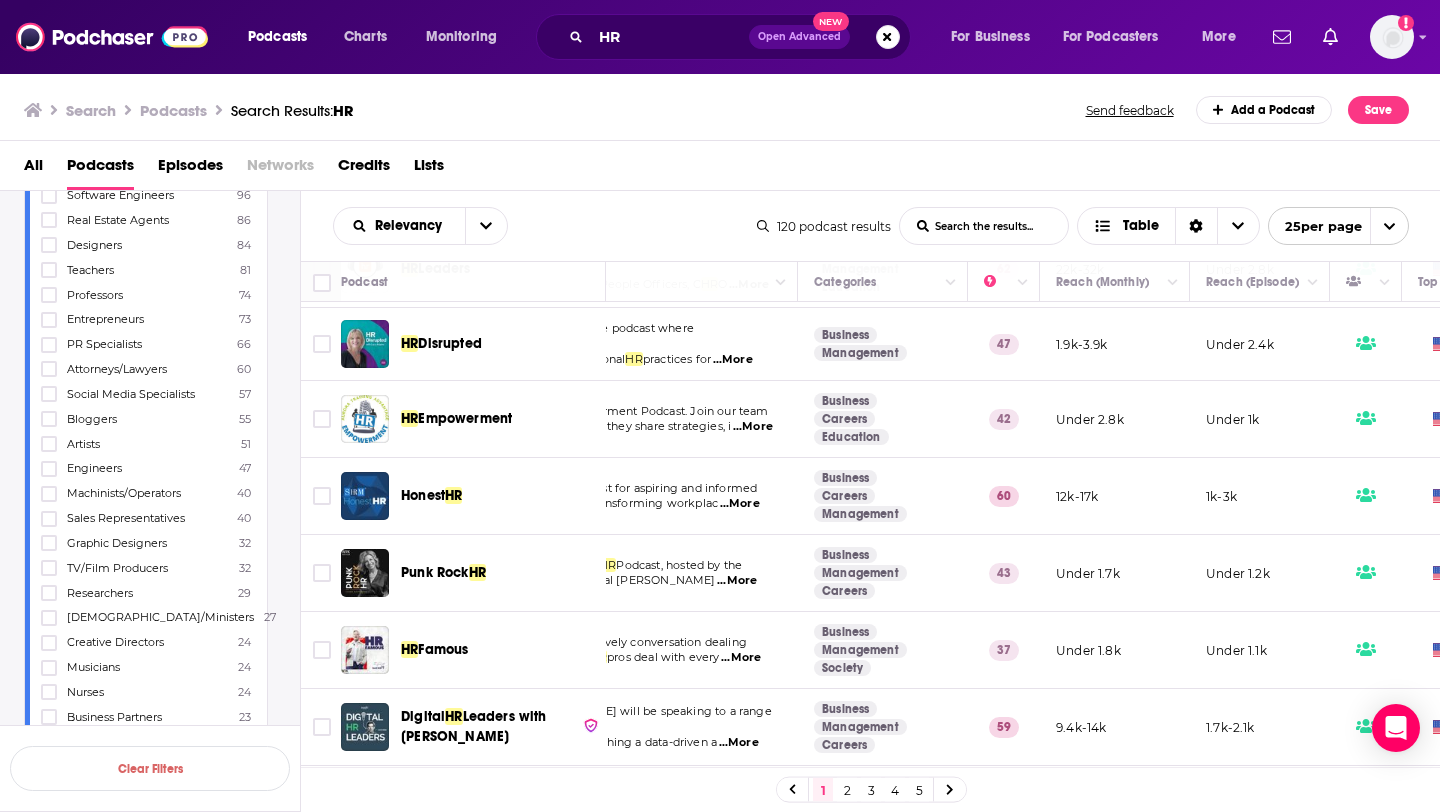 scroll, scrollTop: 71, scrollLeft: 0, axis: vertical 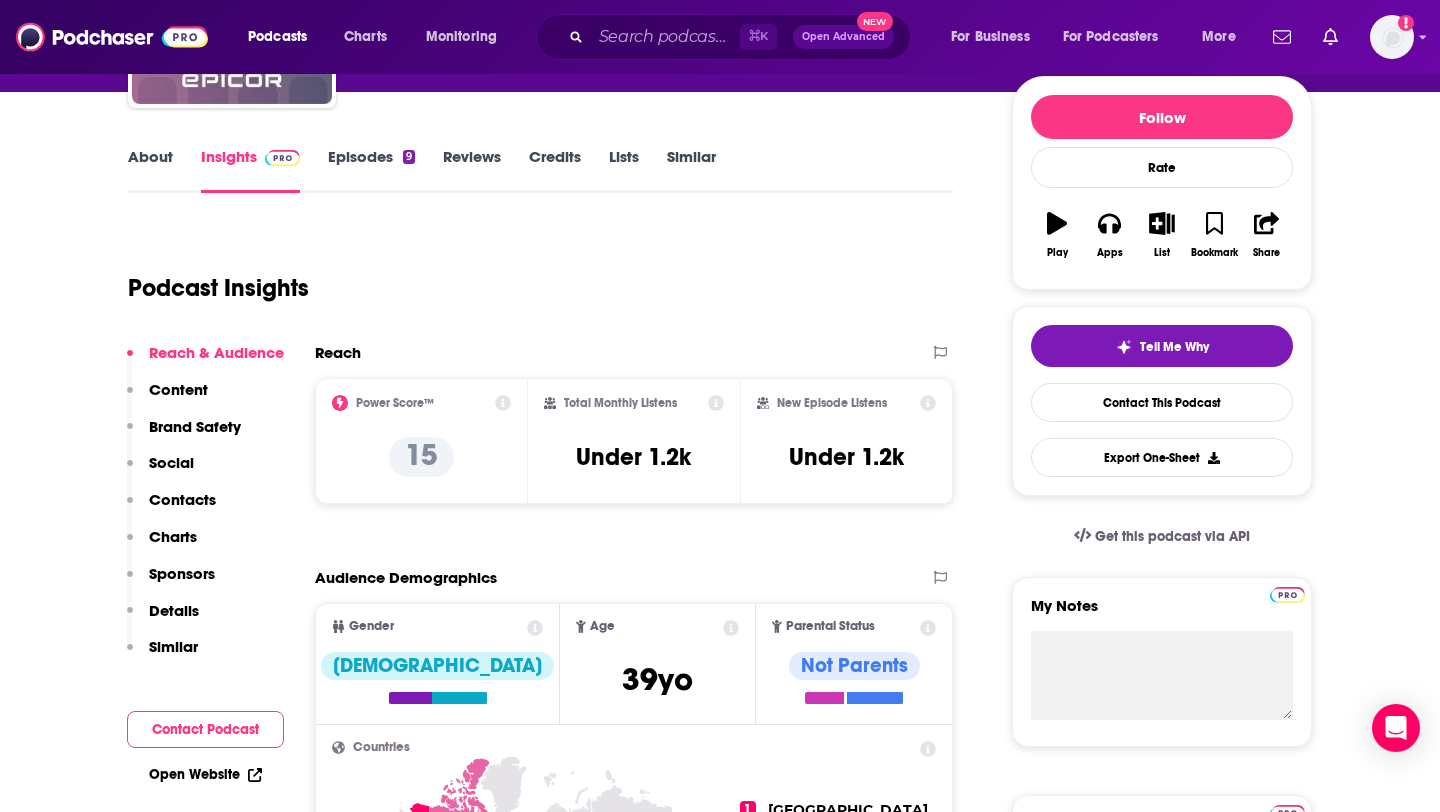 click on "Episodes 9" at bounding box center [371, 170] 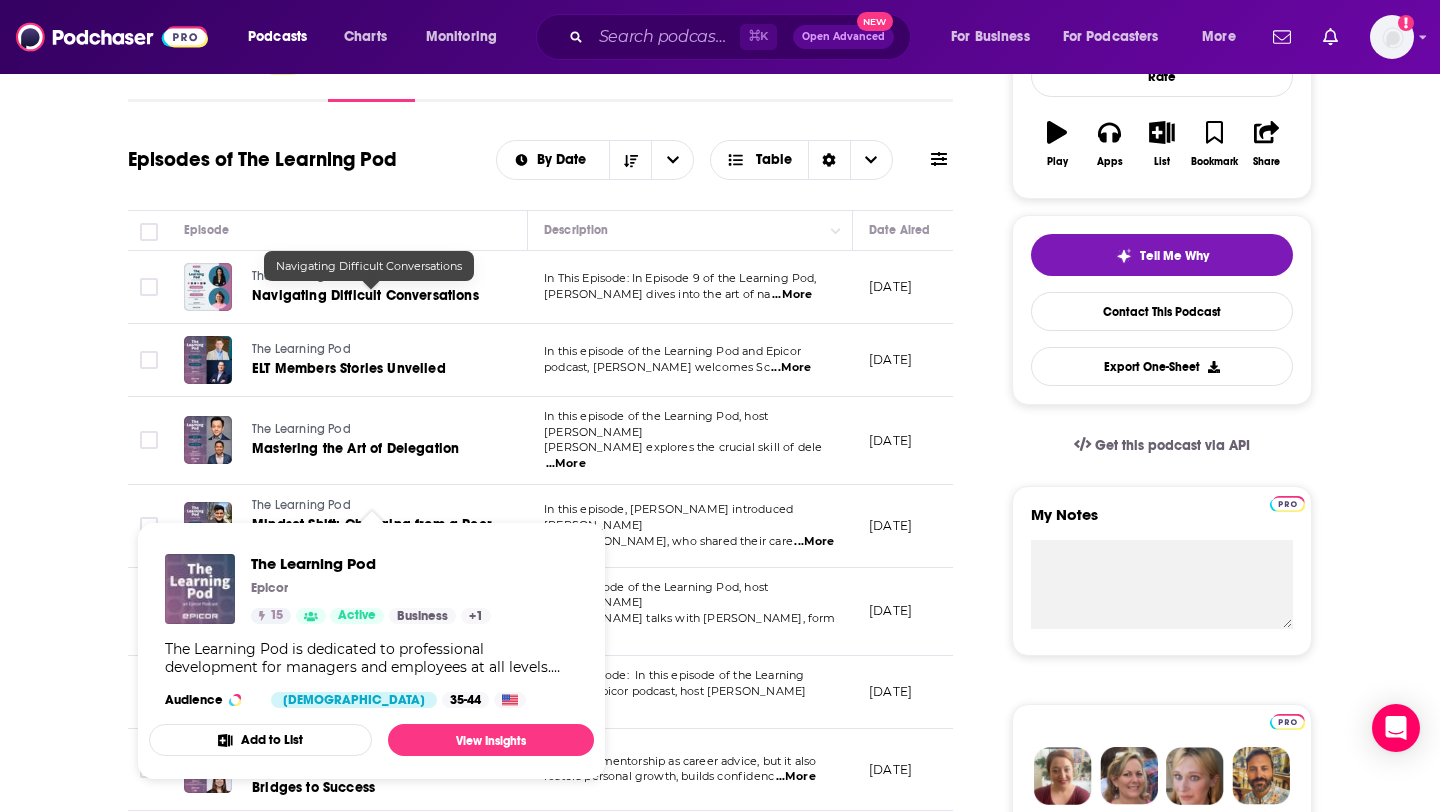 scroll, scrollTop: 0, scrollLeft: 0, axis: both 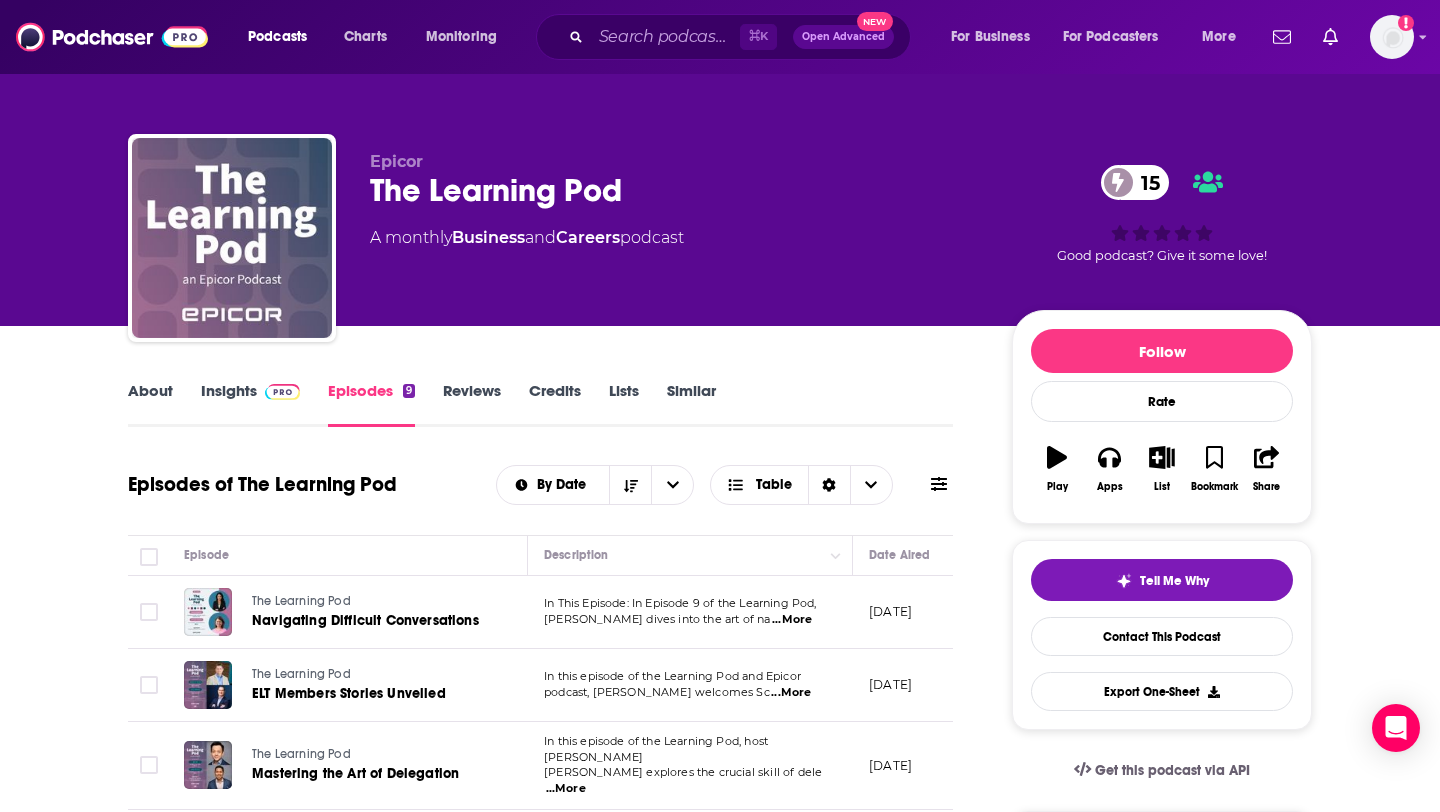 click on "Insights" at bounding box center [250, 404] 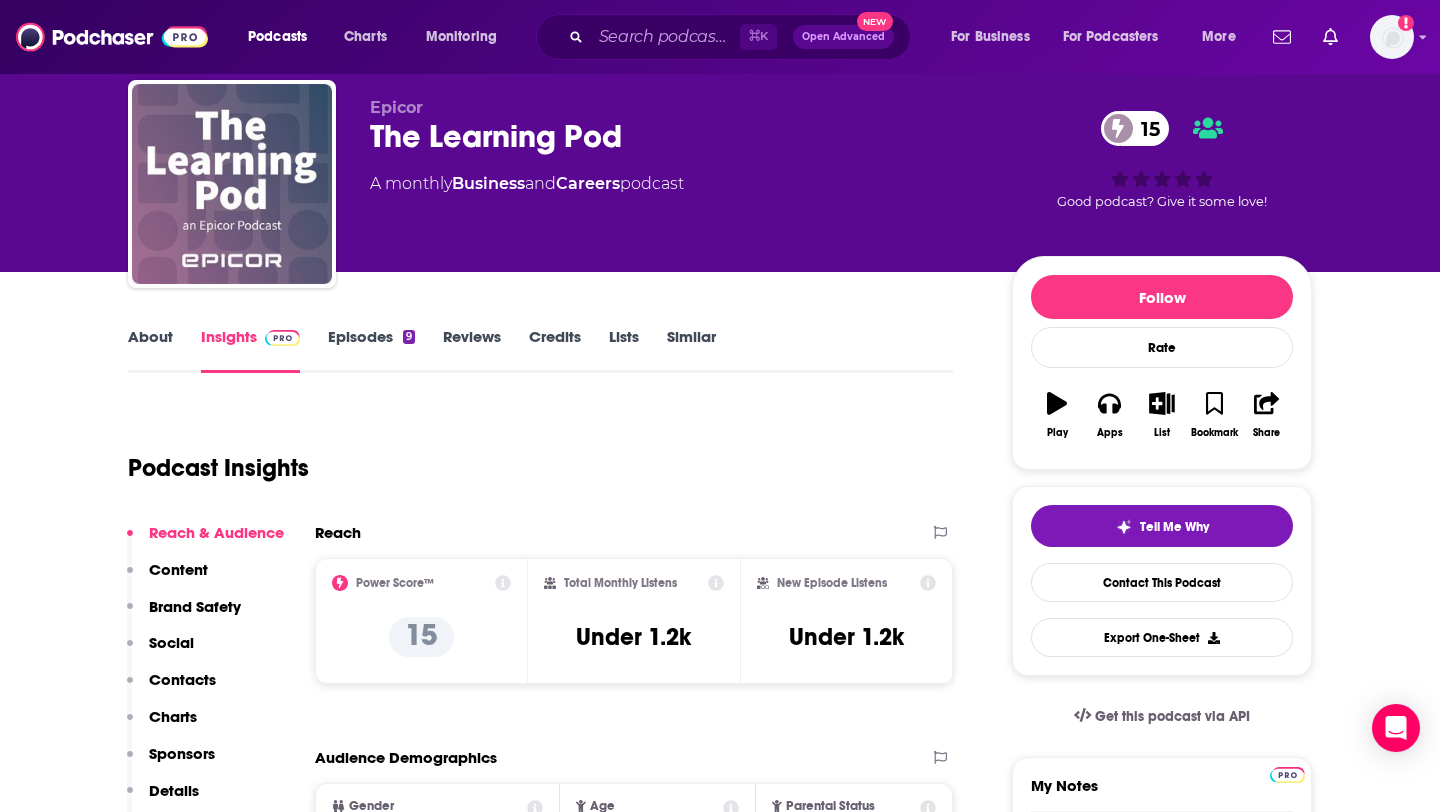 scroll, scrollTop: 0, scrollLeft: 0, axis: both 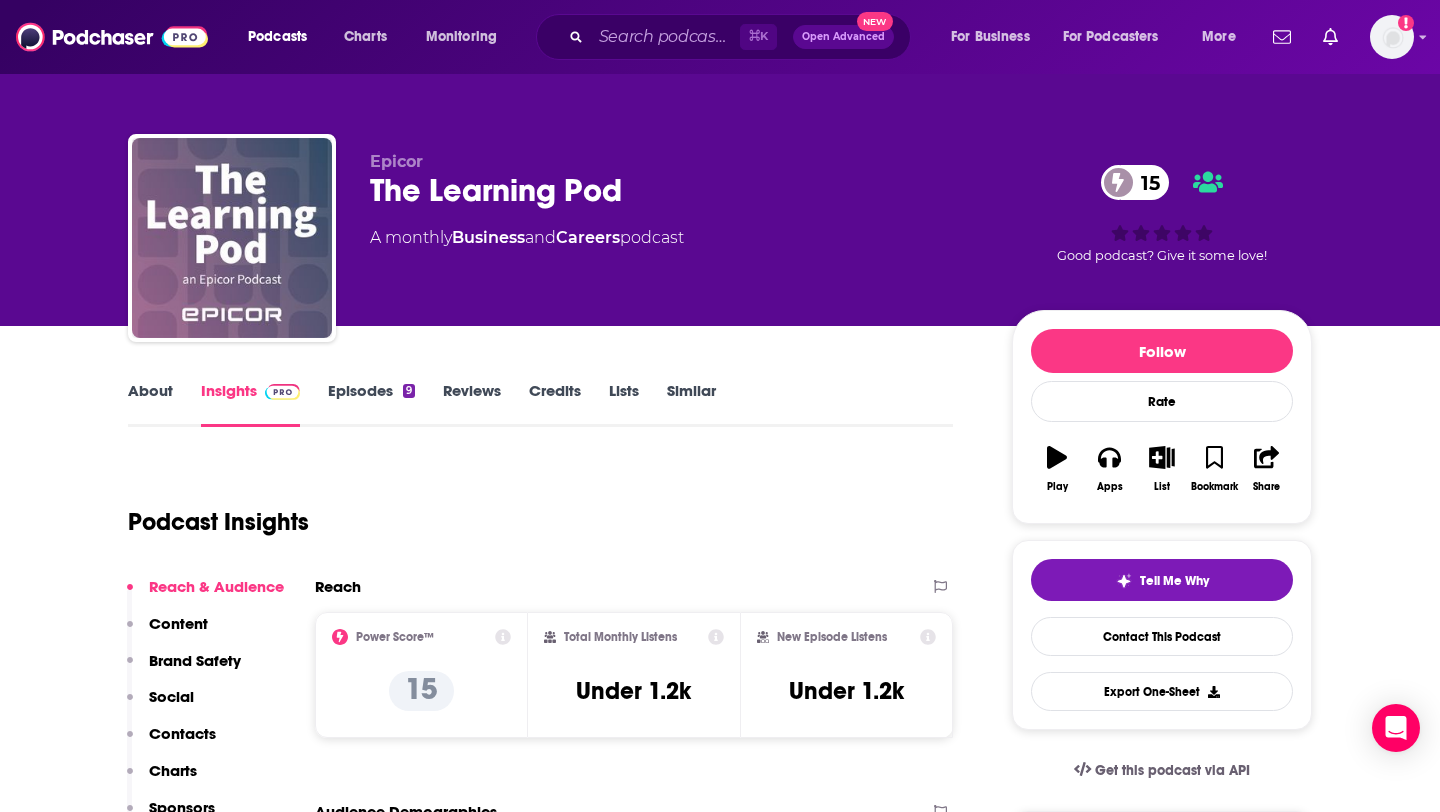 click on "About" at bounding box center [150, 404] 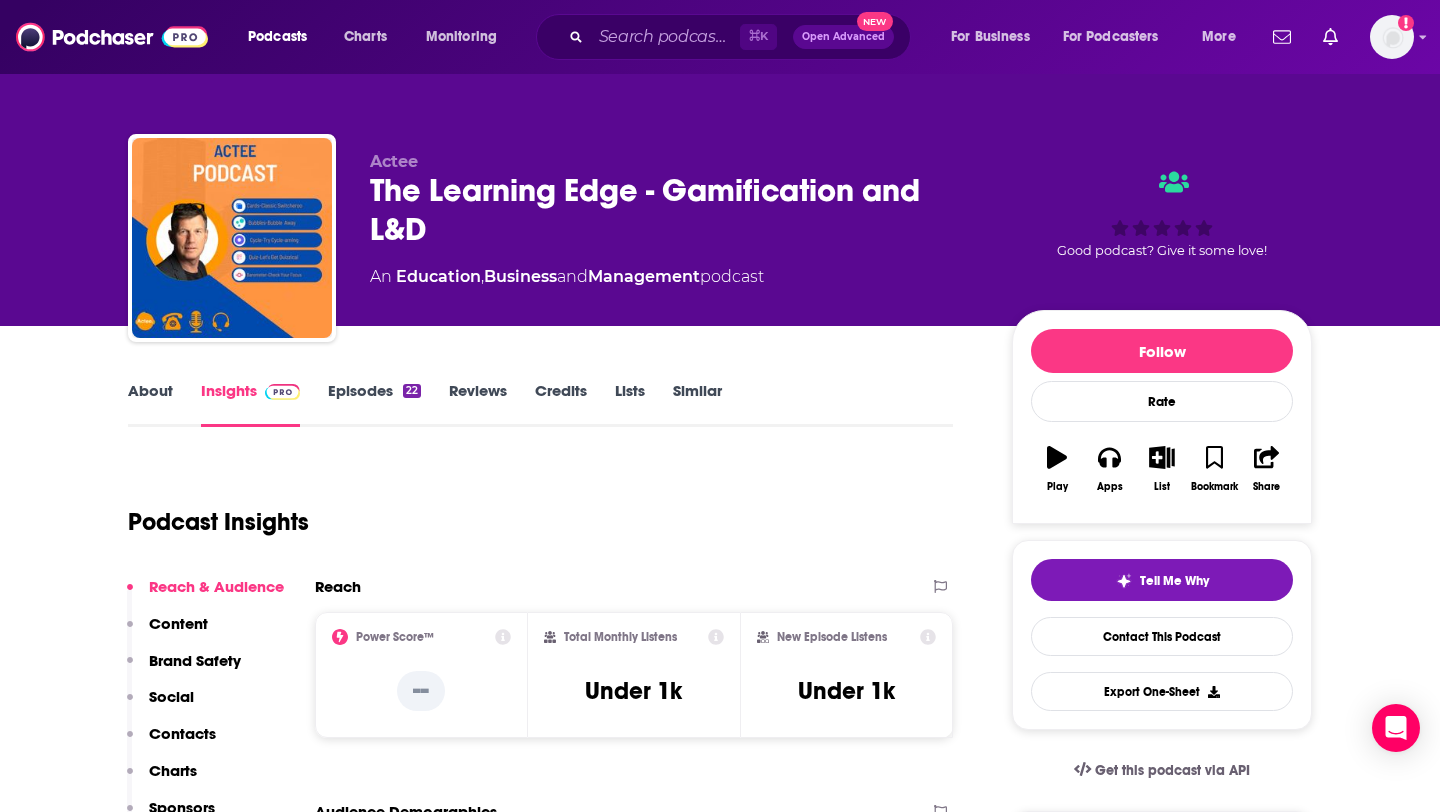 scroll, scrollTop: 0, scrollLeft: 0, axis: both 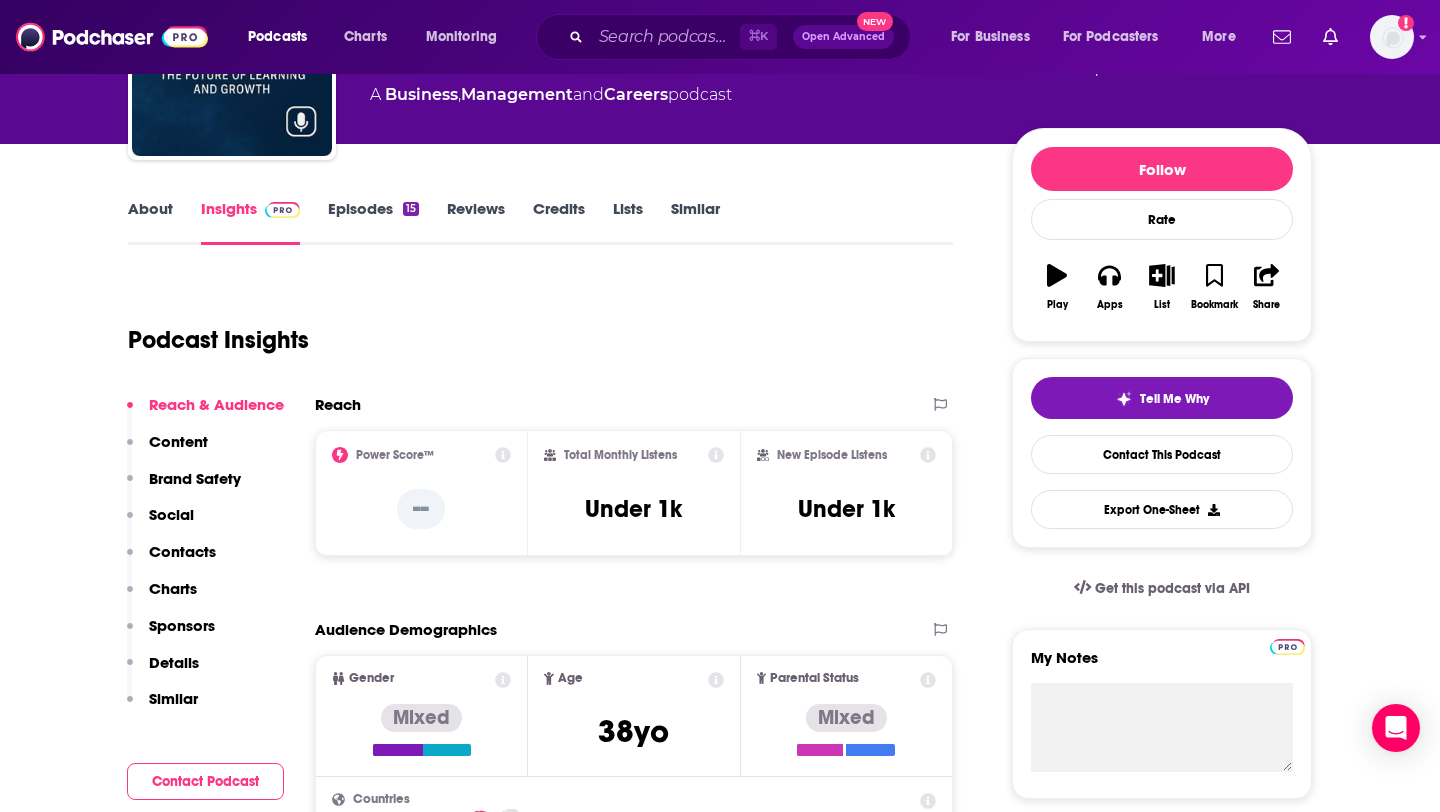 click on "Episodes 15" at bounding box center (373, 222) 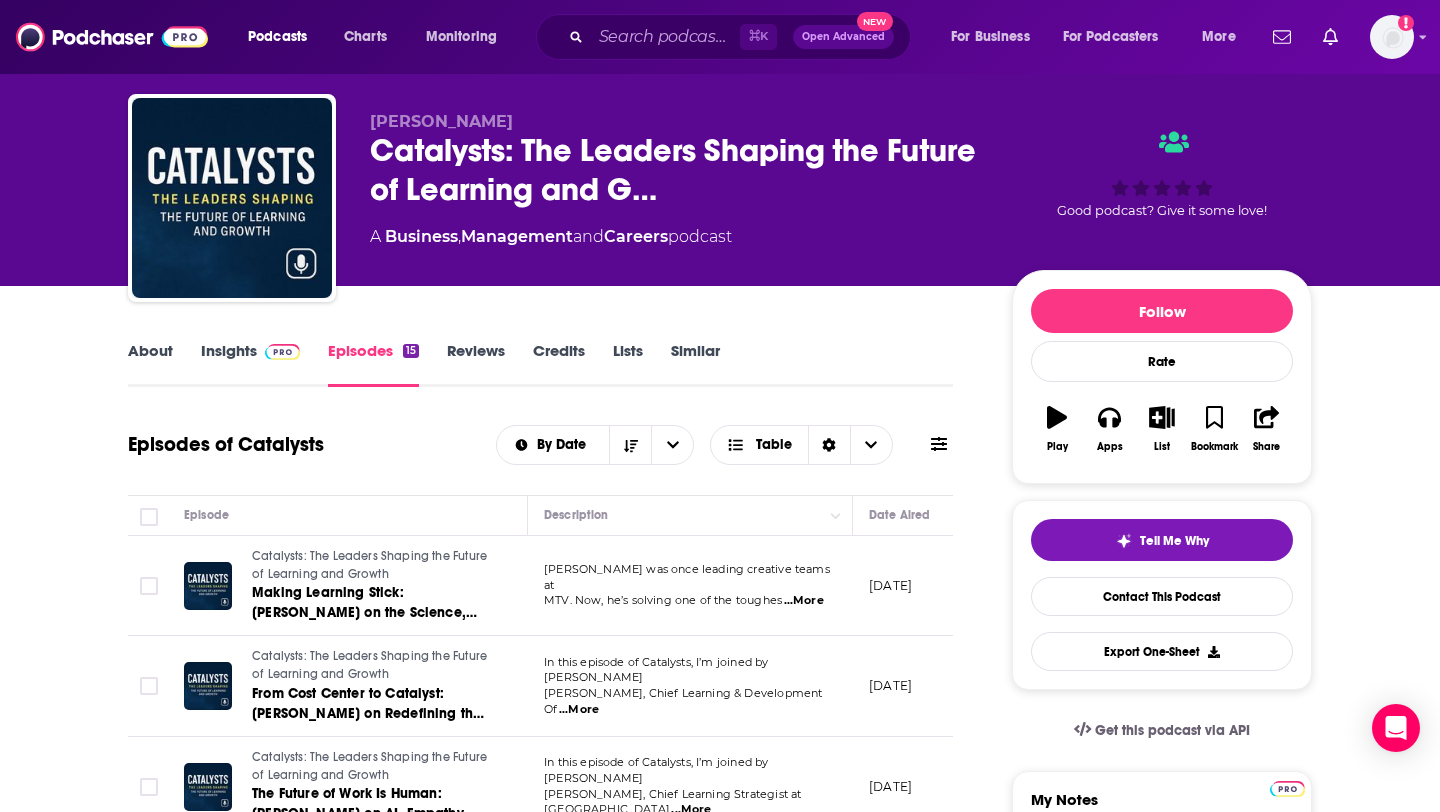 scroll, scrollTop: 30, scrollLeft: 0, axis: vertical 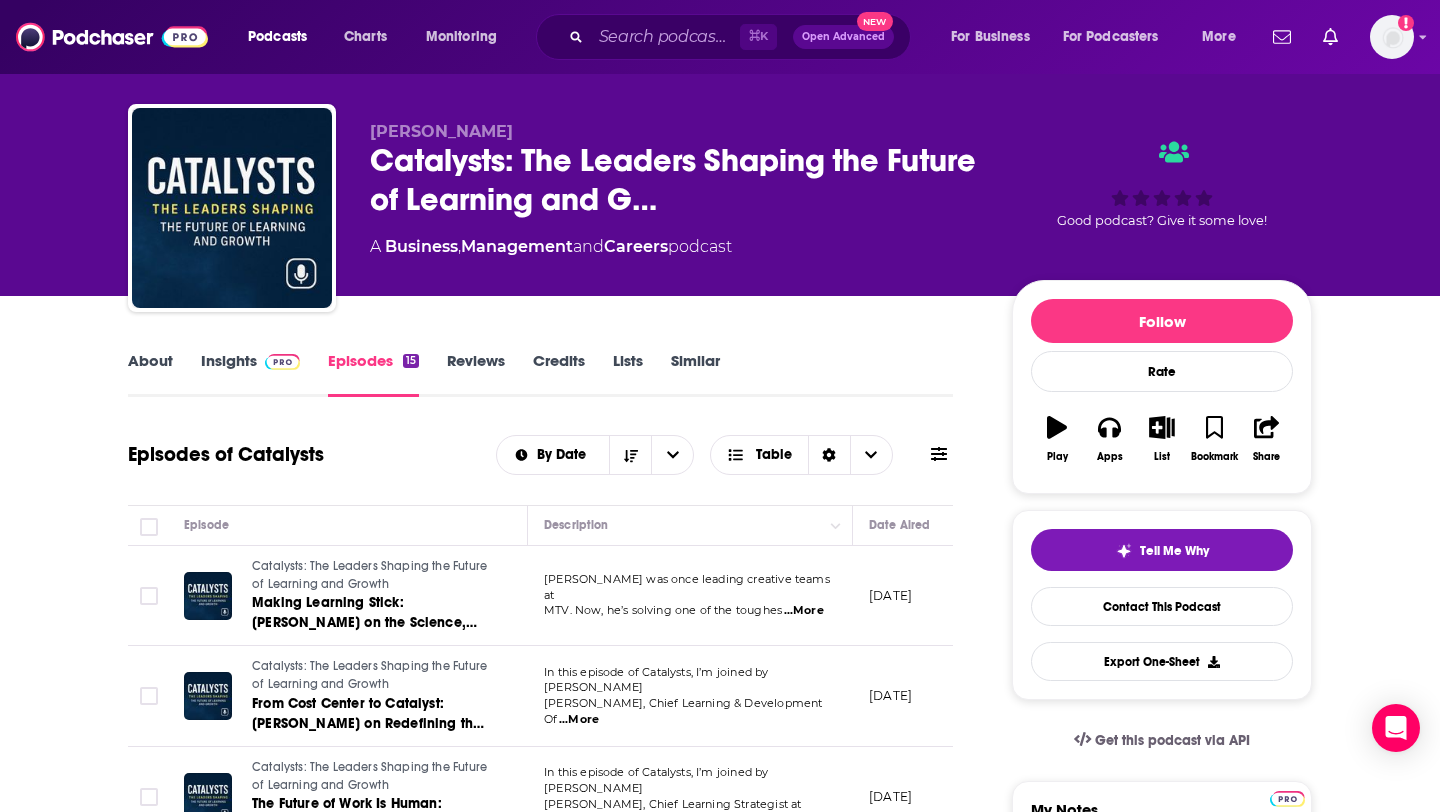 click on "About" at bounding box center [150, 374] 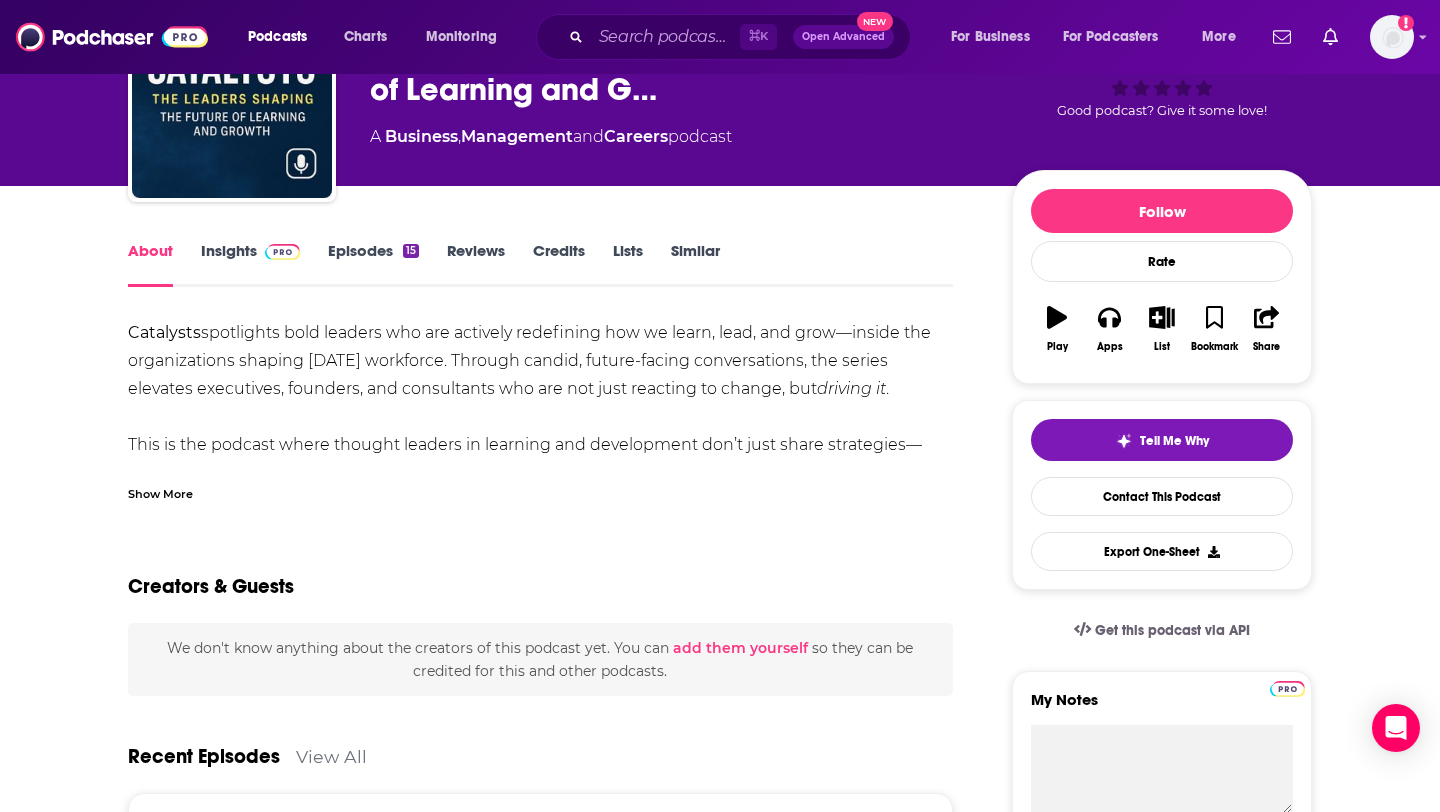 scroll, scrollTop: 152, scrollLeft: 0, axis: vertical 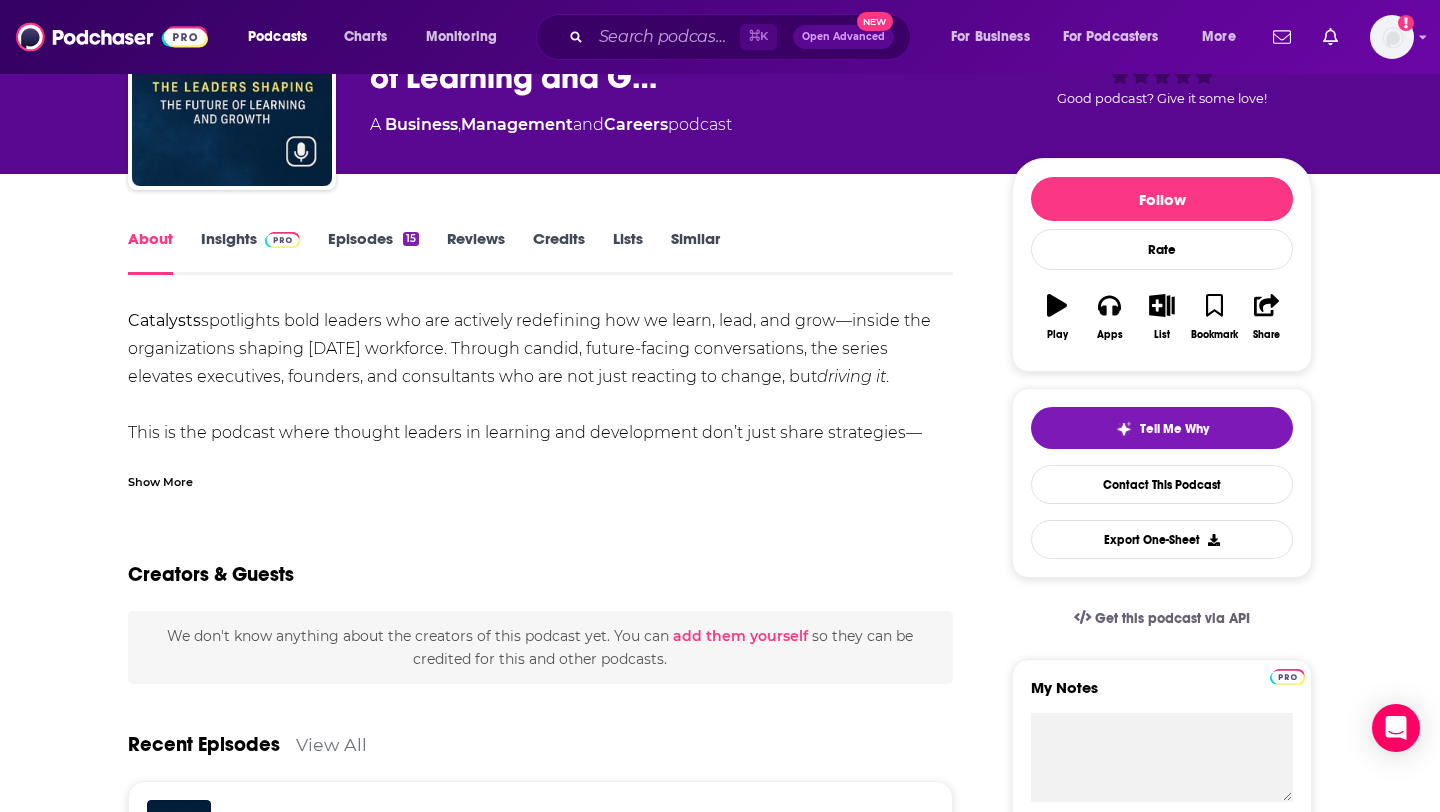 click on "Show More" at bounding box center (160, 480) 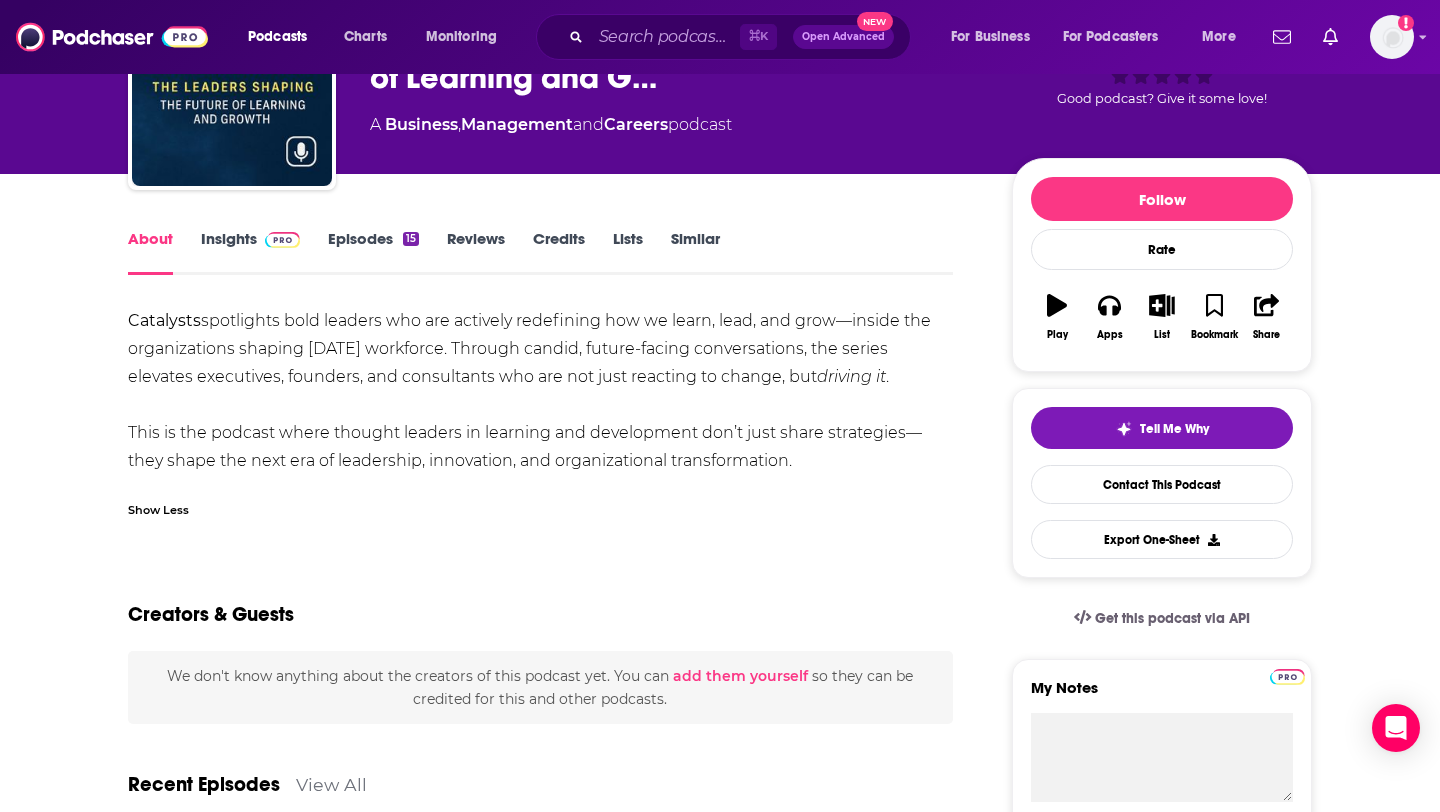 click at bounding box center (282, 240) 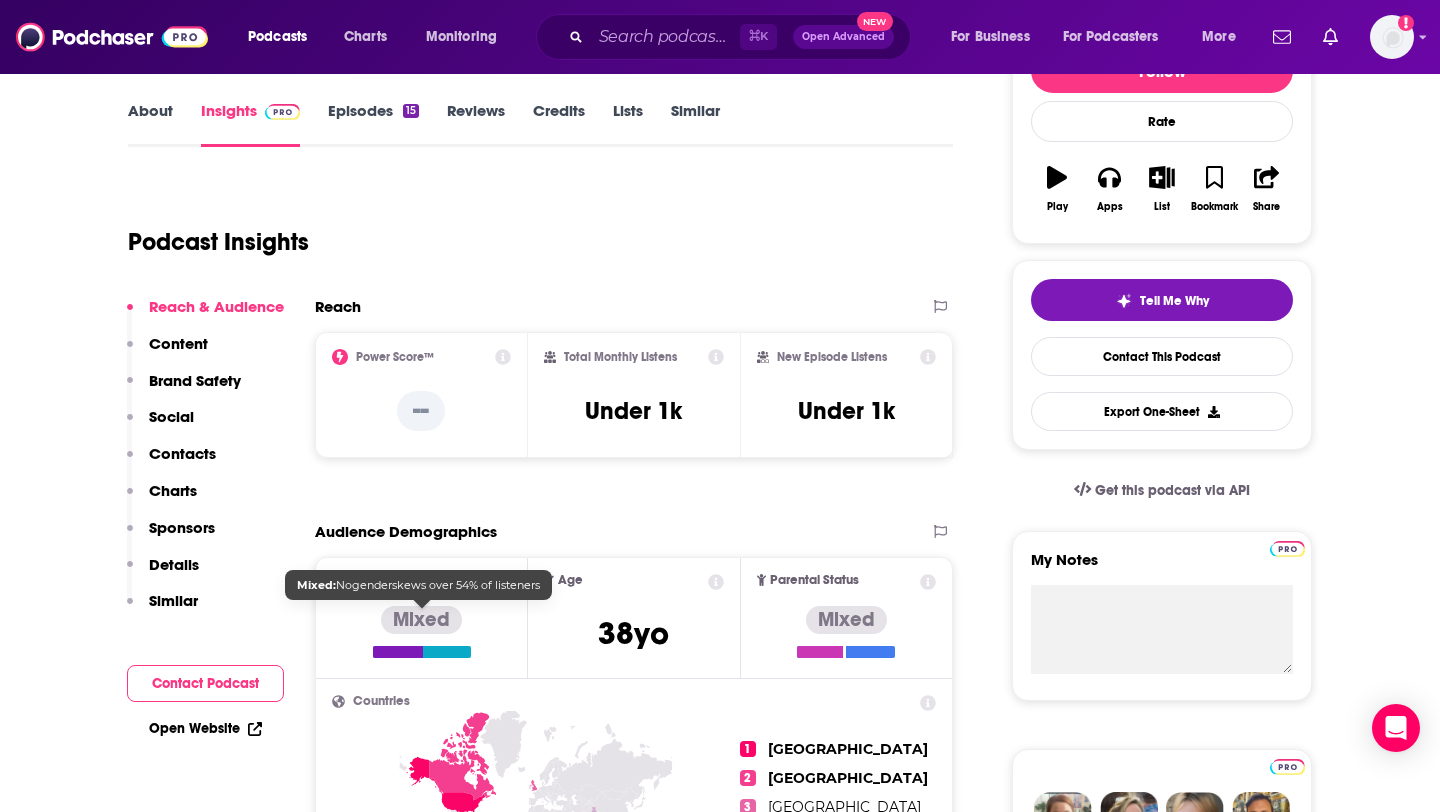 scroll, scrollTop: 0, scrollLeft: 0, axis: both 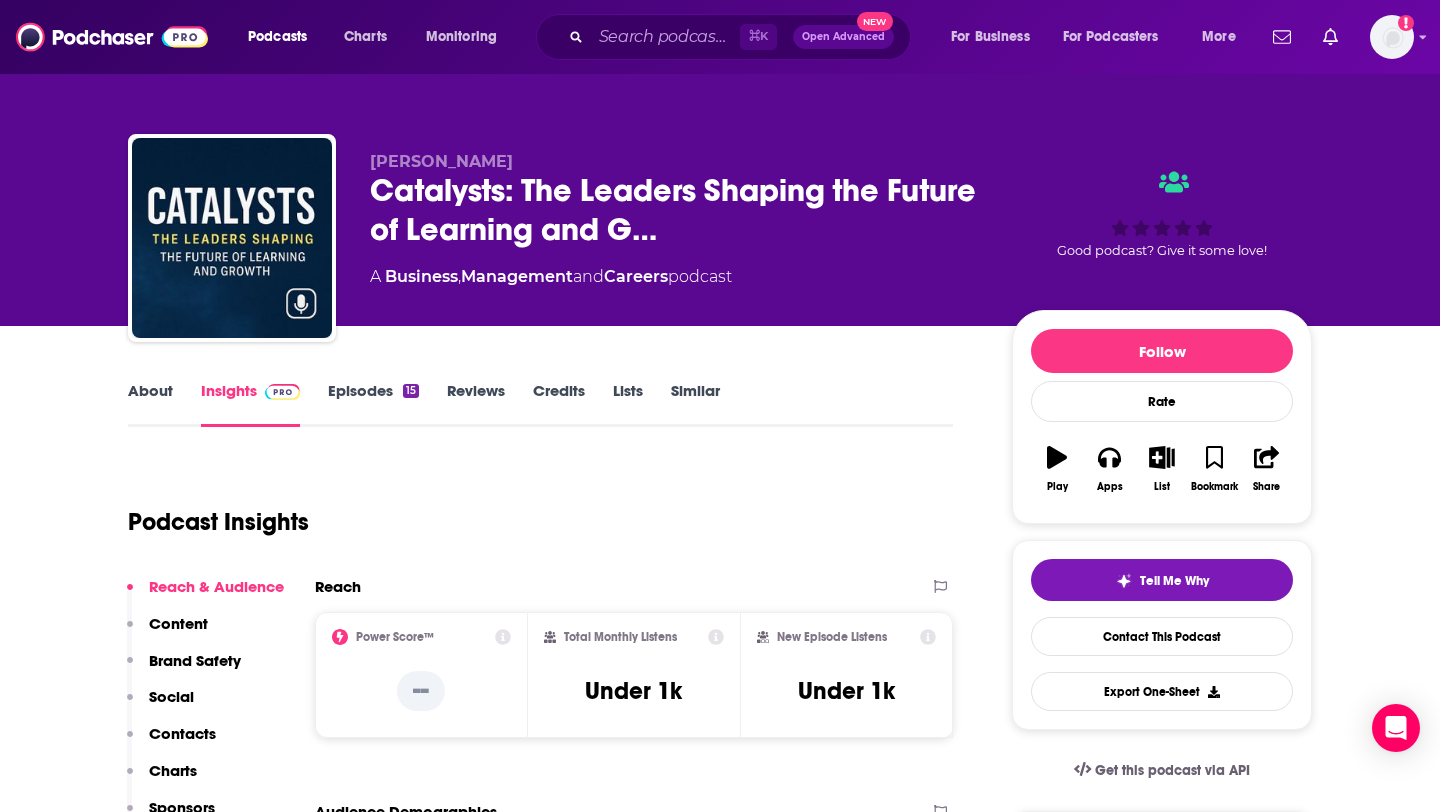 click on "About Insights Episodes 15 Reviews Credits Lists Similar" at bounding box center [540, 402] 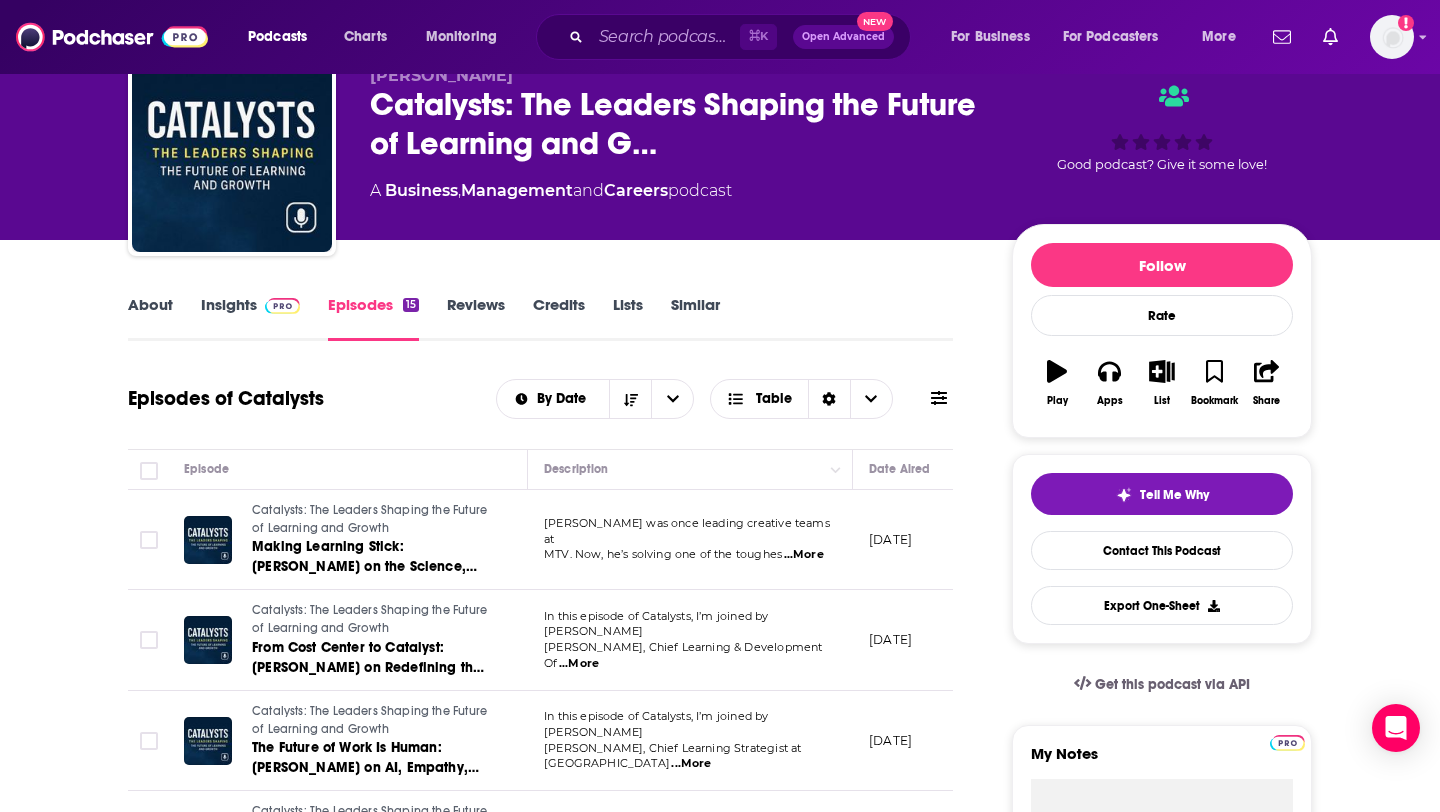 scroll, scrollTop: 84, scrollLeft: 0, axis: vertical 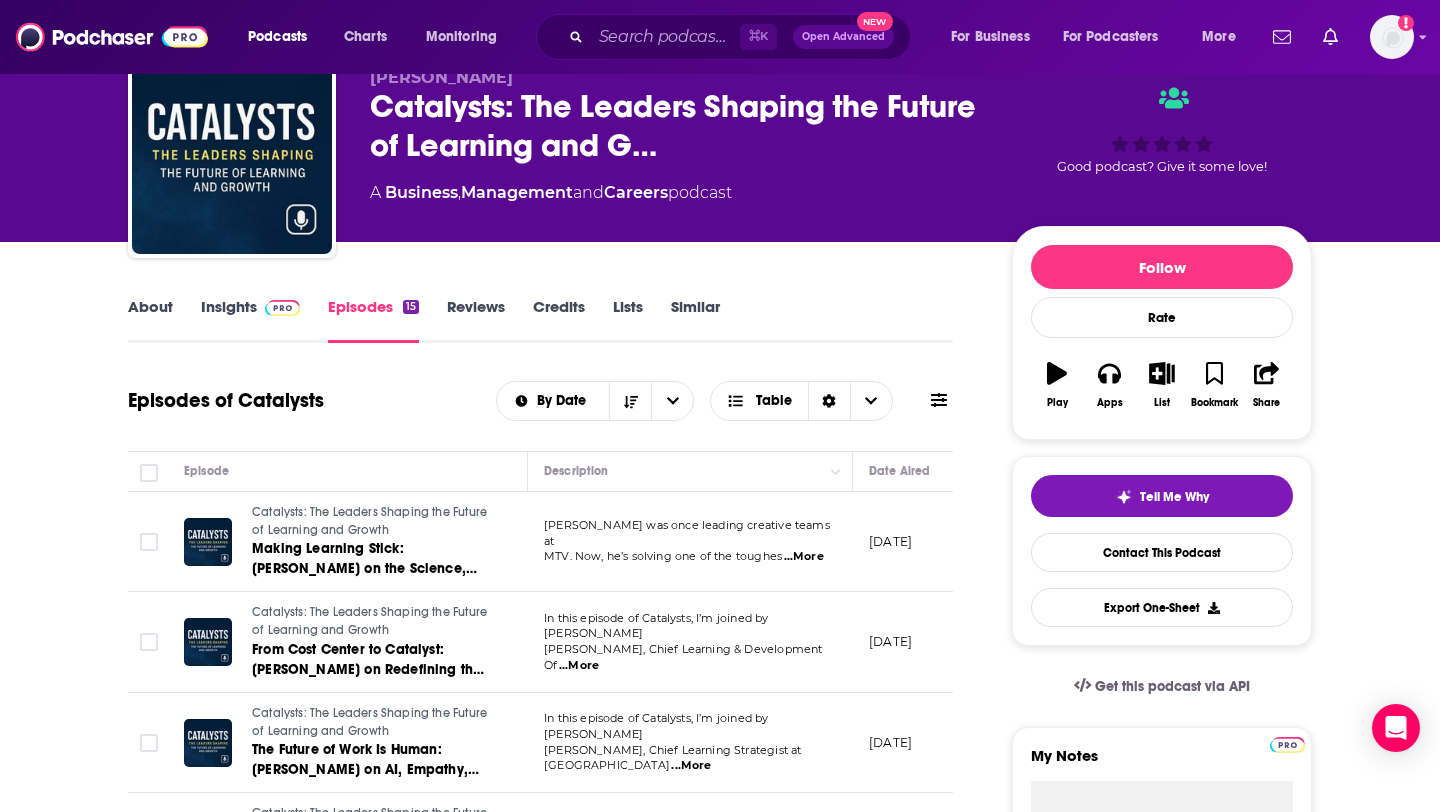 click on "Insights" at bounding box center (250, 320) 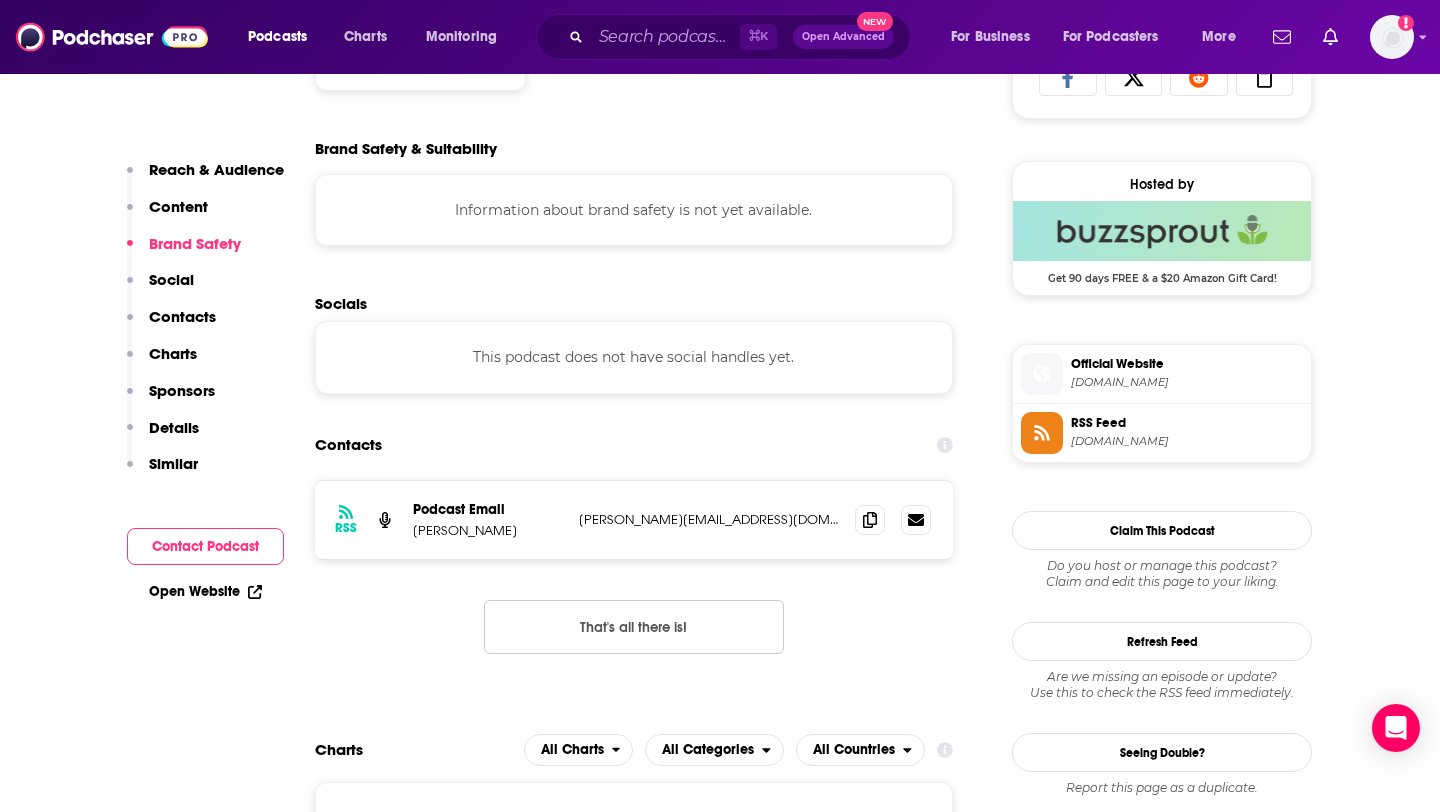 scroll, scrollTop: 1583, scrollLeft: 0, axis: vertical 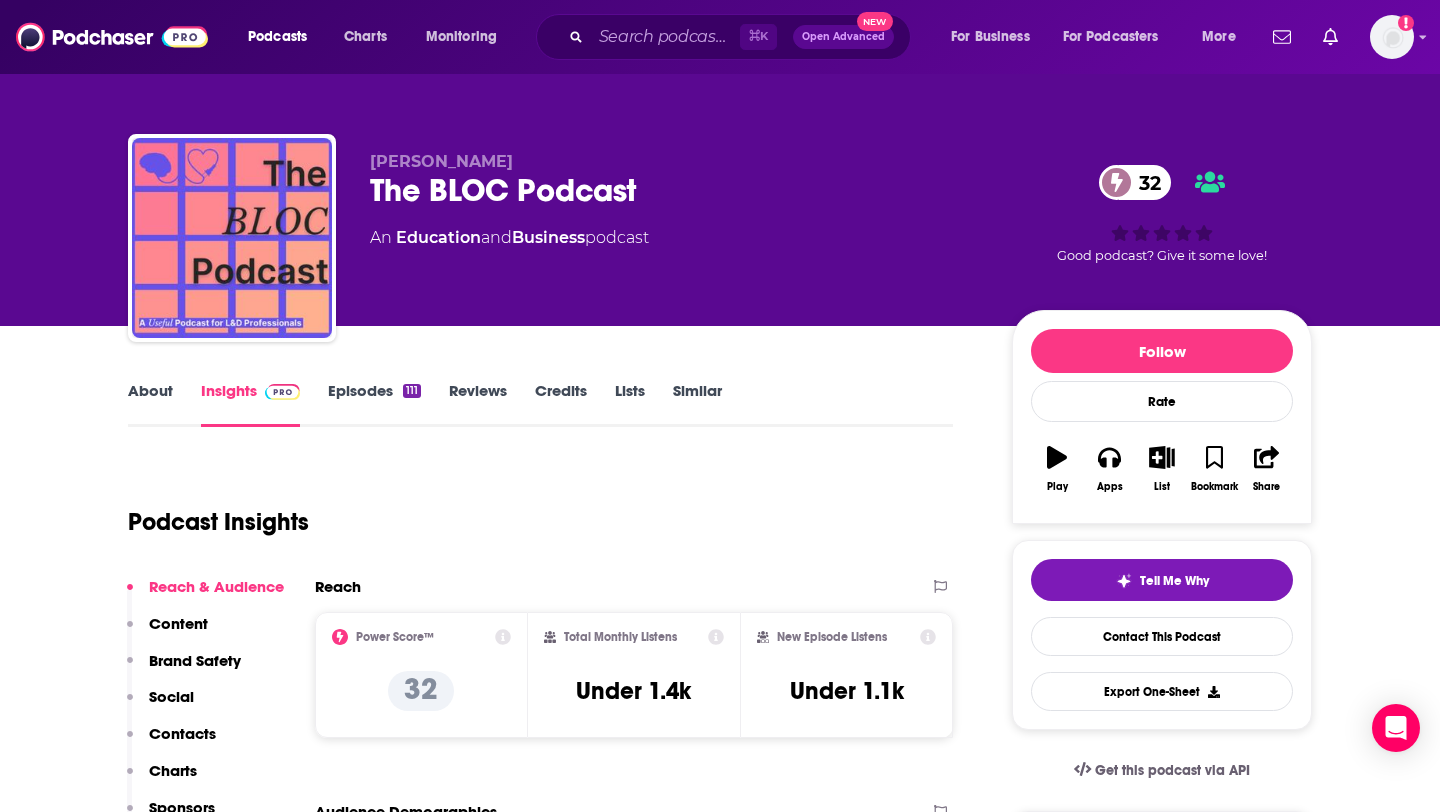 click on "About" at bounding box center [150, 404] 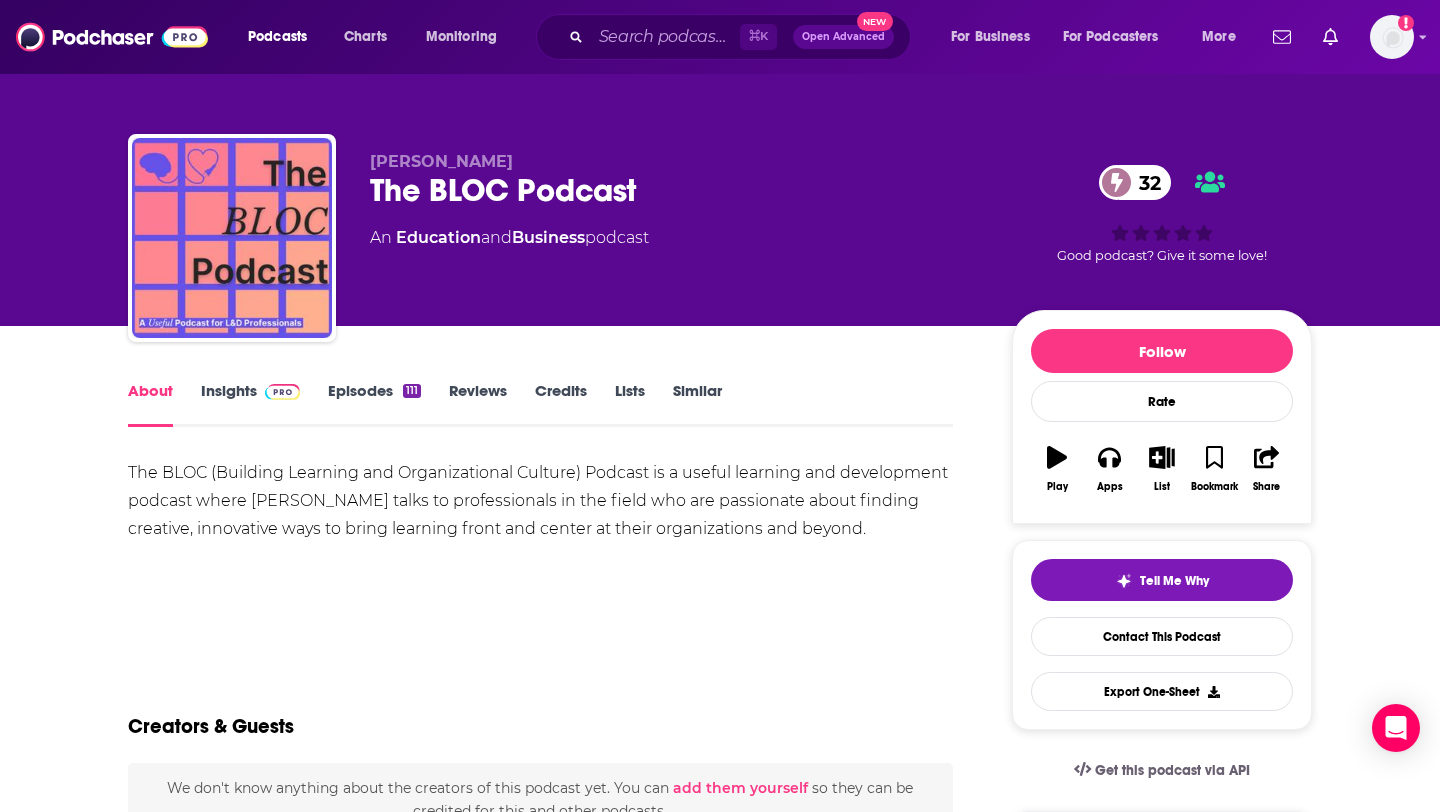 click on "Episodes 111" at bounding box center [374, 404] 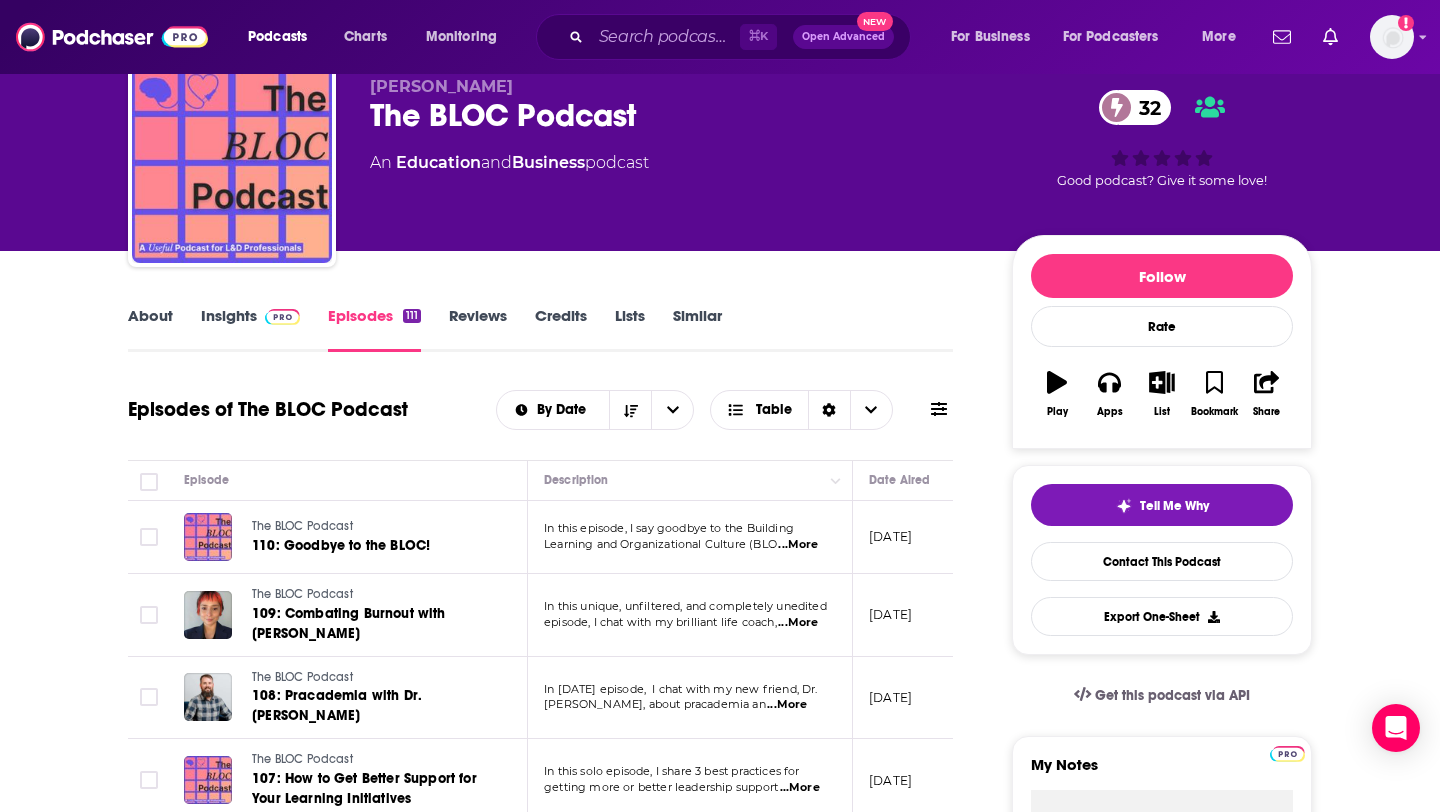 scroll, scrollTop: 78, scrollLeft: 0, axis: vertical 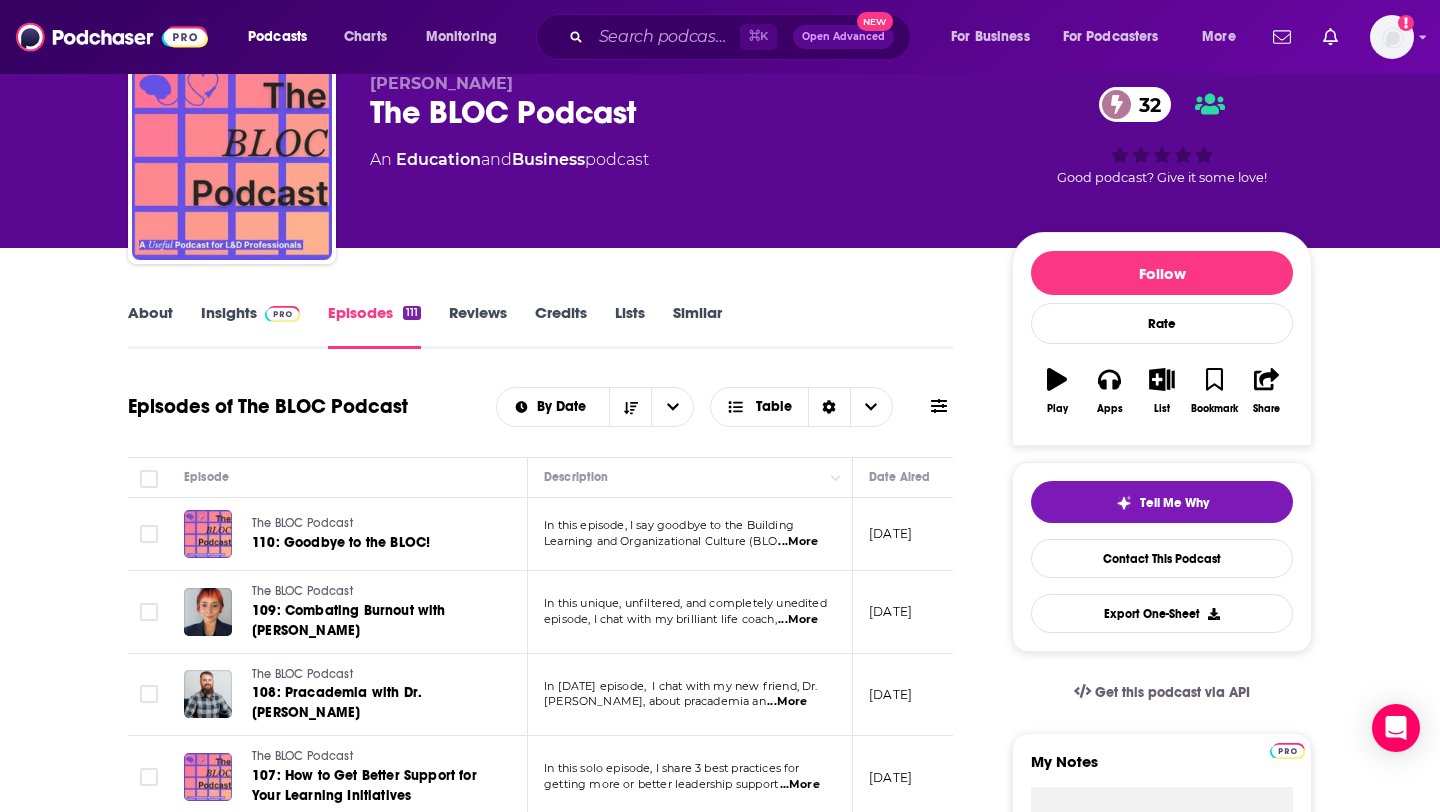 click on "...More" at bounding box center (798, 542) 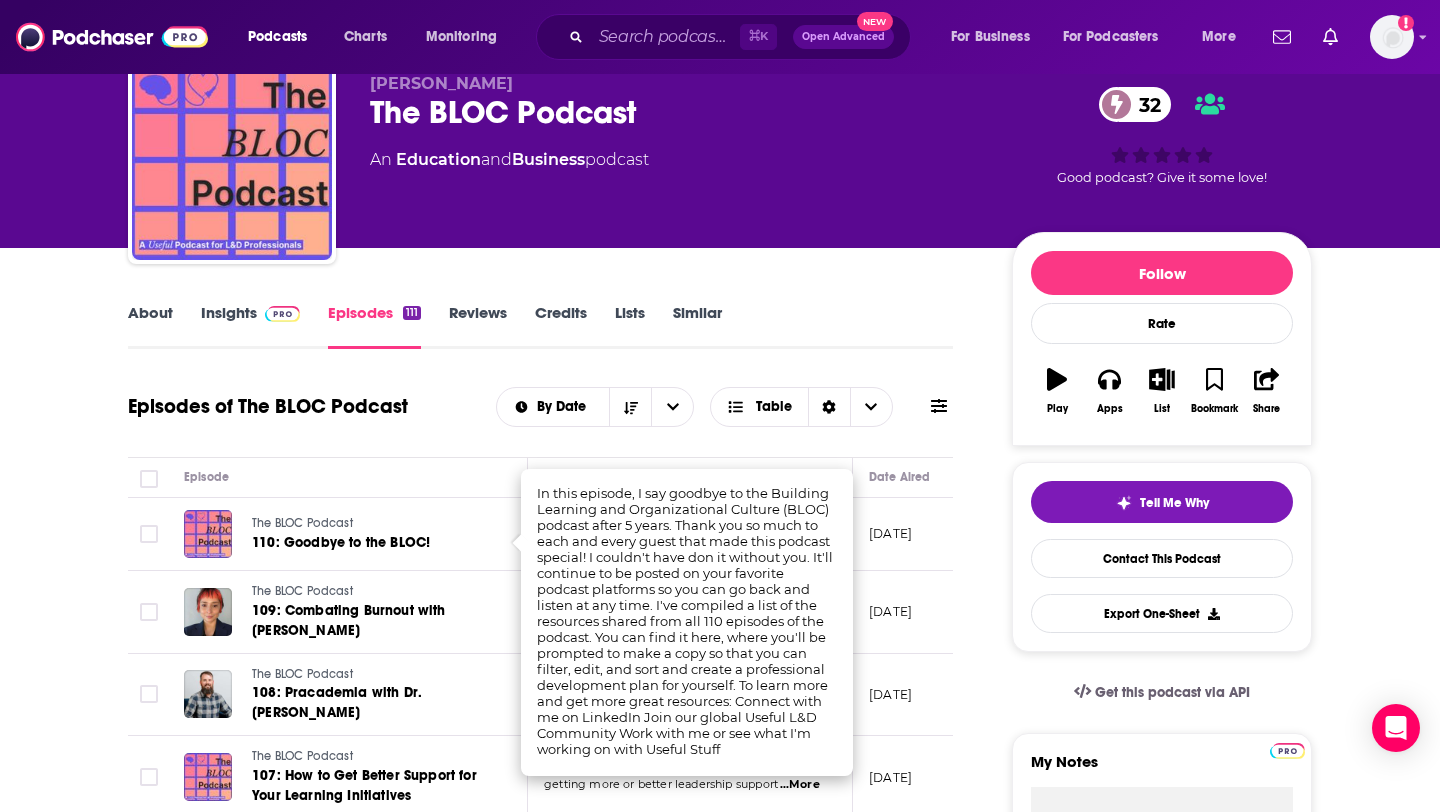 click on "About Insights Episodes 111 Reviews Credits Lists Similar" at bounding box center [540, 324] 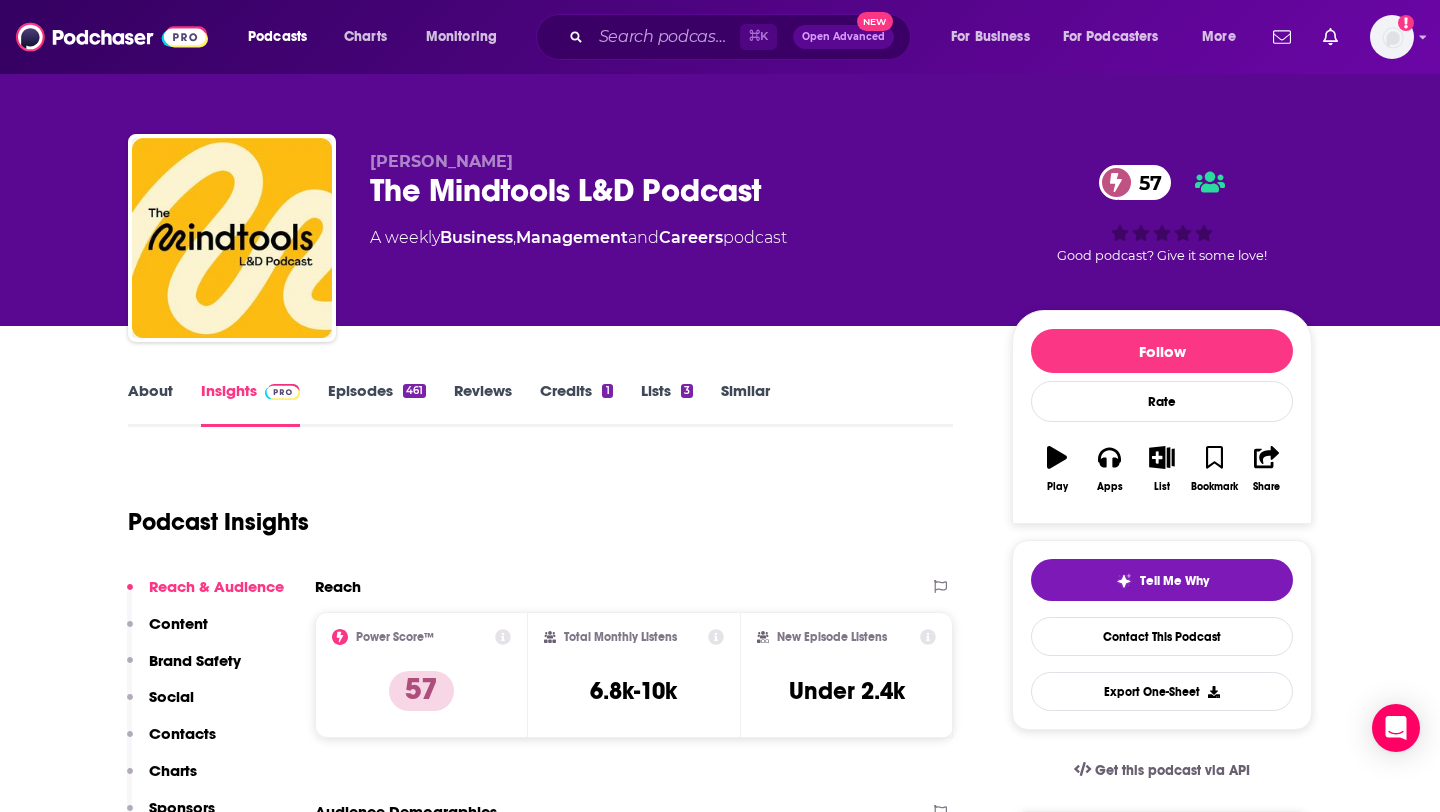 scroll, scrollTop: 0, scrollLeft: 0, axis: both 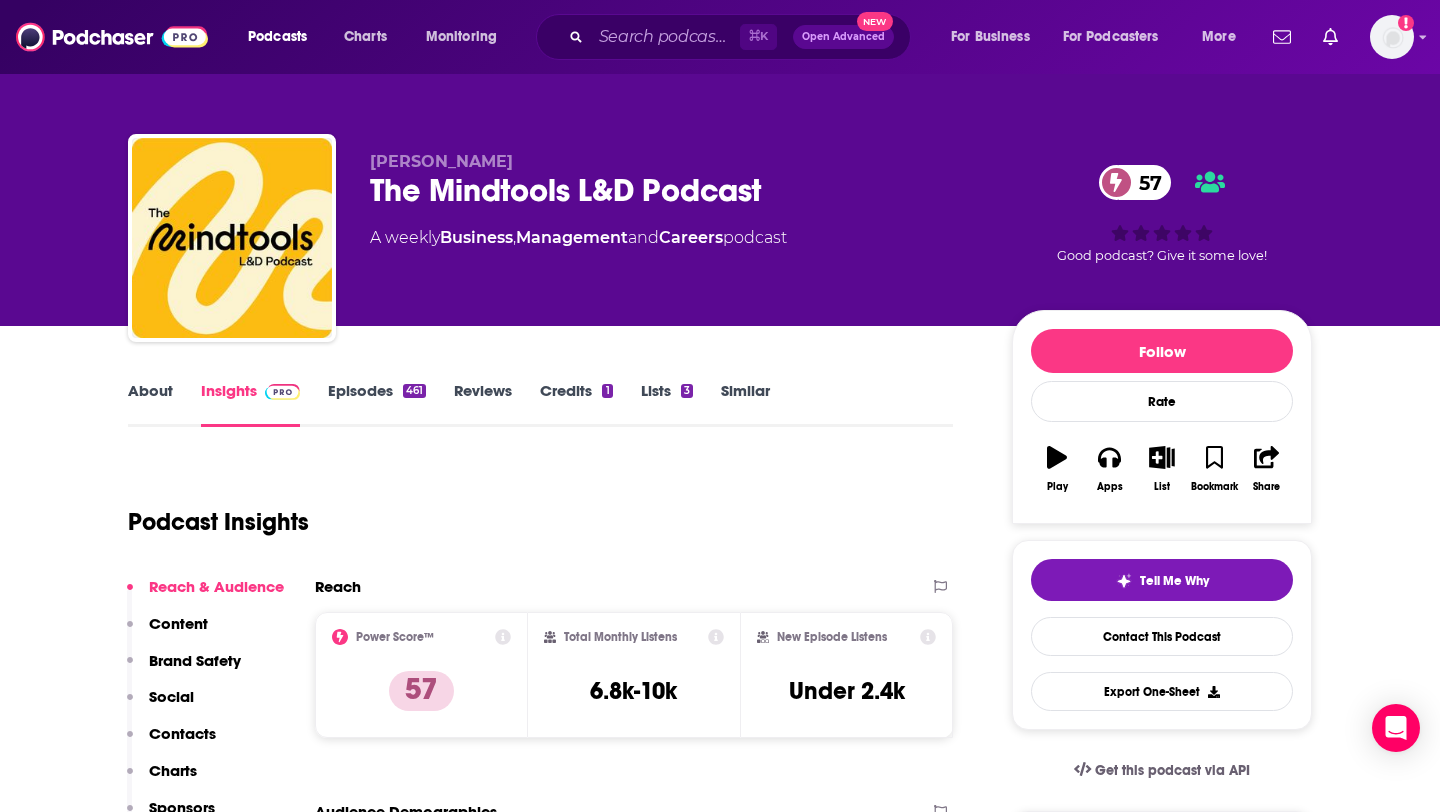 click on "About" at bounding box center [150, 404] 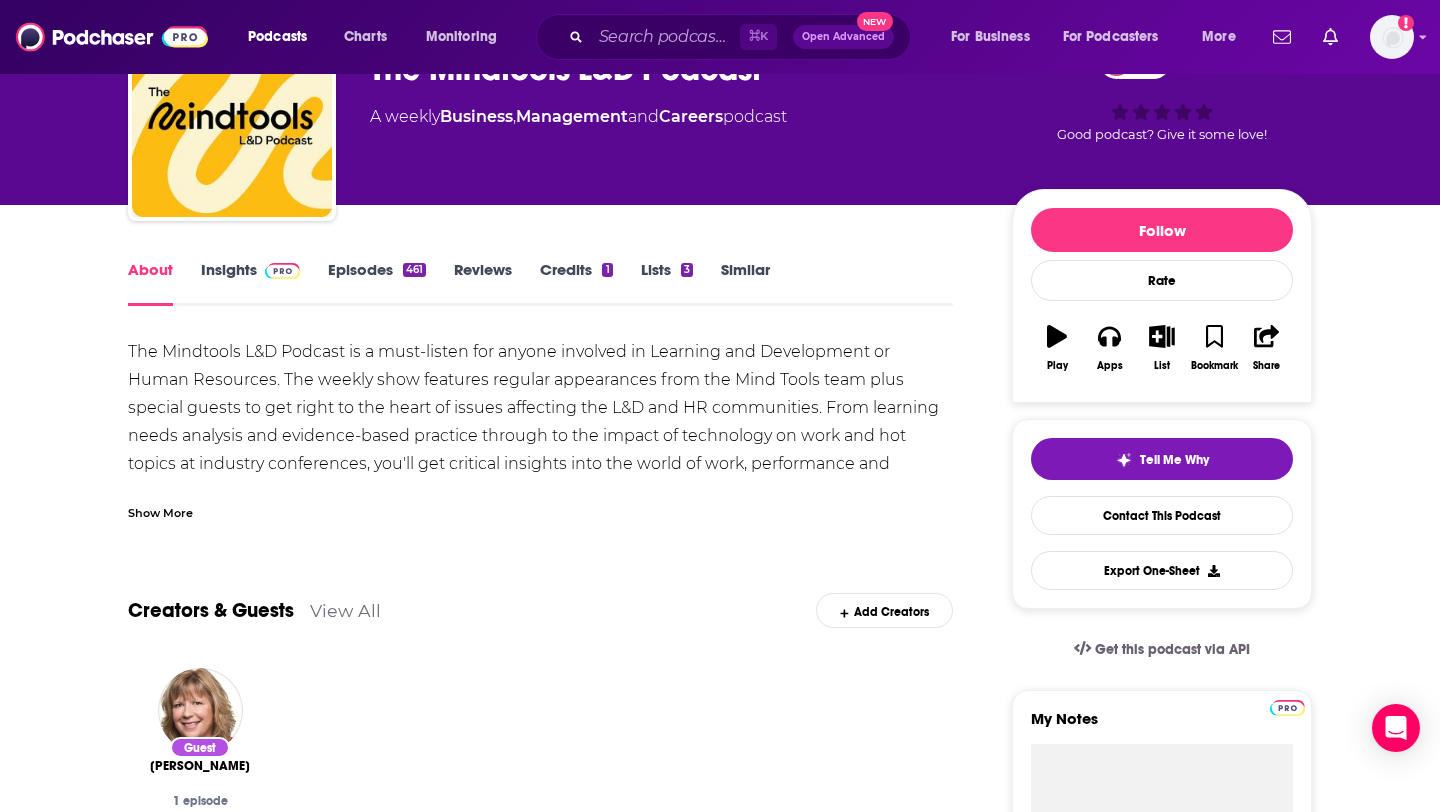 scroll, scrollTop: 130, scrollLeft: 0, axis: vertical 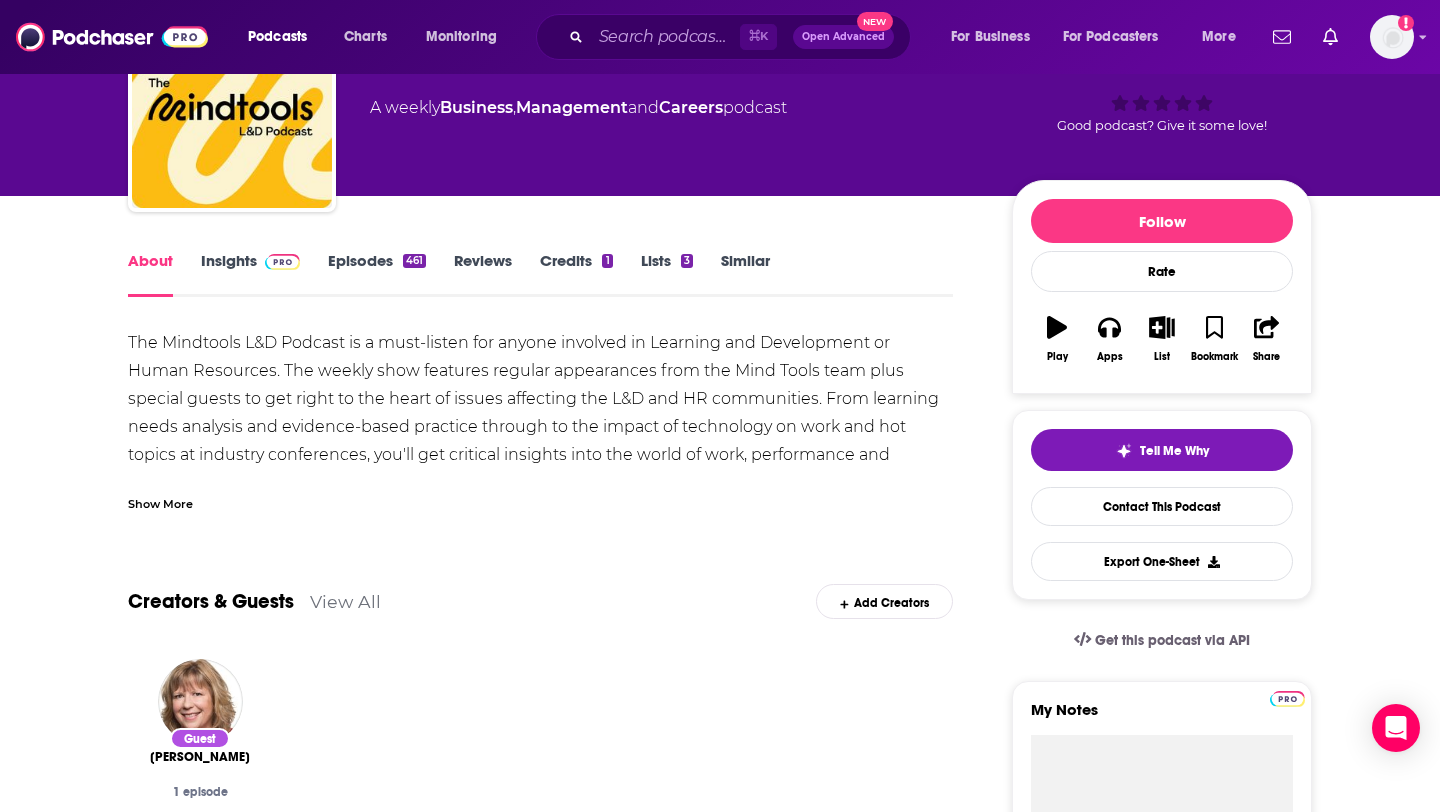 click on "Show More" at bounding box center [160, 502] 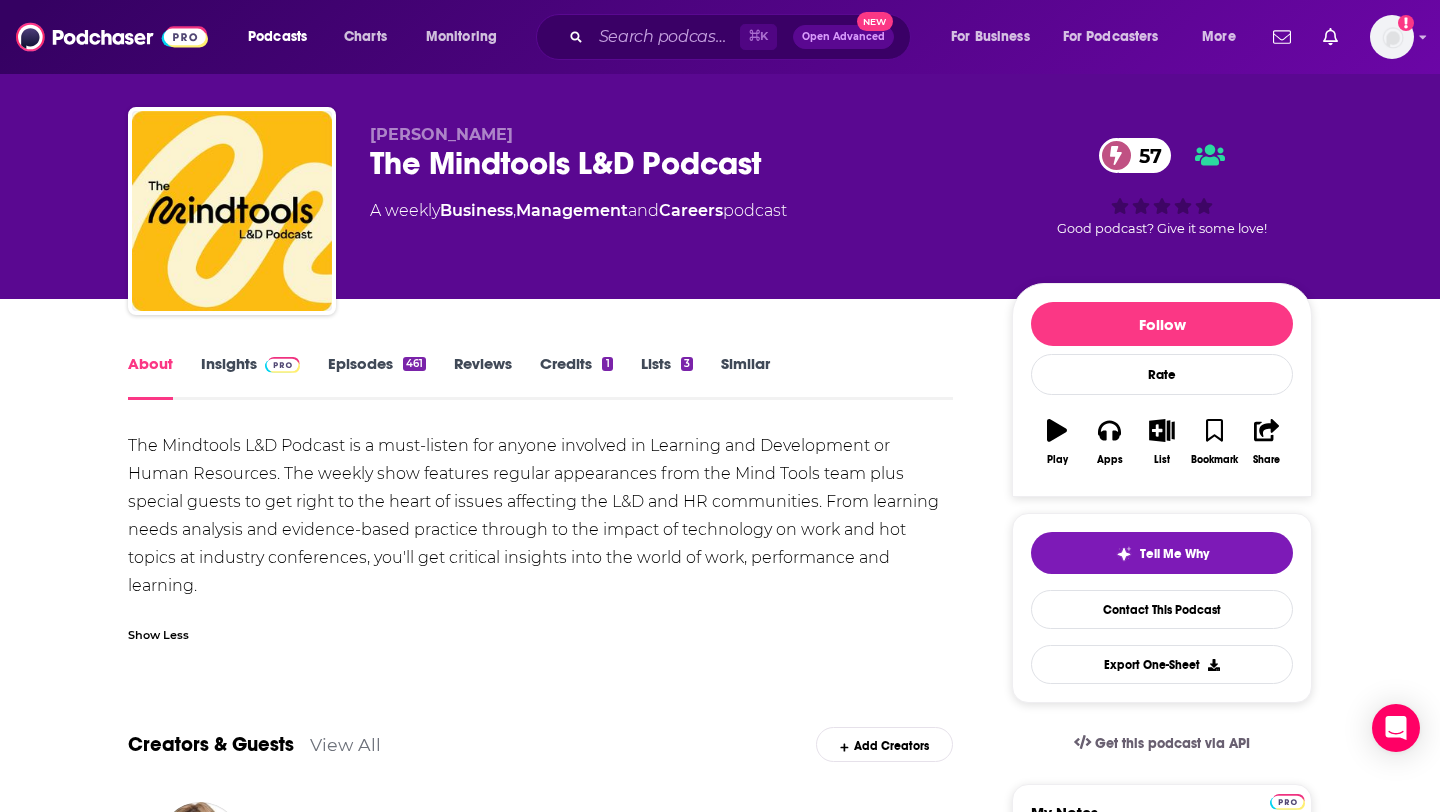 scroll, scrollTop: 16, scrollLeft: 0, axis: vertical 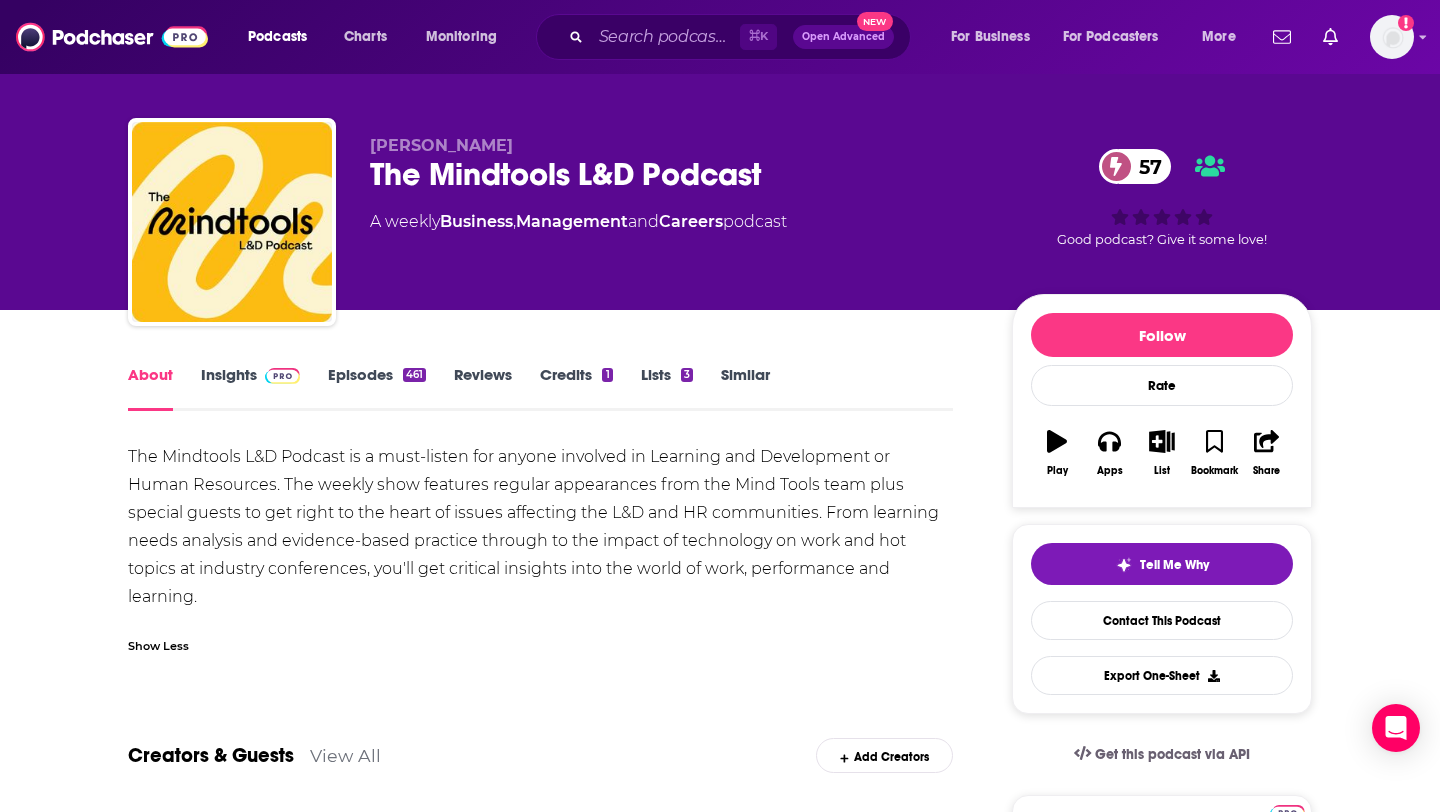 click on "Episodes 461" at bounding box center (377, 388) 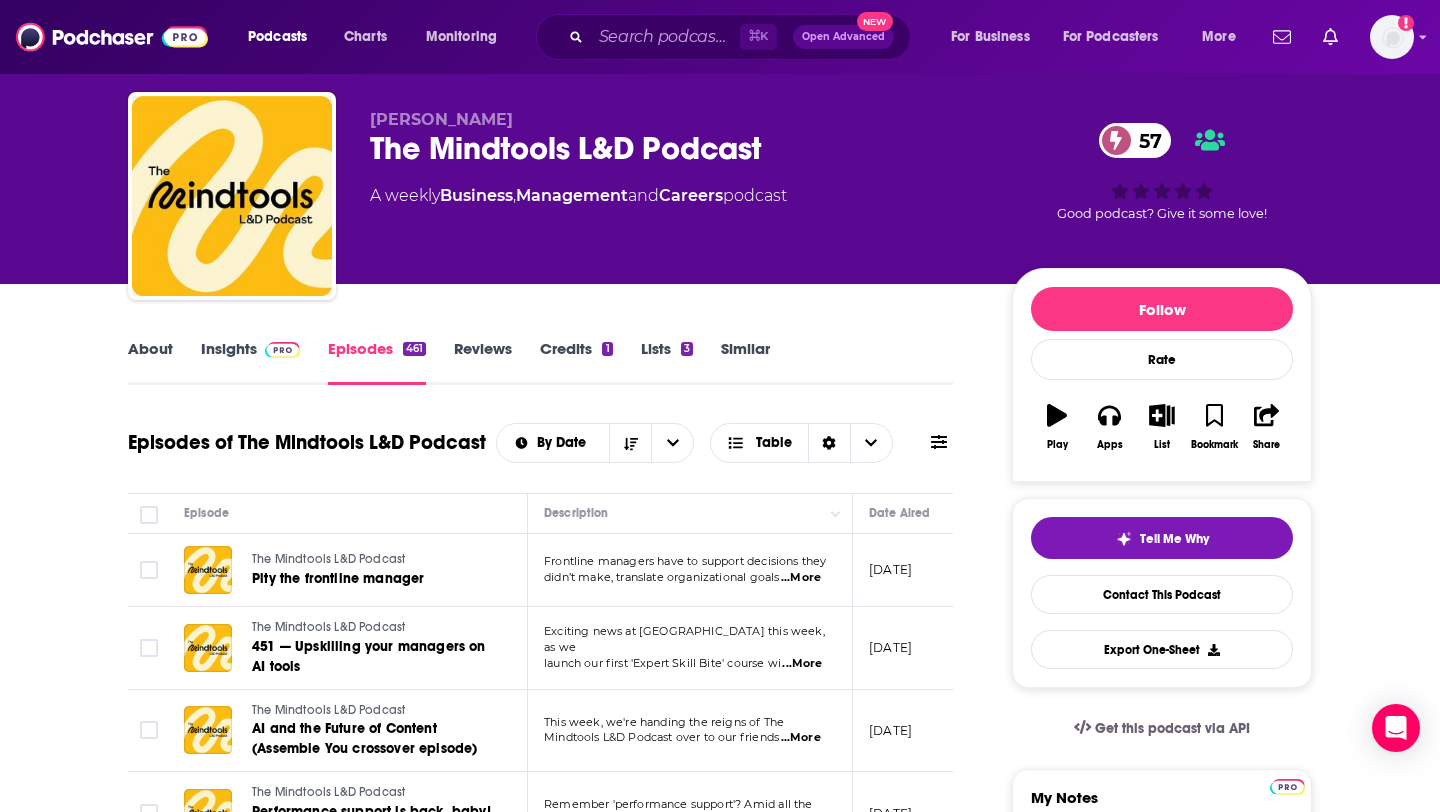 scroll, scrollTop: 252, scrollLeft: 0, axis: vertical 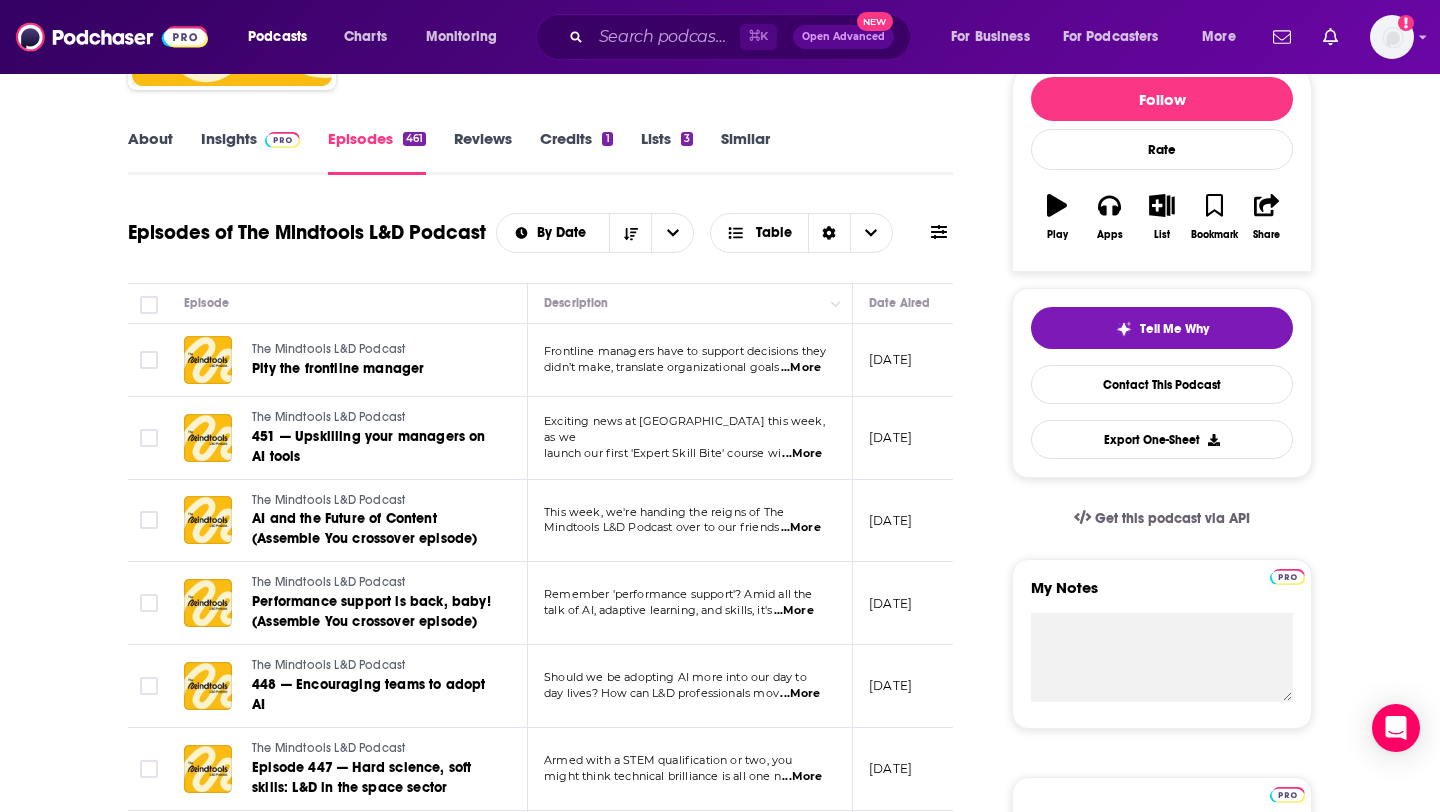 click on "...More" at bounding box center [801, 528] 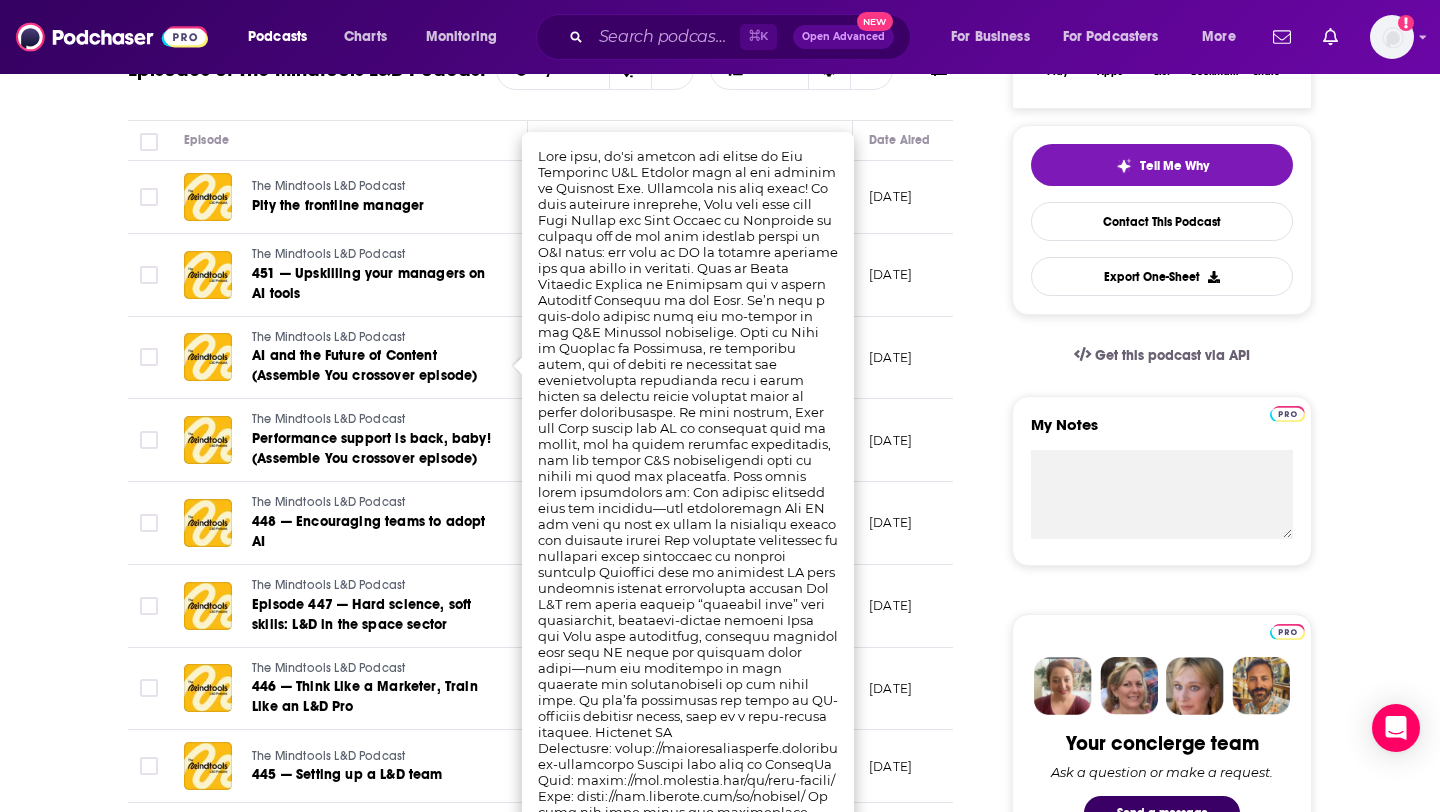 scroll, scrollTop: 455, scrollLeft: 0, axis: vertical 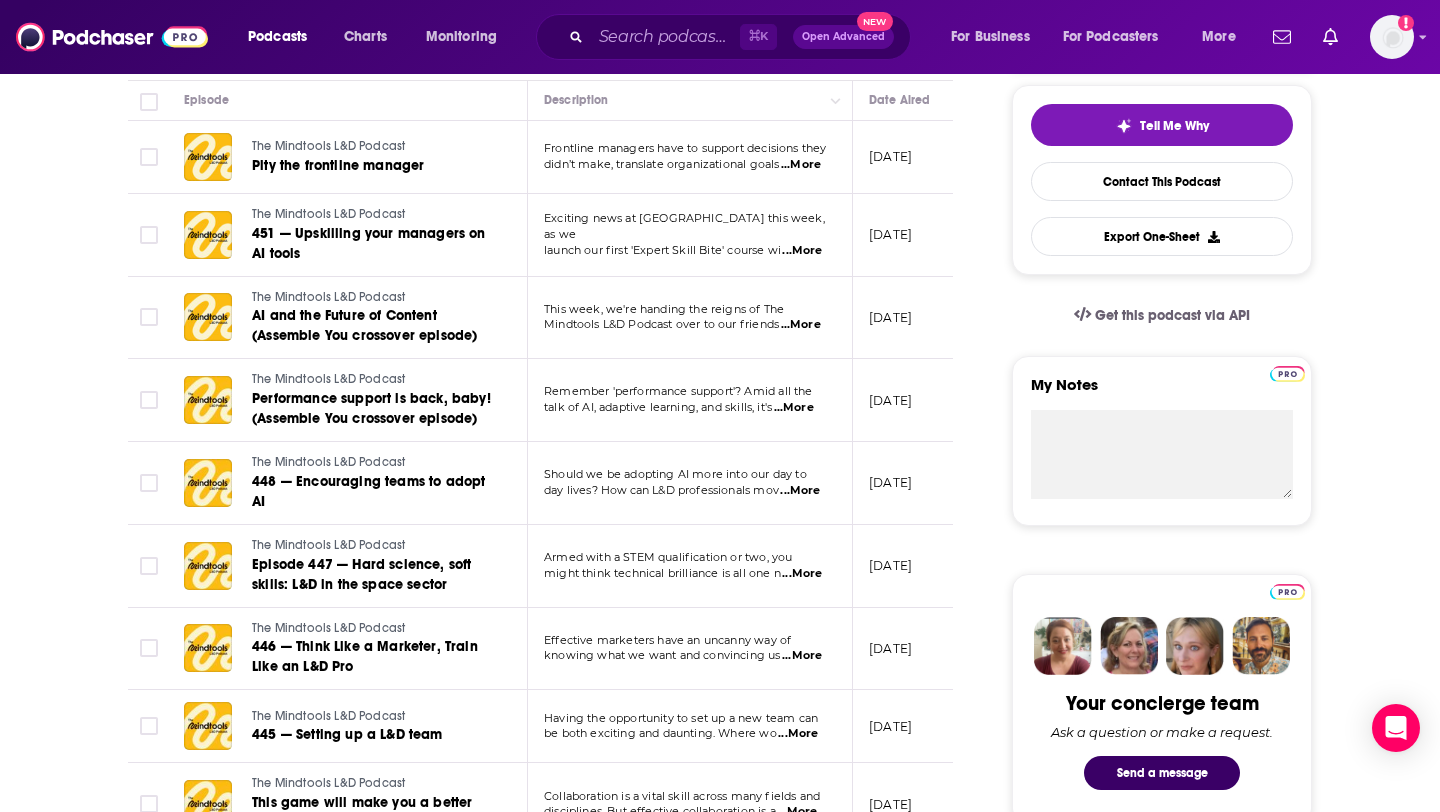 click on "June 10, 2025" at bounding box center [918, 483] 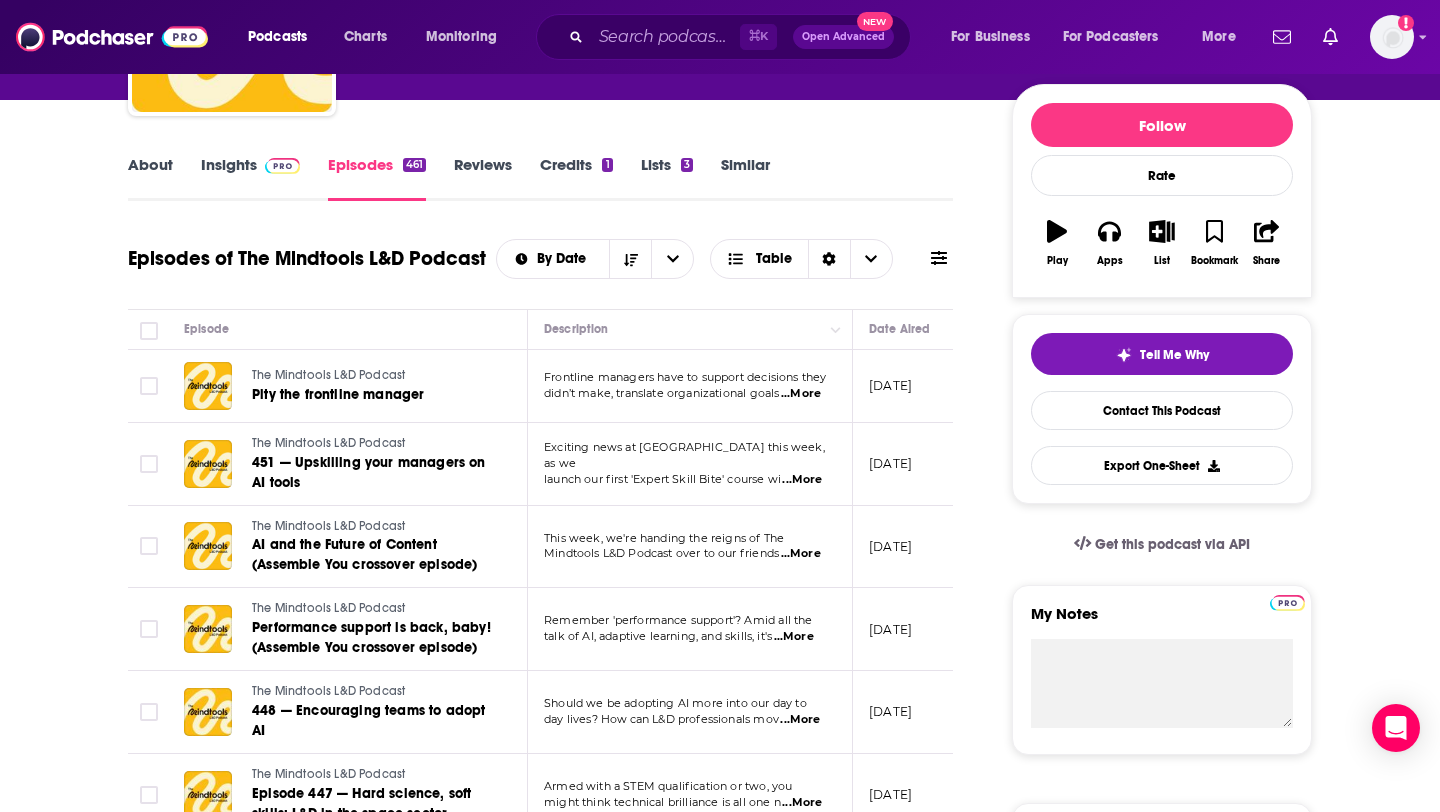 scroll, scrollTop: 225, scrollLeft: 0, axis: vertical 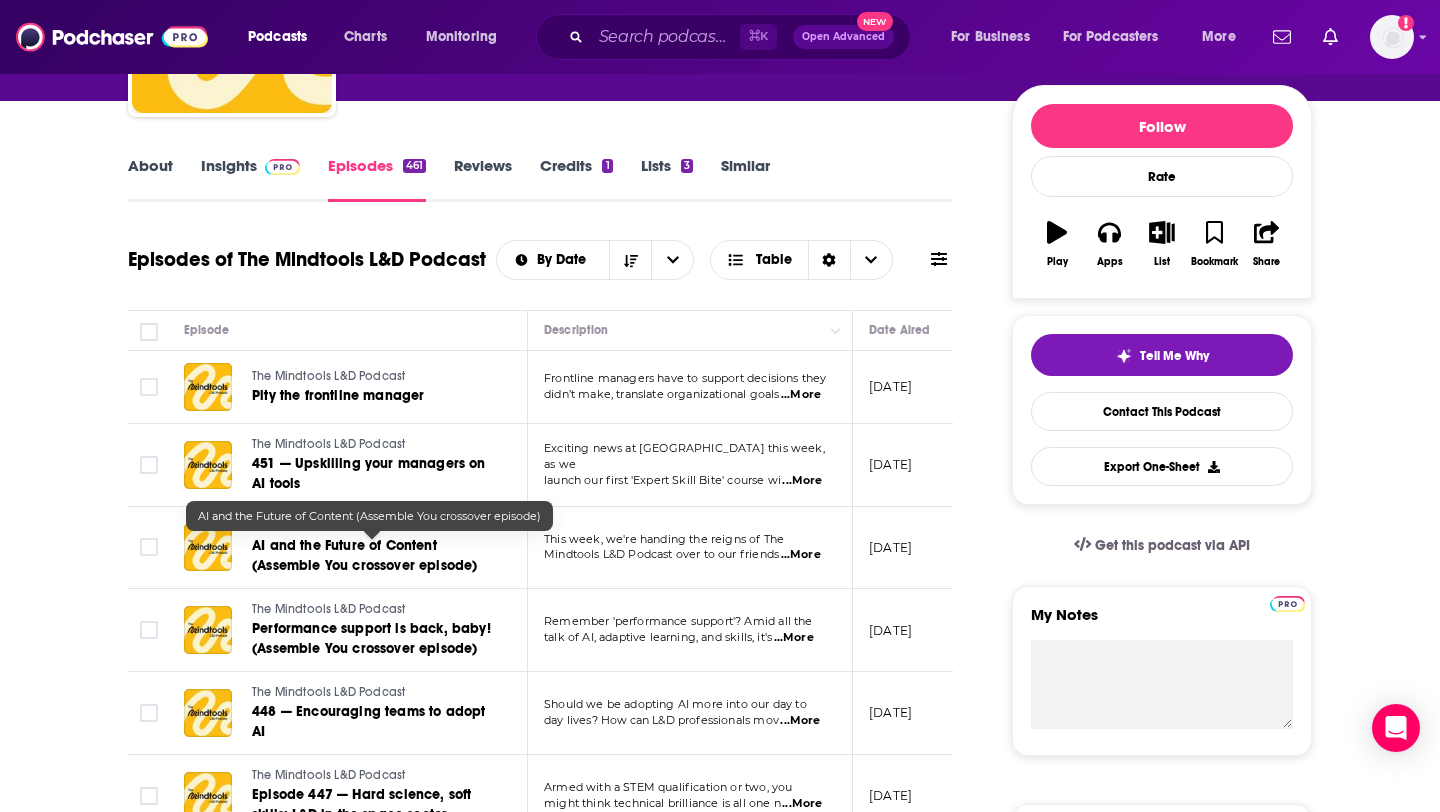 click on "AI and the Future of Content (Assemble You crossover episode)" at bounding box center [372, 556] 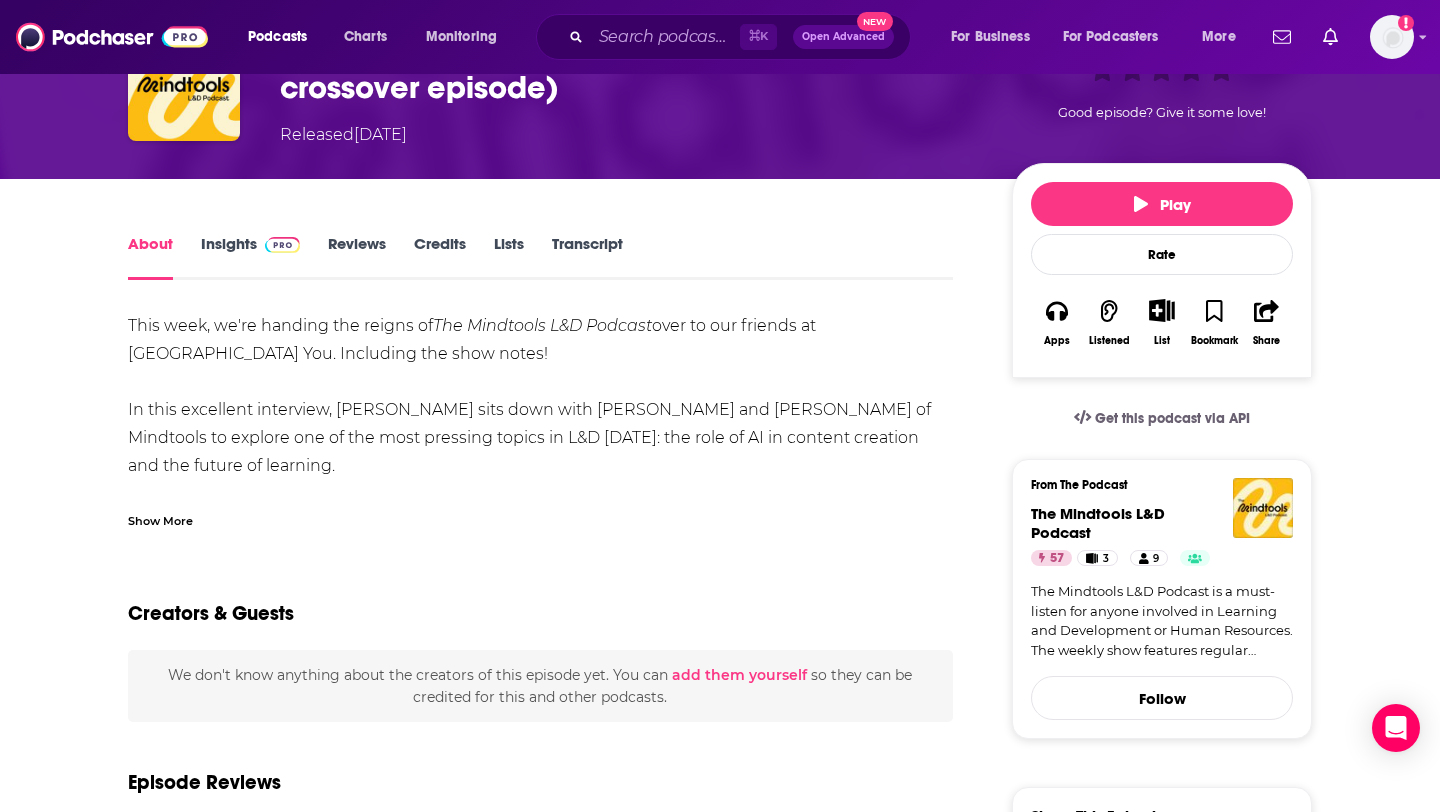 scroll, scrollTop: 0, scrollLeft: 0, axis: both 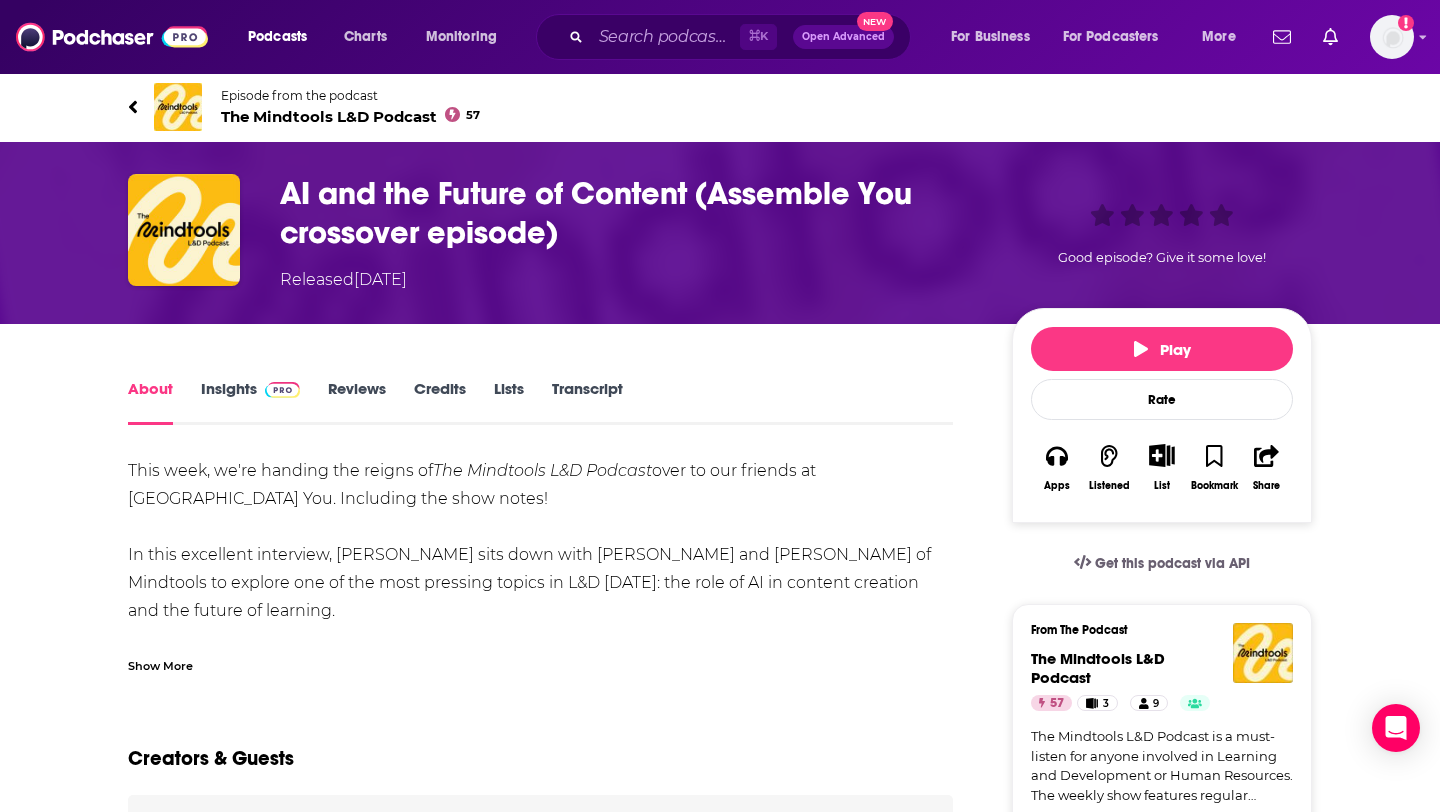 click on "Episode from the podcast" at bounding box center [350, 95] 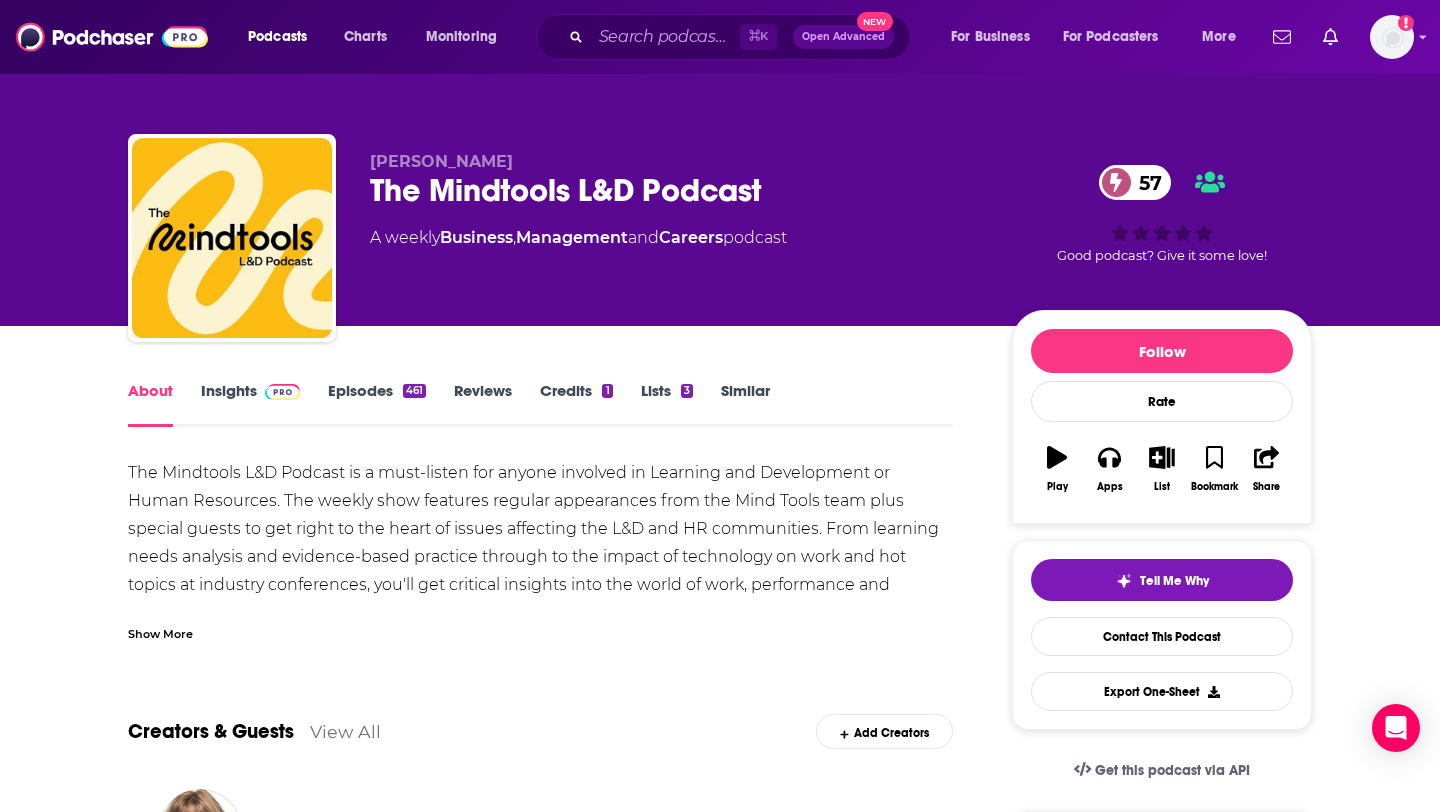 click on "Insights" at bounding box center (250, 404) 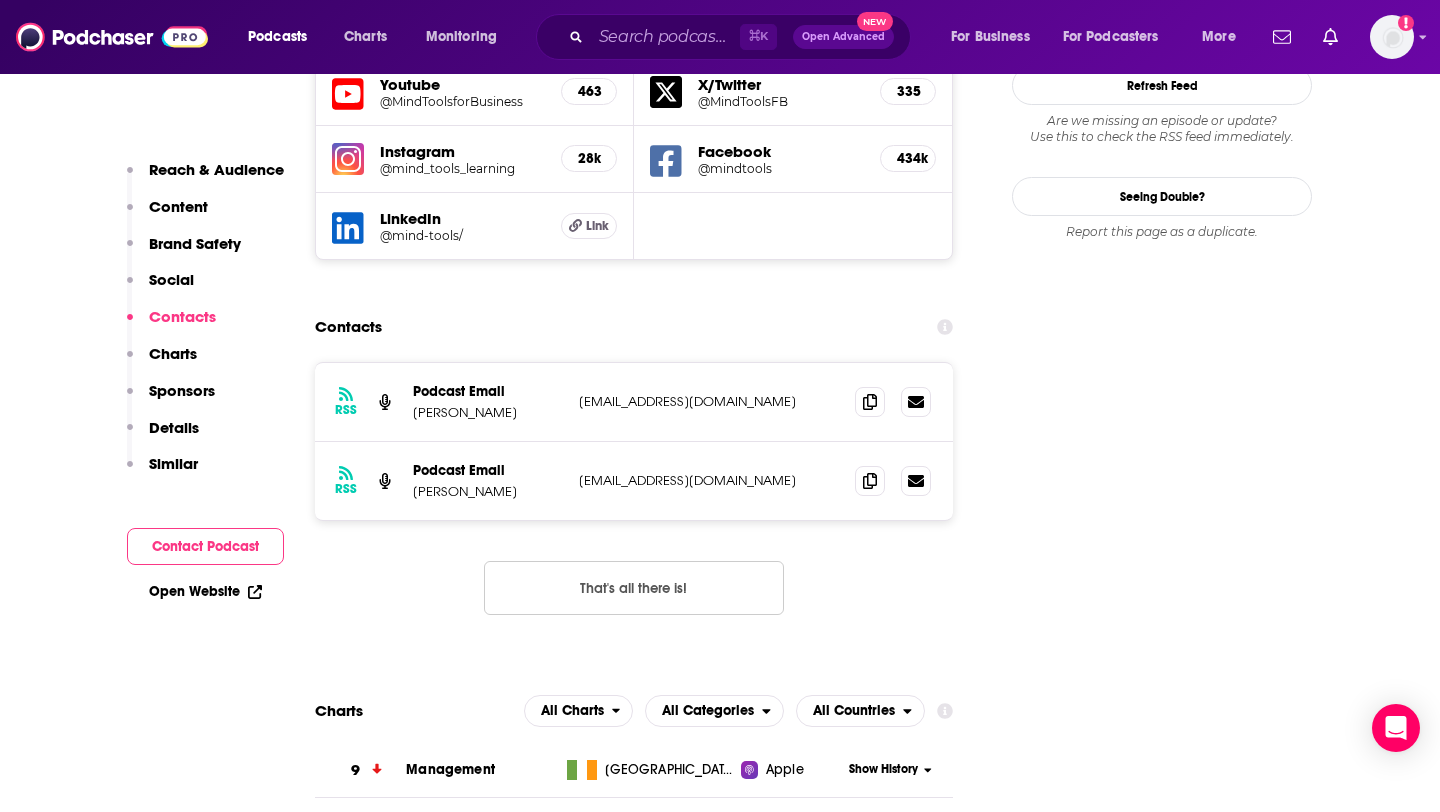 scroll, scrollTop: 2419, scrollLeft: 0, axis: vertical 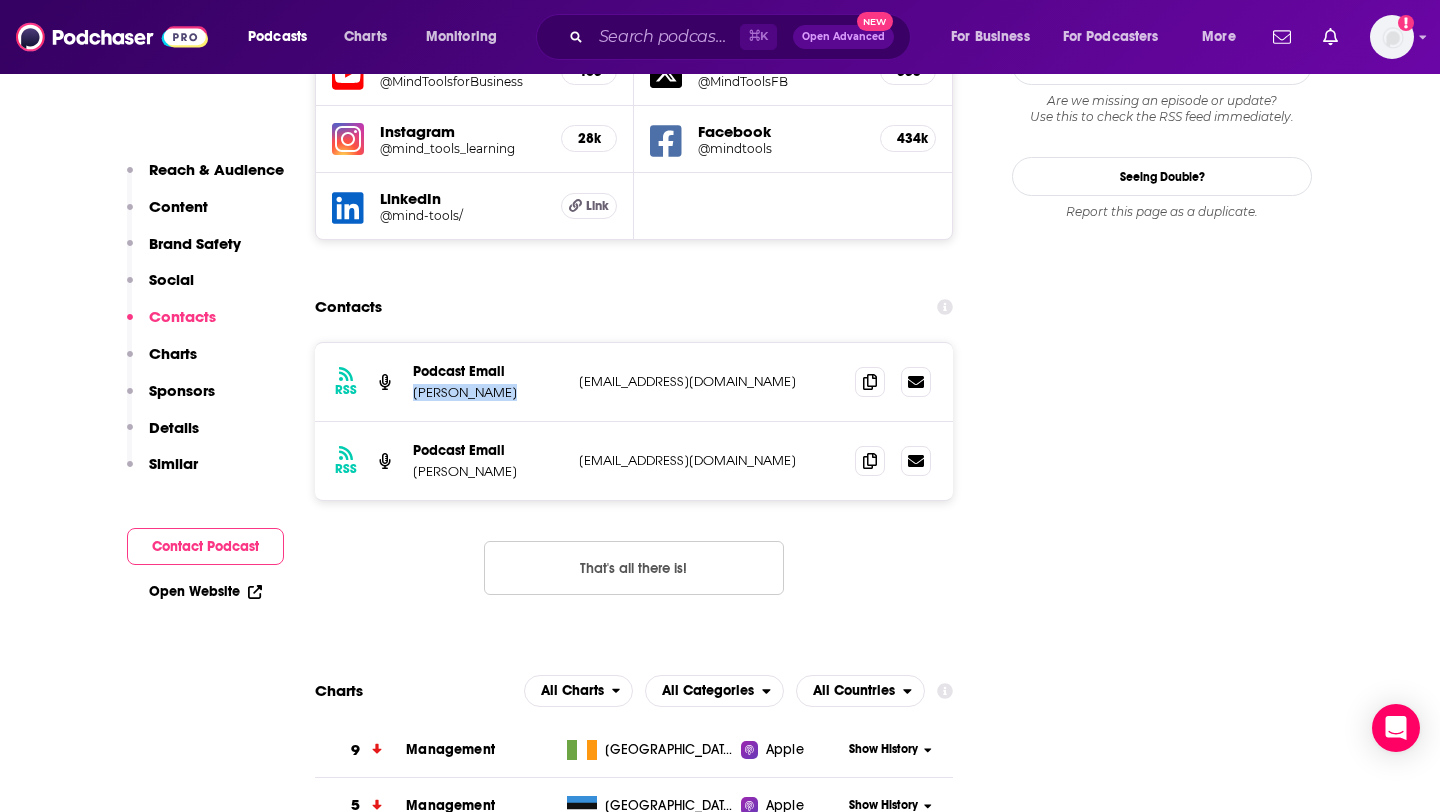 drag, startPoint x: 410, startPoint y: 291, endPoint x: 508, endPoint y: 289, distance: 98.02041 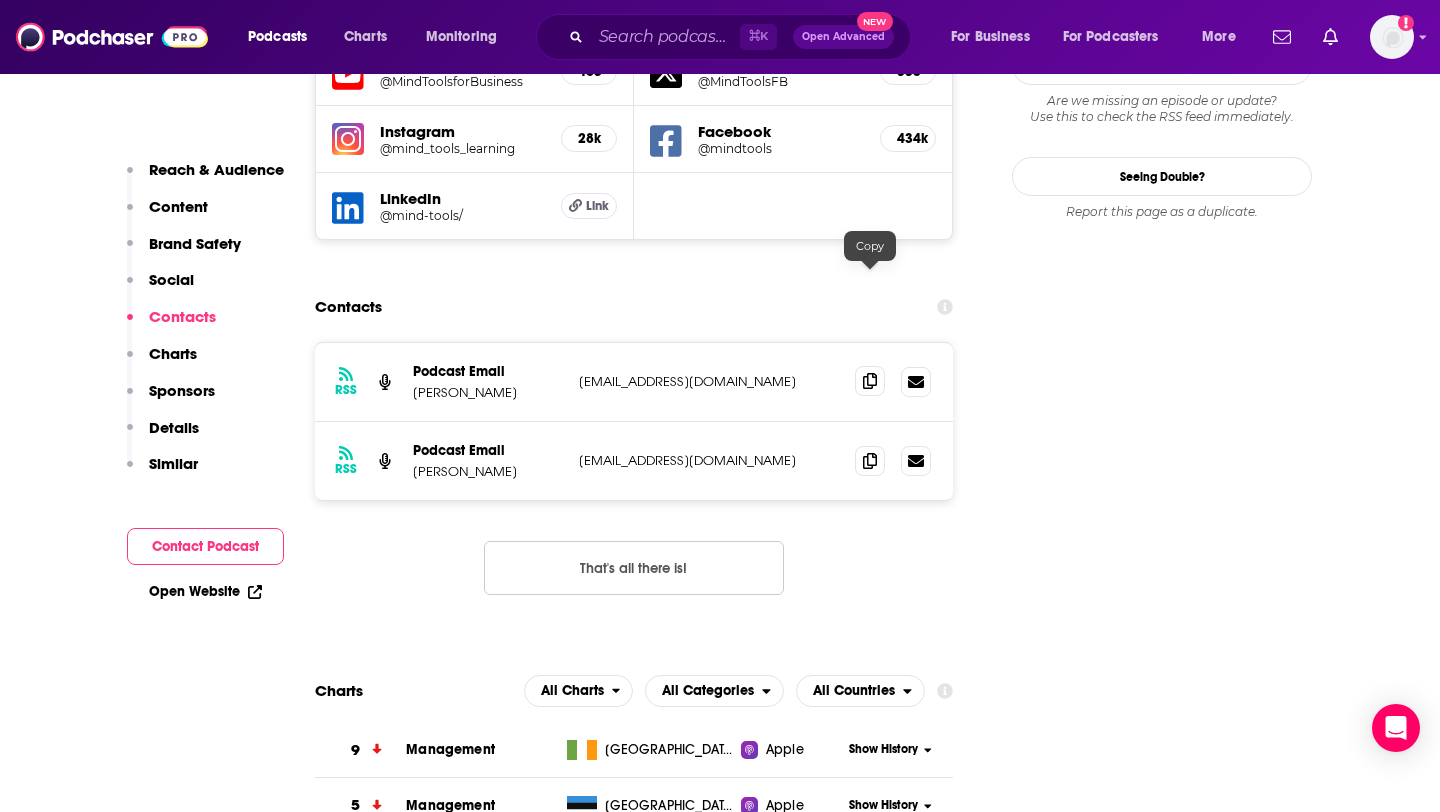 click at bounding box center (870, 381) 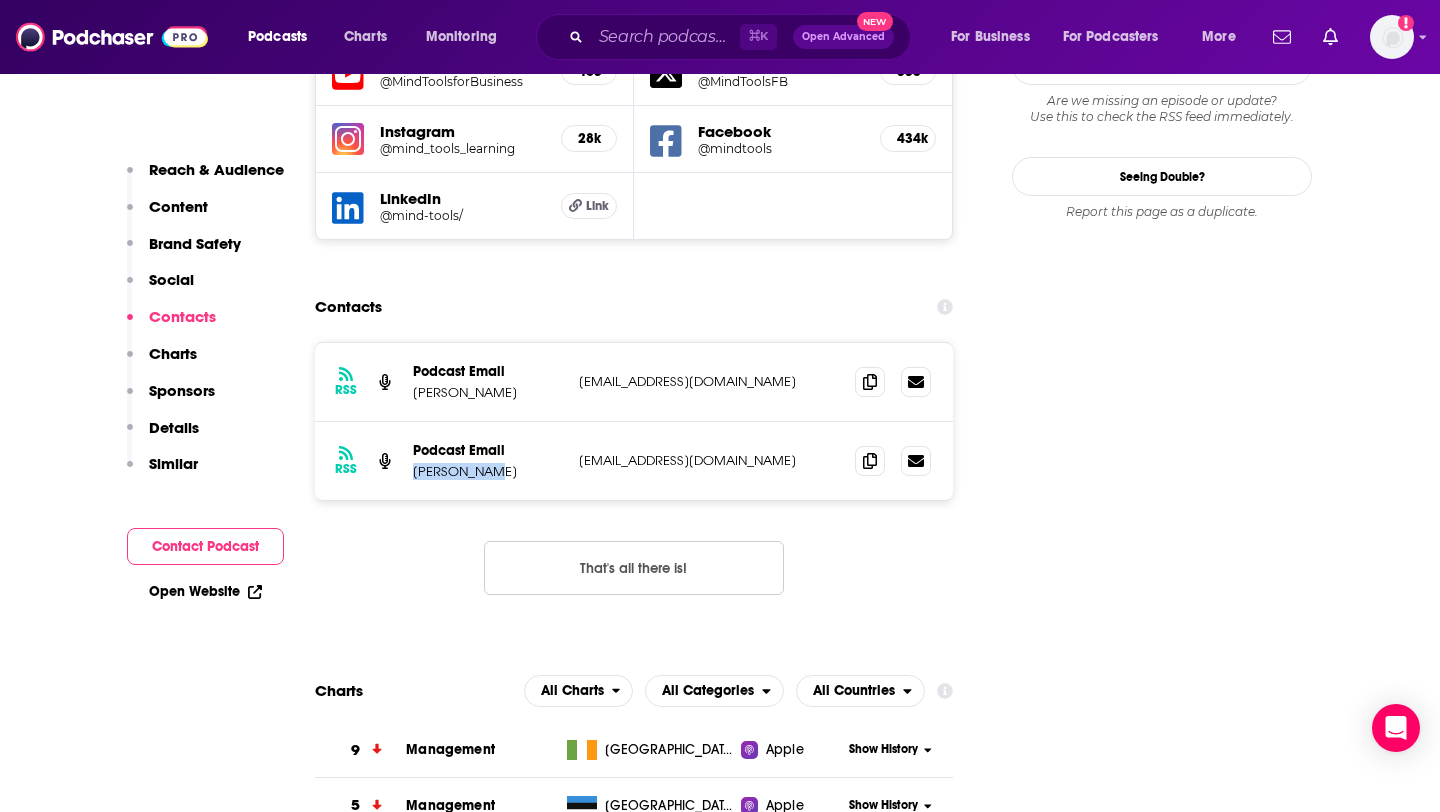 drag, startPoint x: 492, startPoint y: 373, endPoint x: 405, endPoint y: 373, distance: 87 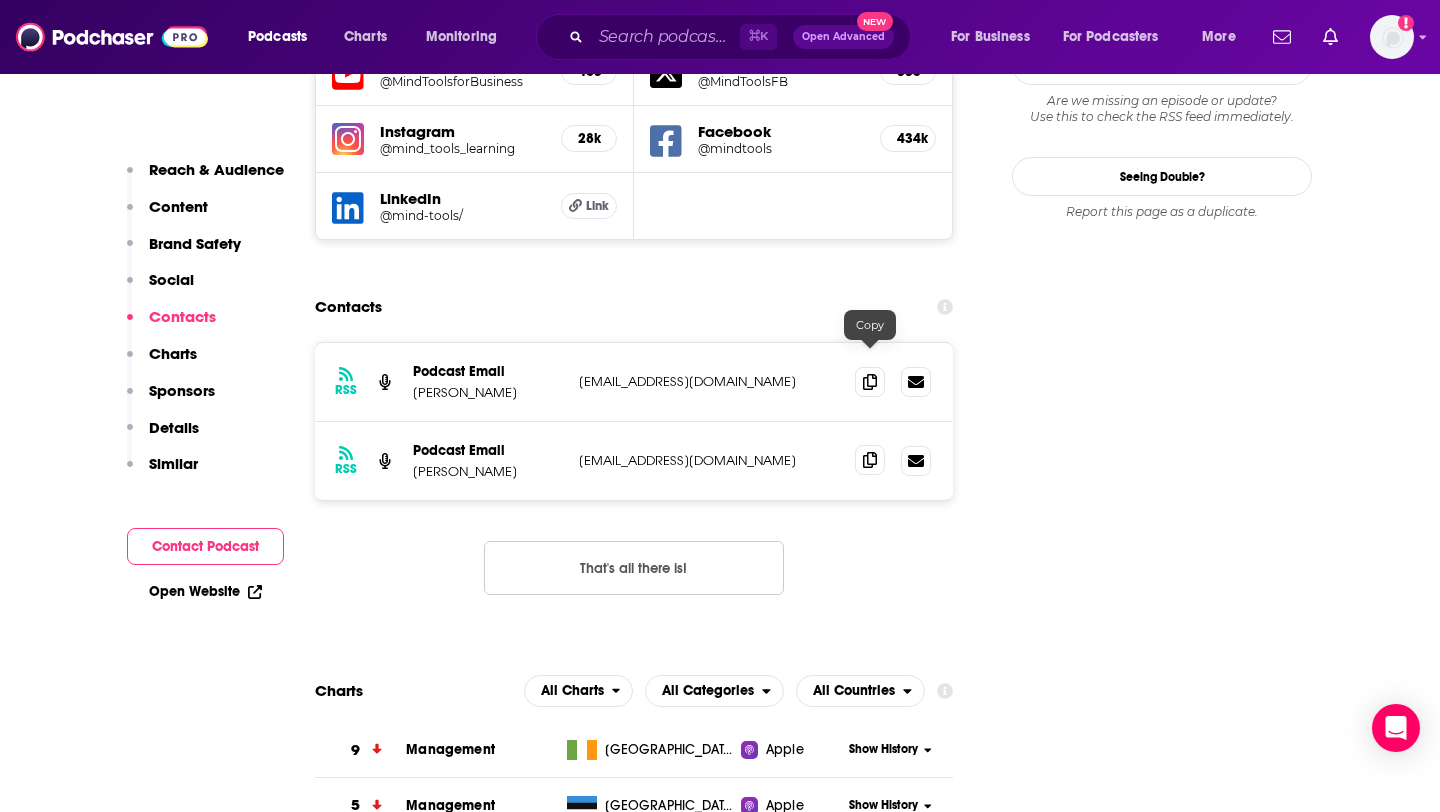 click at bounding box center (870, 460) 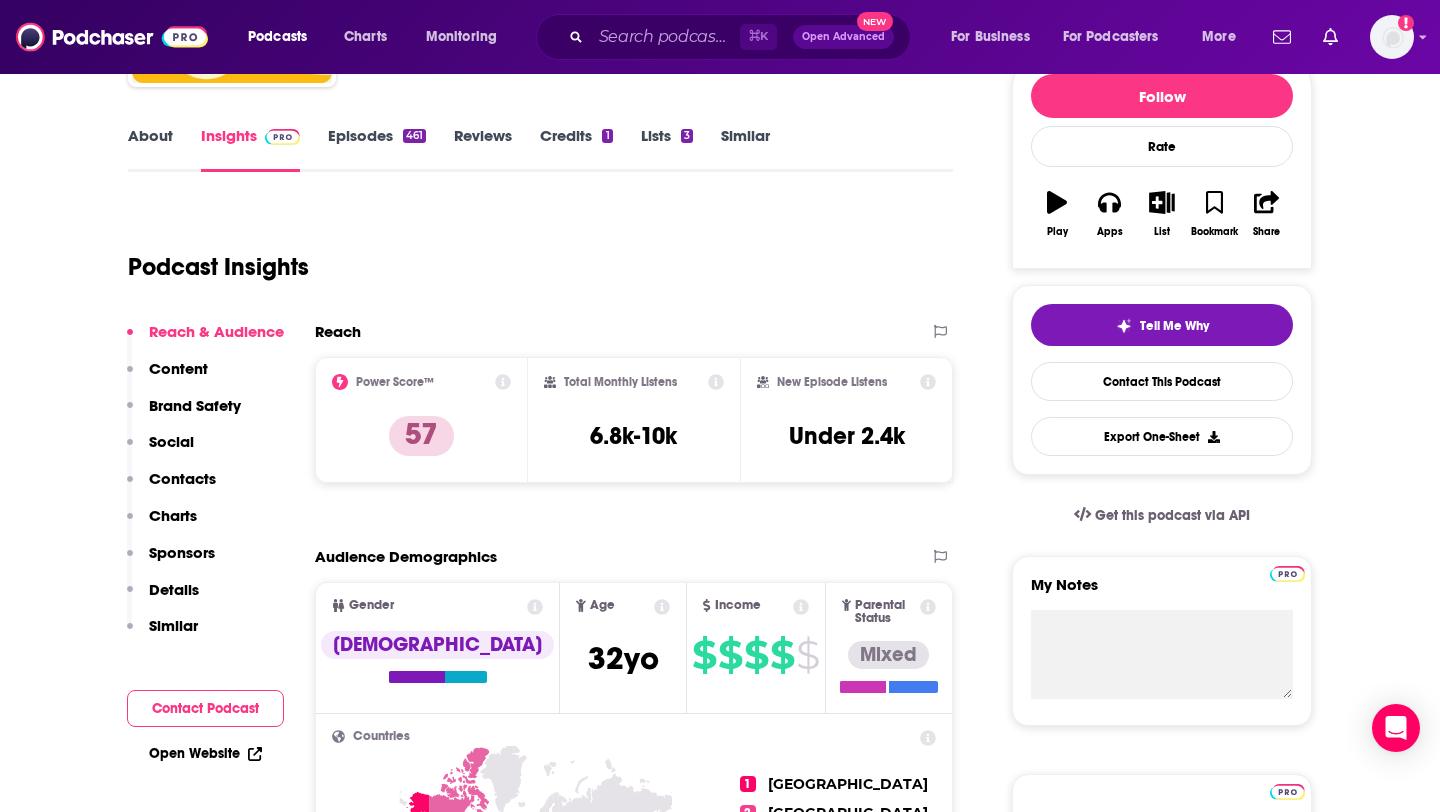 scroll, scrollTop: 0, scrollLeft: 0, axis: both 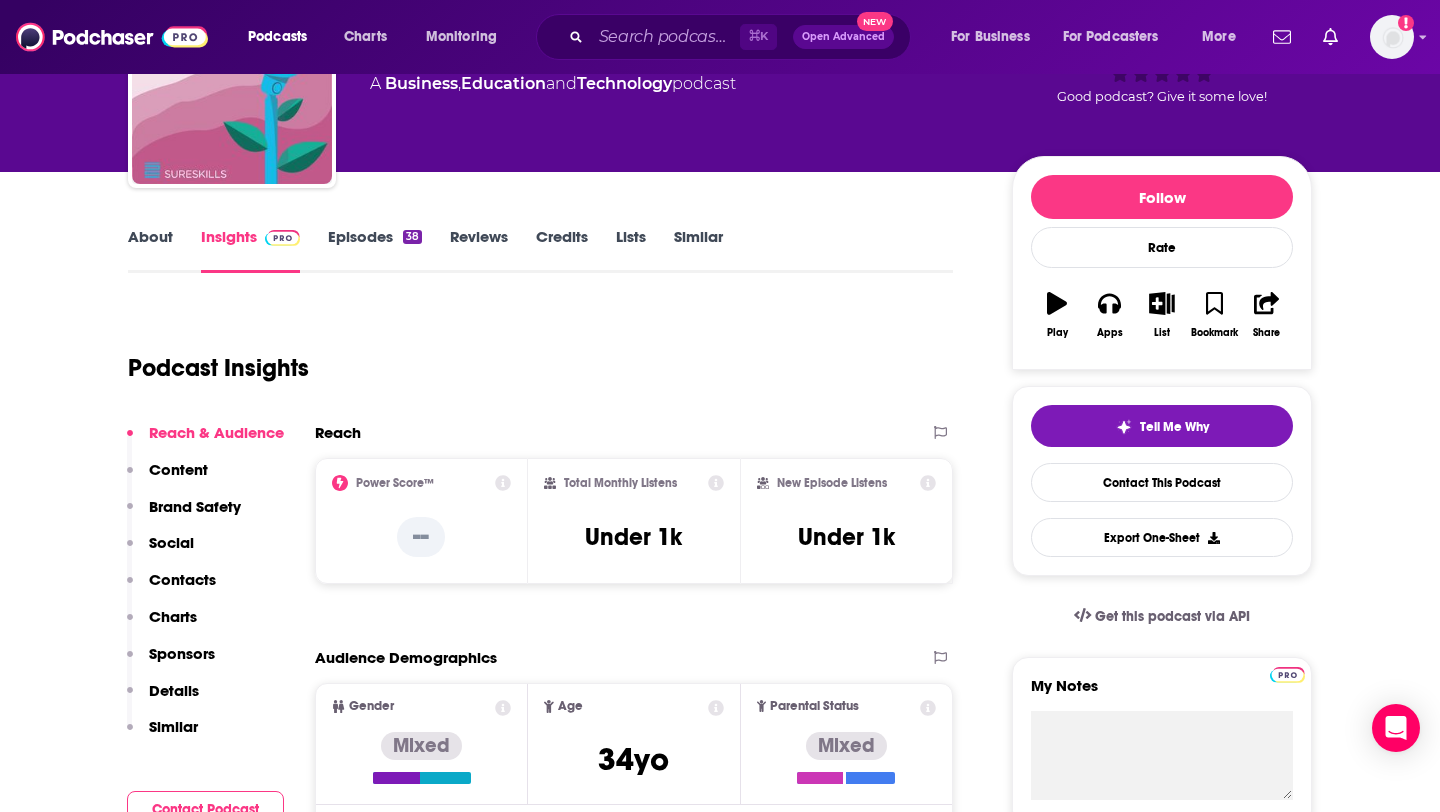 click on "Episodes 38" at bounding box center [375, 250] 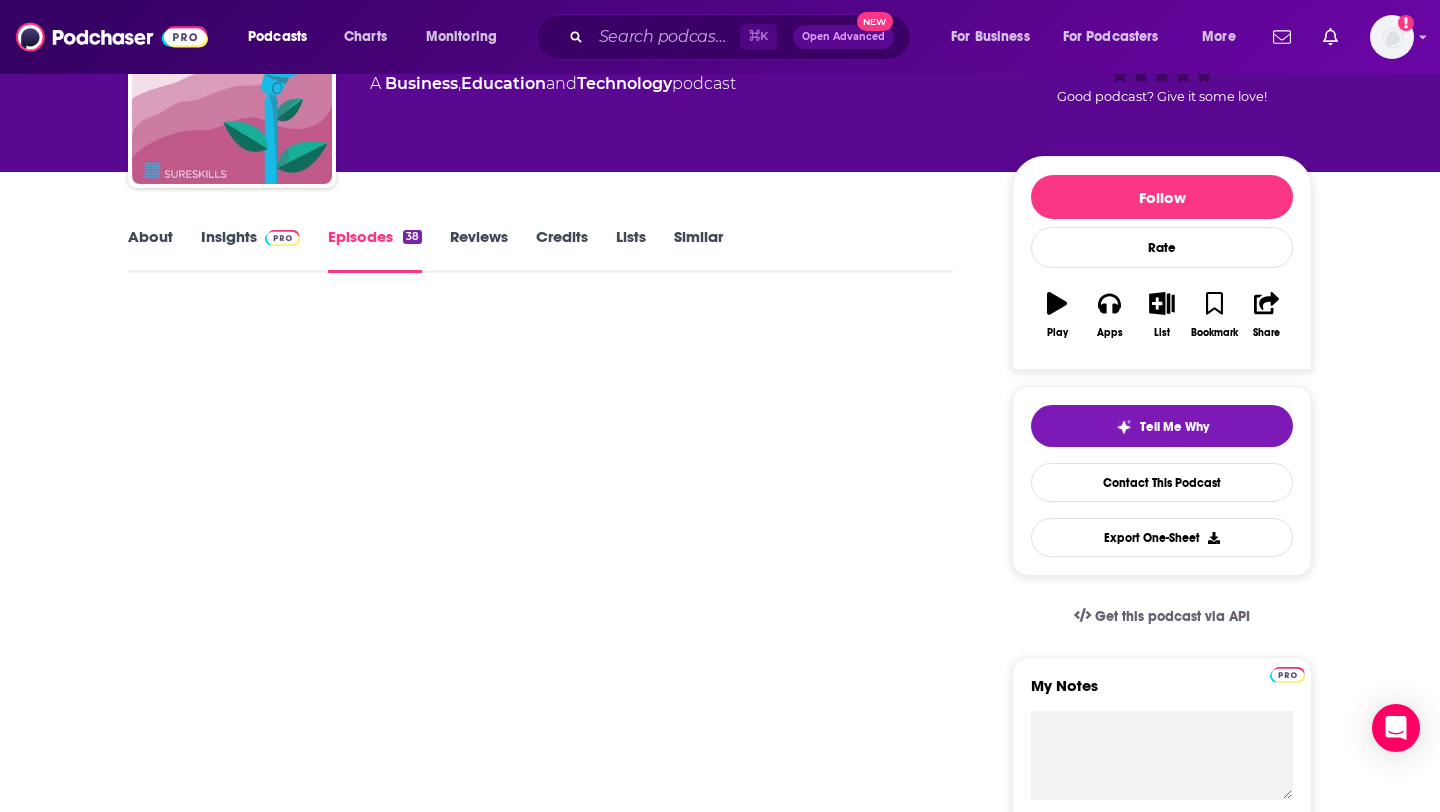 scroll, scrollTop: 0, scrollLeft: 0, axis: both 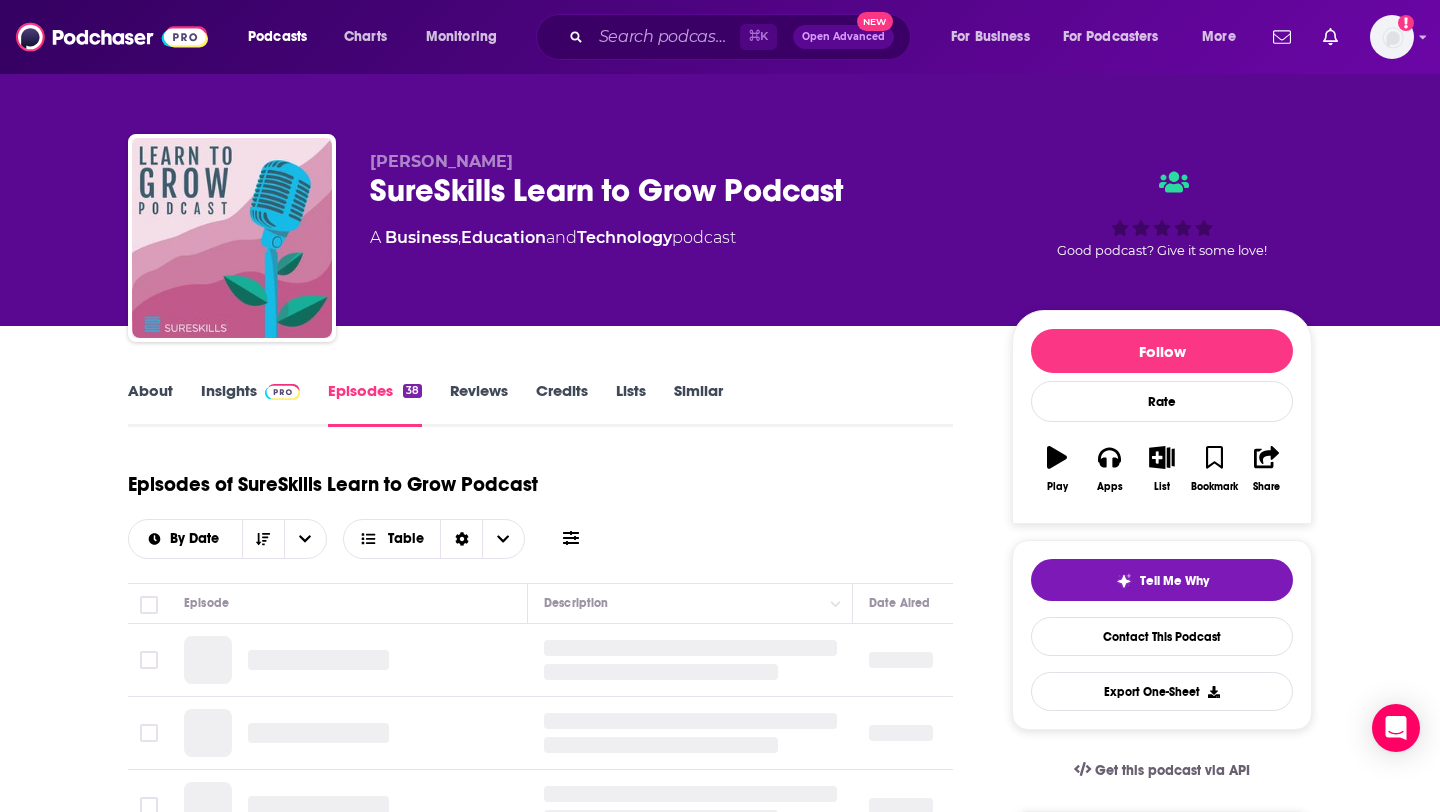 click on "About" at bounding box center [150, 404] 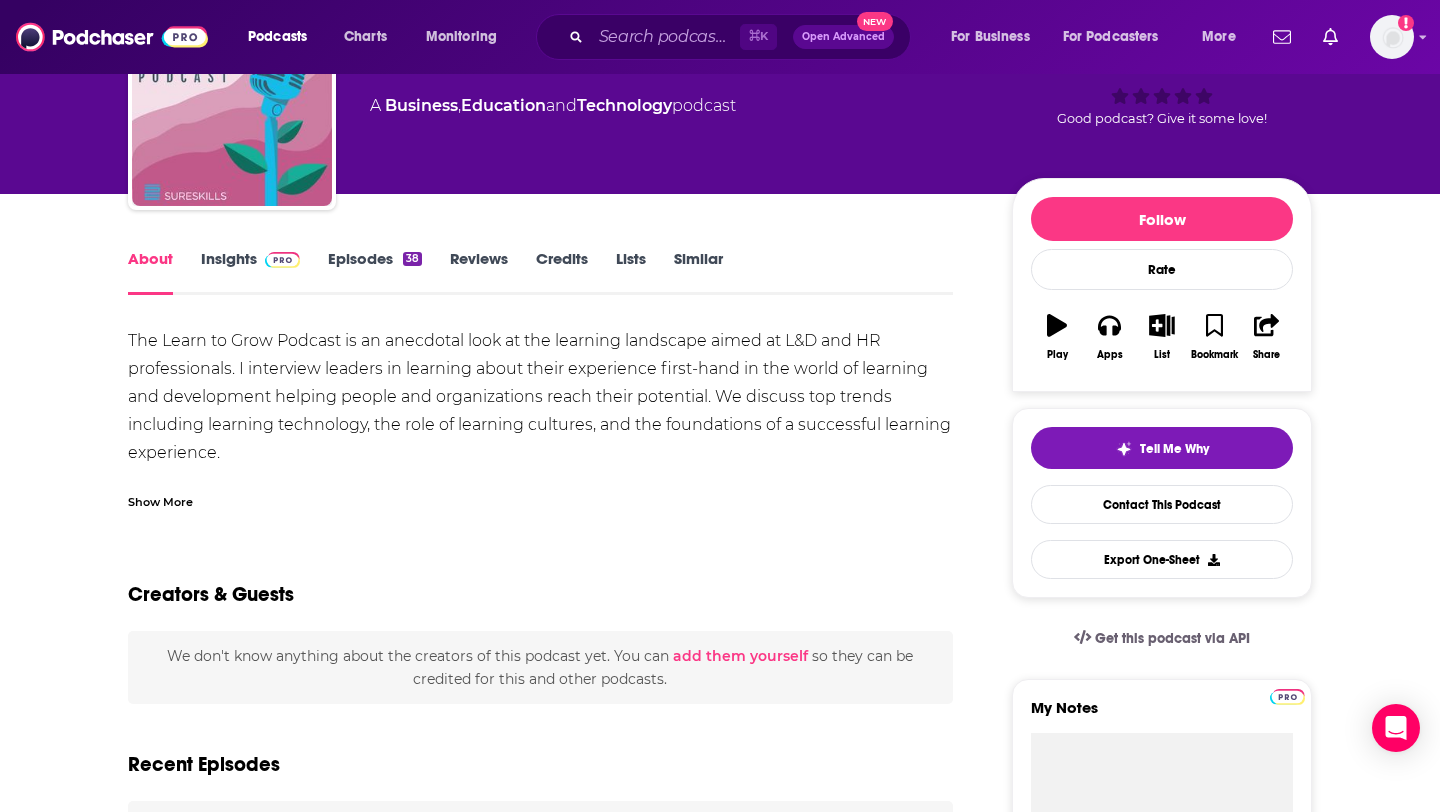 scroll, scrollTop: 133, scrollLeft: 0, axis: vertical 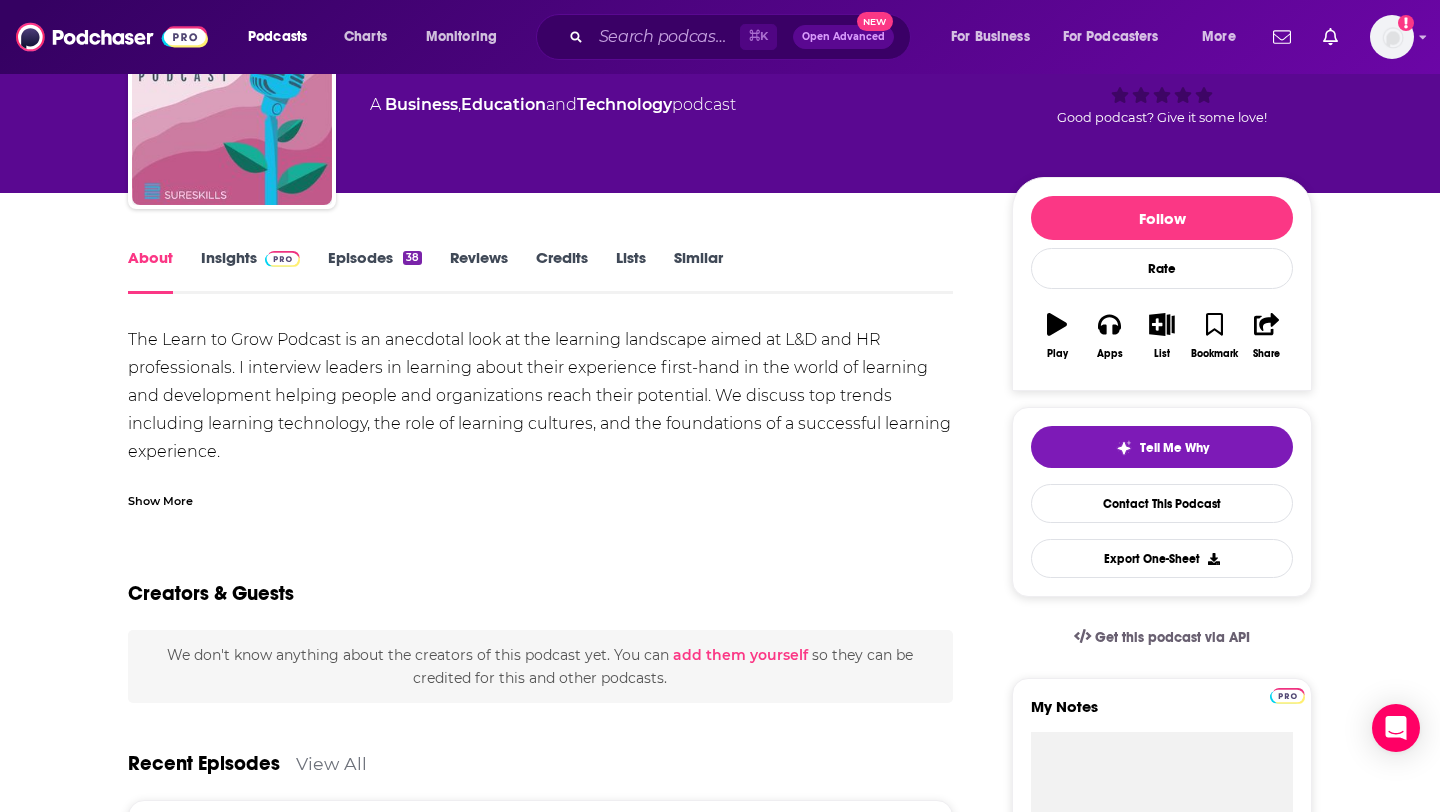 click on "Show More" at bounding box center [160, 499] 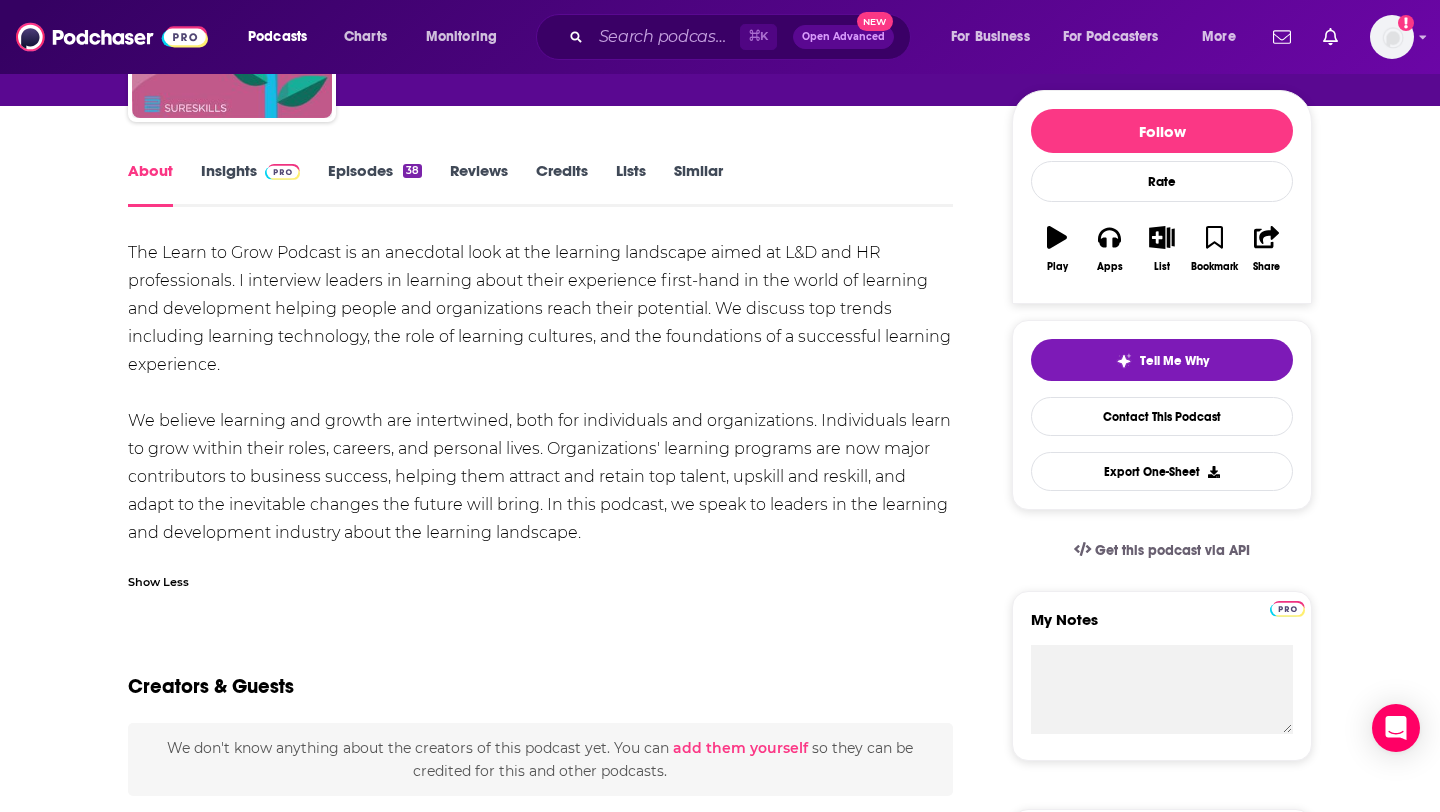 scroll, scrollTop: 223, scrollLeft: 0, axis: vertical 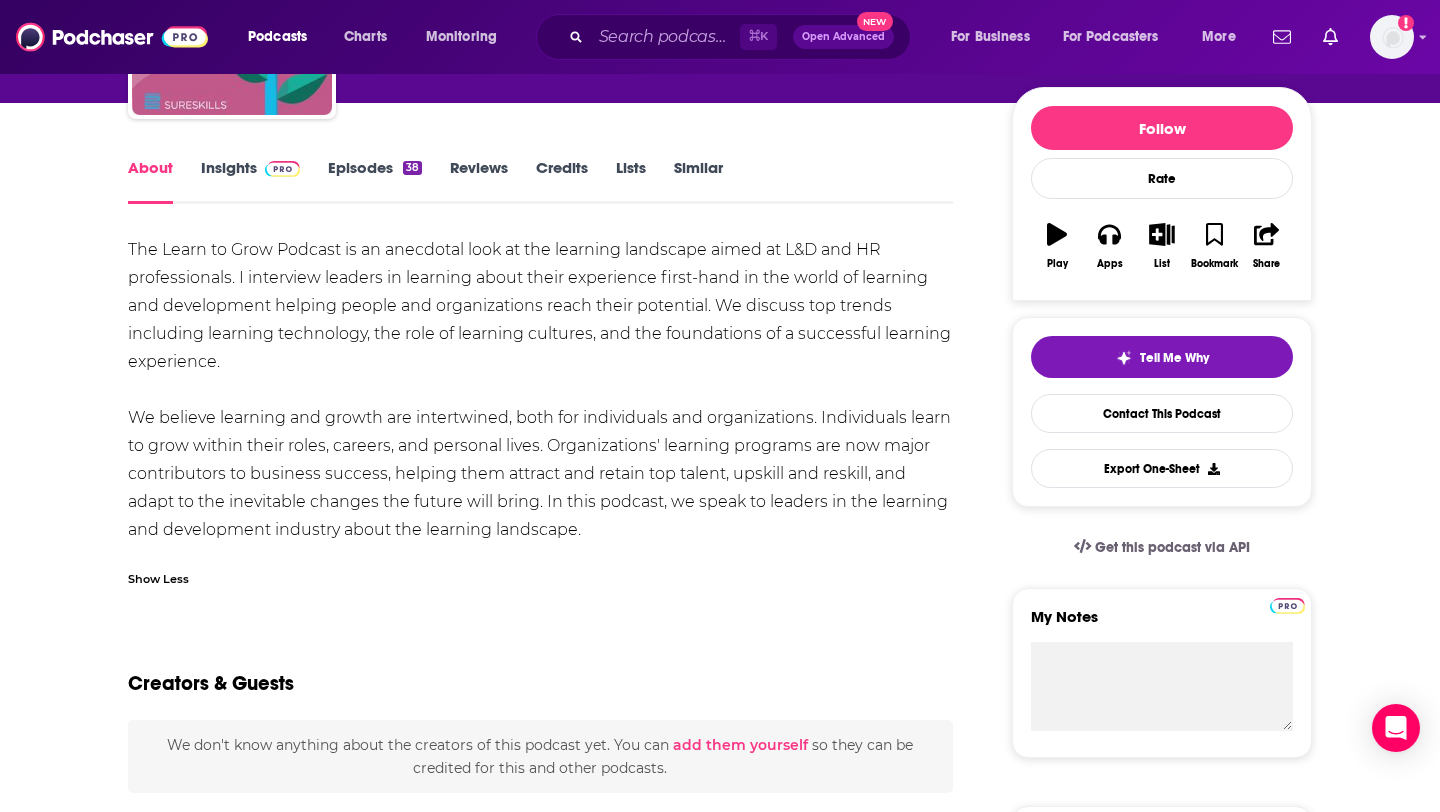 click on "Episodes 38" at bounding box center (375, 181) 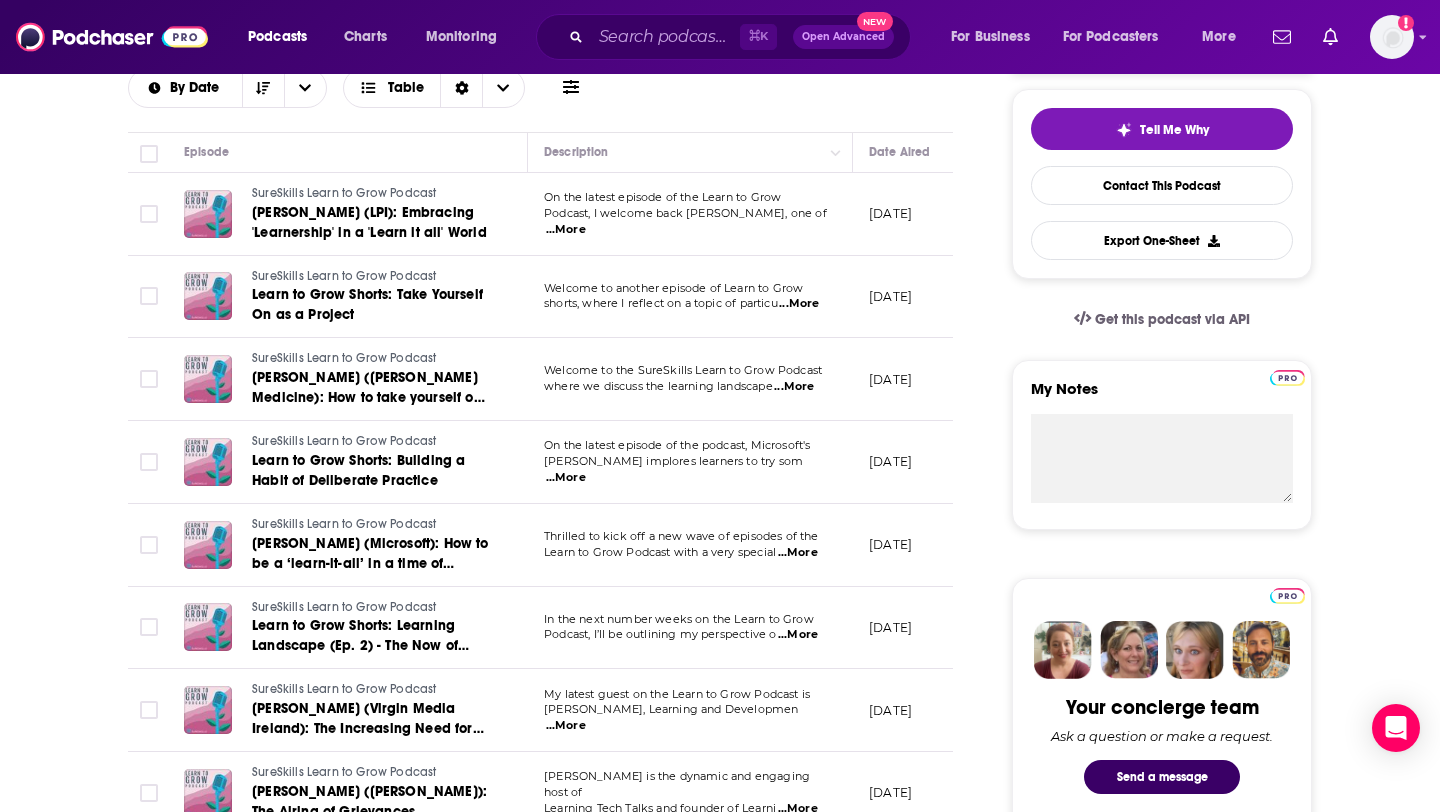 scroll, scrollTop: 453, scrollLeft: 0, axis: vertical 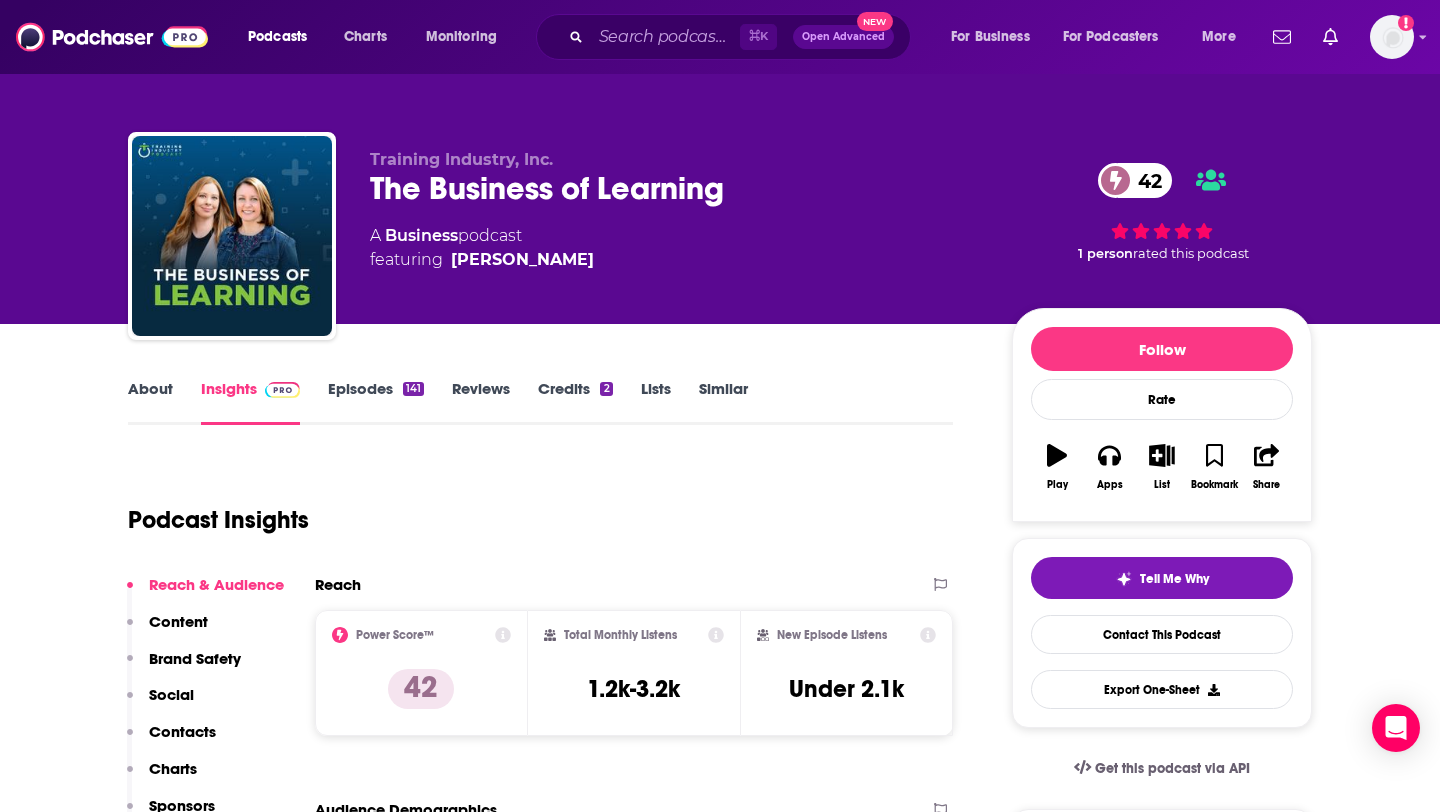 click on "About" at bounding box center [150, 402] 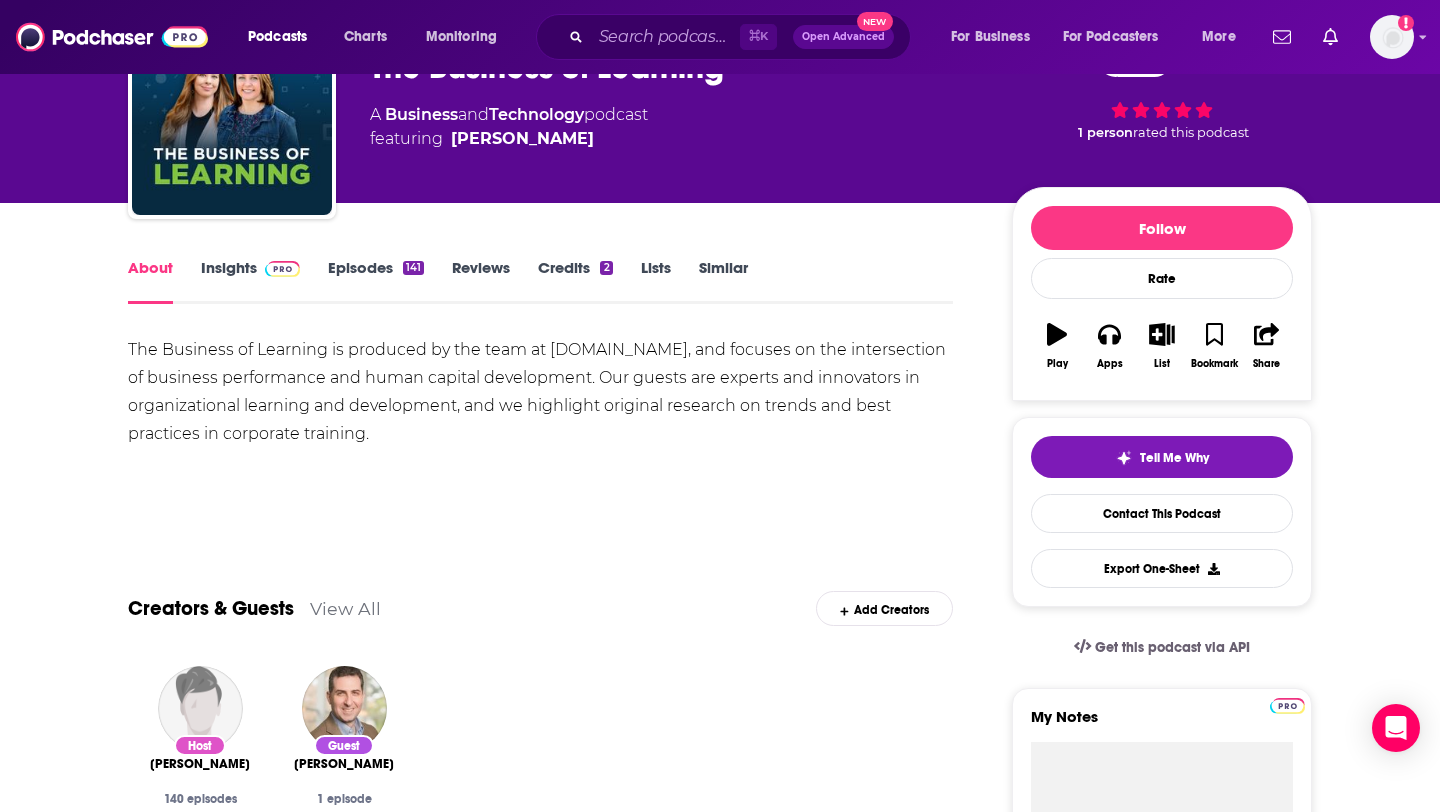 scroll, scrollTop: 128, scrollLeft: 0, axis: vertical 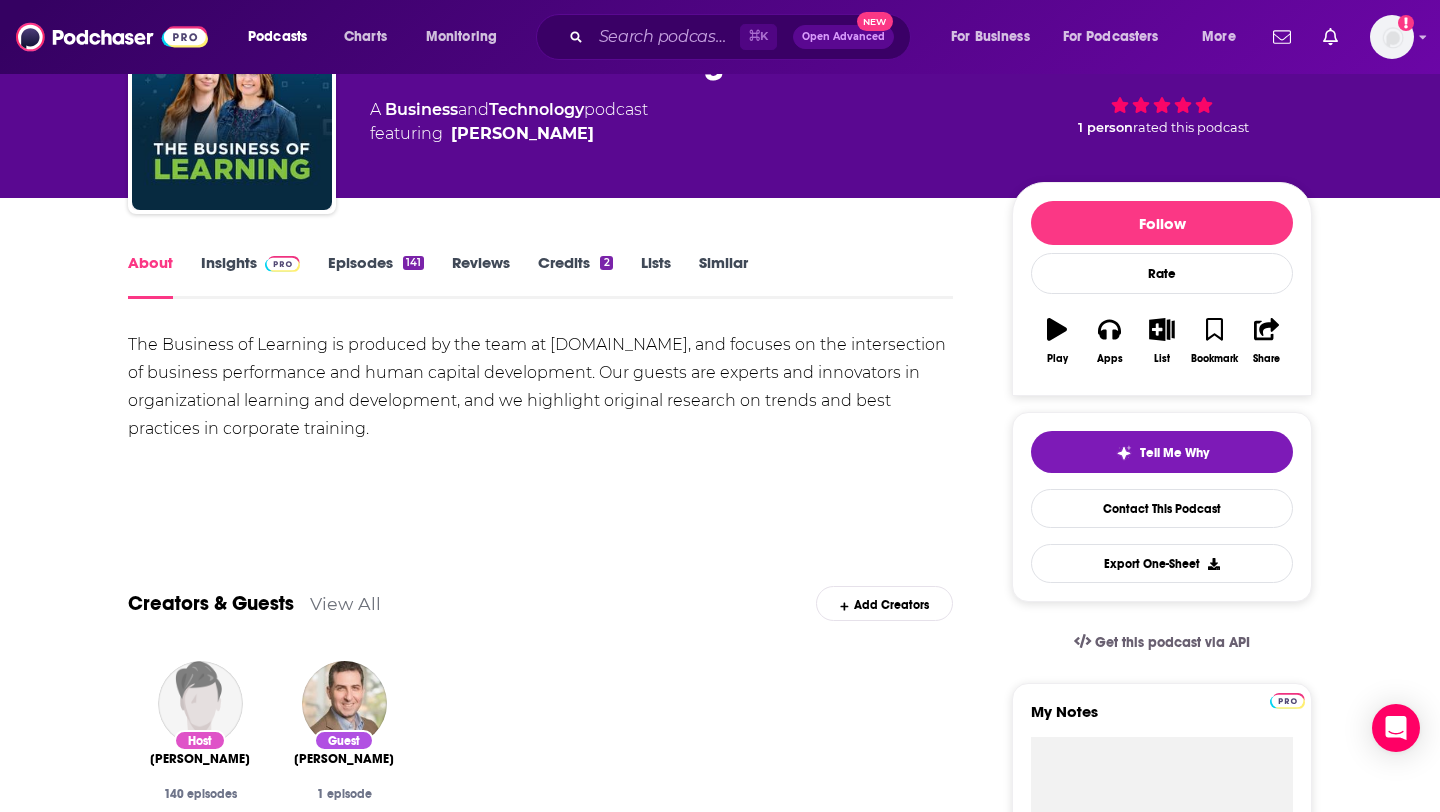 click on "Insights" at bounding box center [250, 276] 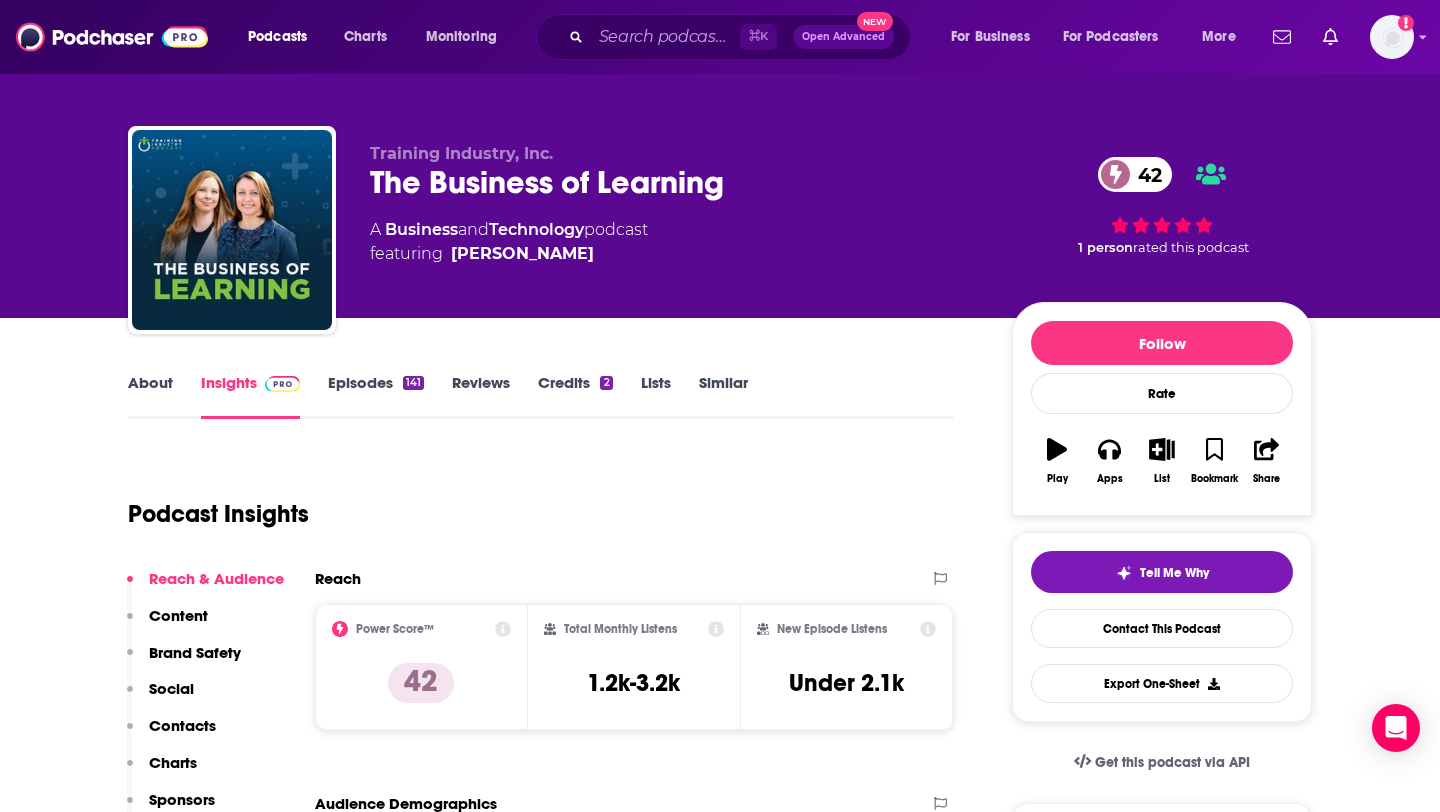 scroll, scrollTop: 0, scrollLeft: 0, axis: both 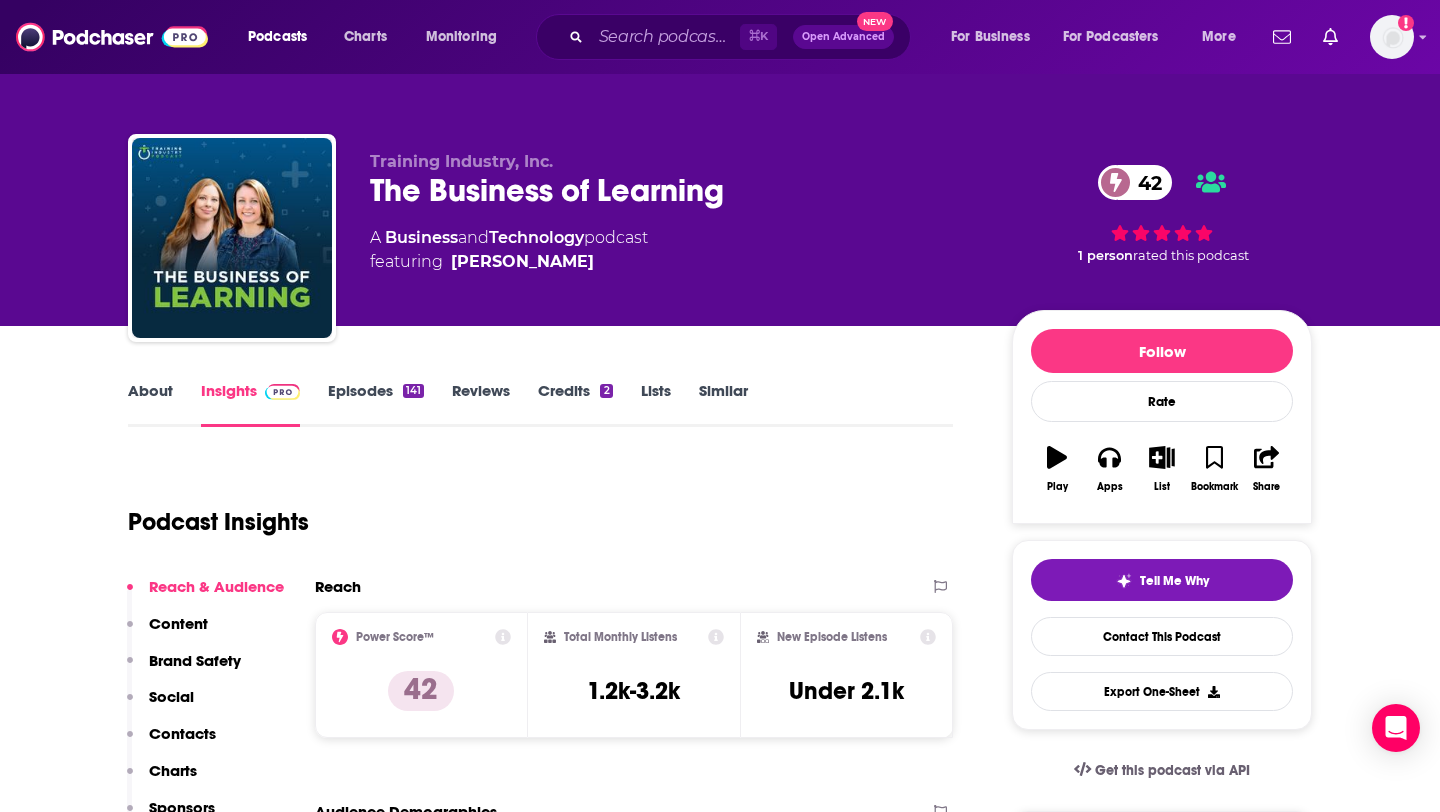 click on "Episodes 141" at bounding box center [376, 404] 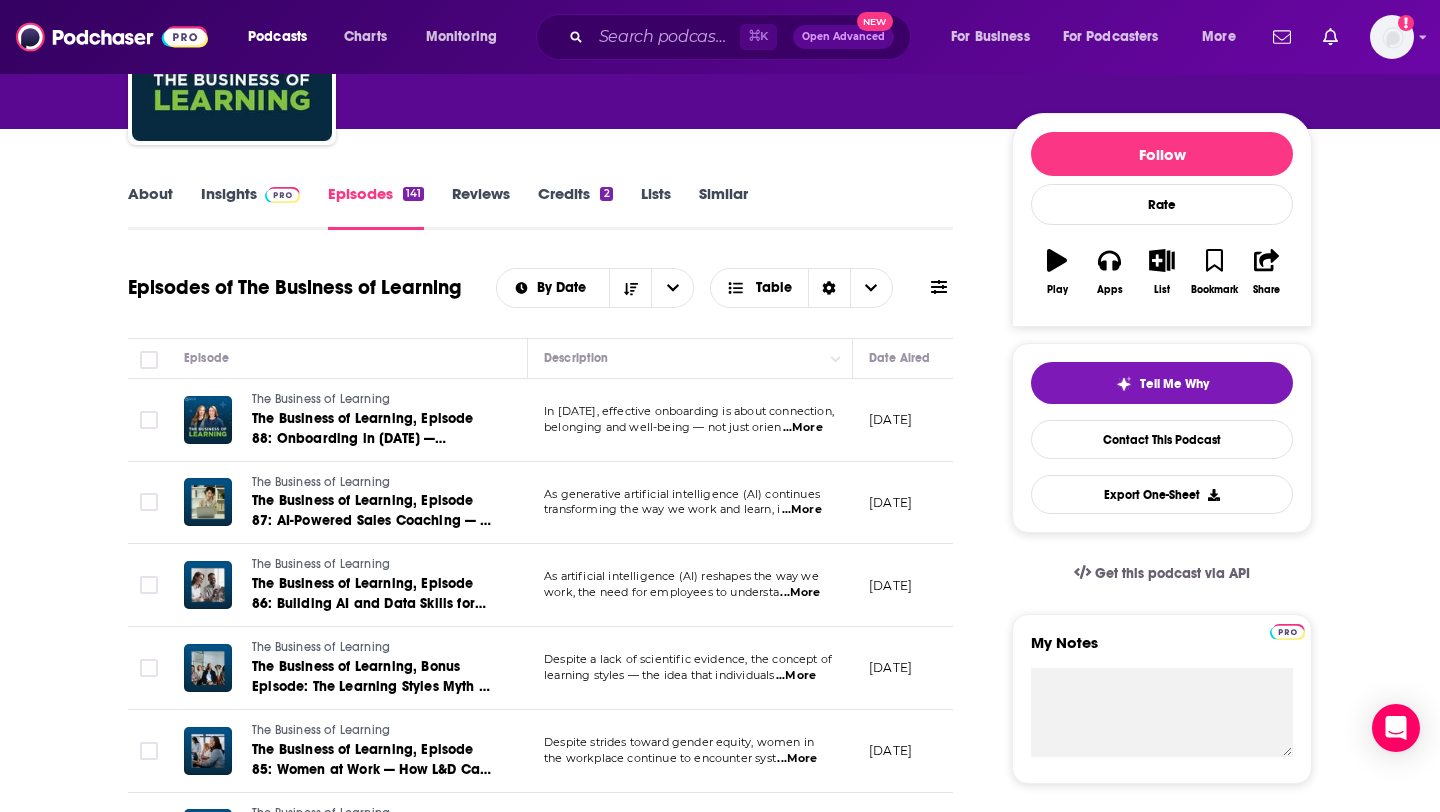 scroll, scrollTop: 201, scrollLeft: 0, axis: vertical 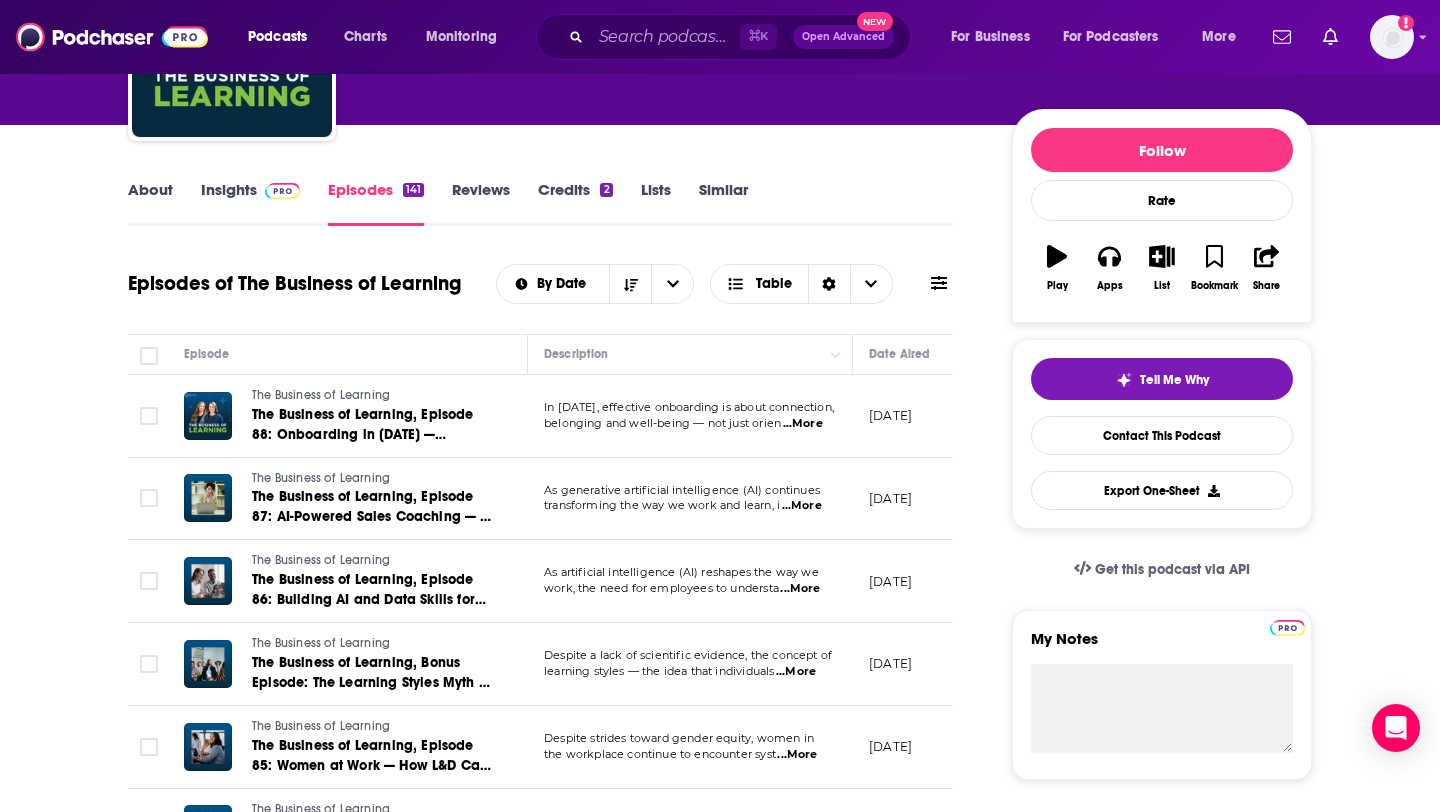 click on "...More" at bounding box center (803, 424) 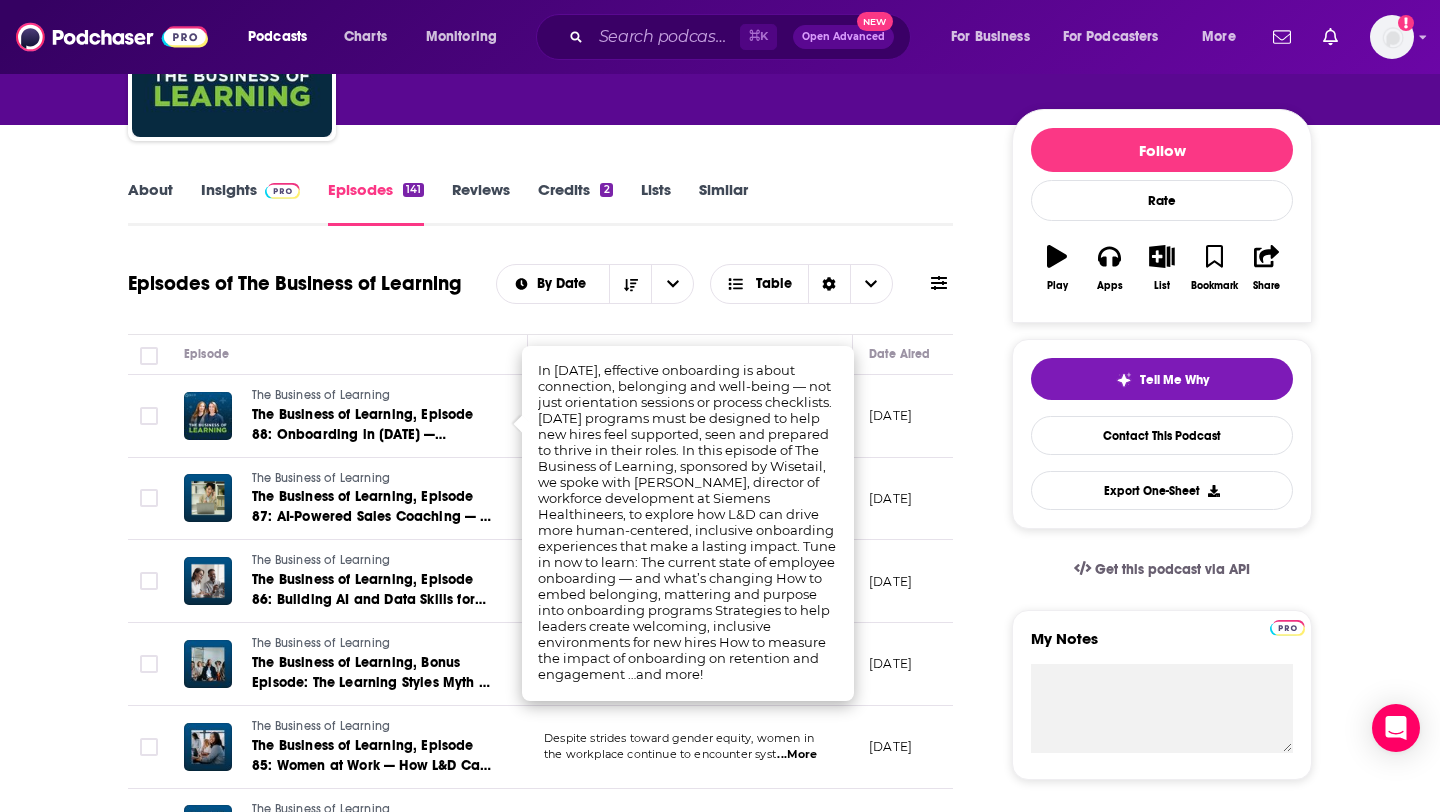 click on "June 30, 2025" at bounding box center [918, 416] 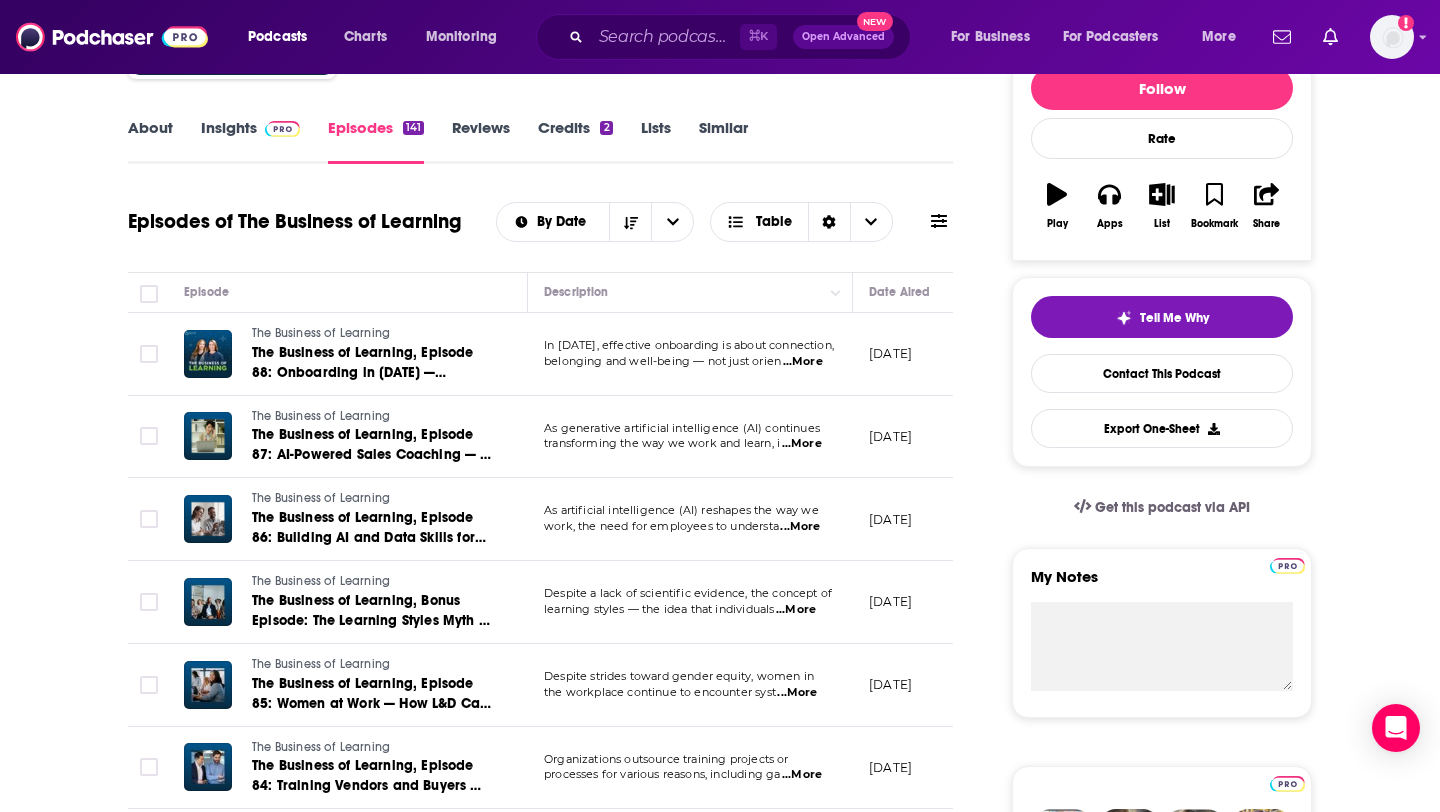 scroll, scrollTop: 284, scrollLeft: 0, axis: vertical 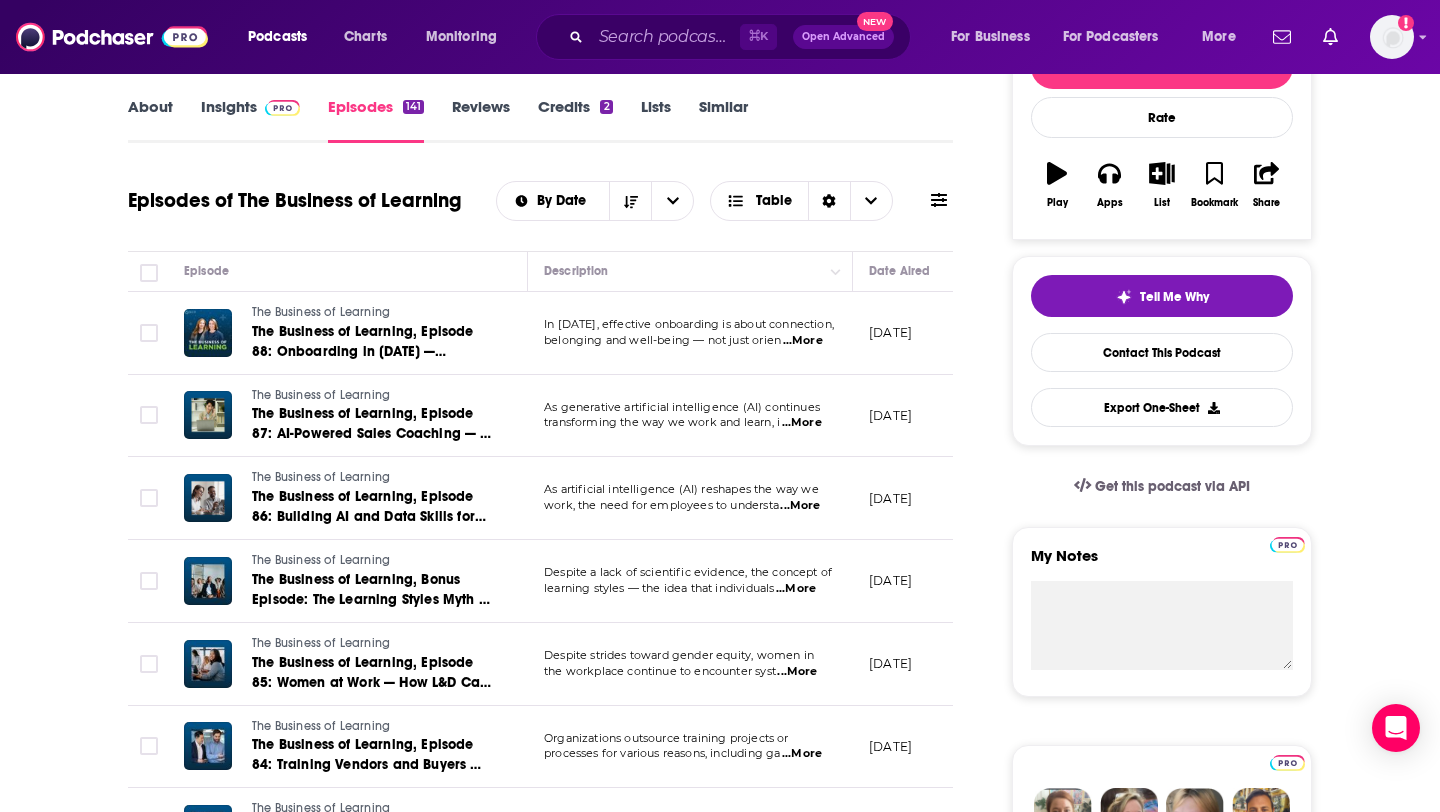 click on "...More" at bounding box center [802, 423] 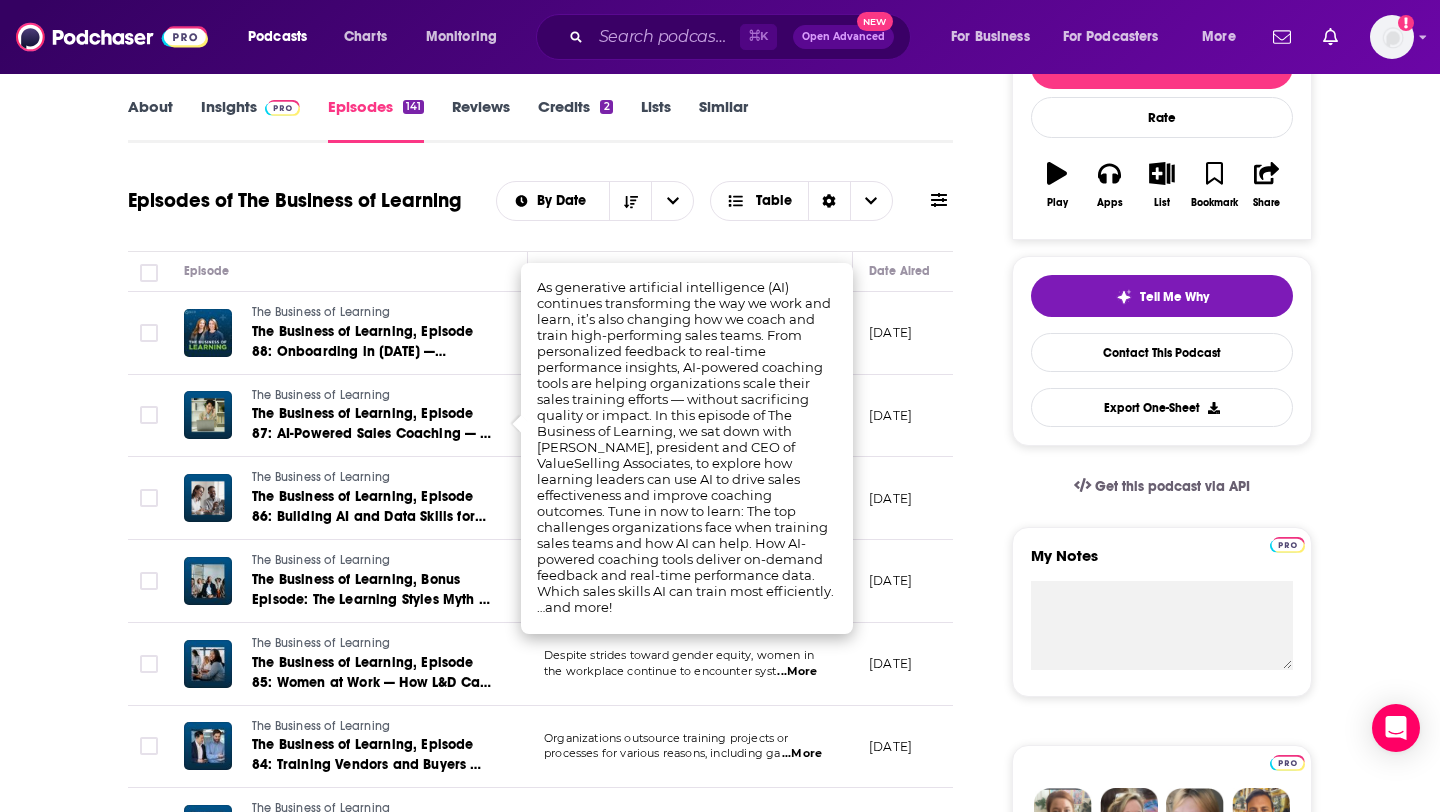 click on "[DATE]" at bounding box center (890, 415) 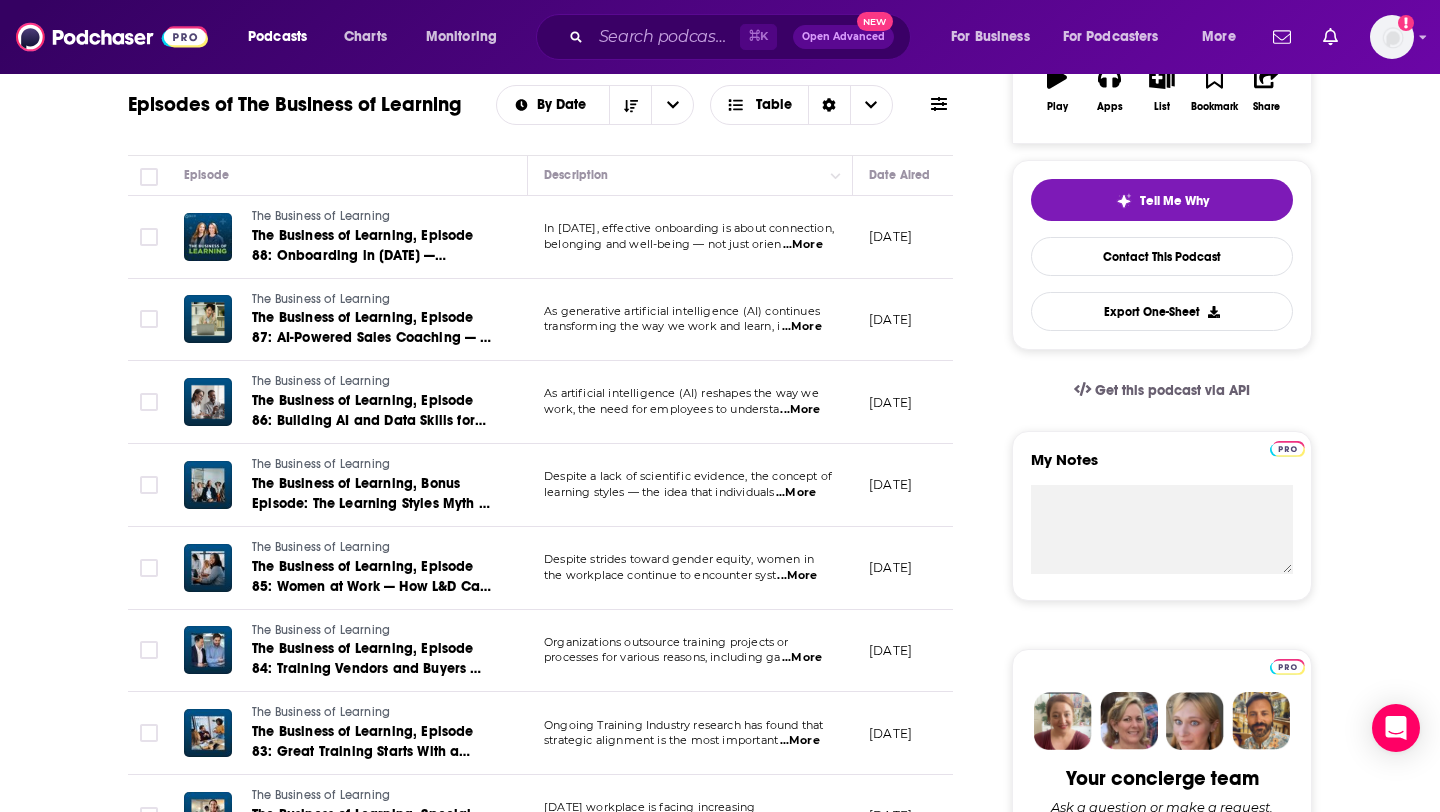 scroll, scrollTop: 382, scrollLeft: 0, axis: vertical 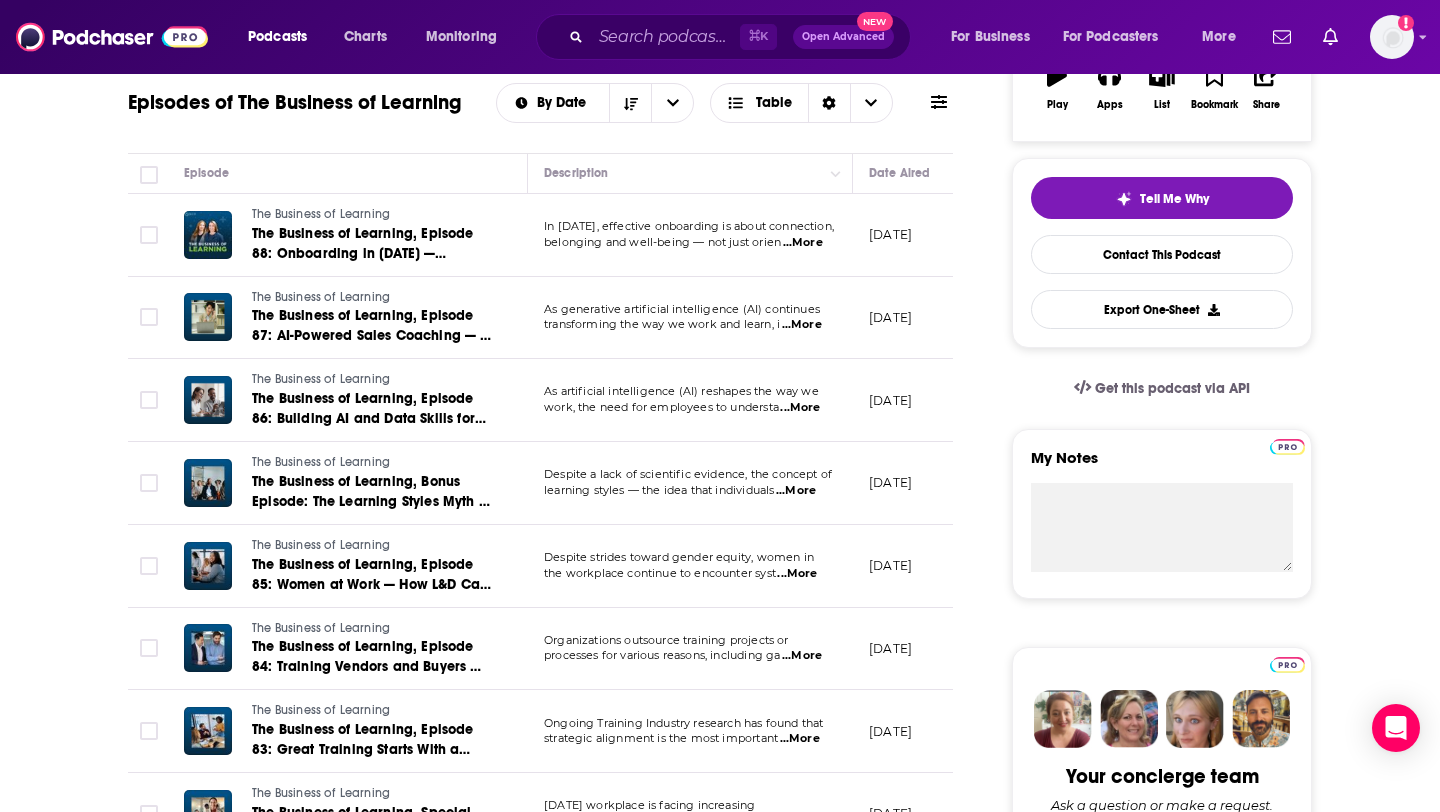 click on "...More" at bounding box center [800, 408] 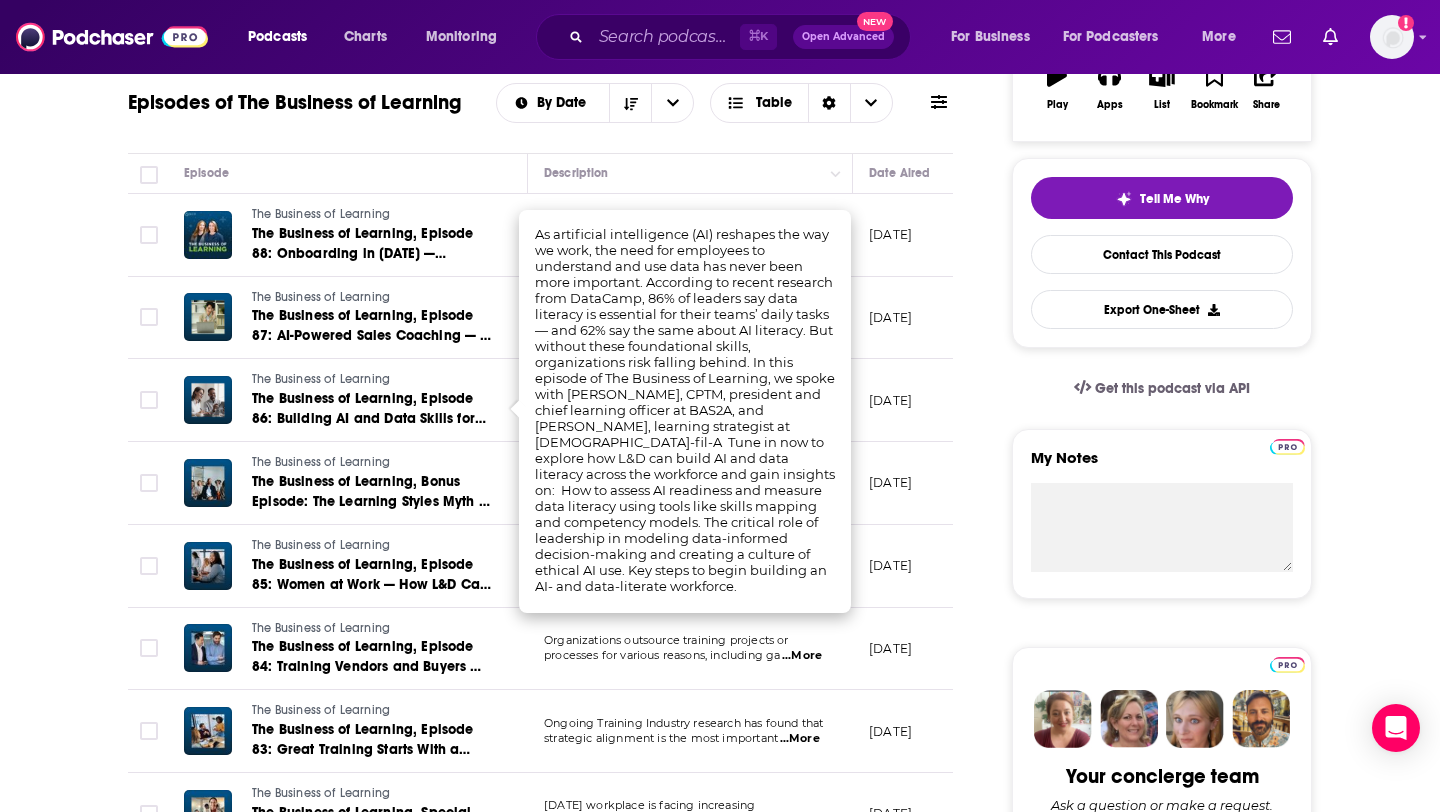 click on "April 30, 2025" at bounding box center (890, 400) 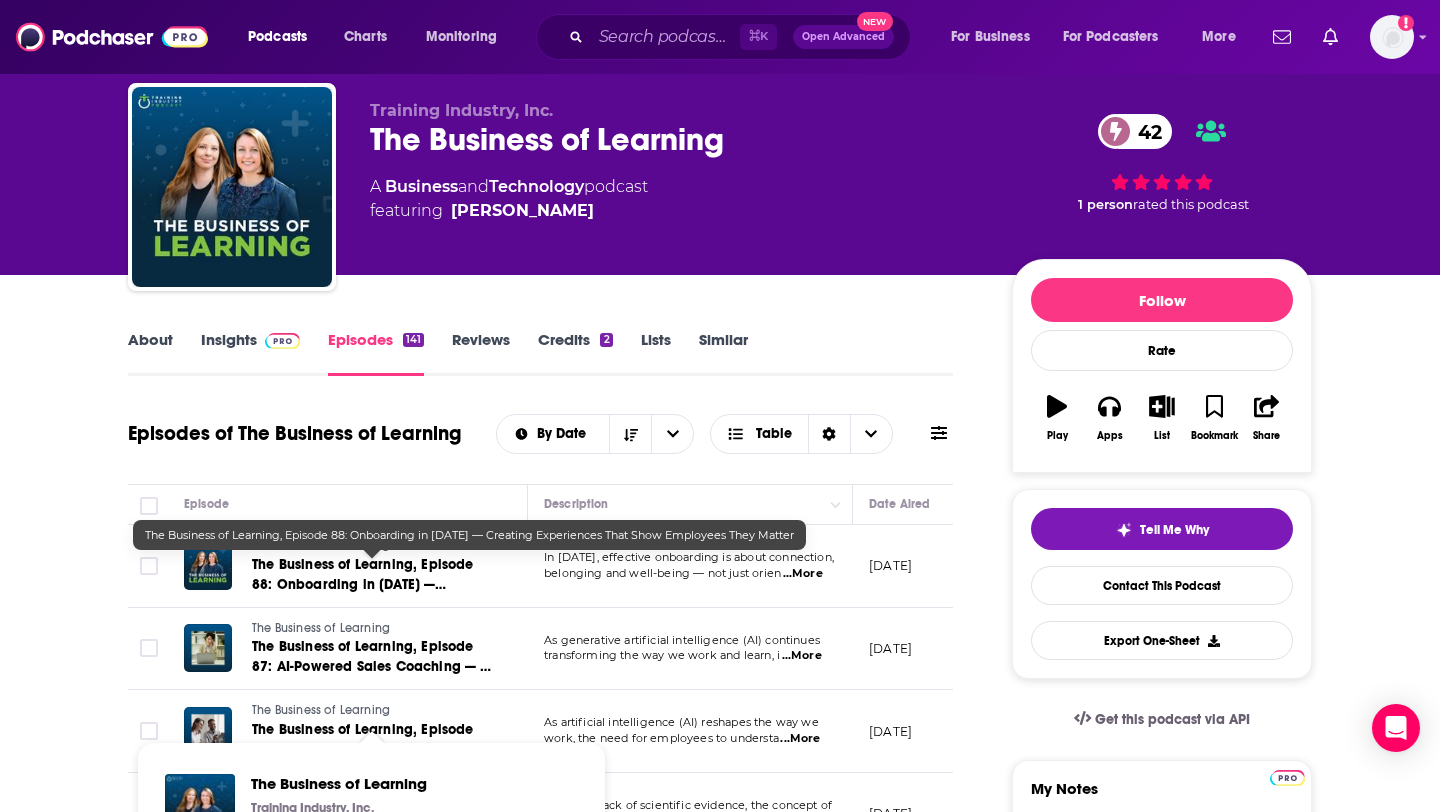 scroll, scrollTop: 0, scrollLeft: 0, axis: both 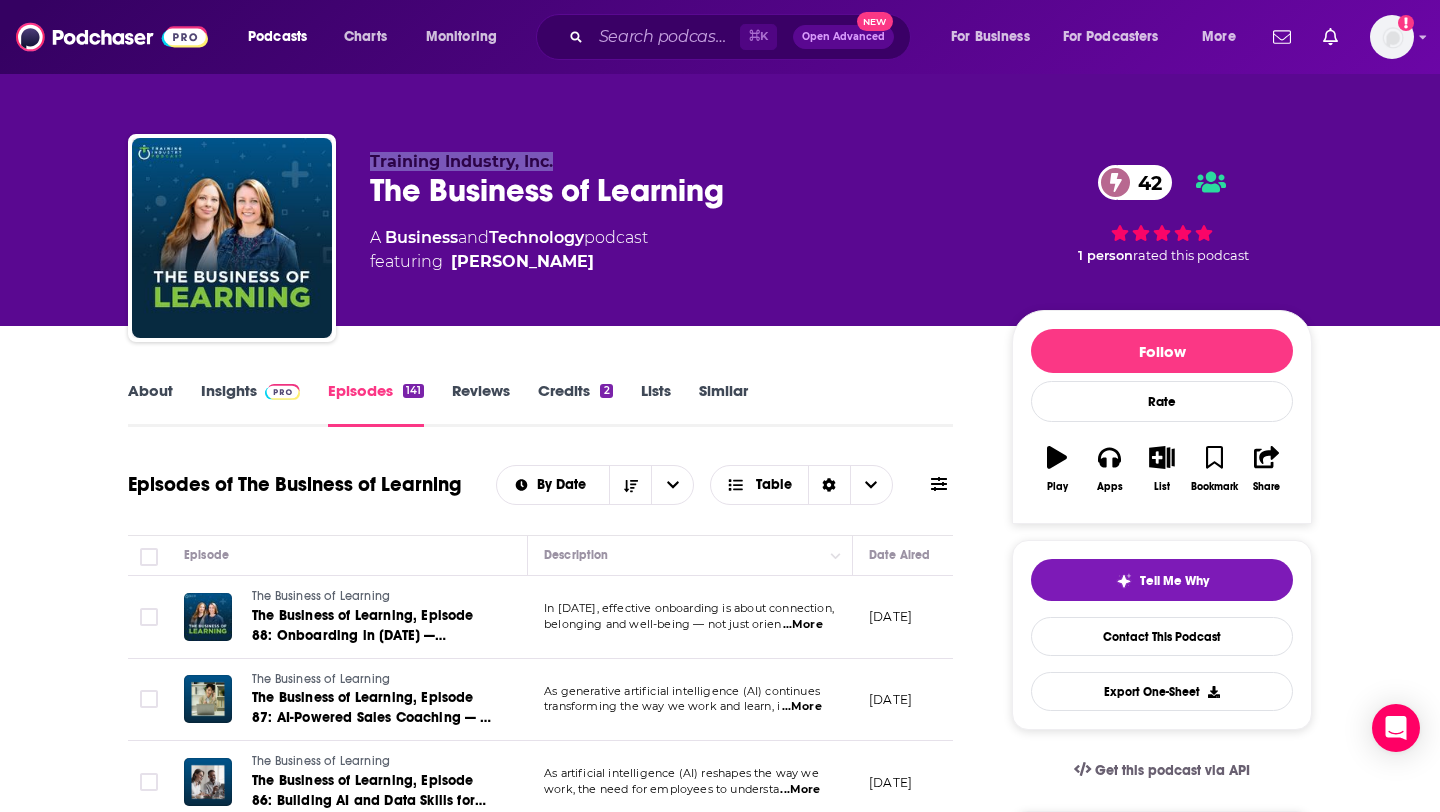 drag, startPoint x: 370, startPoint y: 162, endPoint x: 556, endPoint y: 167, distance: 186.0672 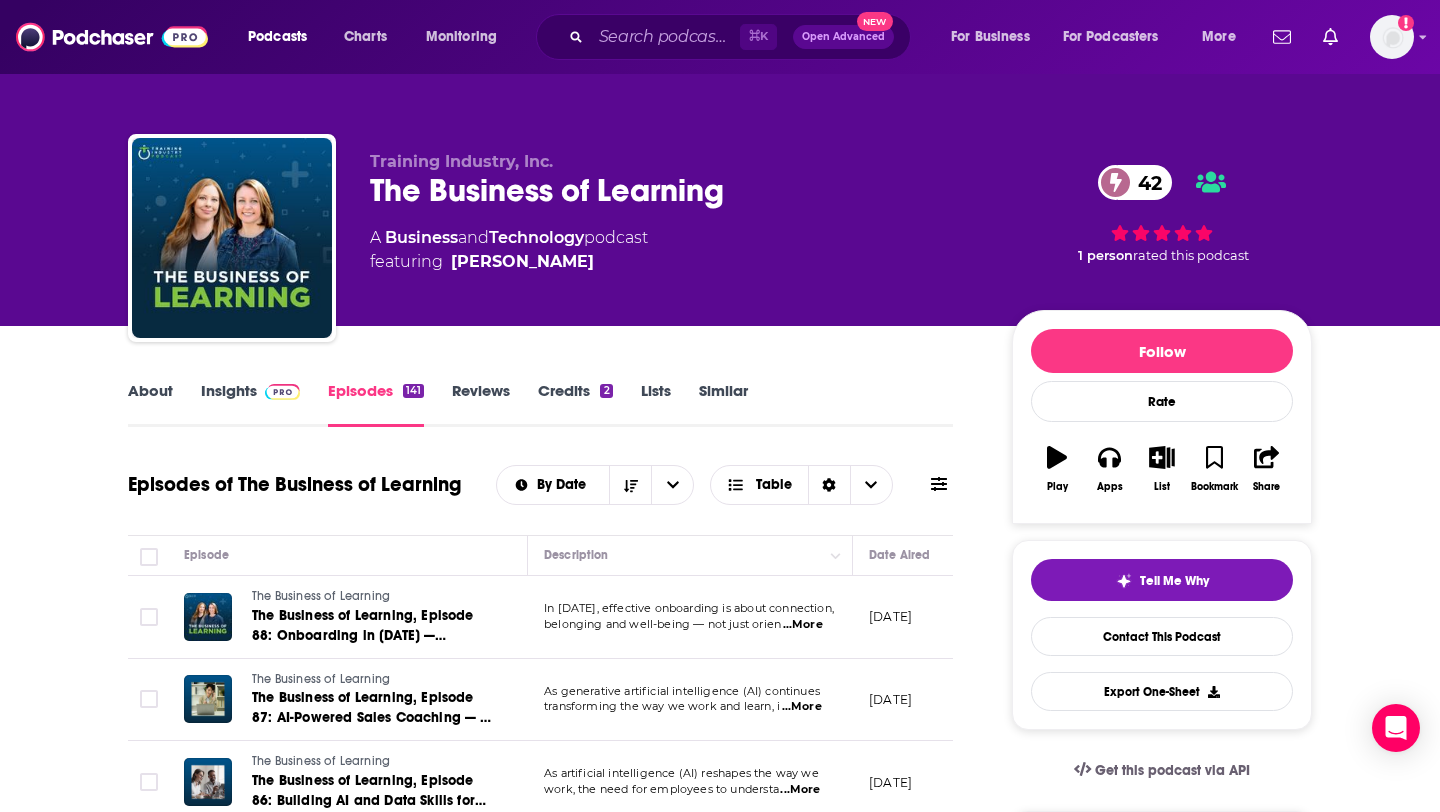 click on "A   Business  and  Technology  podcast  featuring  Scott Rutherford" at bounding box center (509, 250) 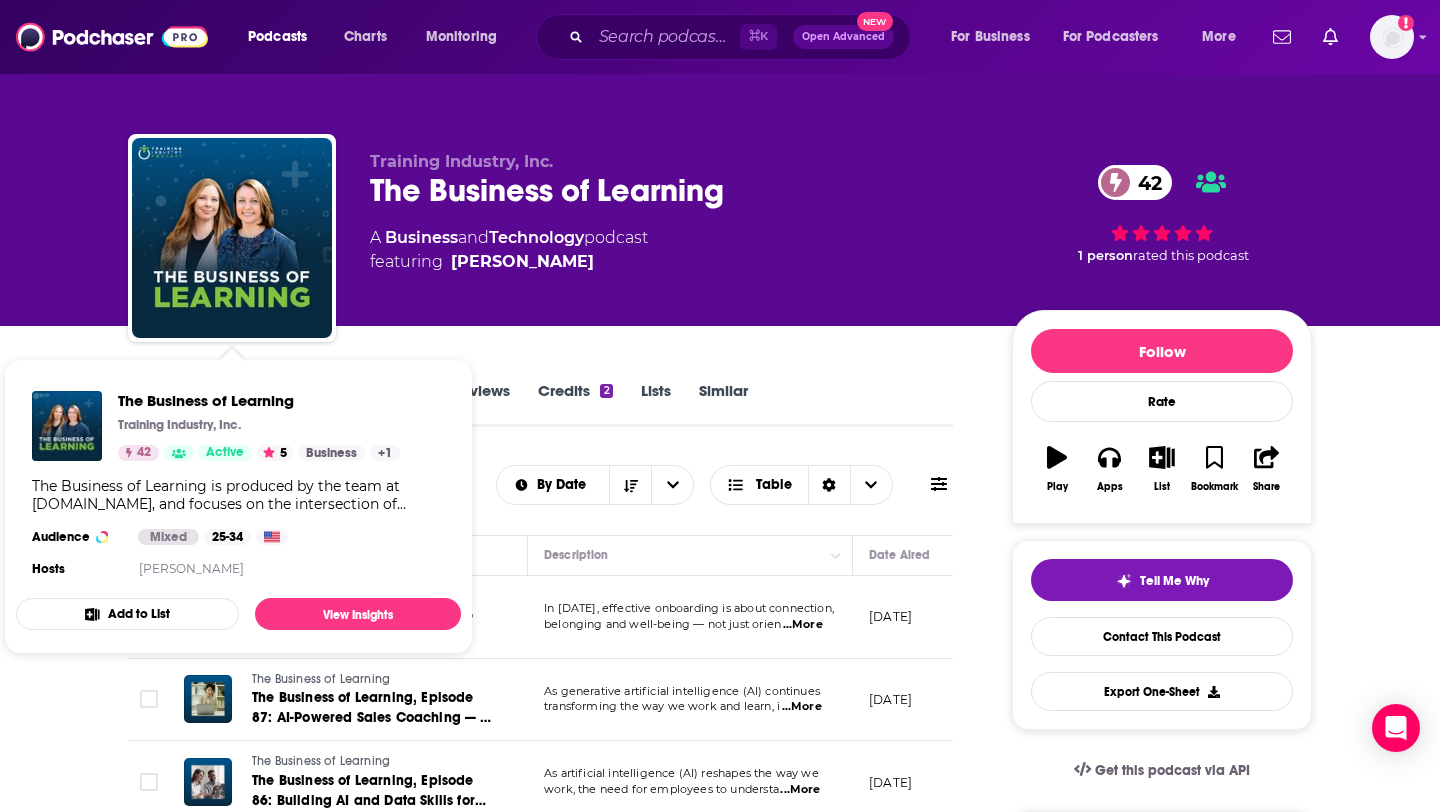 click on "The Business of Learning Training Industry, Inc. 42 Active 5 Business + 1 The Business of Learning is produced by the team at TrainingIndustry.com, and focuses on the intersection of business performance and human capital development. Our guests are experts and innovators in organizational learning and development, and we highlight original research on trends and best practices in corporate training. Audience Mixed 25-34 Hosts   Scott Rutherford" at bounding box center (238, 486) 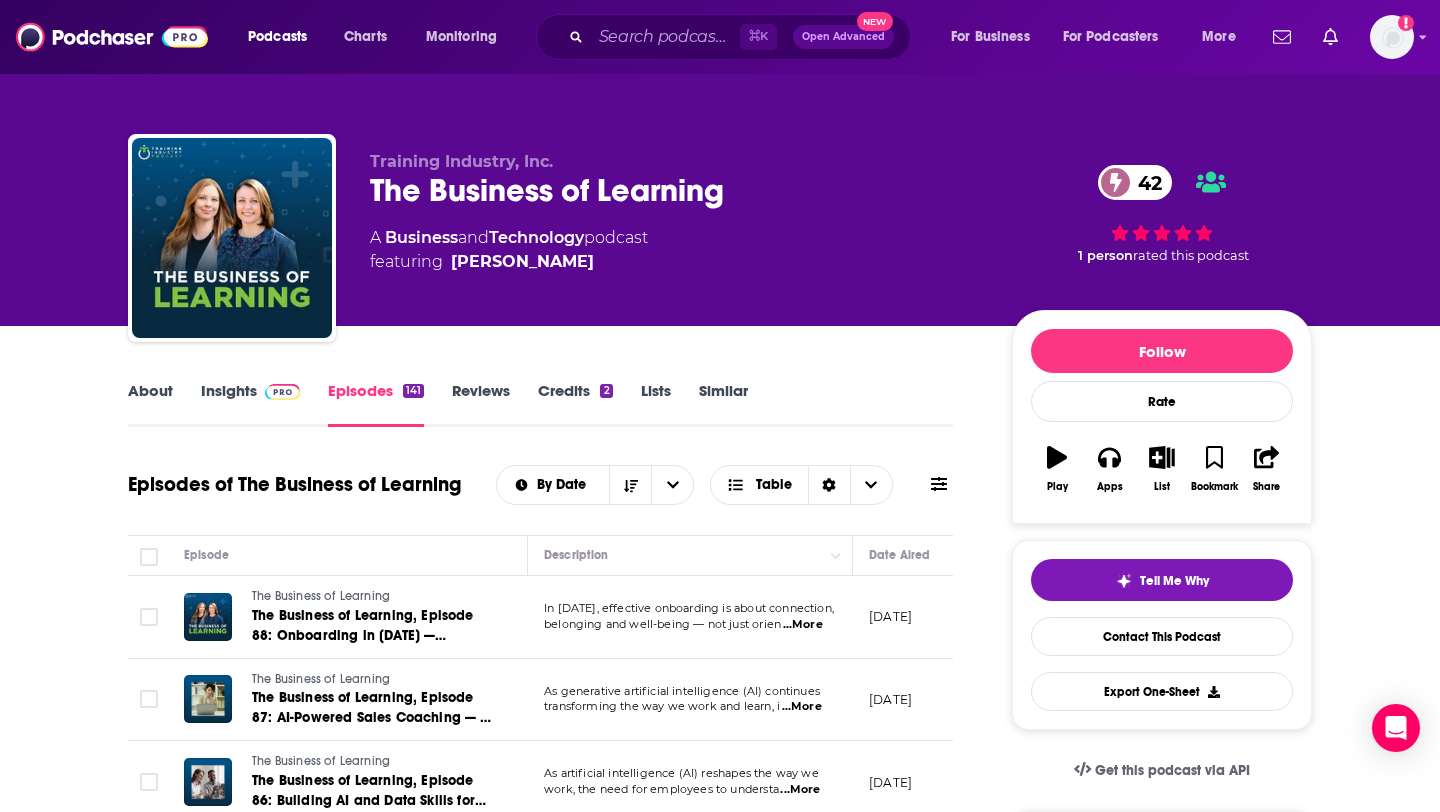 click on "Insights" at bounding box center [250, 404] 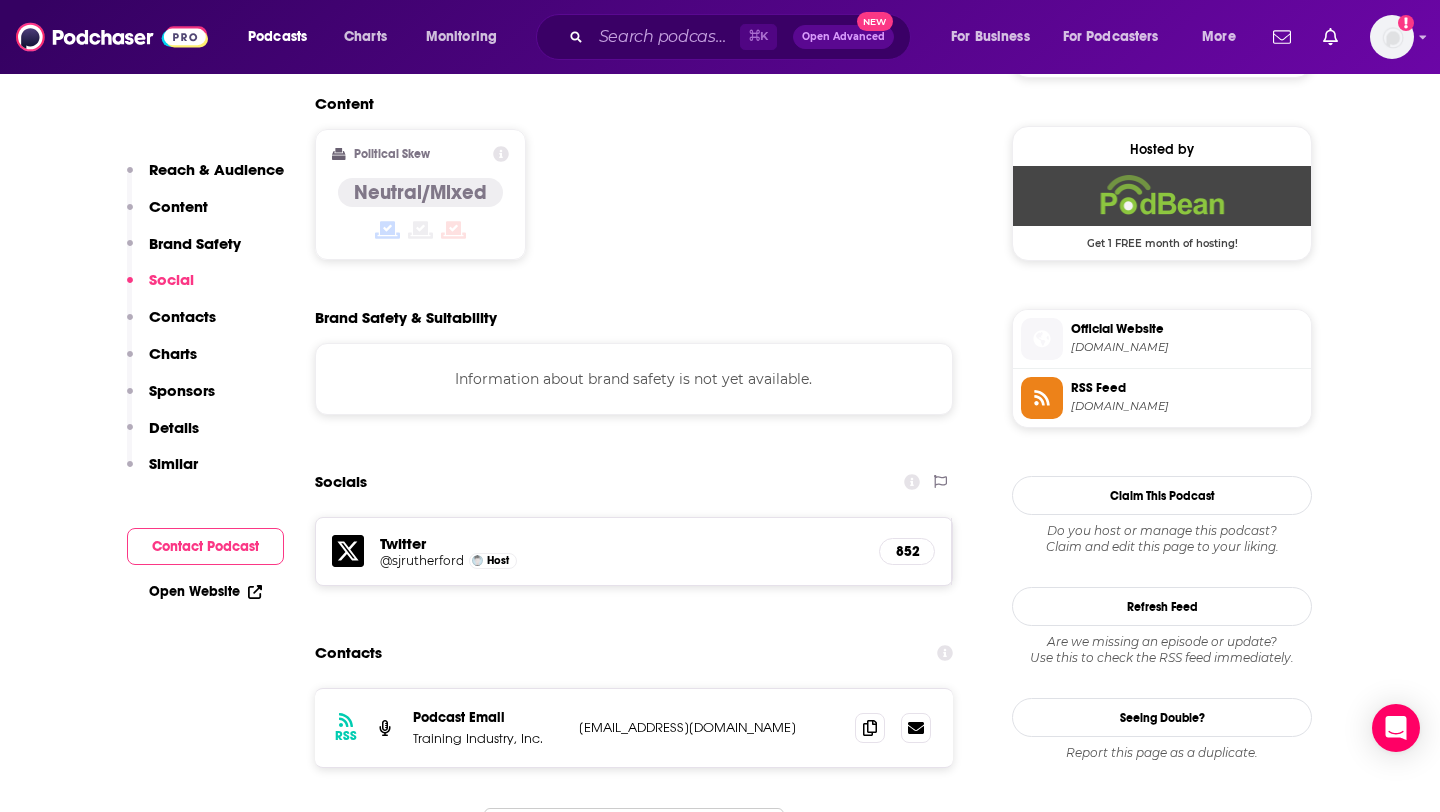 scroll, scrollTop: 1574, scrollLeft: 0, axis: vertical 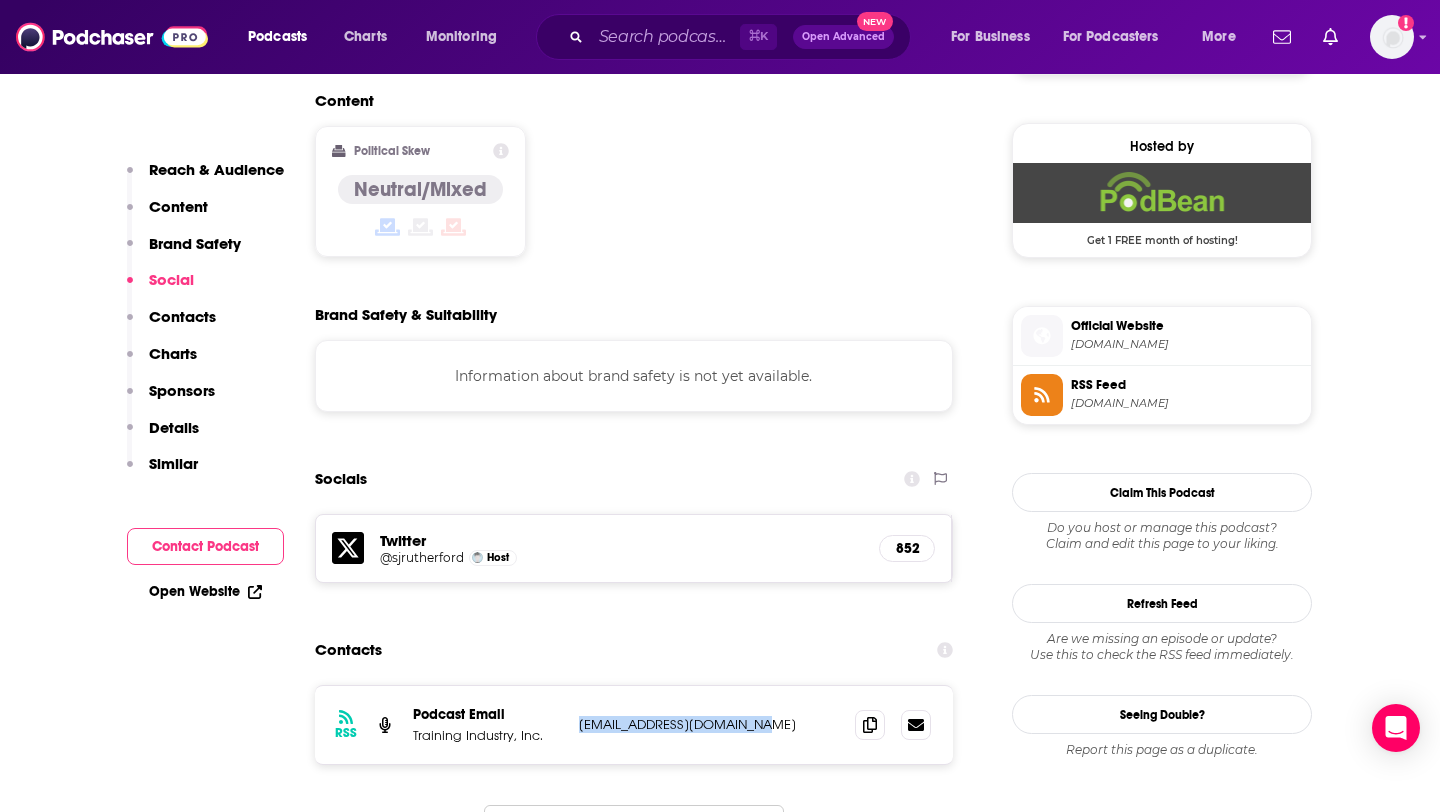 drag, startPoint x: 576, startPoint y: 616, endPoint x: 733, endPoint y: 612, distance: 157.05095 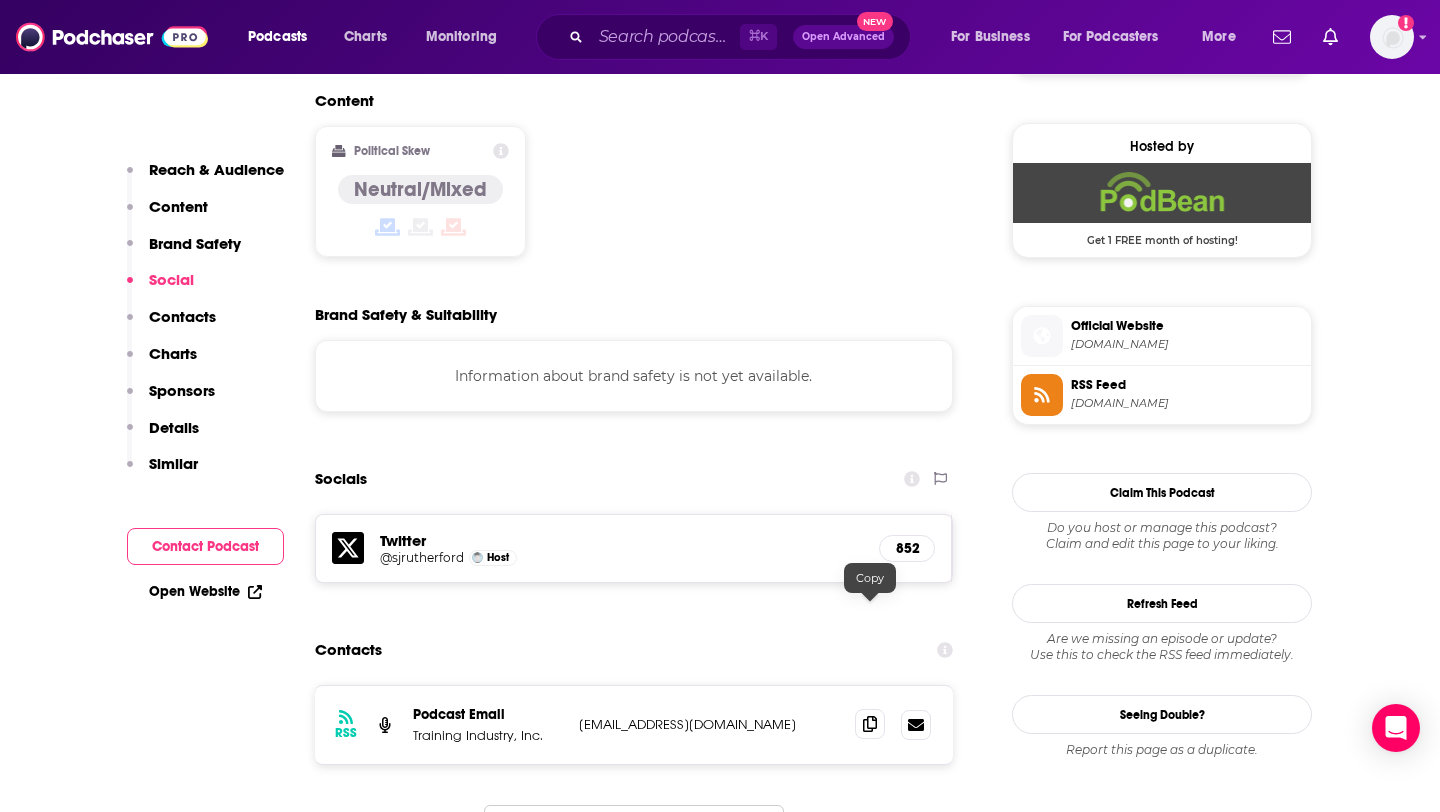 click 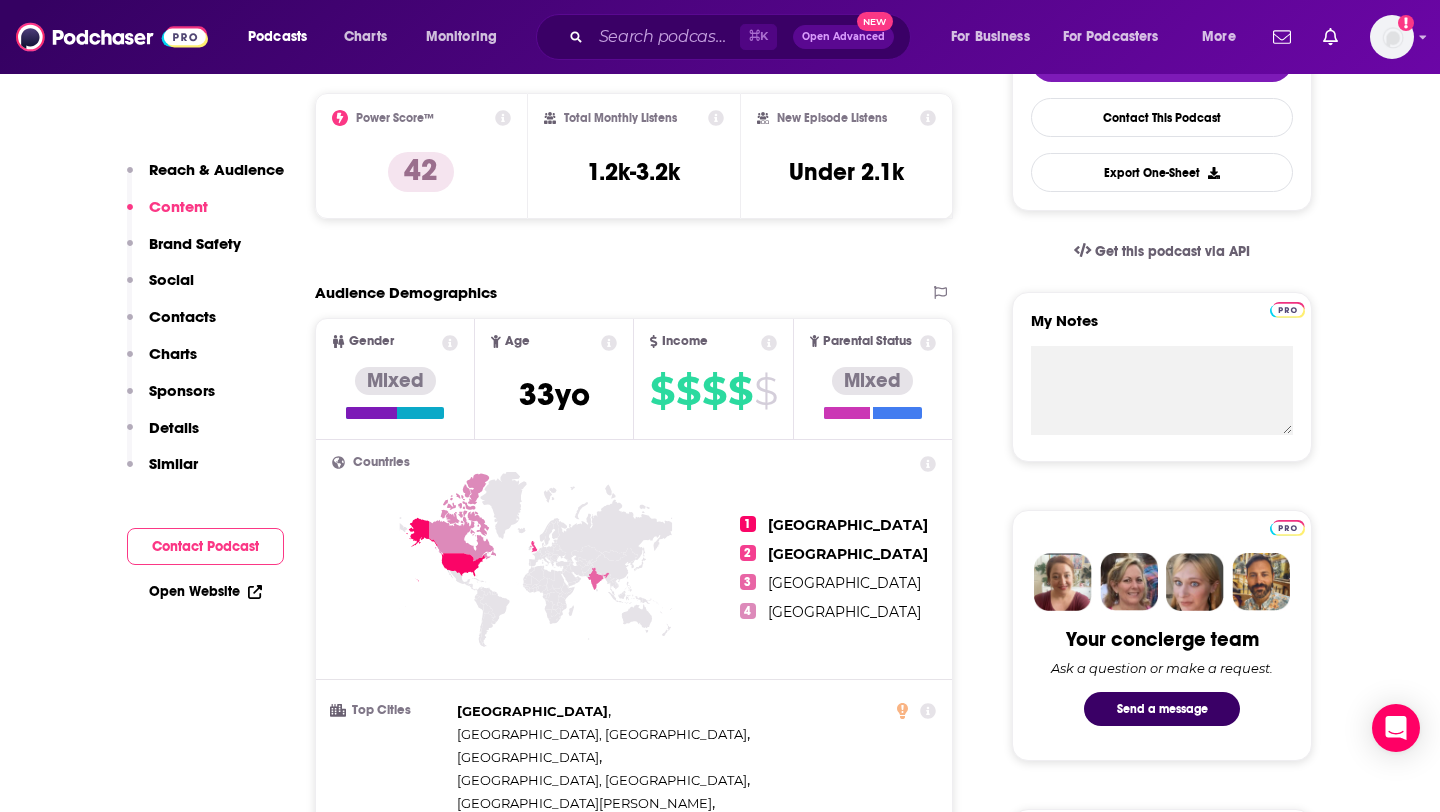 scroll, scrollTop: 144, scrollLeft: 0, axis: vertical 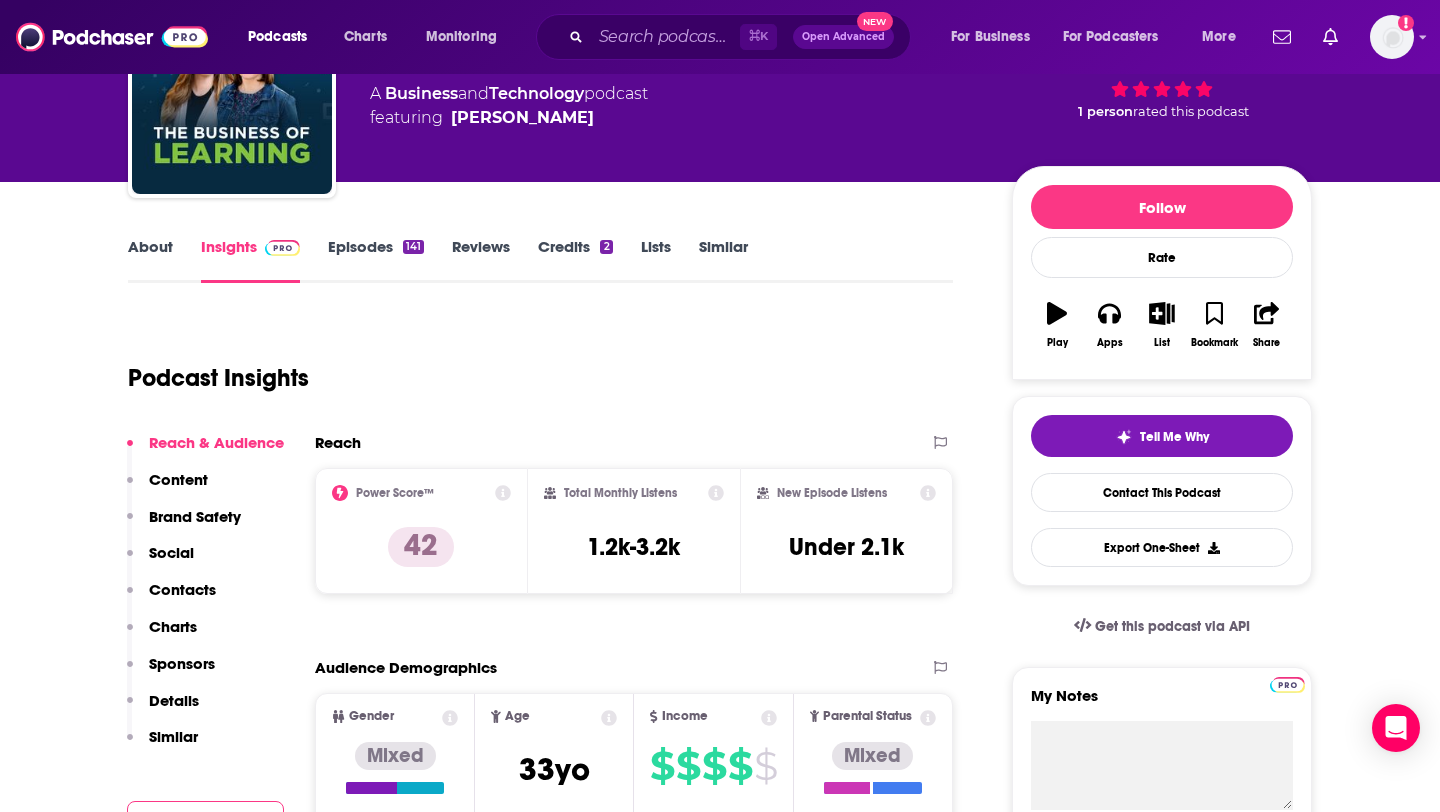 click on "About" at bounding box center [150, 260] 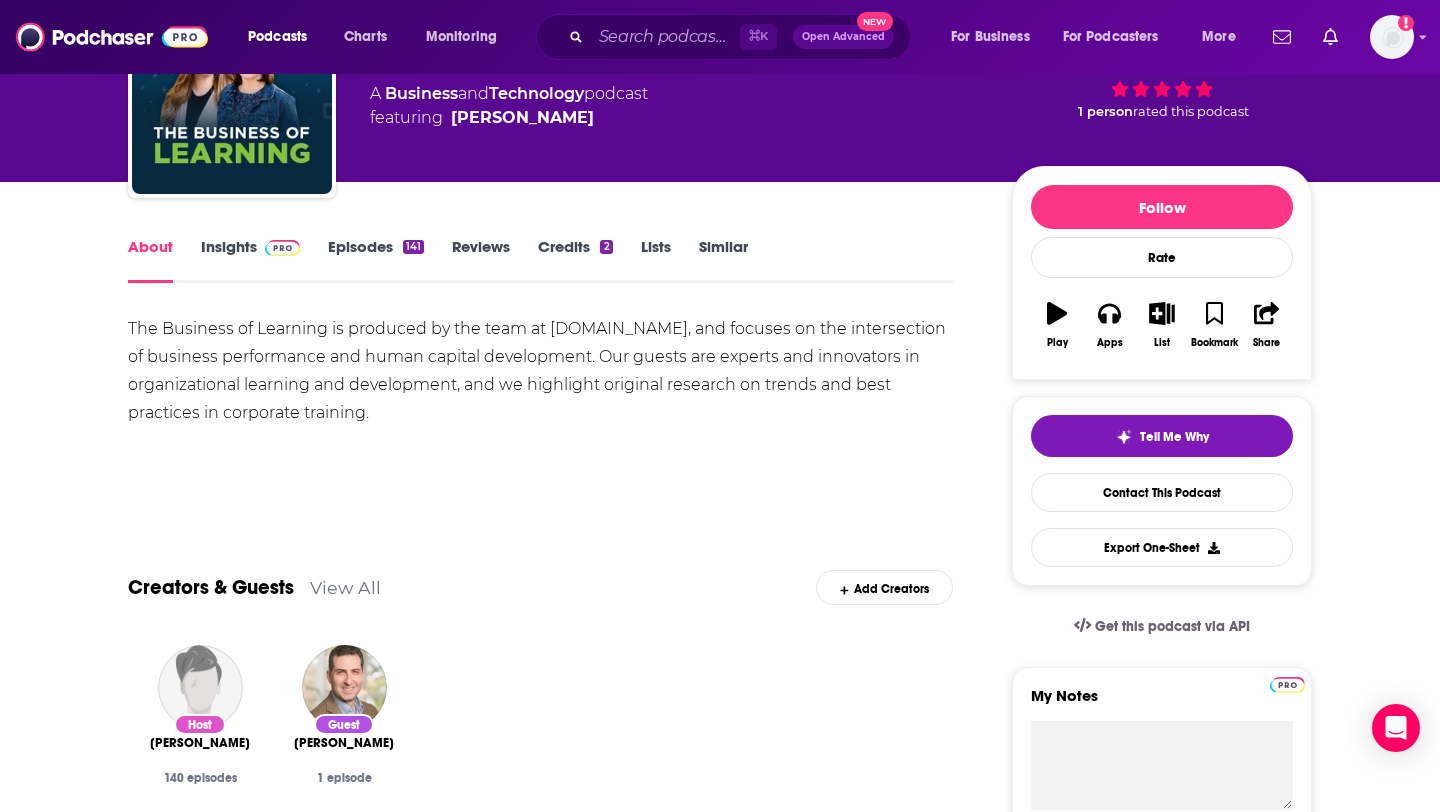 scroll, scrollTop: 0, scrollLeft: 0, axis: both 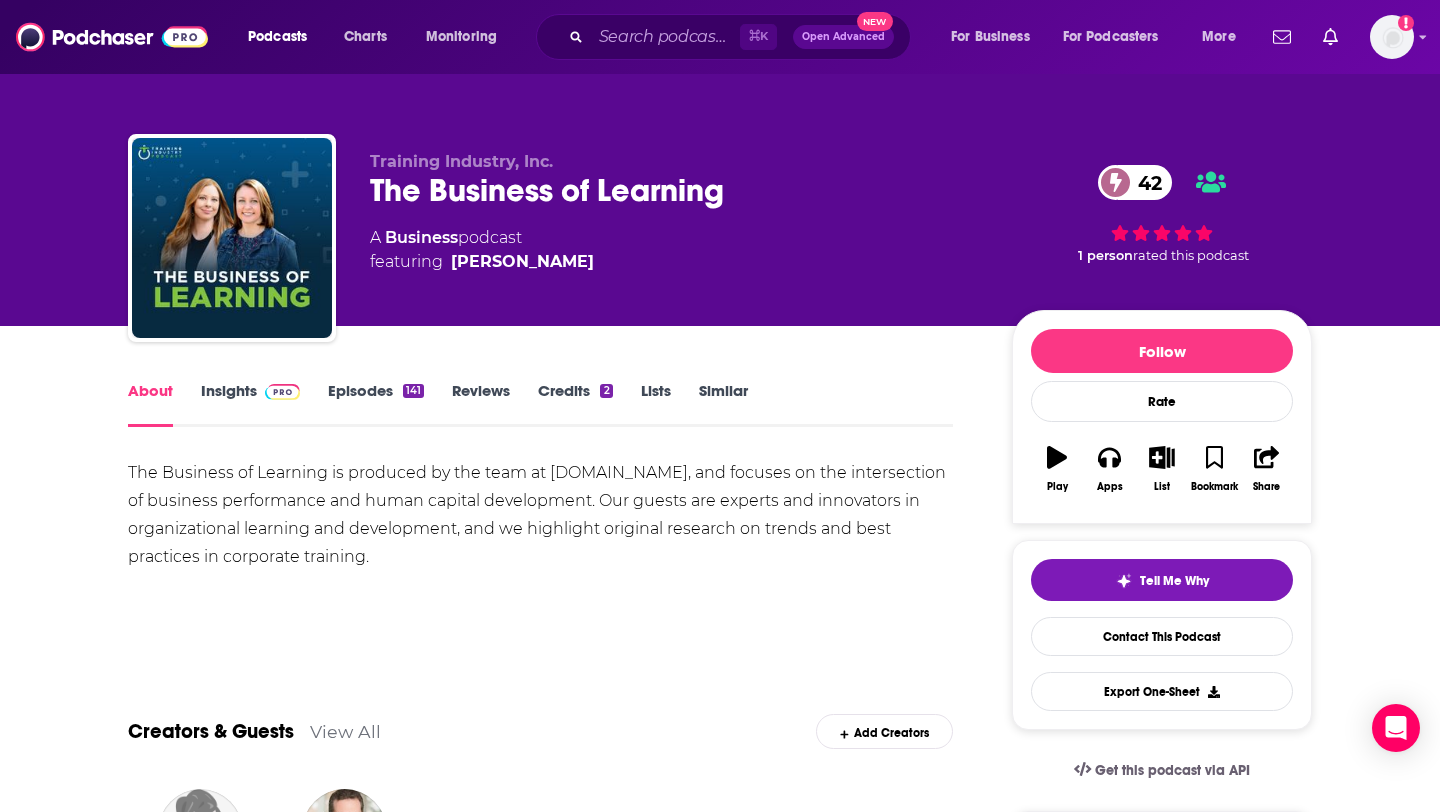 click on "Insights" at bounding box center (250, 404) 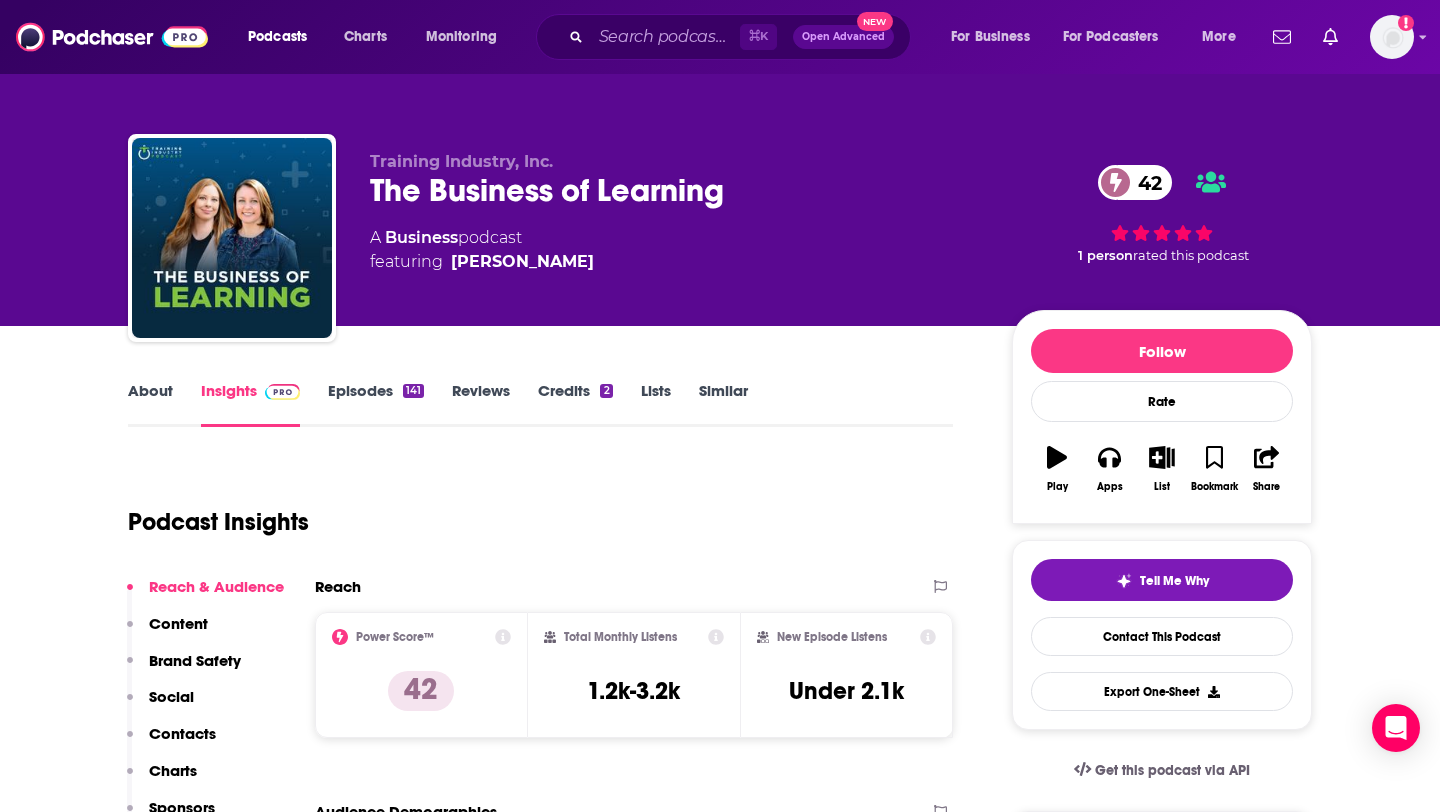 click on "Episodes 141" at bounding box center [376, 404] 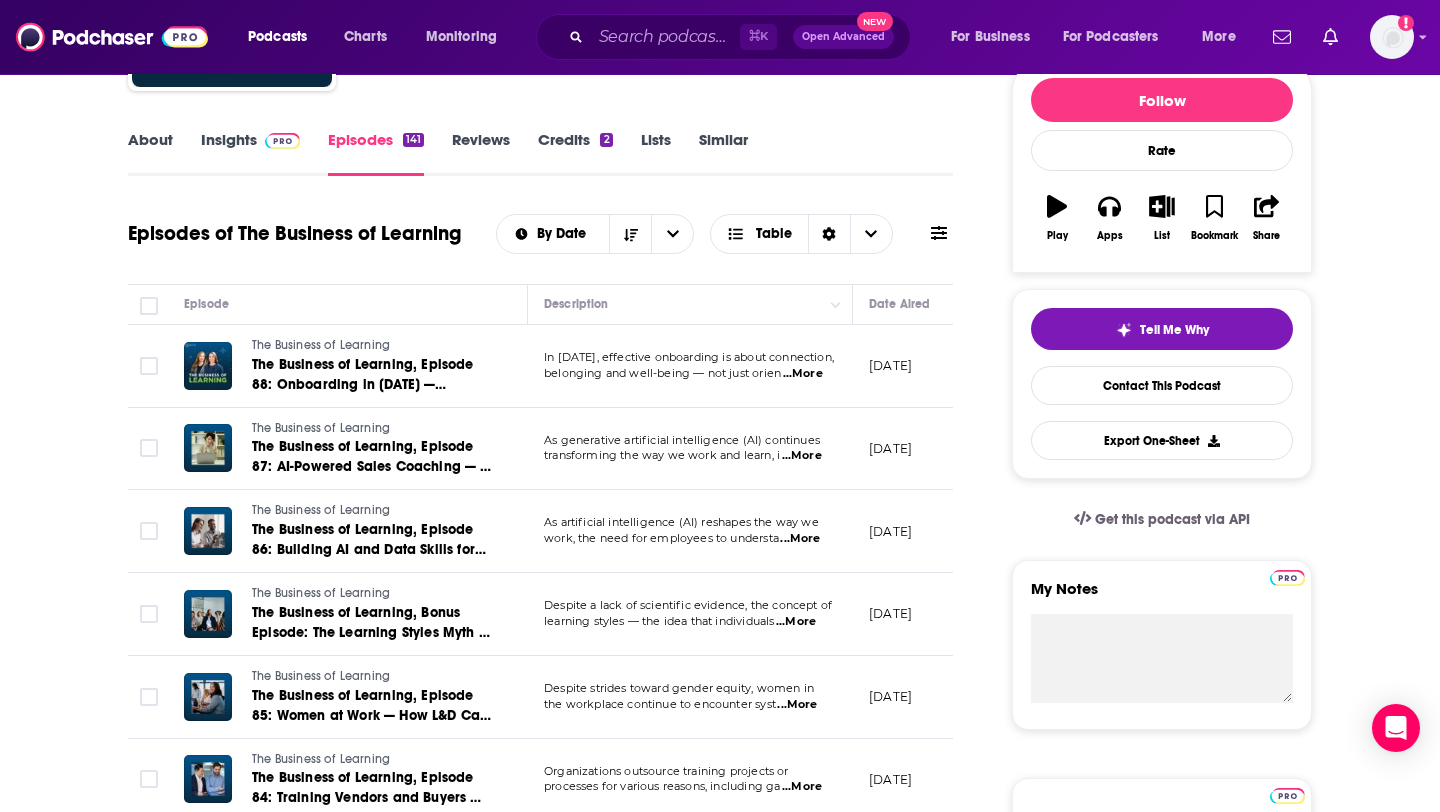 scroll, scrollTop: 252, scrollLeft: 0, axis: vertical 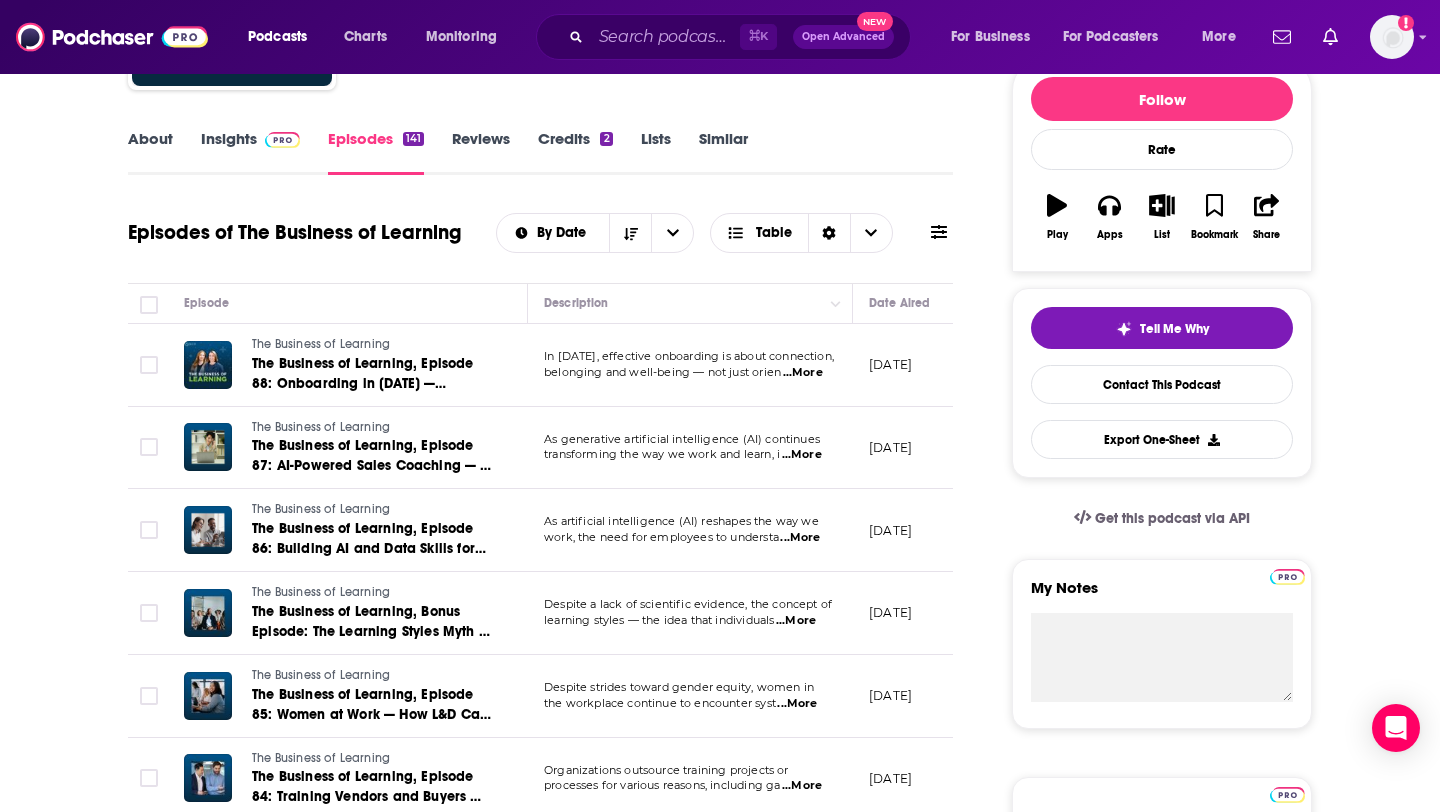 click on "In 2025, effective onboarding is about connection," at bounding box center (689, 356) 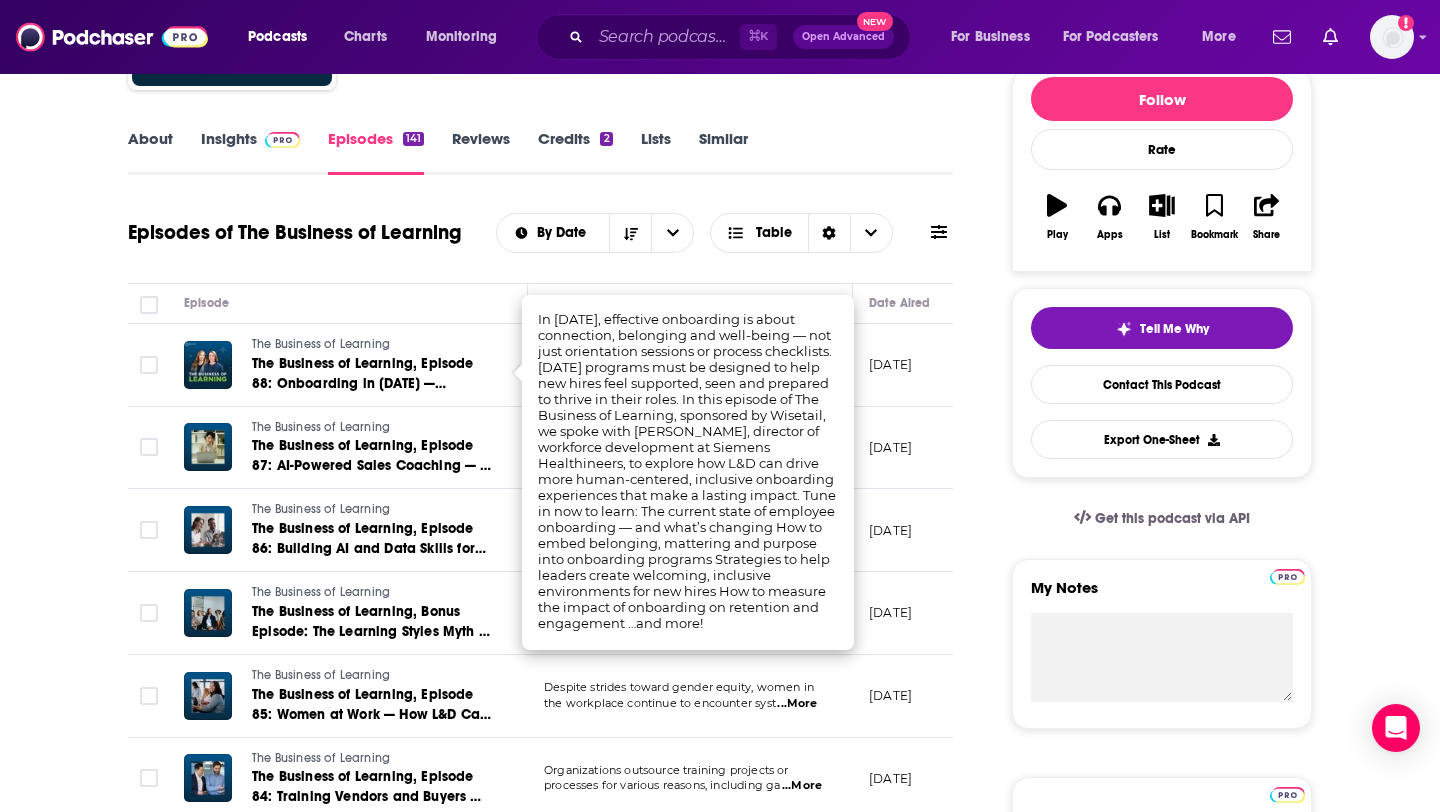 click on "About Insights Episodes 141 Reviews Credits 2 Lists Similar Episodes of The Business of Learning By Date Table Episode Description Date Aired Reach Episode Guests Length The Business of Learning The Business of Learning, Episode 88: Onboarding in 2025 — Creating Experiences That Show Employees They Matter In 2025, effective onboarding is about connection, belonging and well-being — not just orien  ...More June 30, 2025 Under 1.9k -- 25:42 s The Business of Learning The Business of Learning, Episode 87: AI-Powered Sales Coaching — A New Era of Sales Enablement As generative artificial intelligence (AI) continues transforming the way we work and learn, i  ...More May 27, 2025 Under 2.2k -- 31:07 s The Business of Learning The Business of Learning, Episode 86: Building AI and Data Skills for the Modern Workforce As artificial intelligence (AI) reshapes the way we work, the need for employees to understa  ...More April 30, 2025 Under 2.1k -- 25:38 s The Business of Learning  ...More April 10, 2025 -- 27:48" at bounding box center (720, 1412) 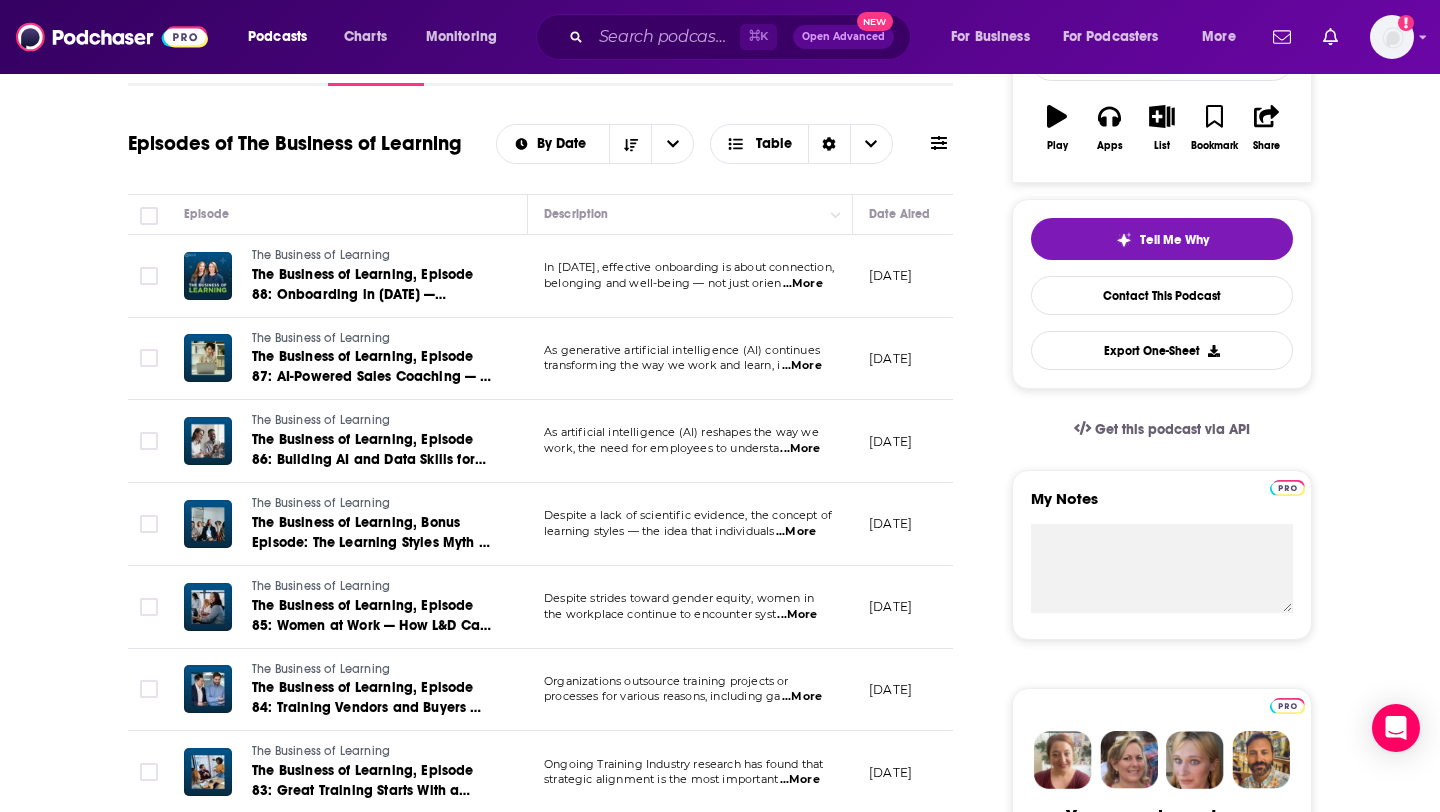 scroll, scrollTop: 350, scrollLeft: 0, axis: vertical 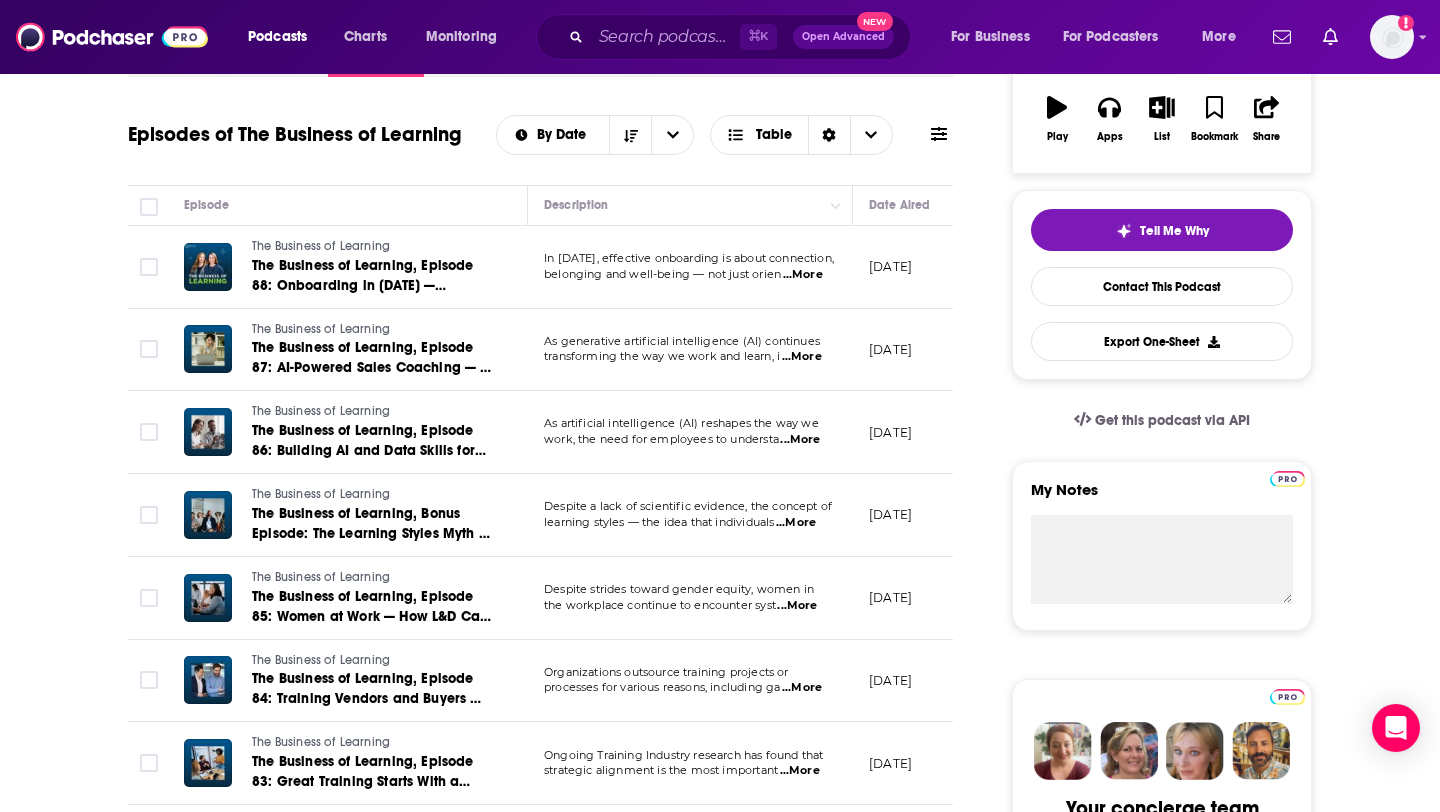 click on "...More" at bounding box center [802, 357] 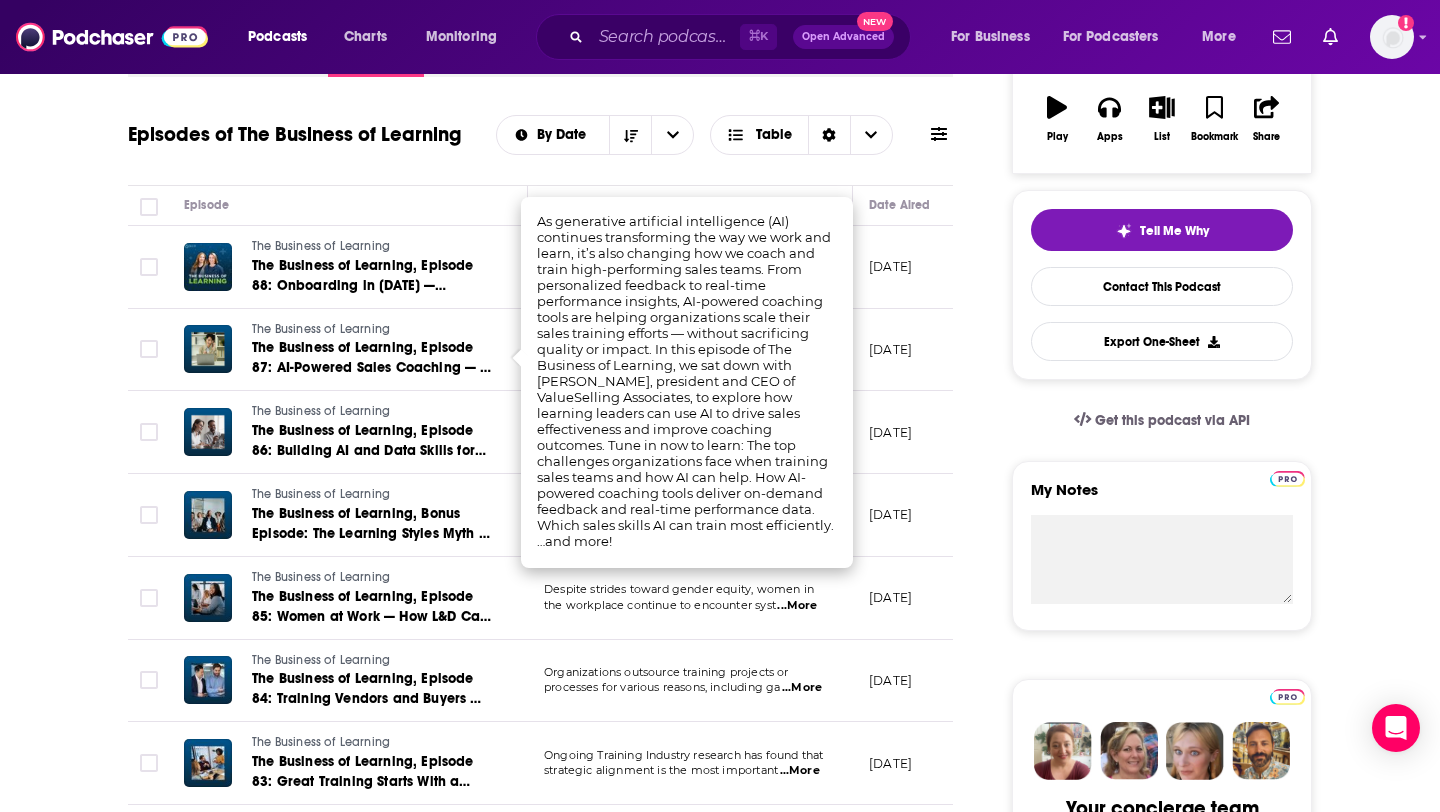click on "About Insights Episodes 141 Reviews Credits 2 Lists Similar Episodes of The Business of Learning By Date Table Episode Description Date Aired Reach Episode Guests Length The Business of Learning The Business of Learning, Episode 88: Onboarding in 2025 — Creating Experiences That Show Employees They Matter In 2025, effective onboarding is about connection, belonging and well-being — not just orien  ...More June 30, 2025 Under 1.9k -- 25:42 s The Business of Learning The Business of Learning, Episode 87: AI-Powered Sales Coaching — A New Era of Sales Enablement As generative artificial intelligence (AI) continues transforming the way we work and learn, i  ...More May 27, 2025 Under 2.2k -- 31:07 s The Business of Learning The Business of Learning, Episode 86: Building AI and Data Skills for the Modern Workforce As artificial intelligence (AI) reshapes the way we work, the need for employees to understa  ...More April 30, 2025 Under 2.1k -- 25:38 s The Business of Learning  ...More April 10, 2025 -- 27:48" at bounding box center [554, 1340] 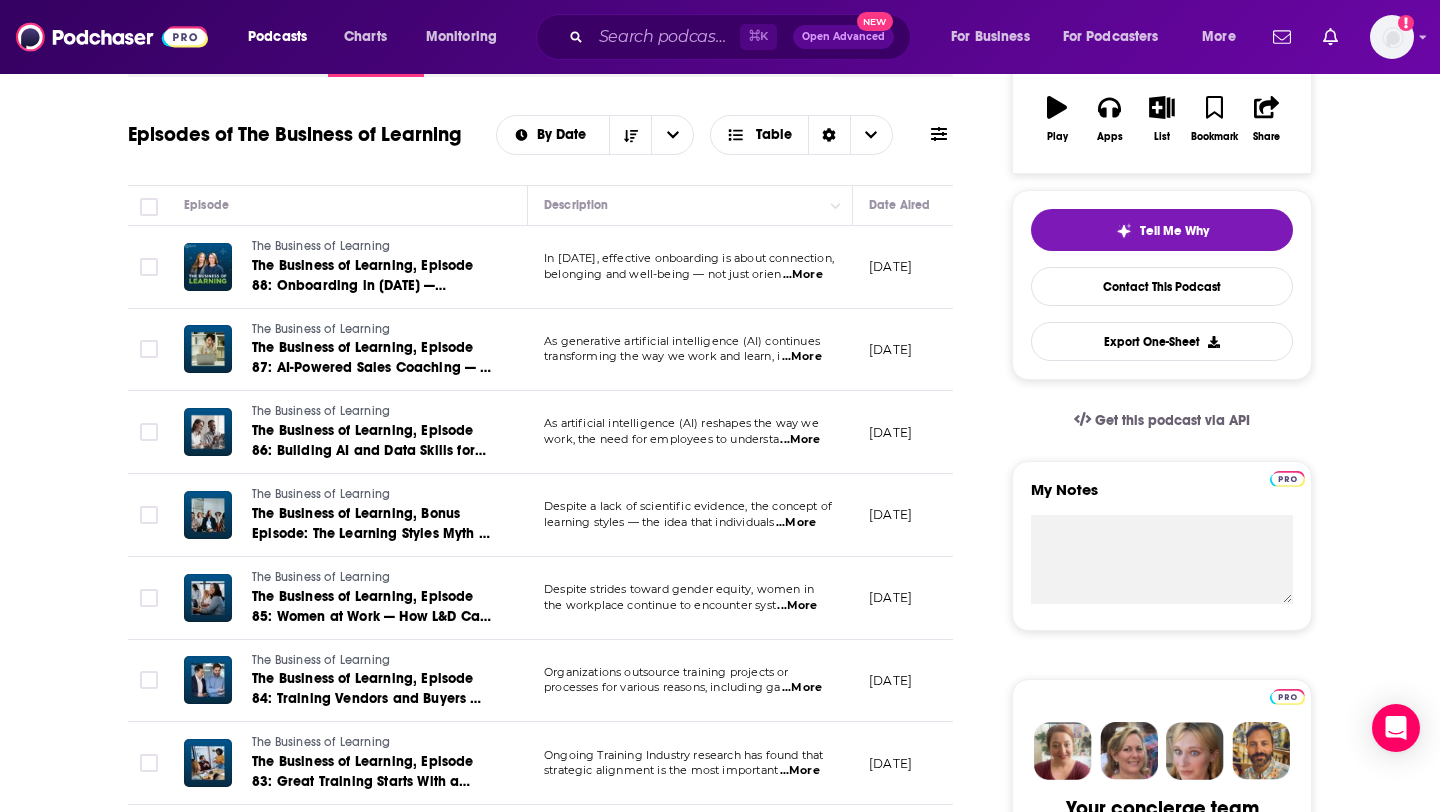 scroll, scrollTop: 0, scrollLeft: 0, axis: both 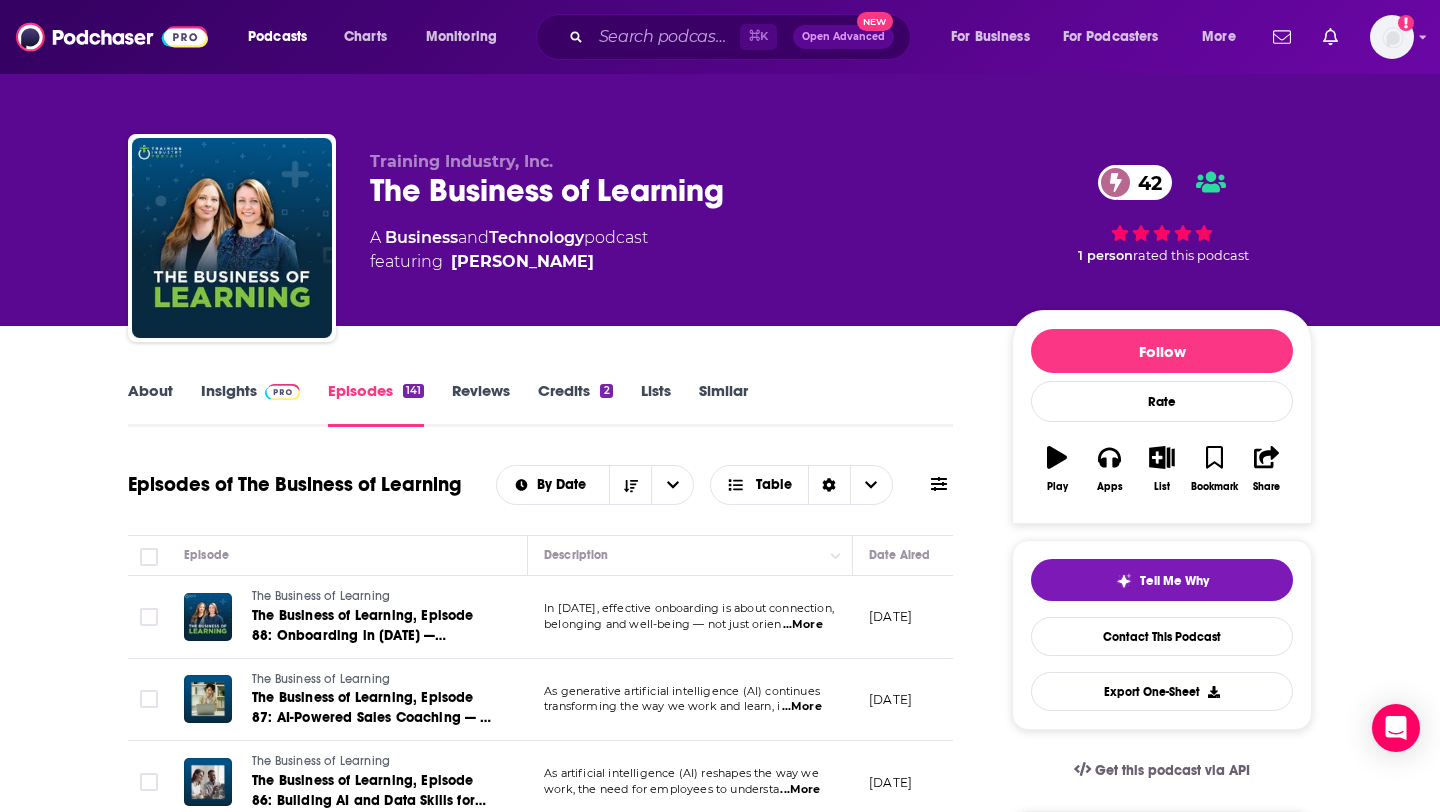 click on "Reviews" at bounding box center (481, 404) 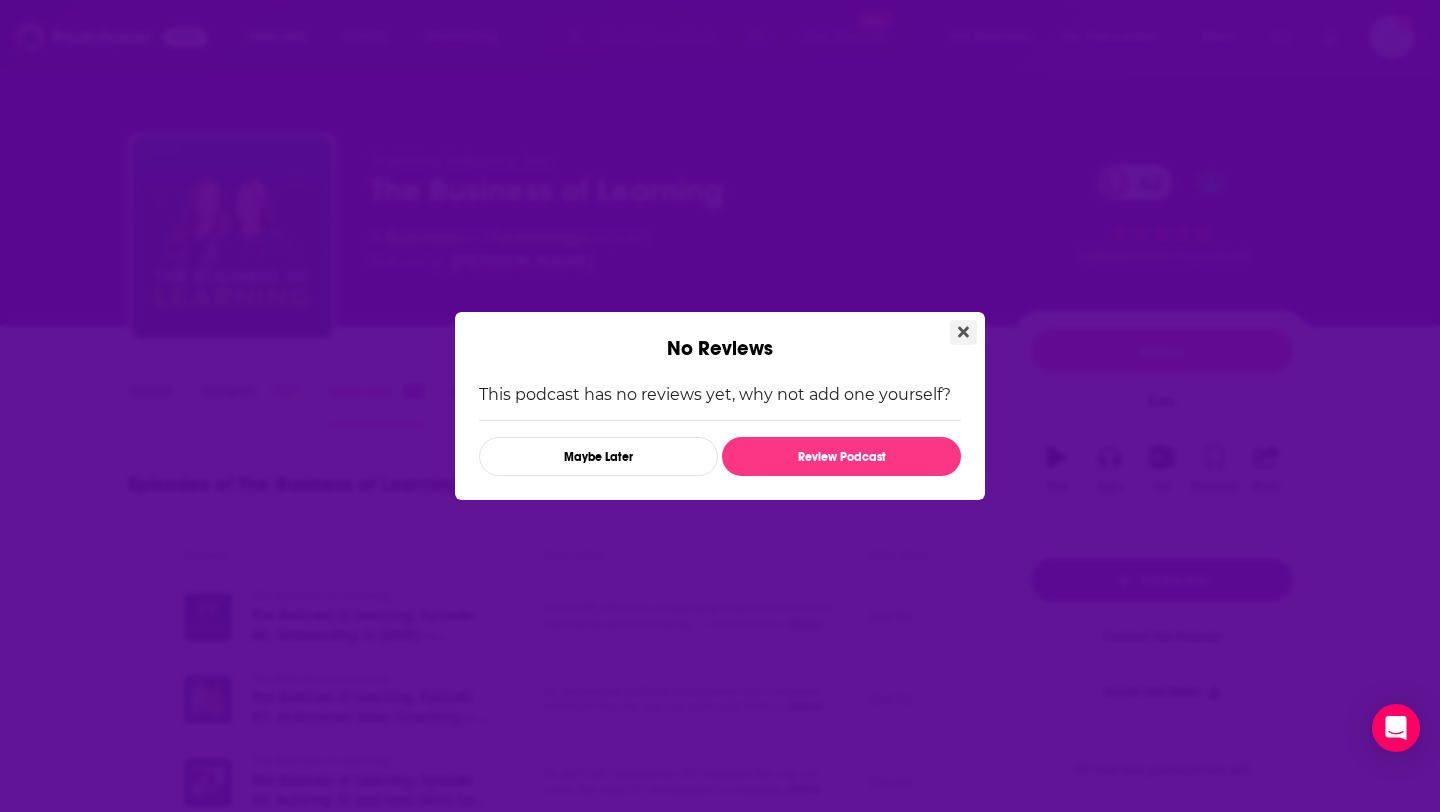 click 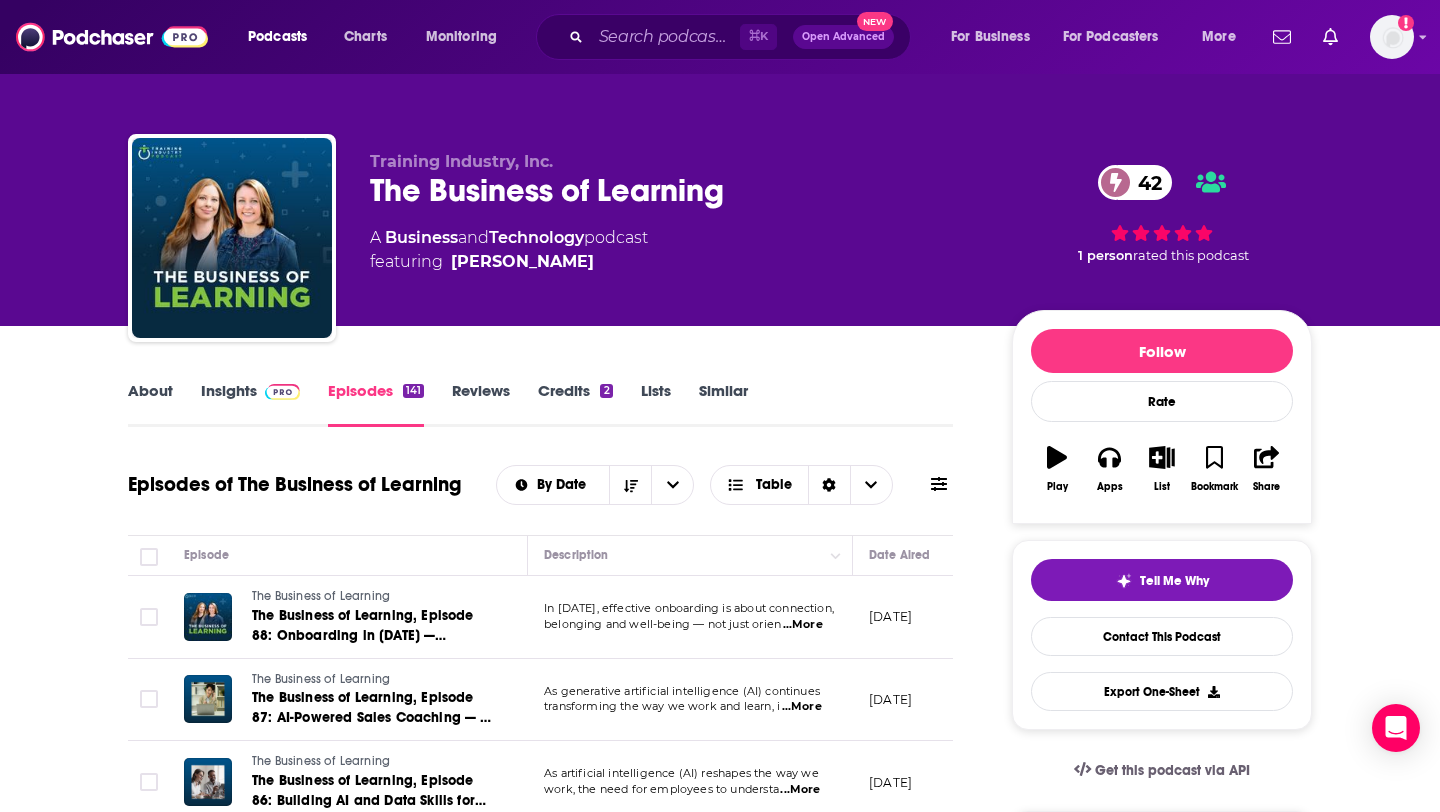 click on "Insights" at bounding box center [250, 404] 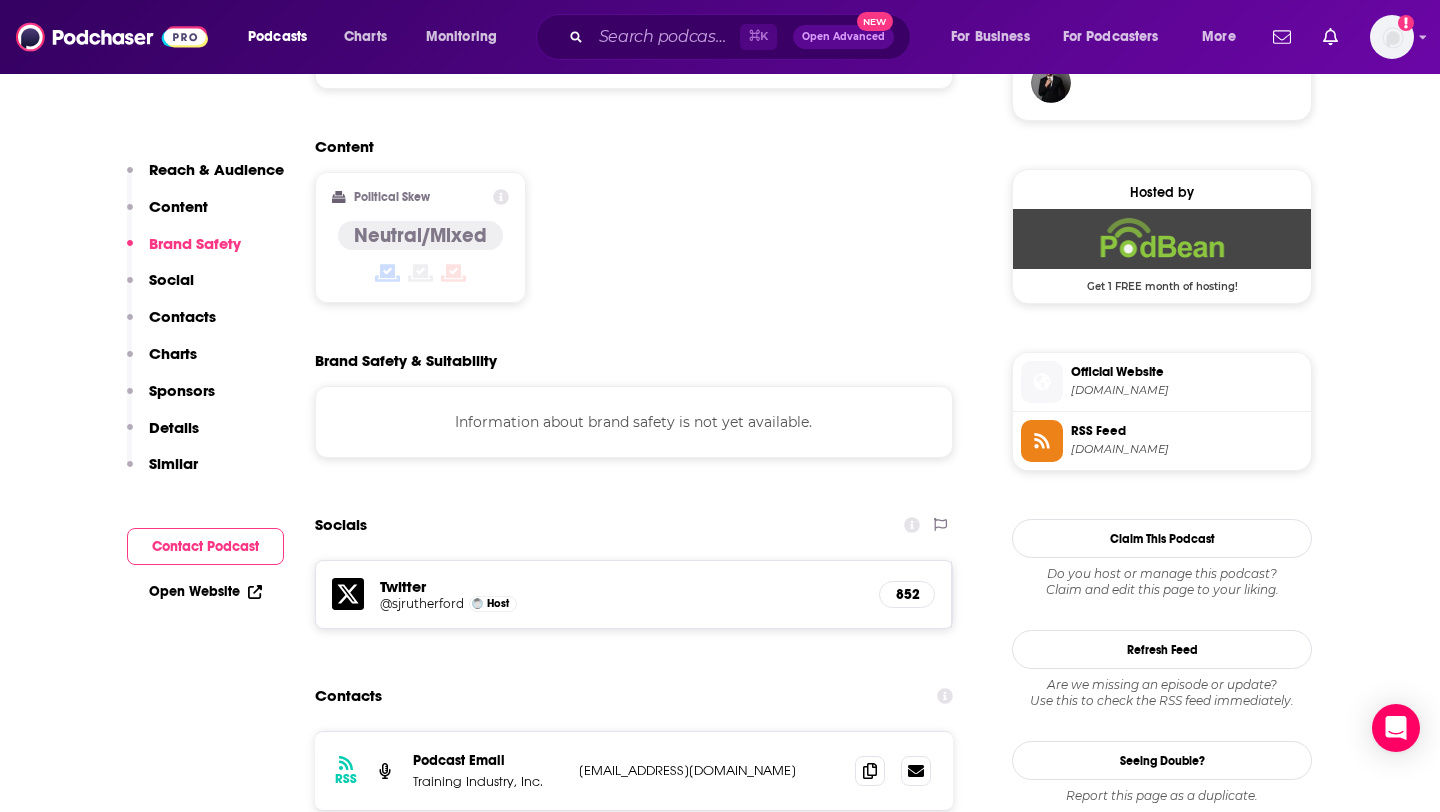 scroll, scrollTop: 1533, scrollLeft: 0, axis: vertical 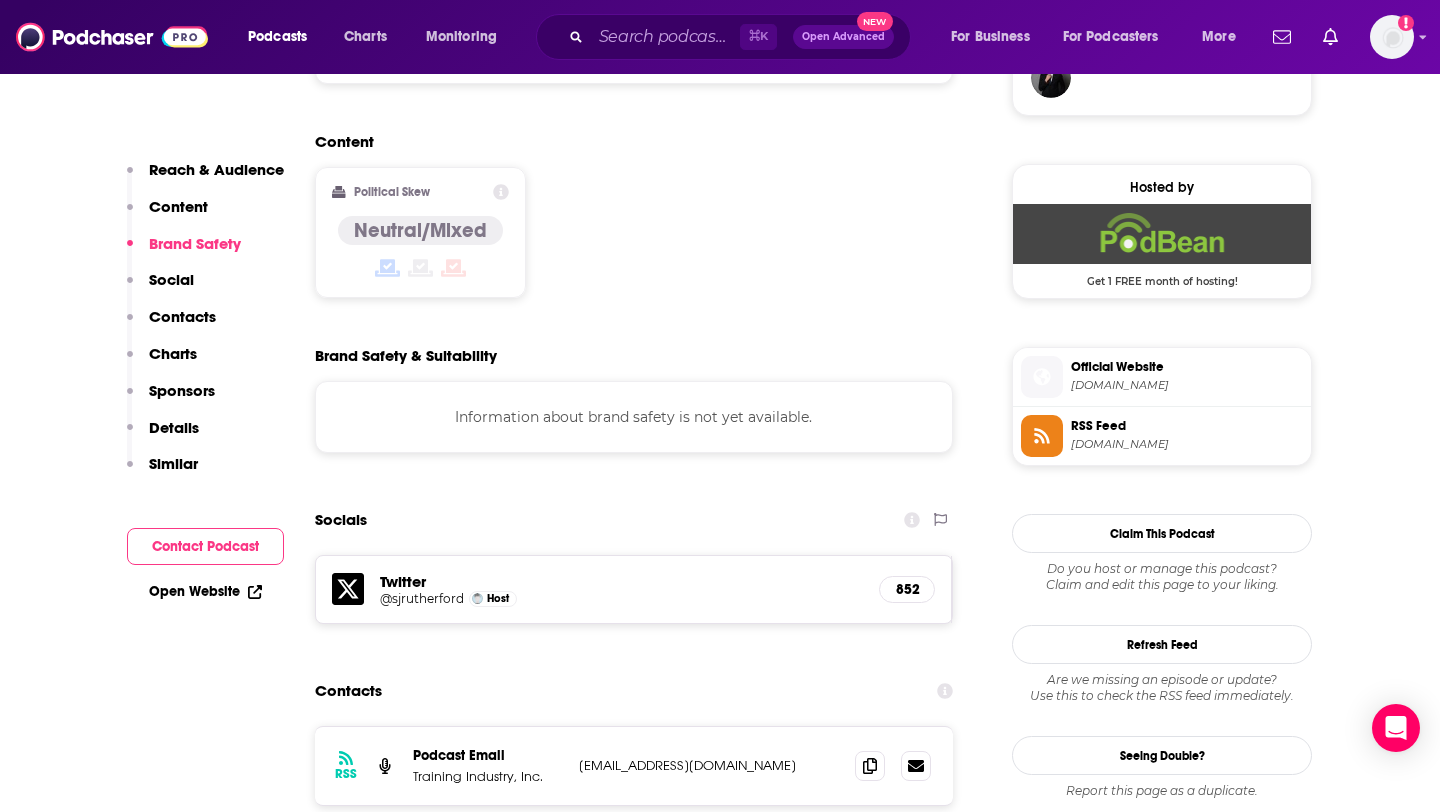 click on "Host" at bounding box center [498, 598] 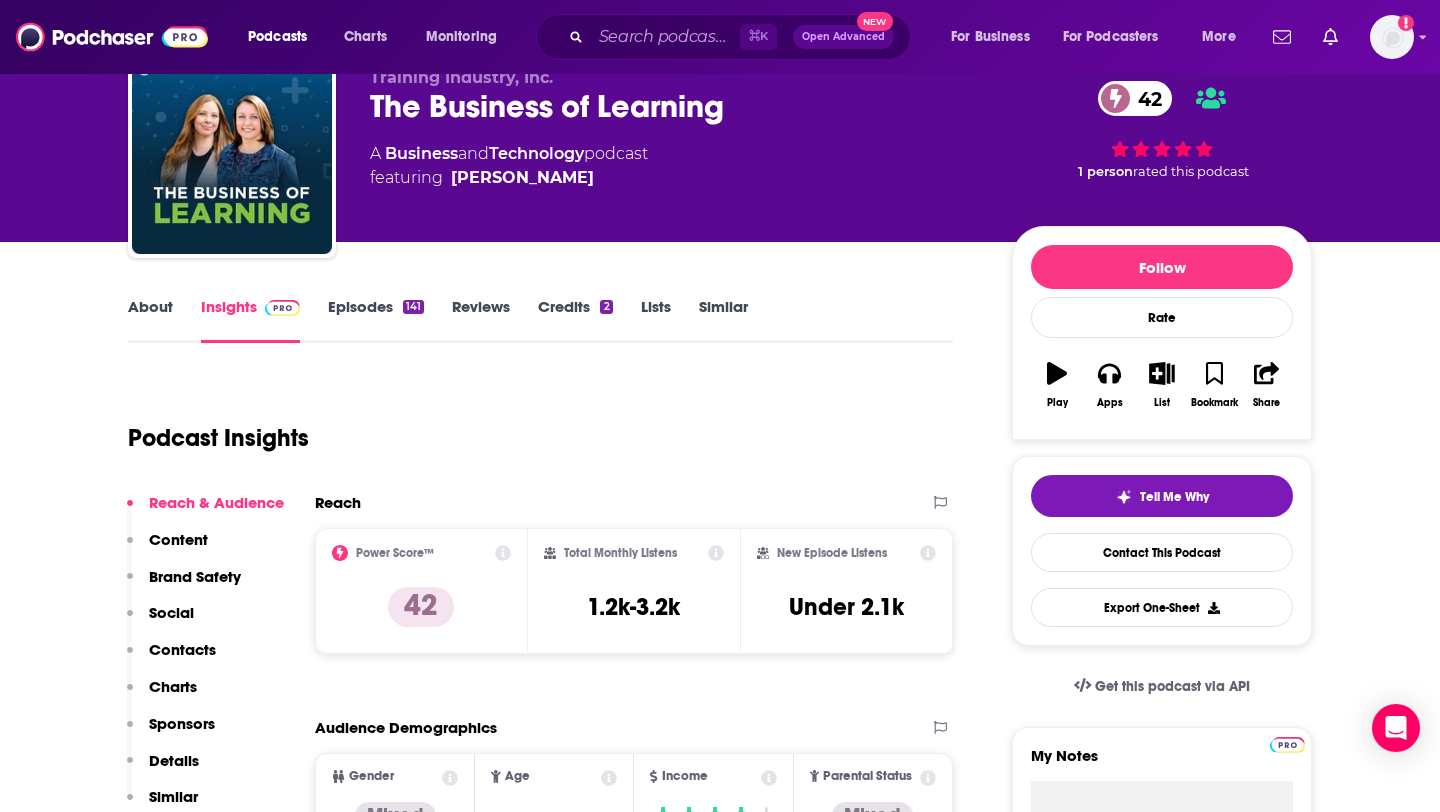 scroll, scrollTop: 79, scrollLeft: 0, axis: vertical 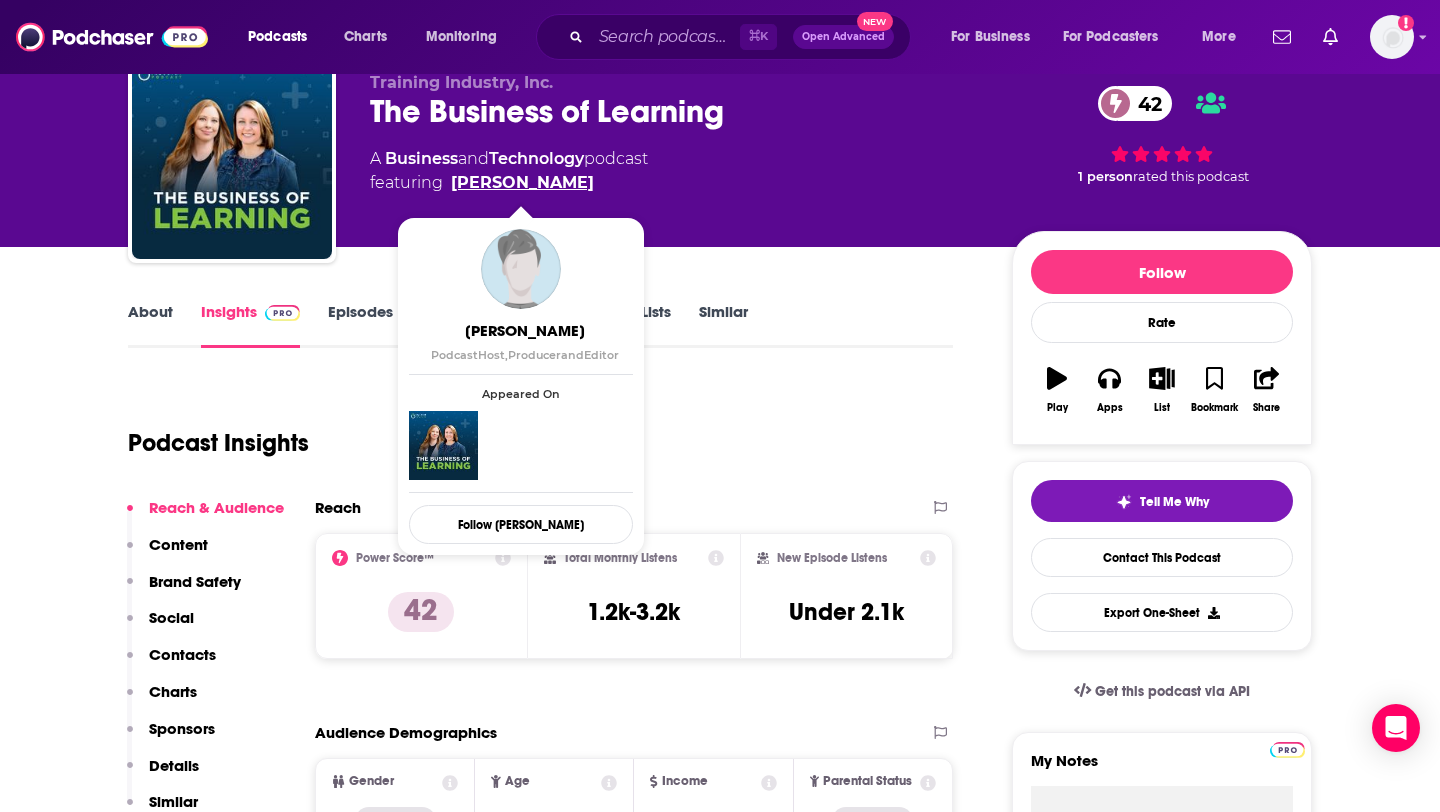 click on "Scott Rutherford" at bounding box center [522, 183] 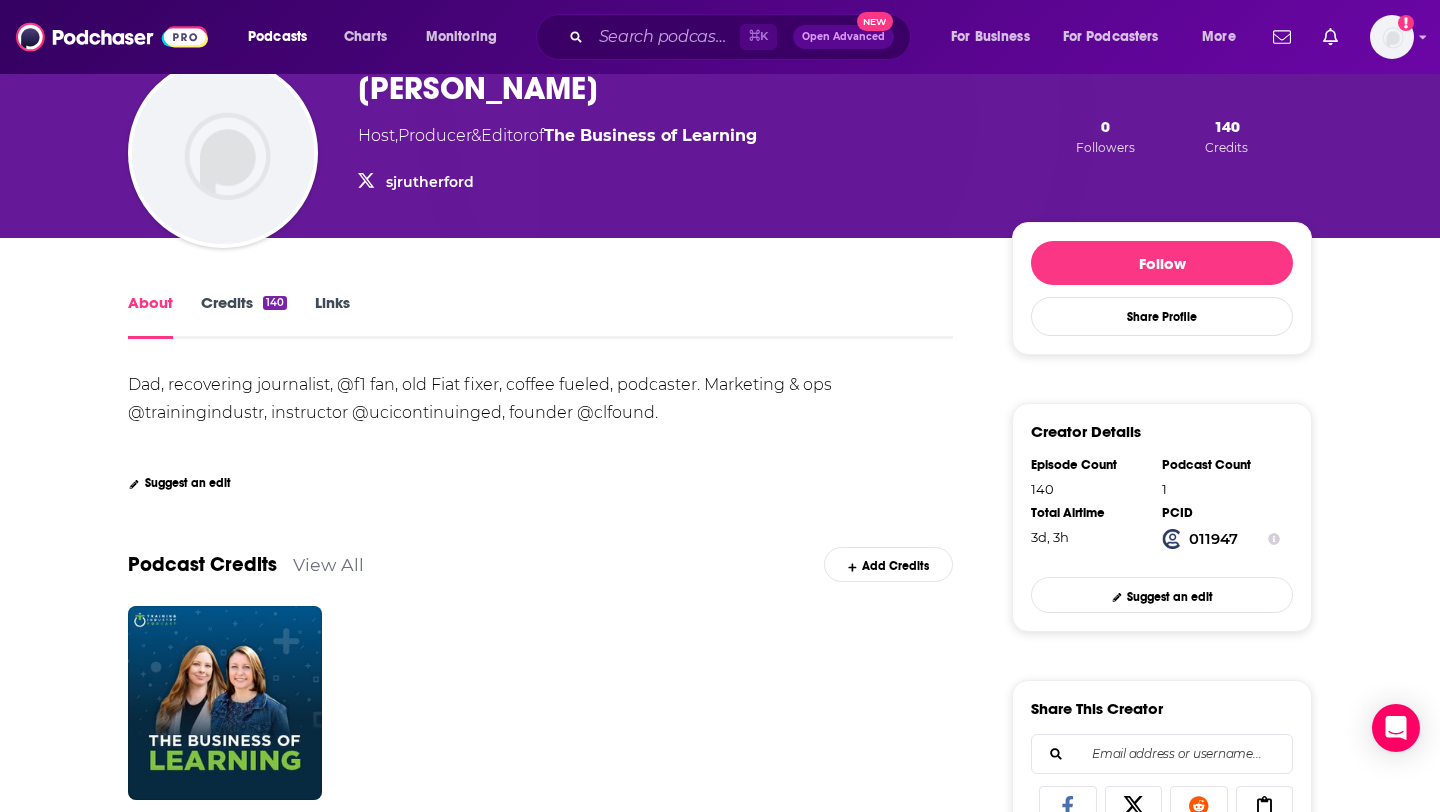 scroll, scrollTop: 147, scrollLeft: 0, axis: vertical 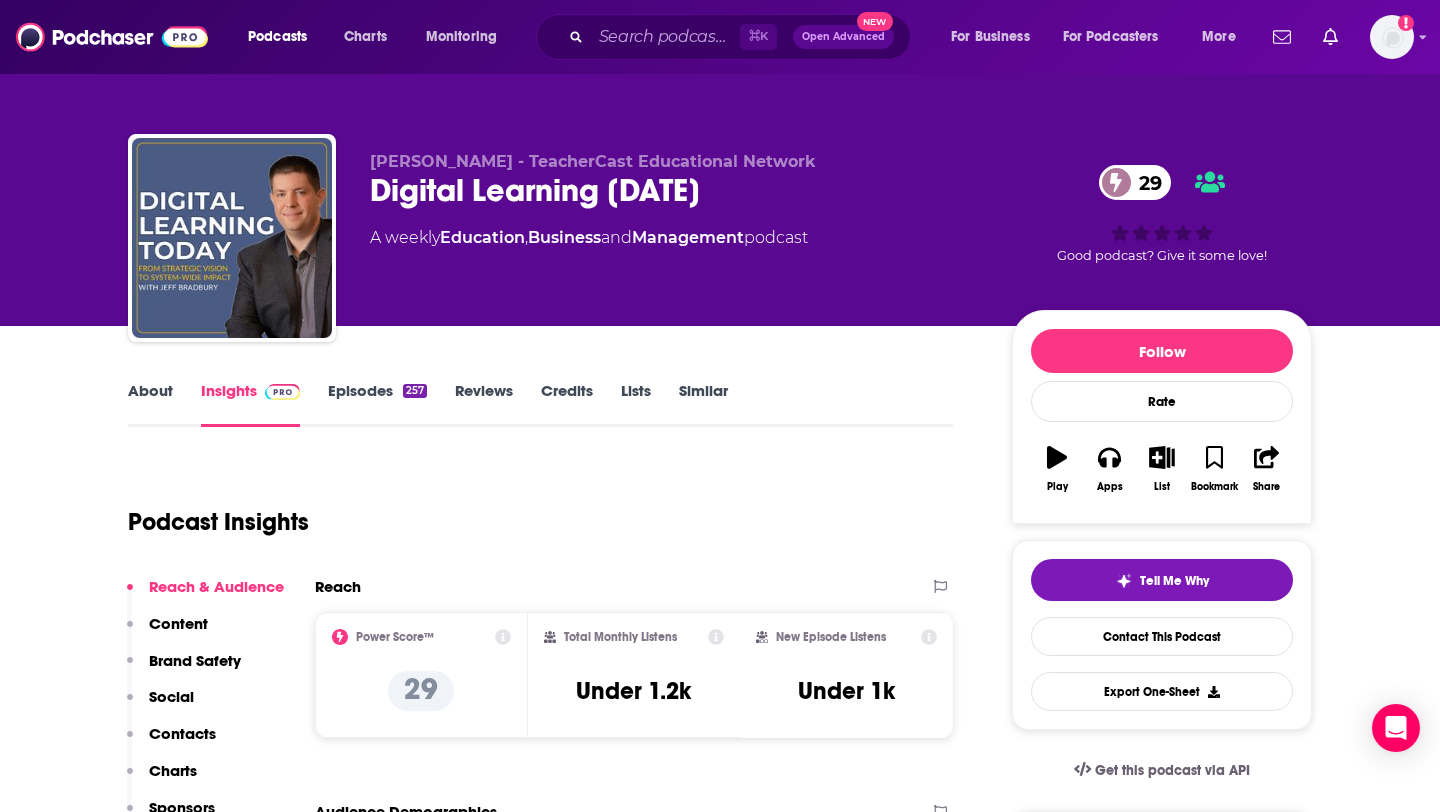 click on "About" at bounding box center [150, 404] 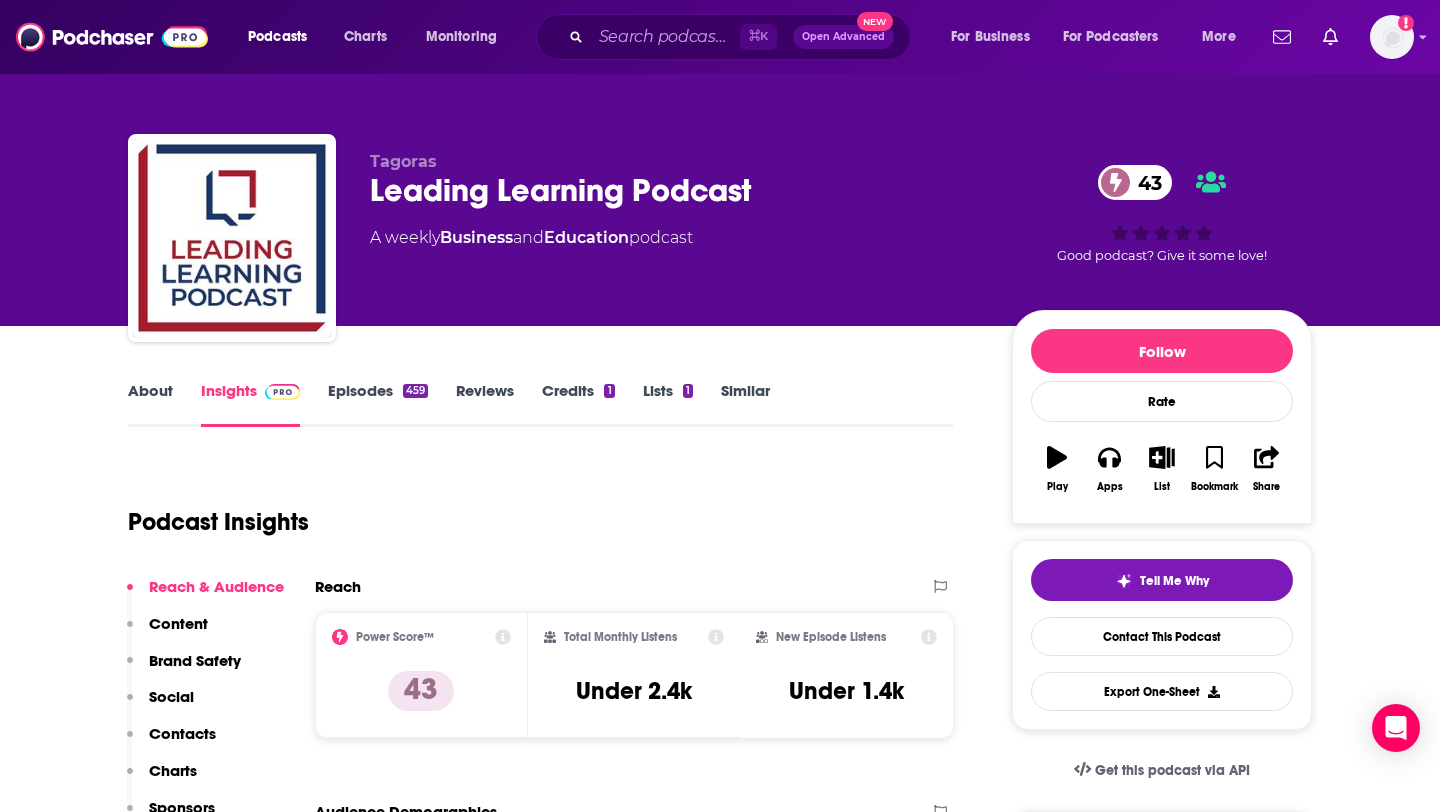 scroll, scrollTop: 0, scrollLeft: 0, axis: both 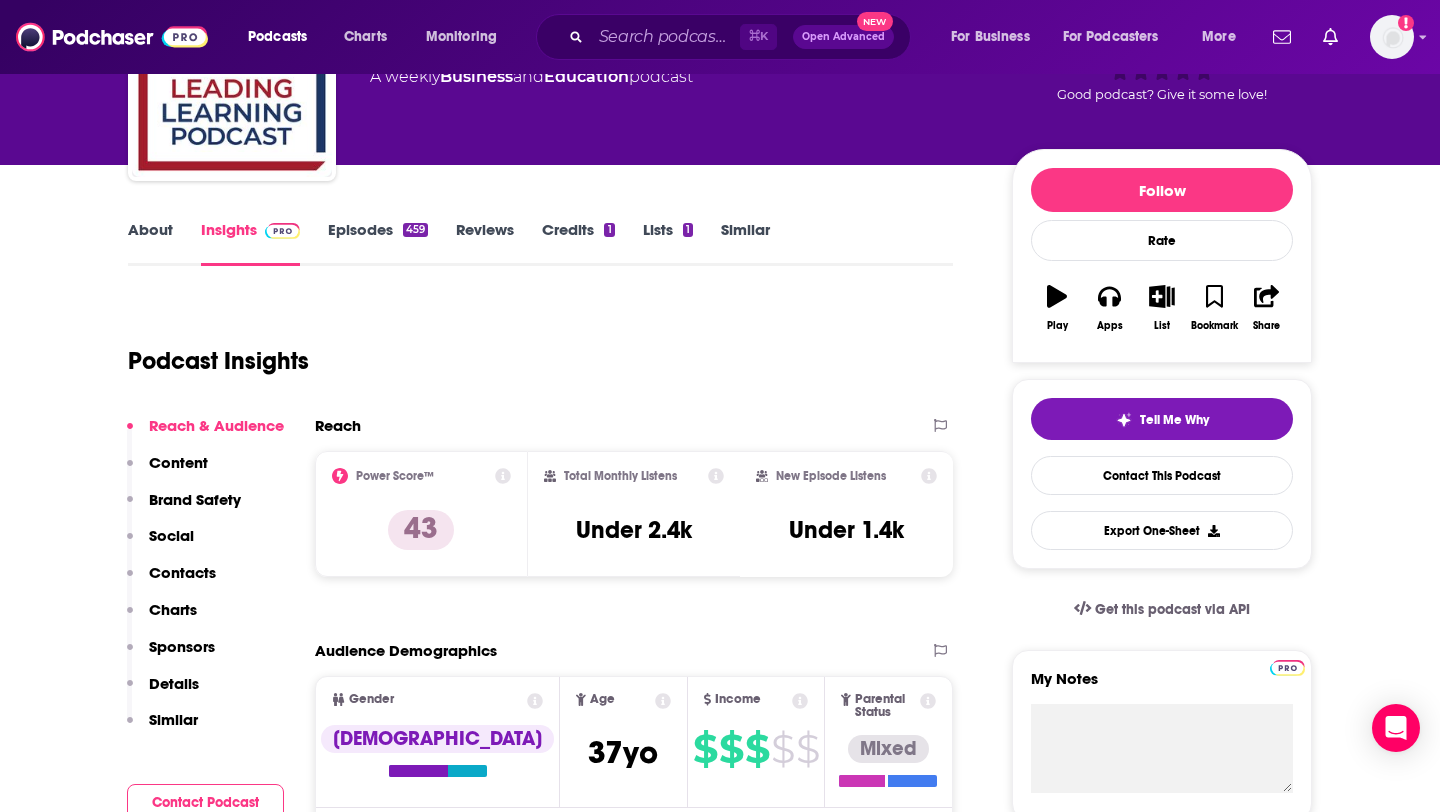 click on "About" at bounding box center (150, 243) 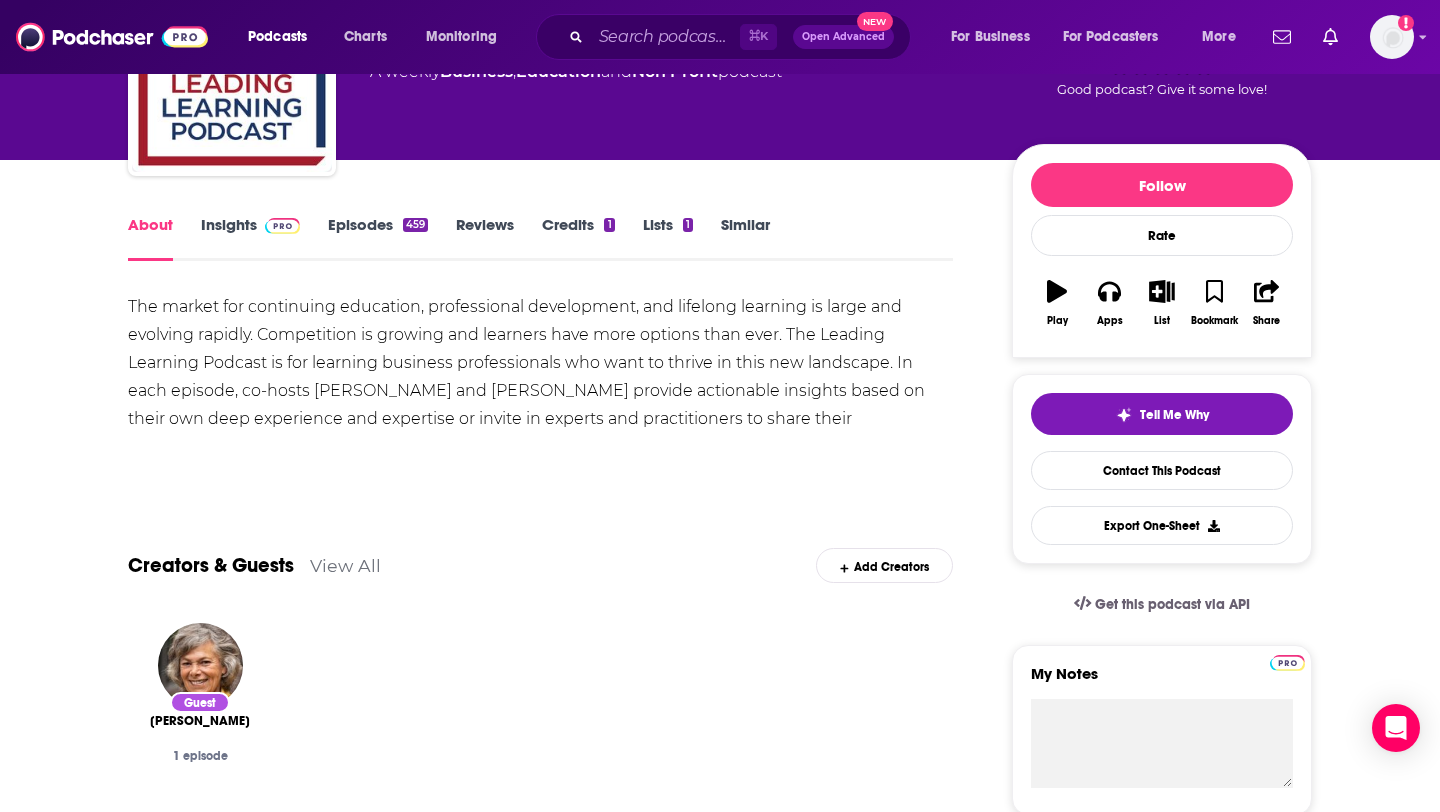 scroll, scrollTop: 168, scrollLeft: 0, axis: vertical 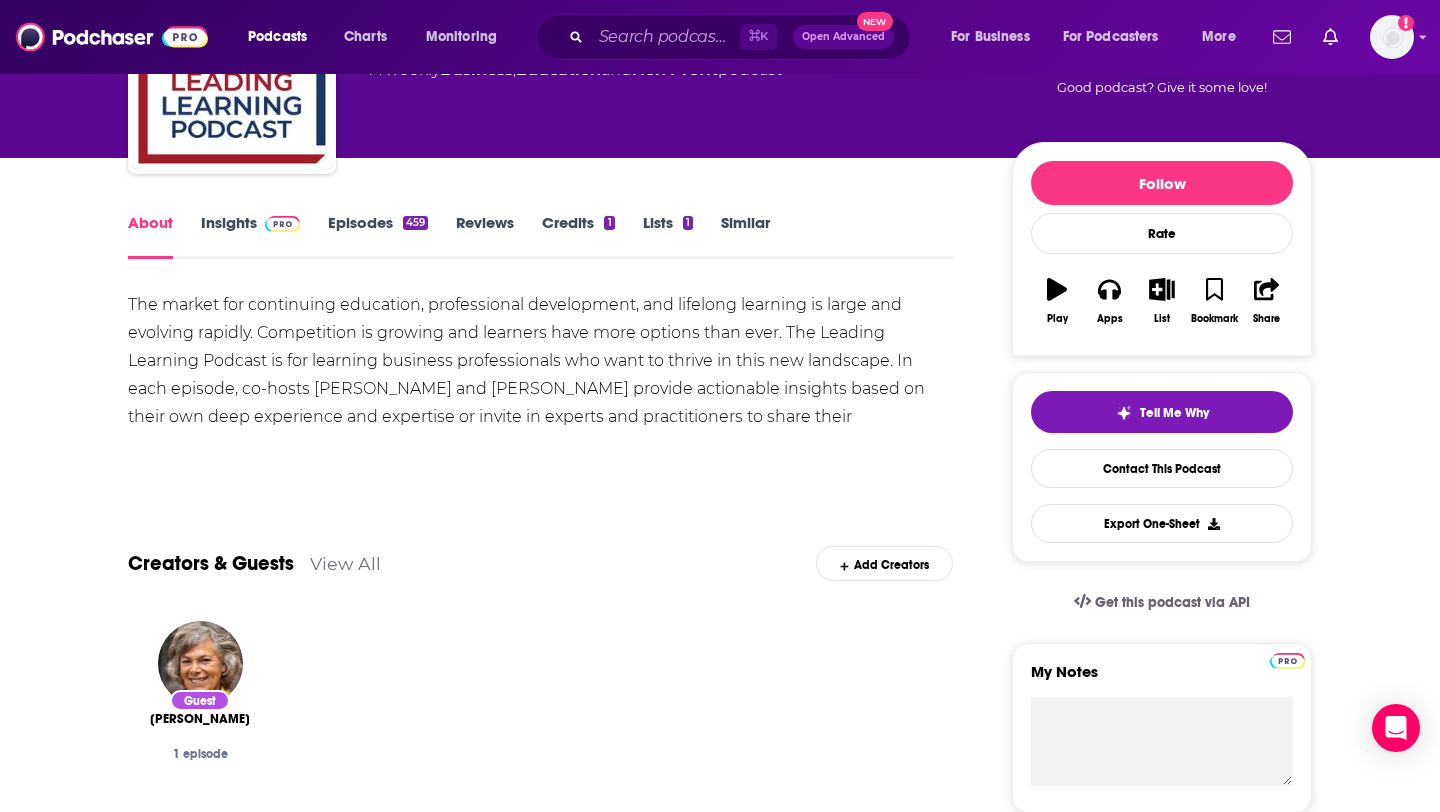 click at bounding box center (282, 224) 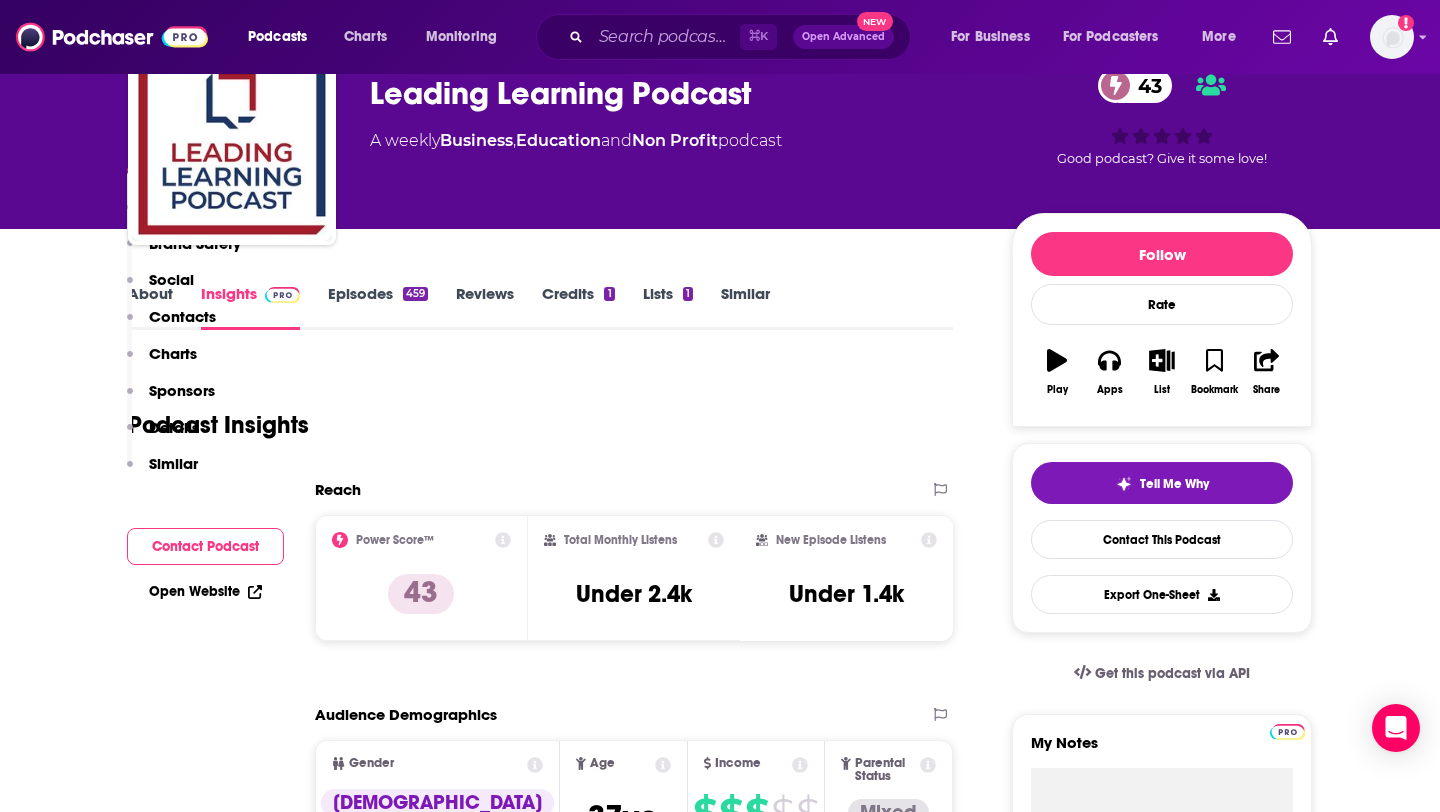 scroll, scrollTop: 0, scrollLeft: 0, axis: both 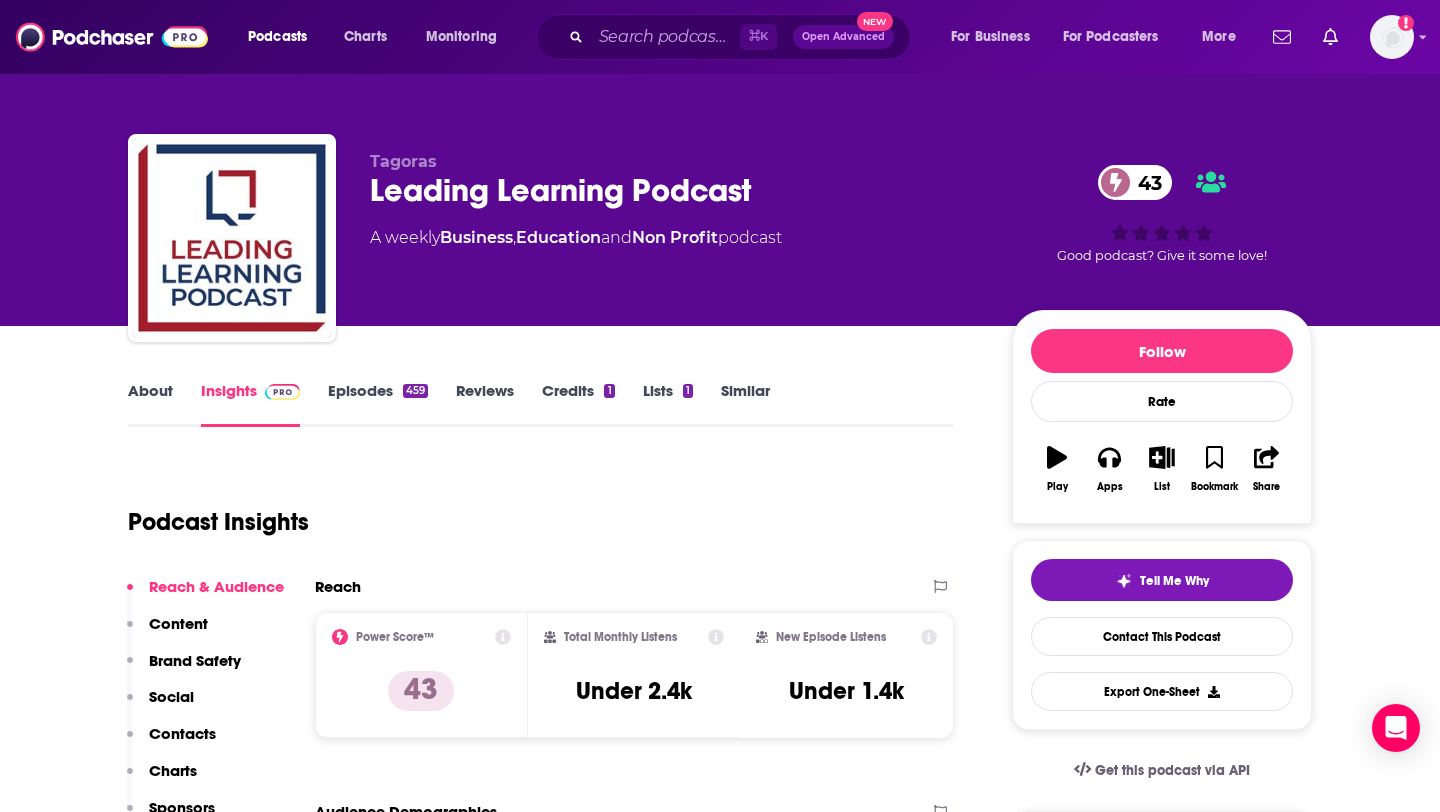 click on "Episodes 459" at bounding box center (378, 404) 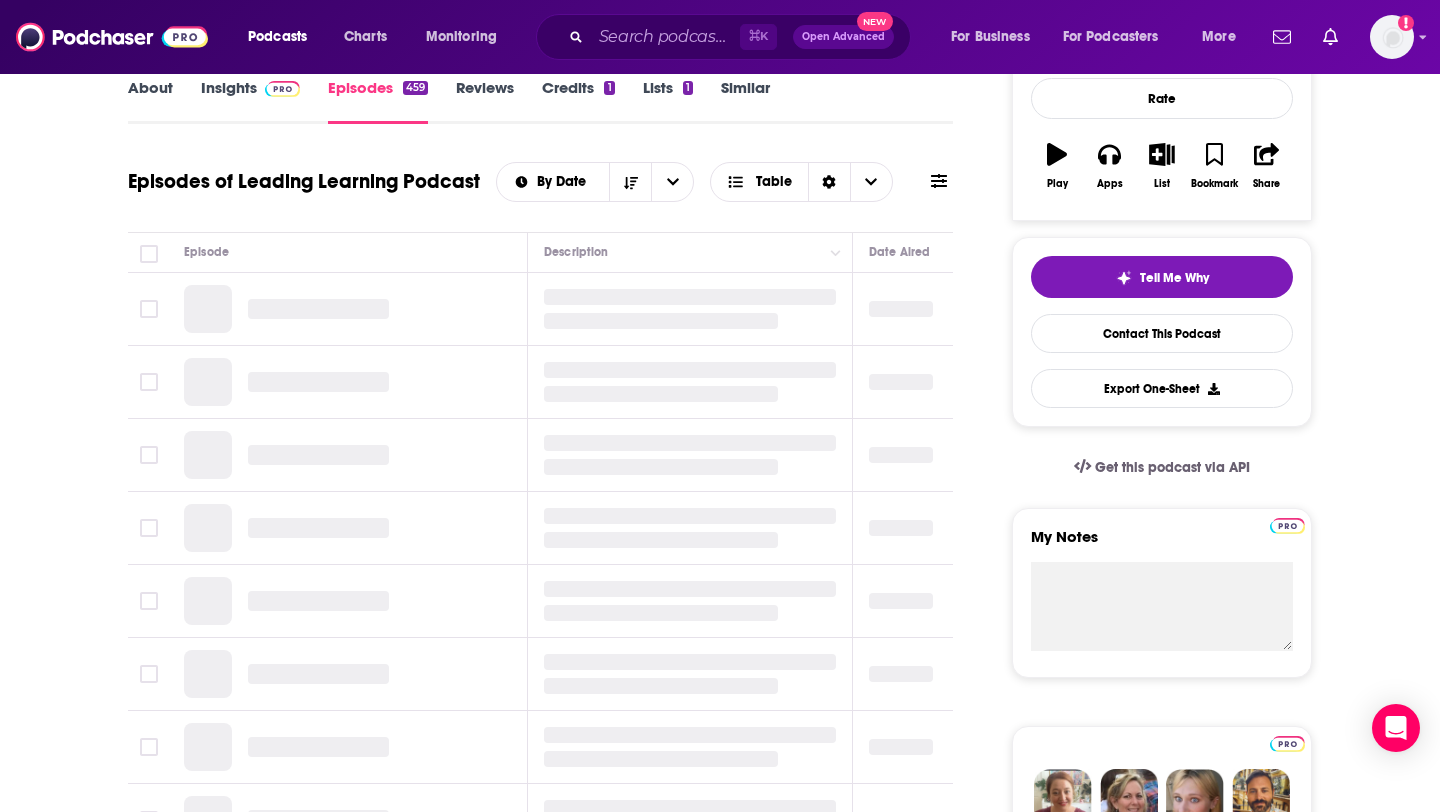 scroll, scrollTop: 306, scrollLeft: 0, axis: vertical 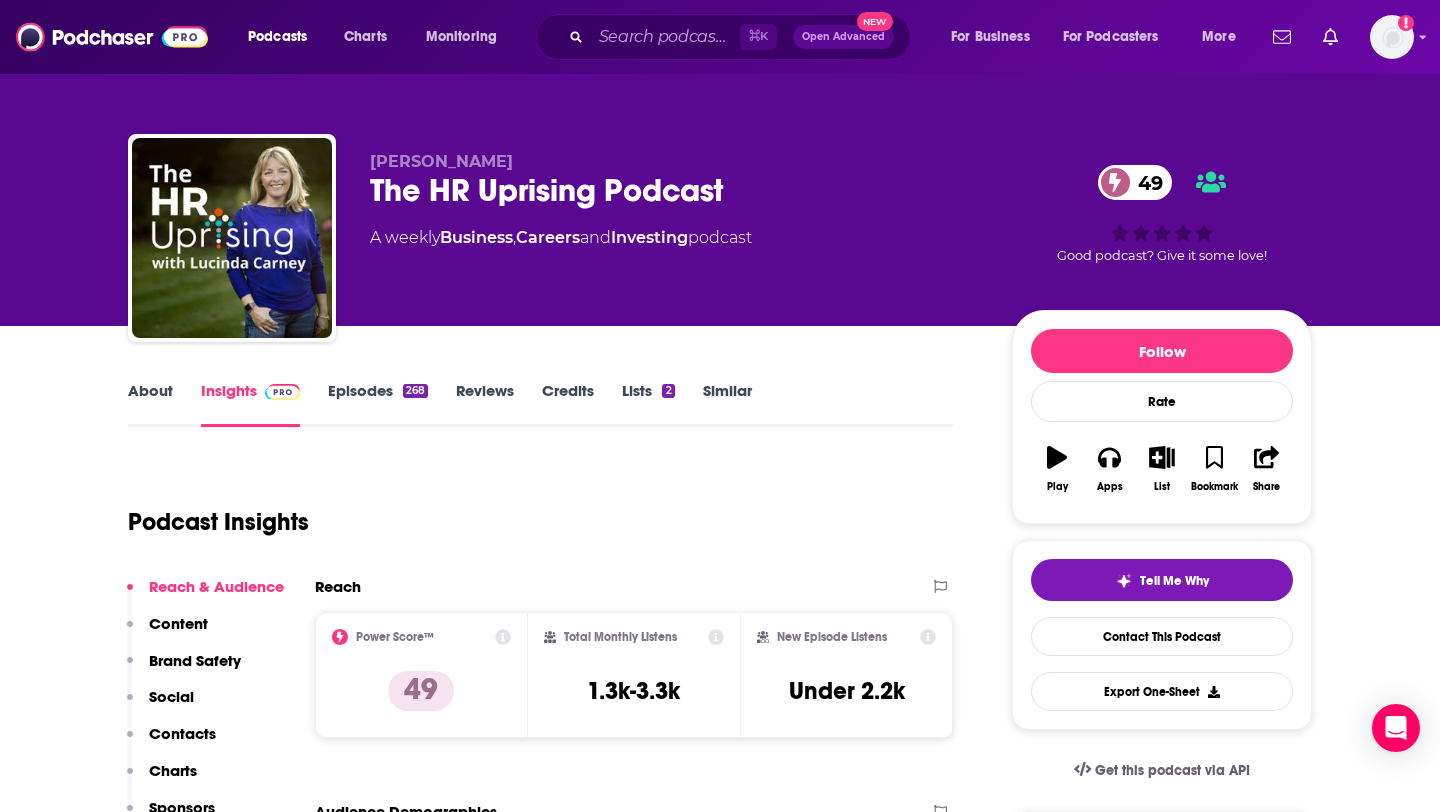 click on "Episodes 268" at bounding box center (378, 404) 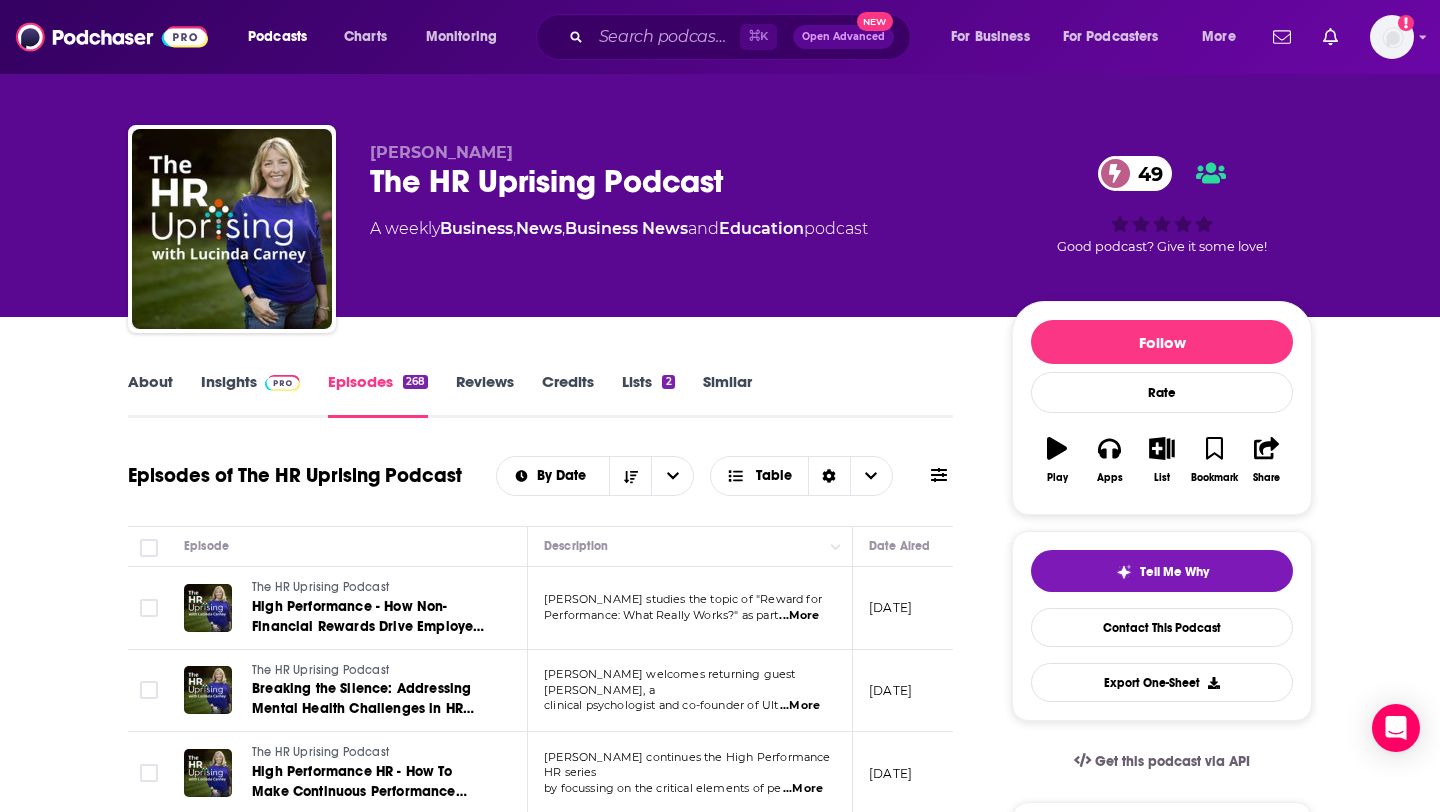 scroll, scrollTop: 0, scrollLeft: 0, axis: both 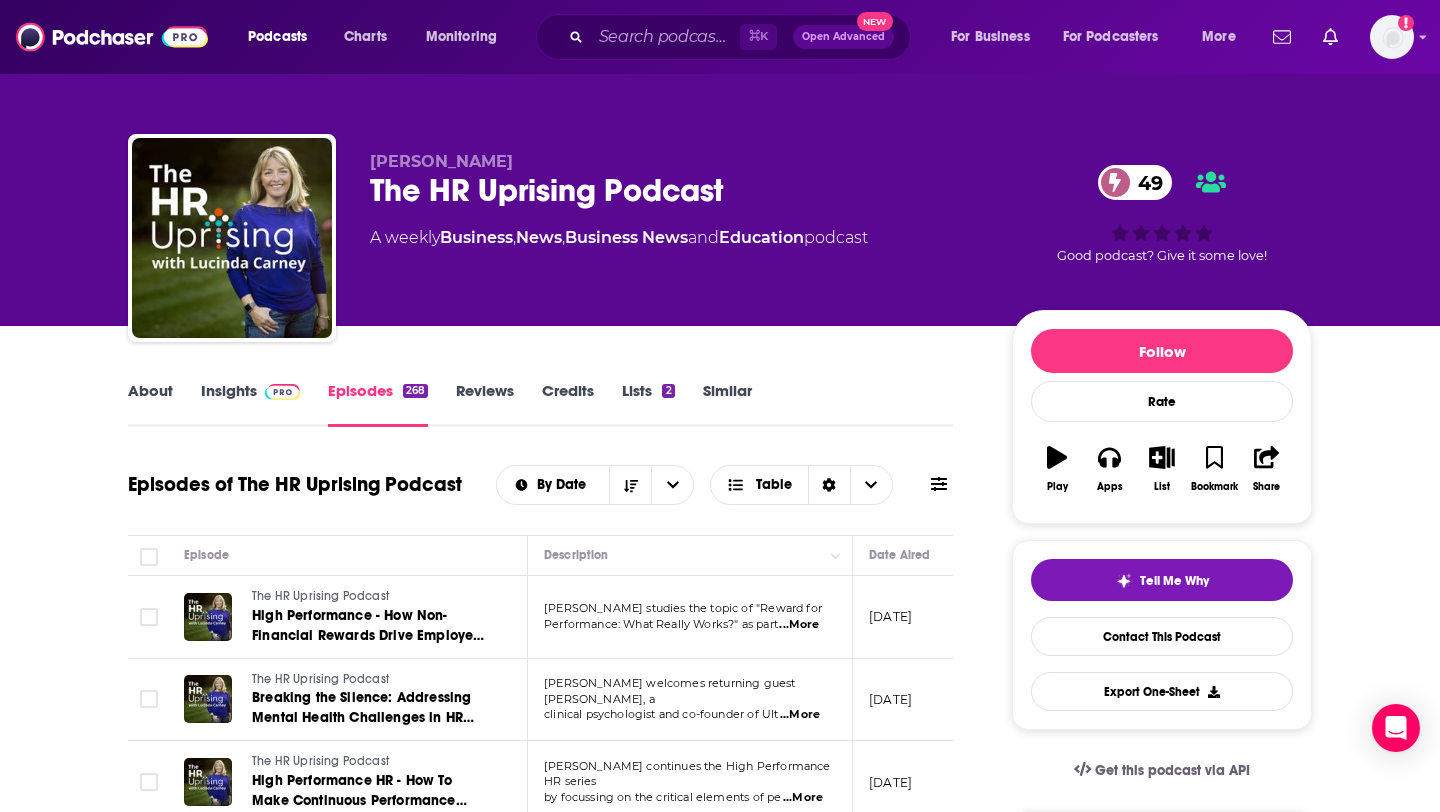 click on "Insights" at bounding box center [250, 404] 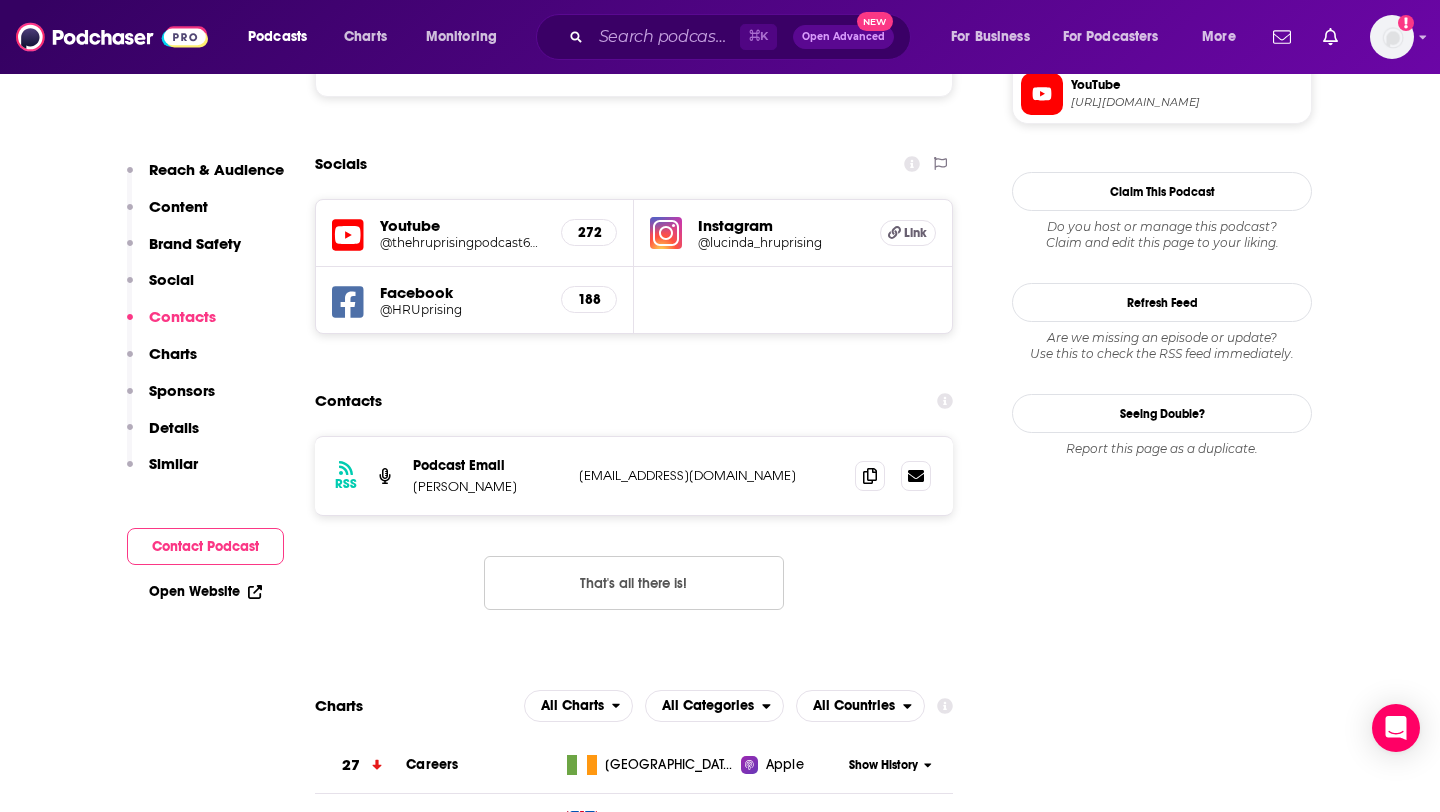 scroll, scrollTop: 1872, scrollLeft: 0, axis: vertical 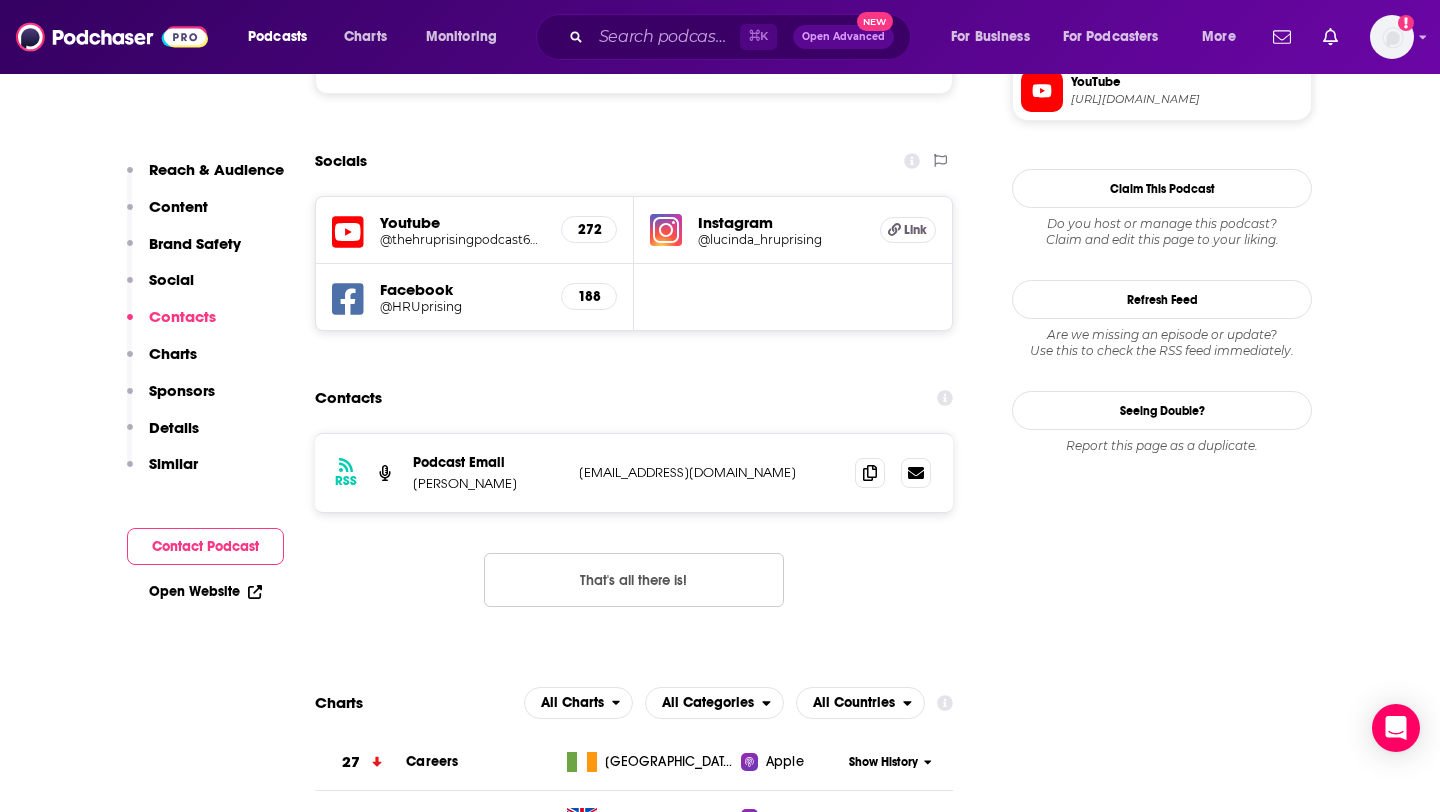 drag, startPoint x: 521, startPoint y: 389, endPoint x: 410, endPoint y: 396, distance: 111.220505 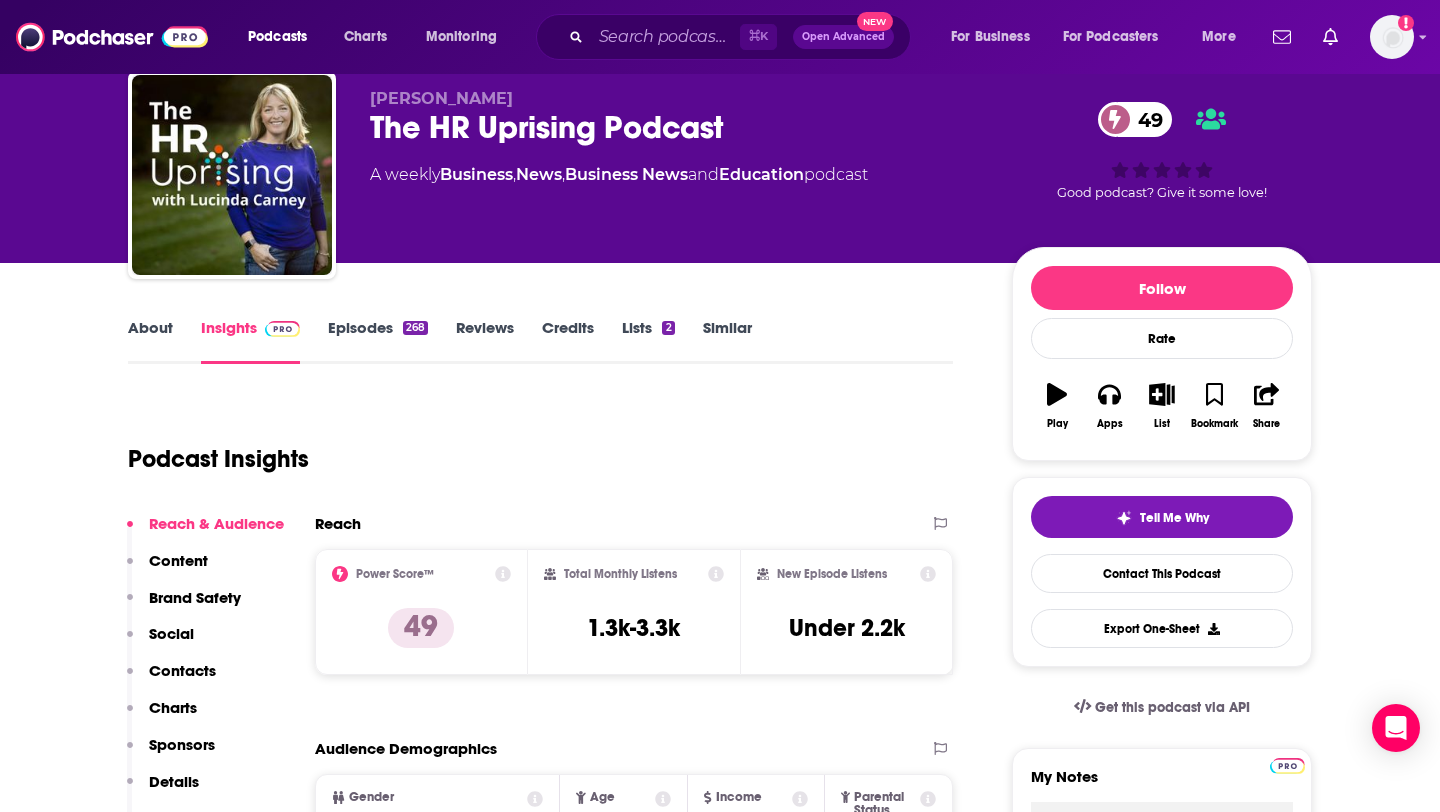 scroll, scrollTop: 57, scrollLeft: 0, axis: vertical 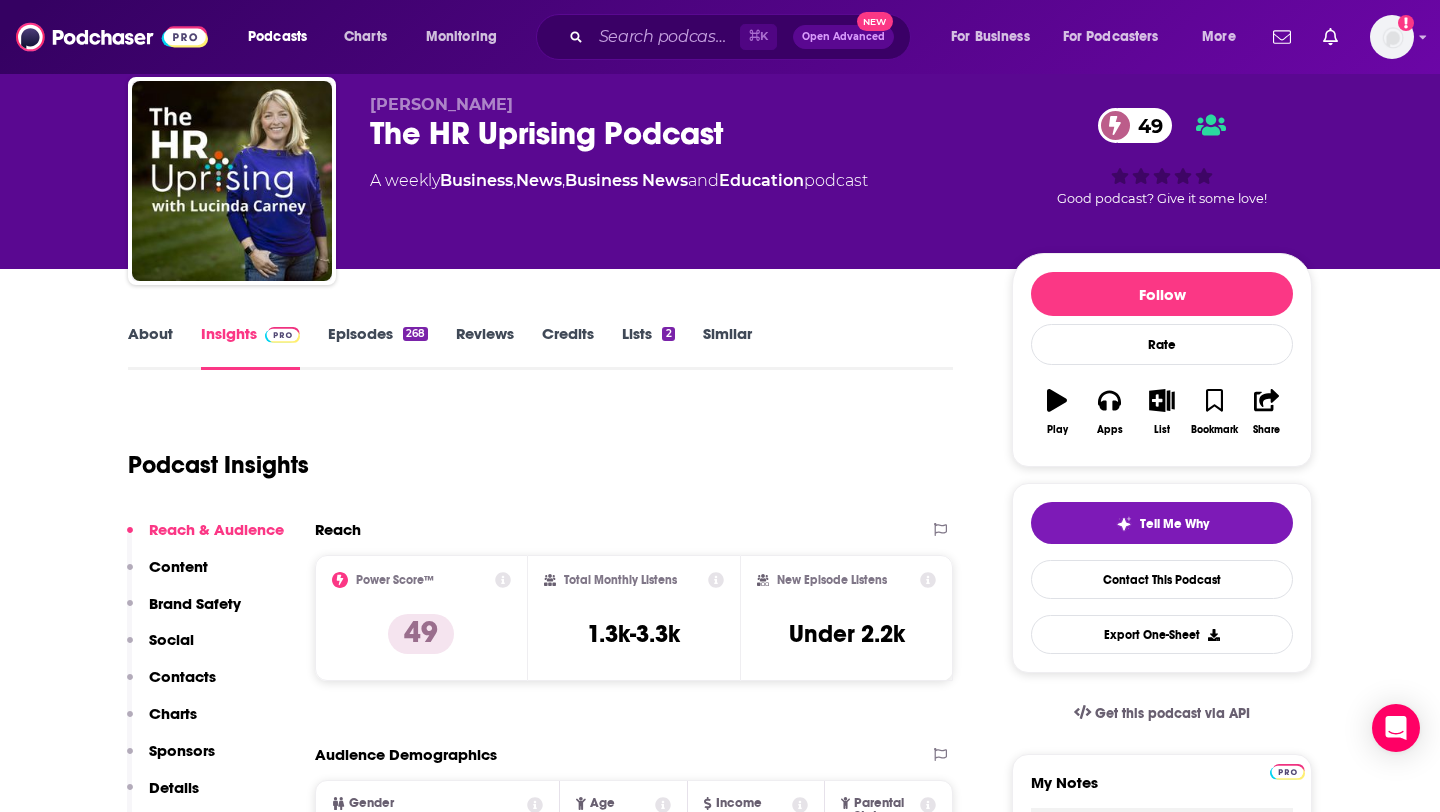 click on "Episodes 268" at bounding box center [378, 347] 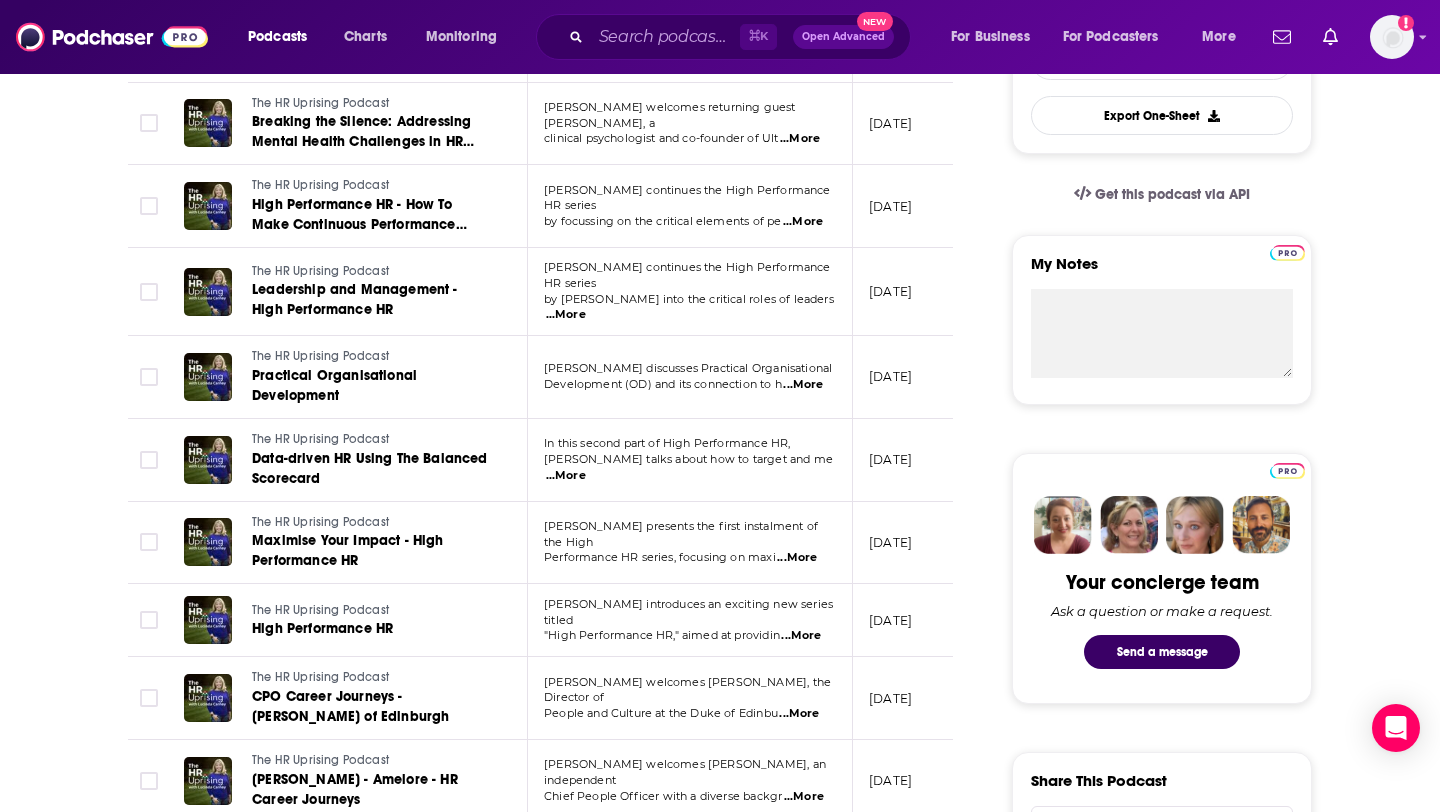 scroll, scrollTop: 577, scrollLeft: 0, axis: vertical 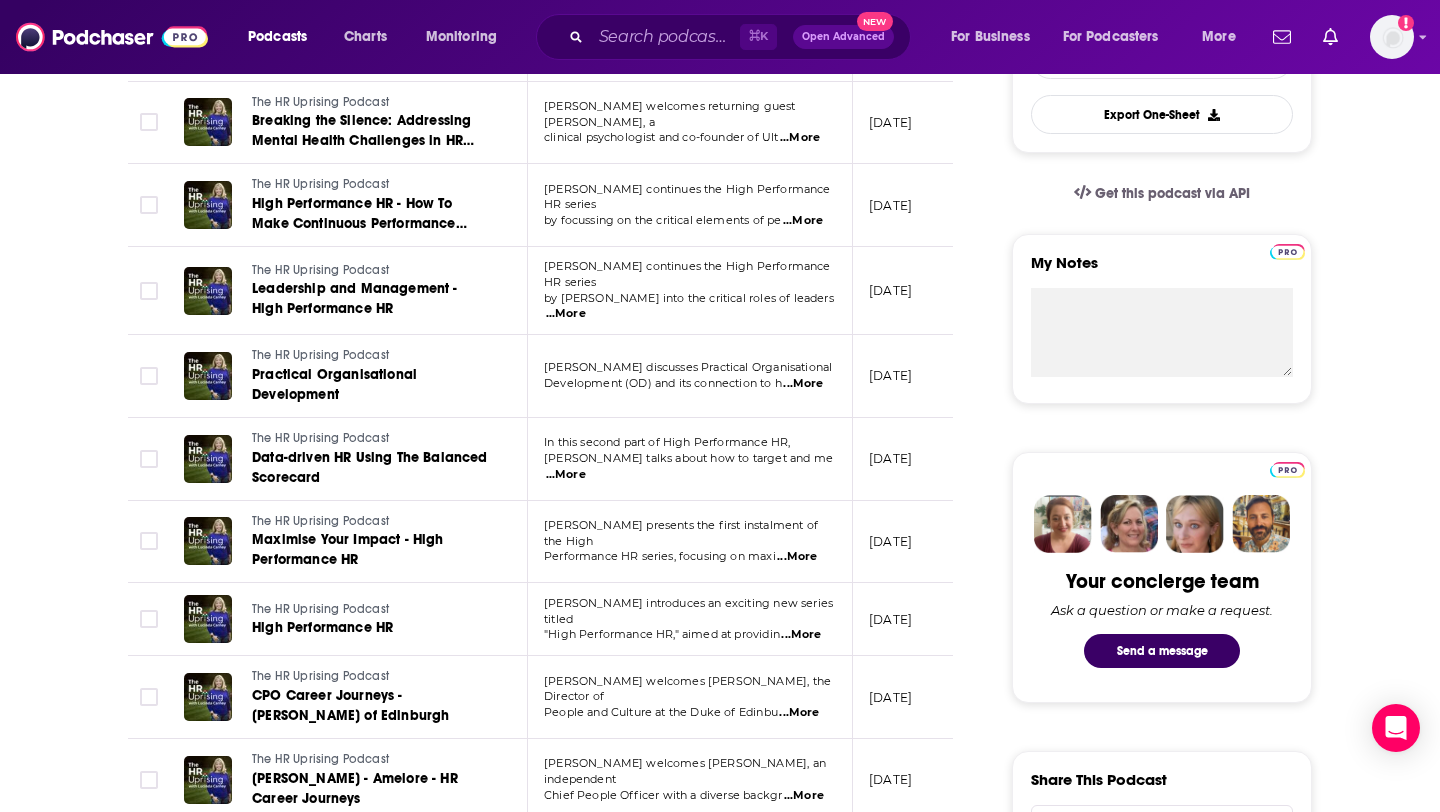 click on "...More" at bounding box center (566, 314) 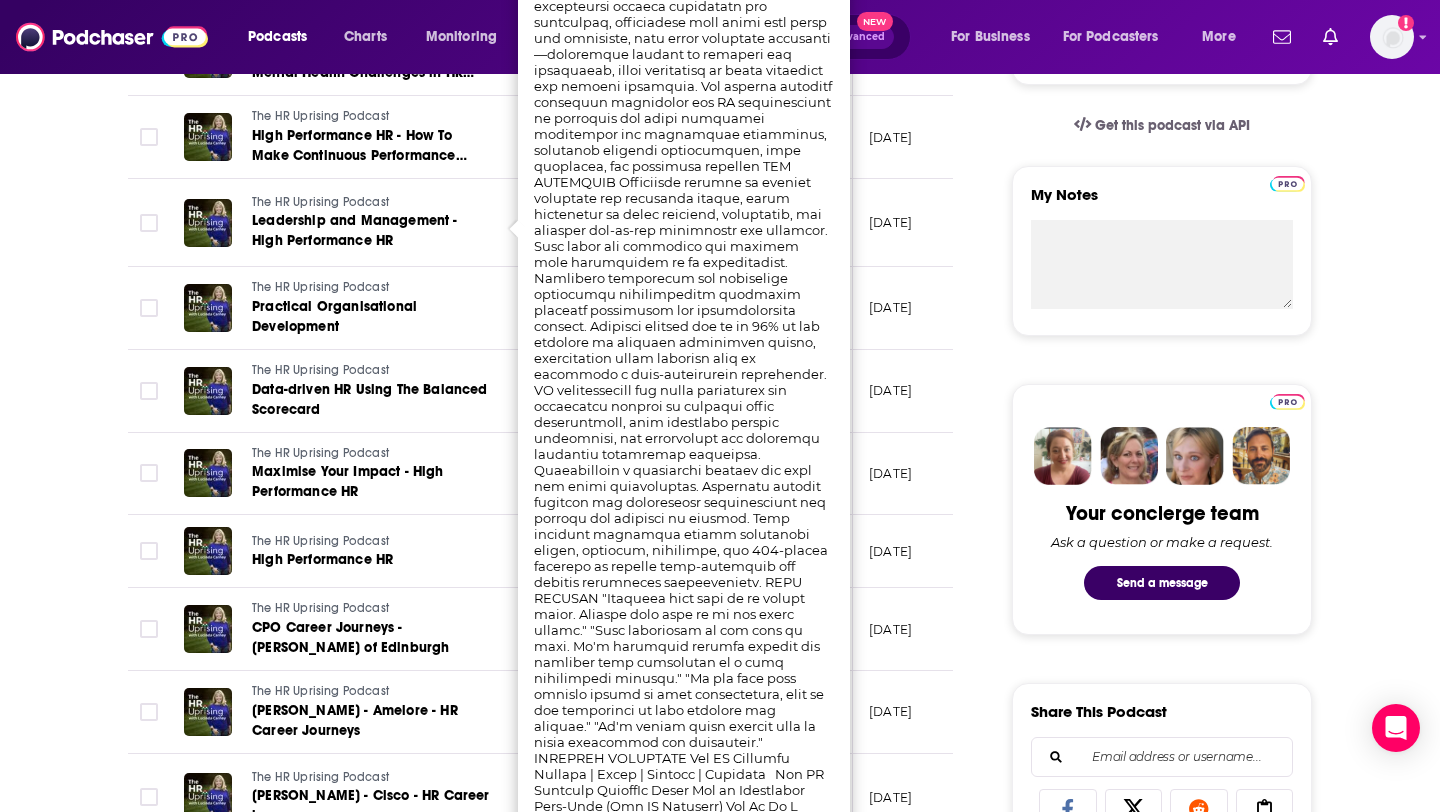 scroll, scrollTop: 648, scrollLeft: 0, axis: vertical 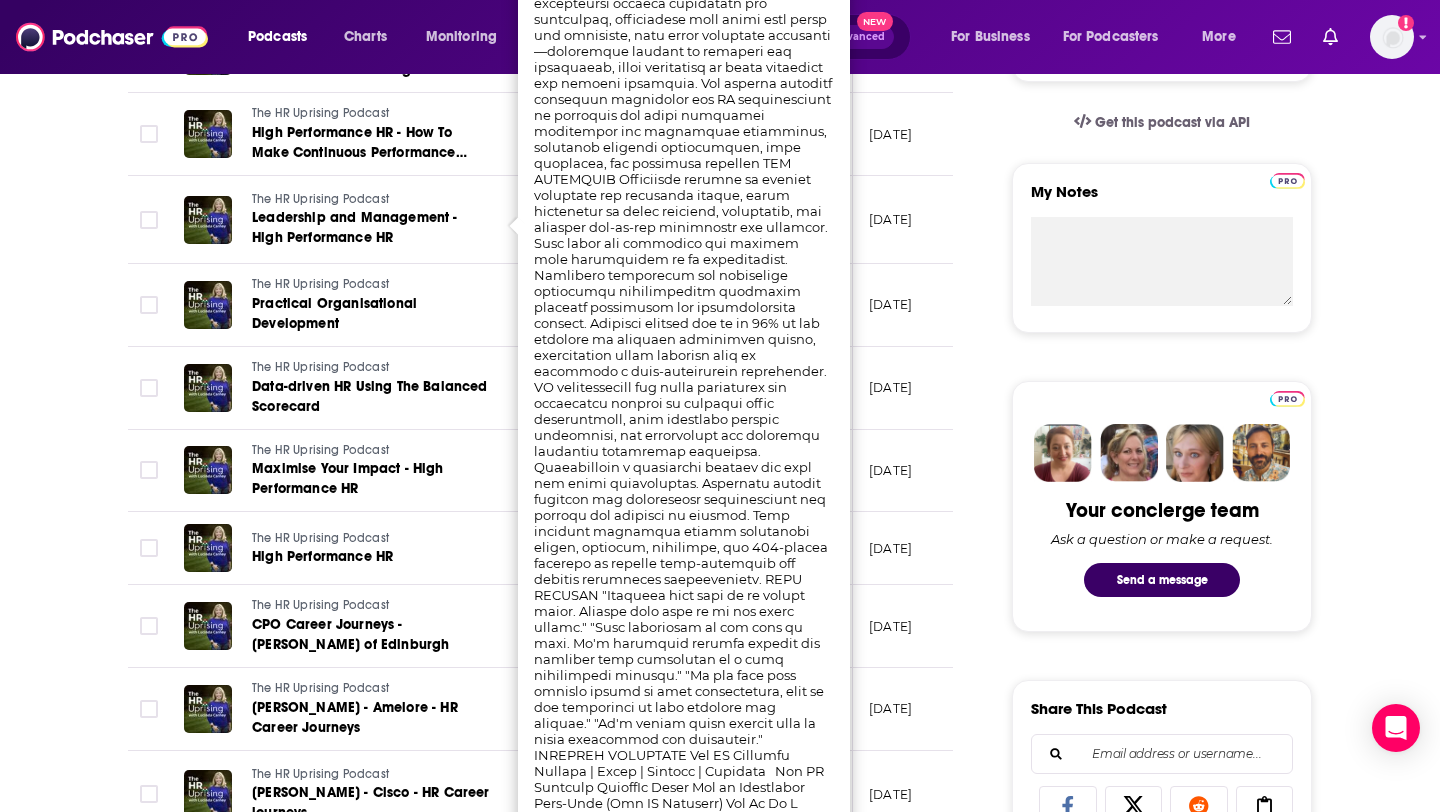 click on "April 27, 2025" at bounding box center [918, 305] 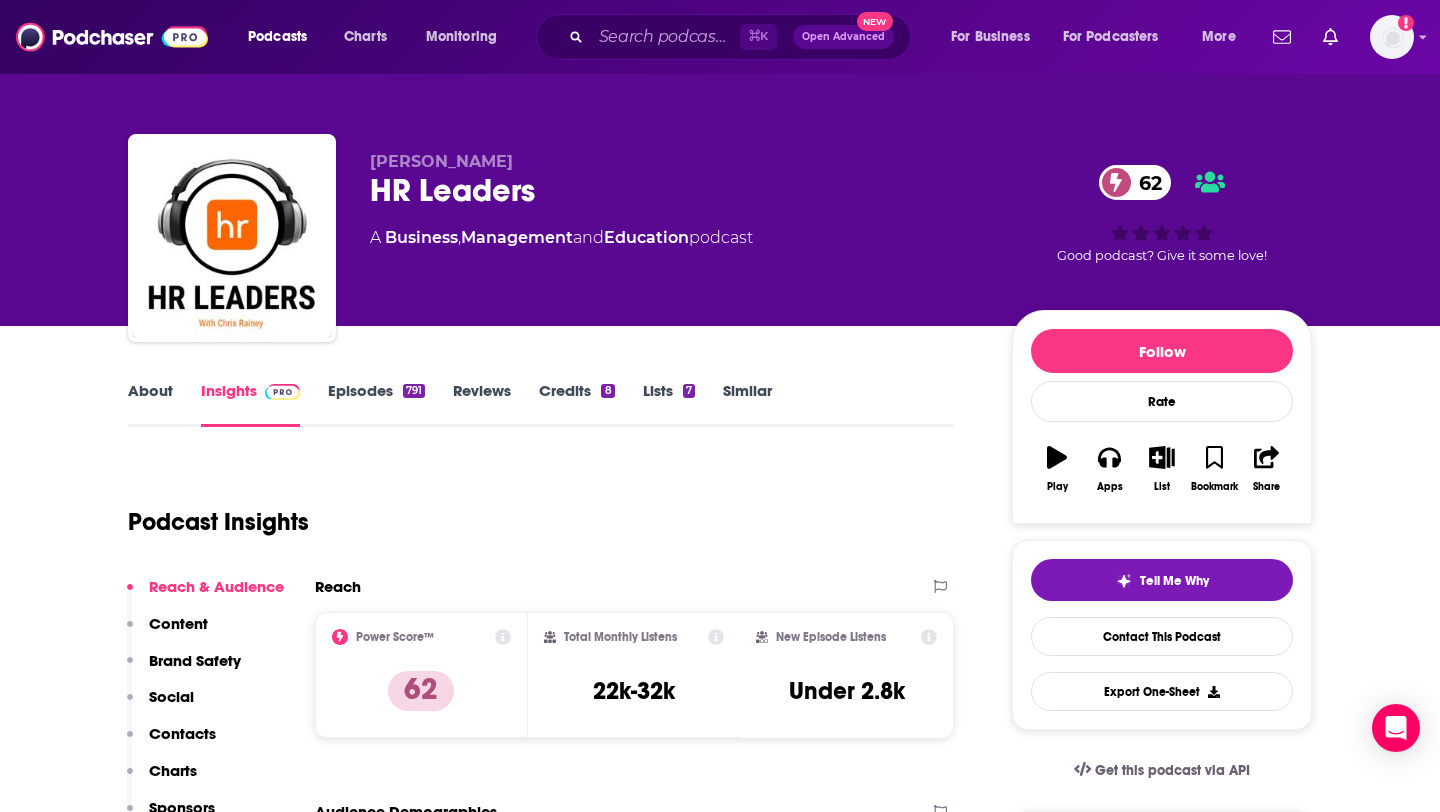 scroll, scrollTop: 0, scrollLeft: 0, axis: both 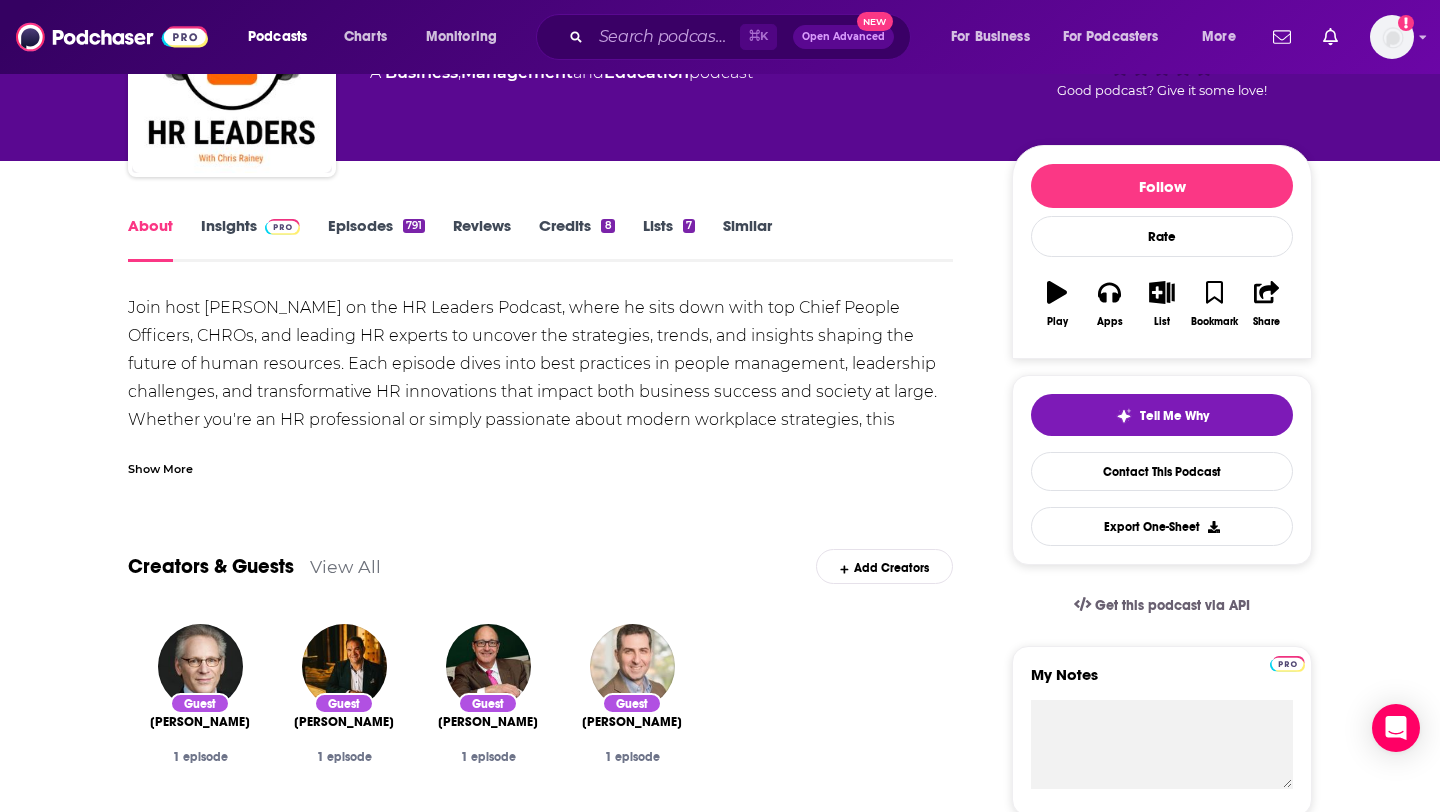 click on "Show More" at bounding box center (160, 467) 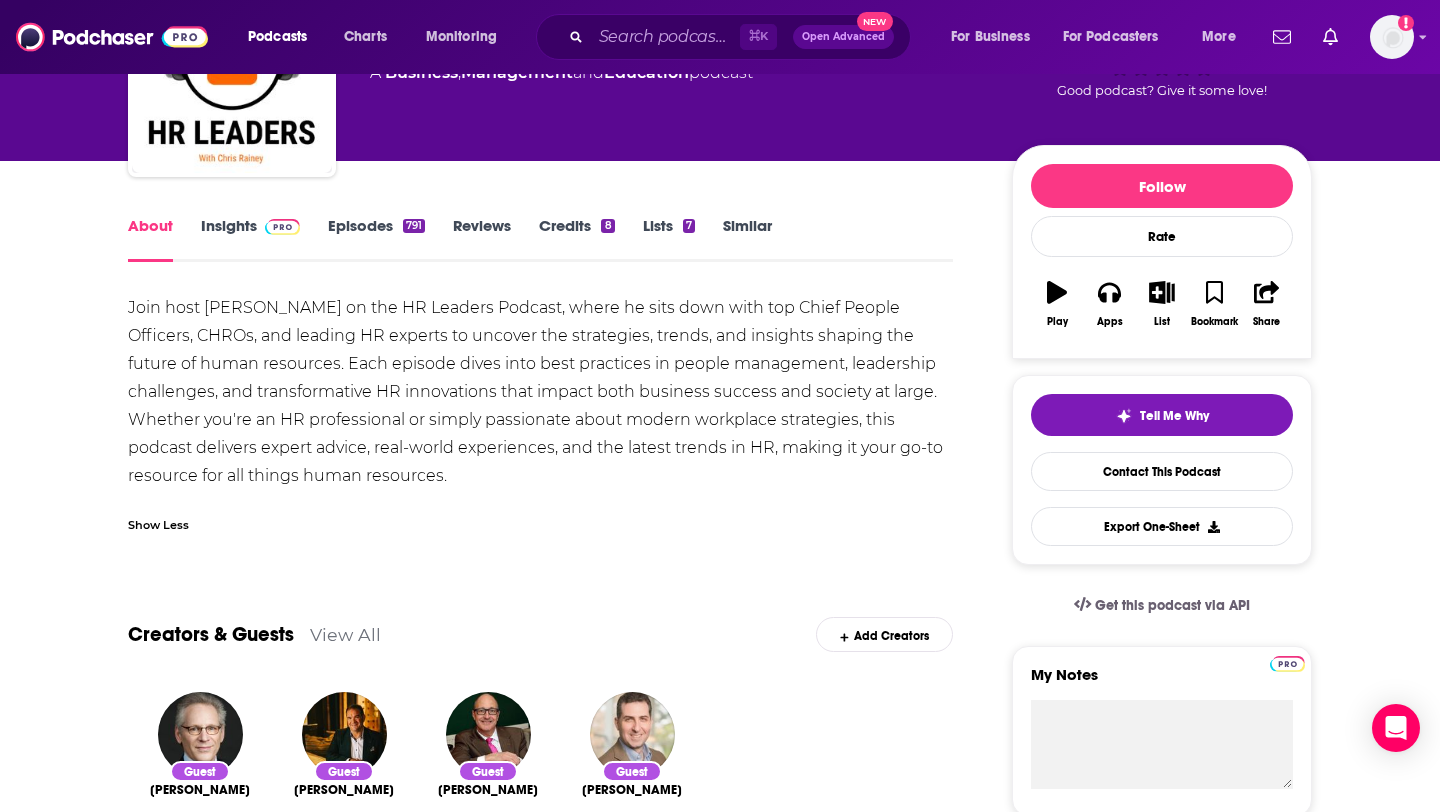 click on "Episodes 791" at bounding box center (376, 239) 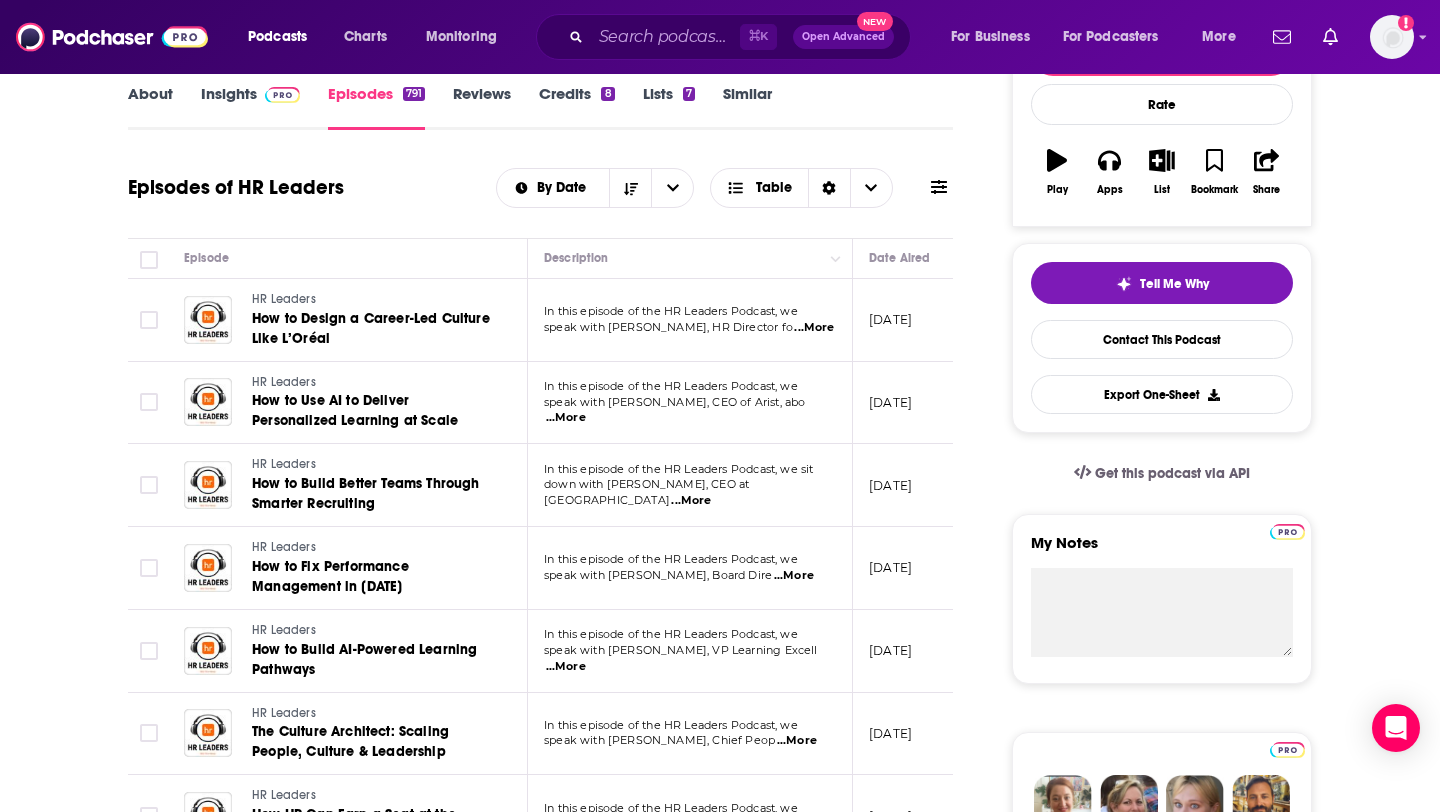 scroll, scrollTop: 299, scrollLeft: 0, axis: vertical 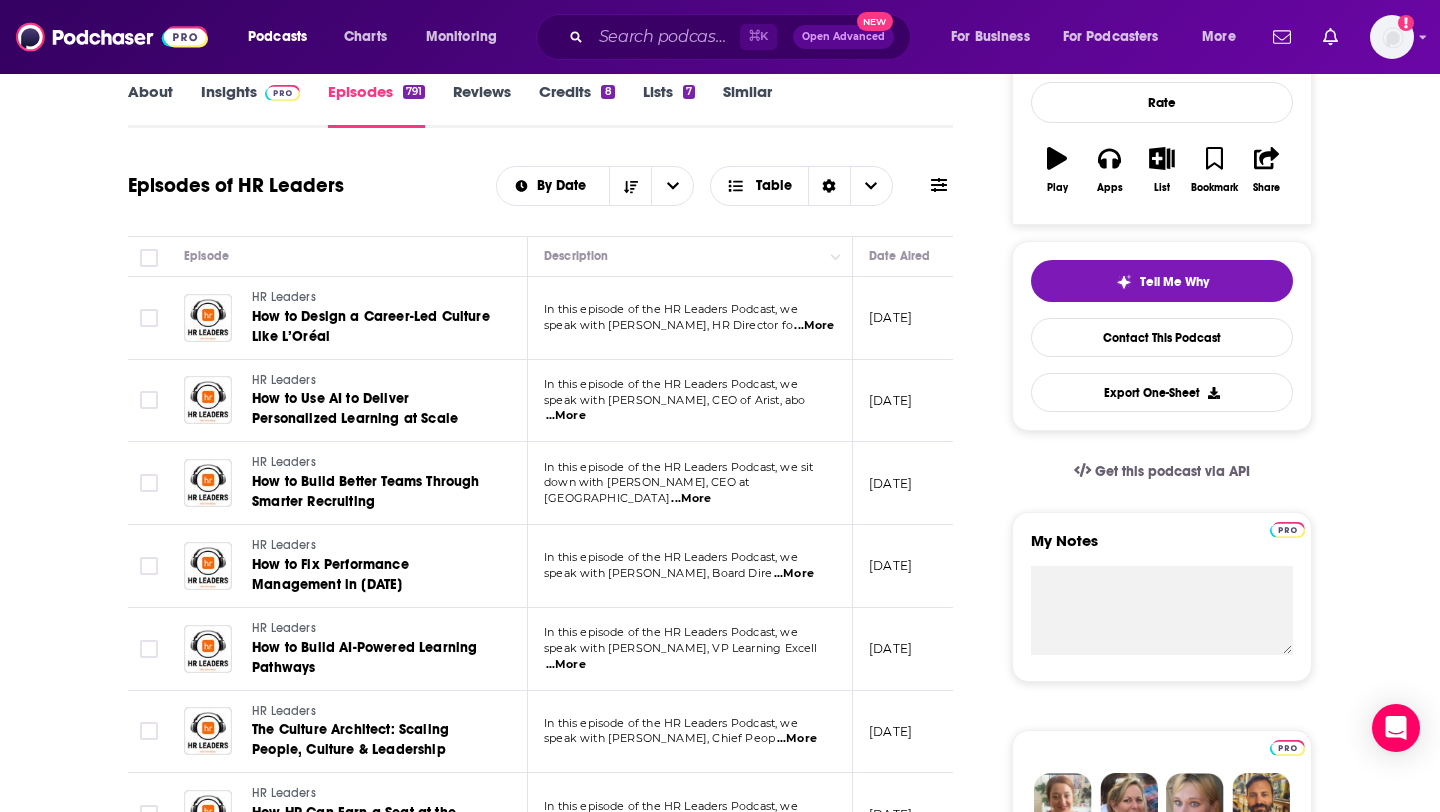 click on "...More" at bounding box center [566, 416] 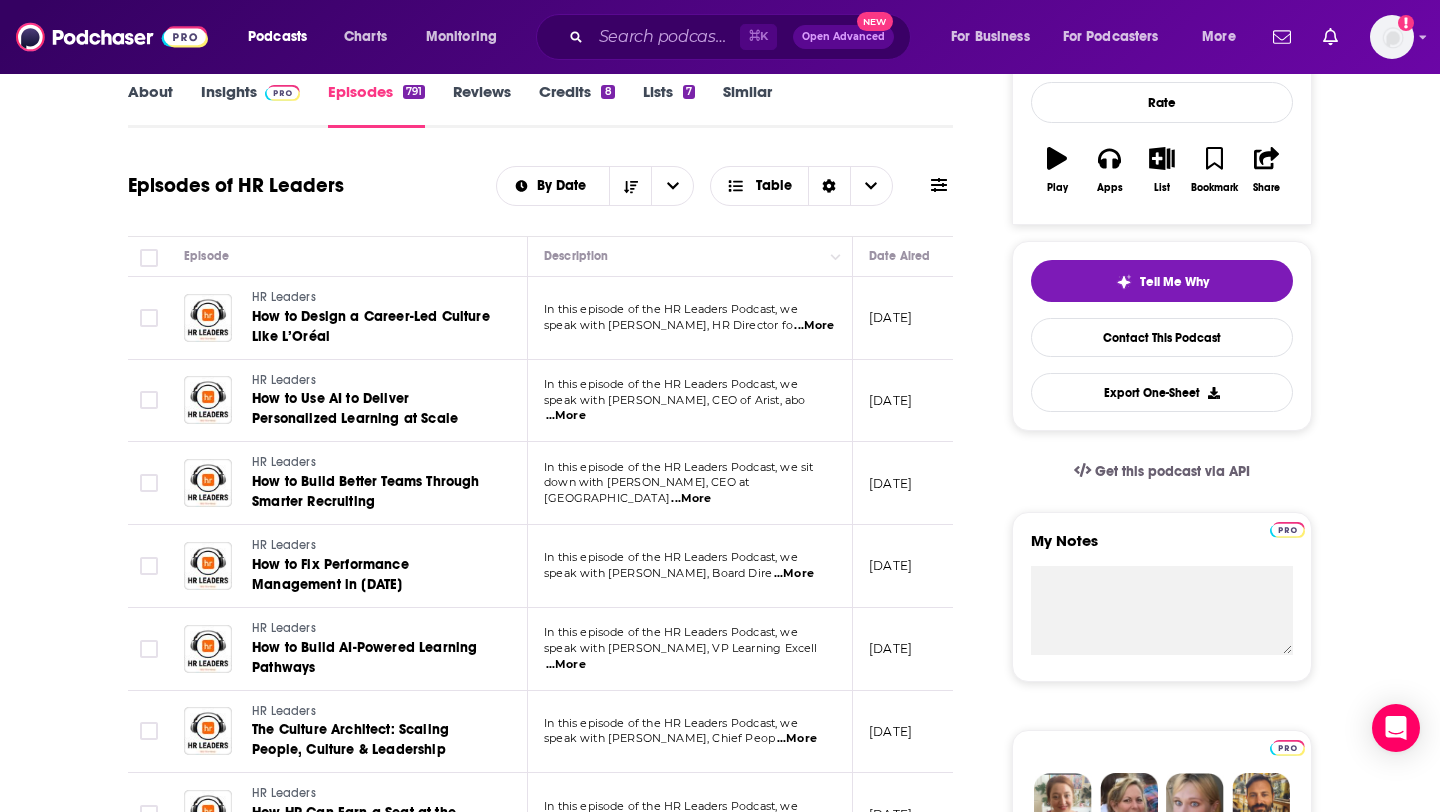 click on "About Insights Episodes 791 Reviews Credits 8 Lists 7 Similar Episodes of HR Leaders By Date Table Episode Description Date Aired Reach Episode Guests Length HR Leaders How to Design a Career-Led Culture Like L’Oréal In this episode of the HR Leaders Podcast, we speak with [PERSON_NAME], HR Director fo  ...More [DATE]  Pending -- 42:48 s HR Leaders How to Use AI to Deliver Personalized Learning at Scale In this episode of the HR Leaders Podcast, we speak with [PERSON_NAME], CEO of Arist, abo  ...More [DATE]  Pending -- 42:08 s HR Leaders How to Build Better Teams Through Smarter Recruiting In this episode of the HR Leaders Podcast, we sit down with [PERSON_NAME], CEO at Greenhou  ...More [DATE] Under 2.6k -- 46:17 s HR Leaders How to Fix Performance Management in [DATE] In this episode of the HR Leaders Podcast, we speak with [PERSON_NAME], Board Dire  ...More [DATE] Under 2.5k -- 46:30 s HR Leaders How to Build AI-Powered Learning Pathways  ...More [DATE] Under 2.6k -- s" at bounding box center [554, 1391] 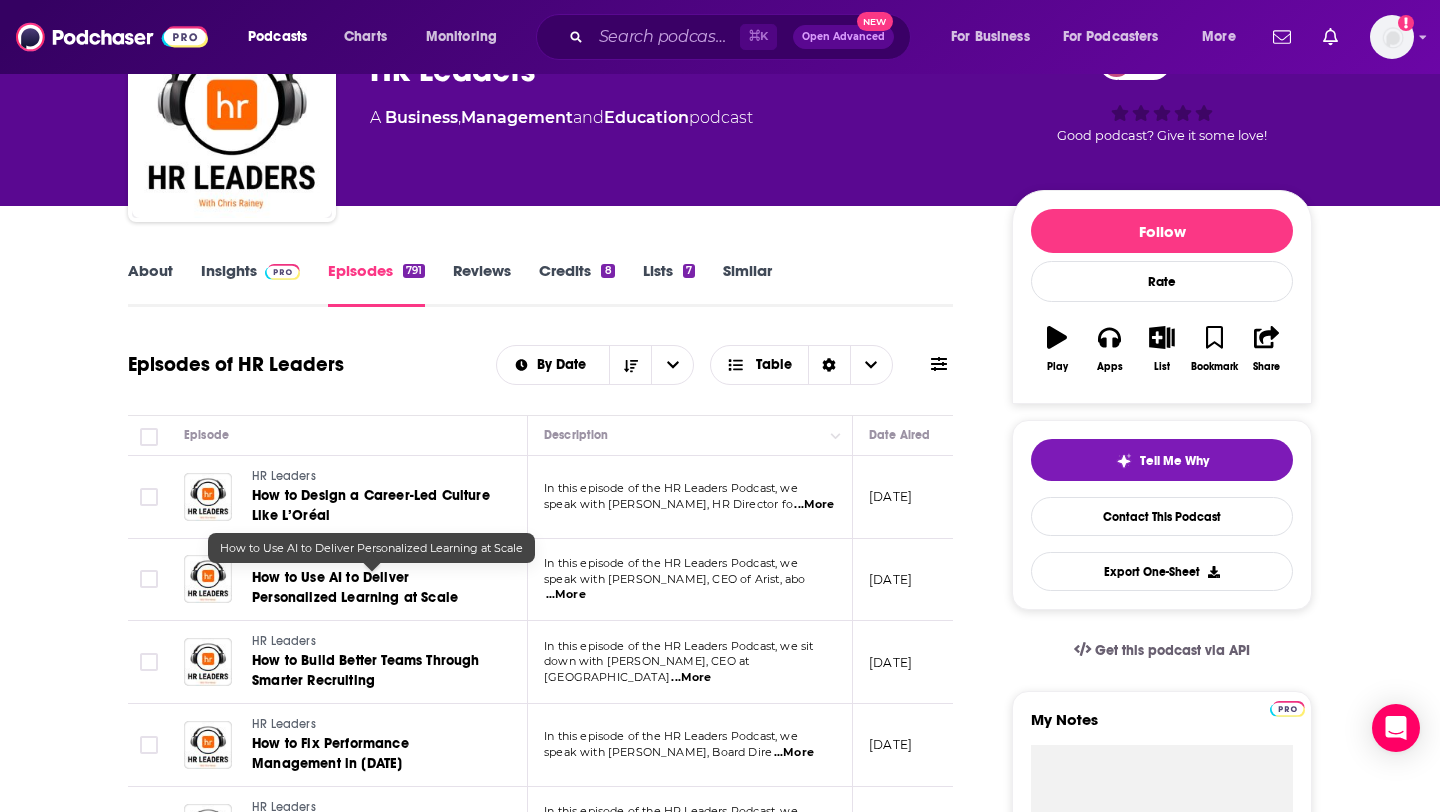 scroll, scrollTop: 0, scrollLeft: 0, axis: both 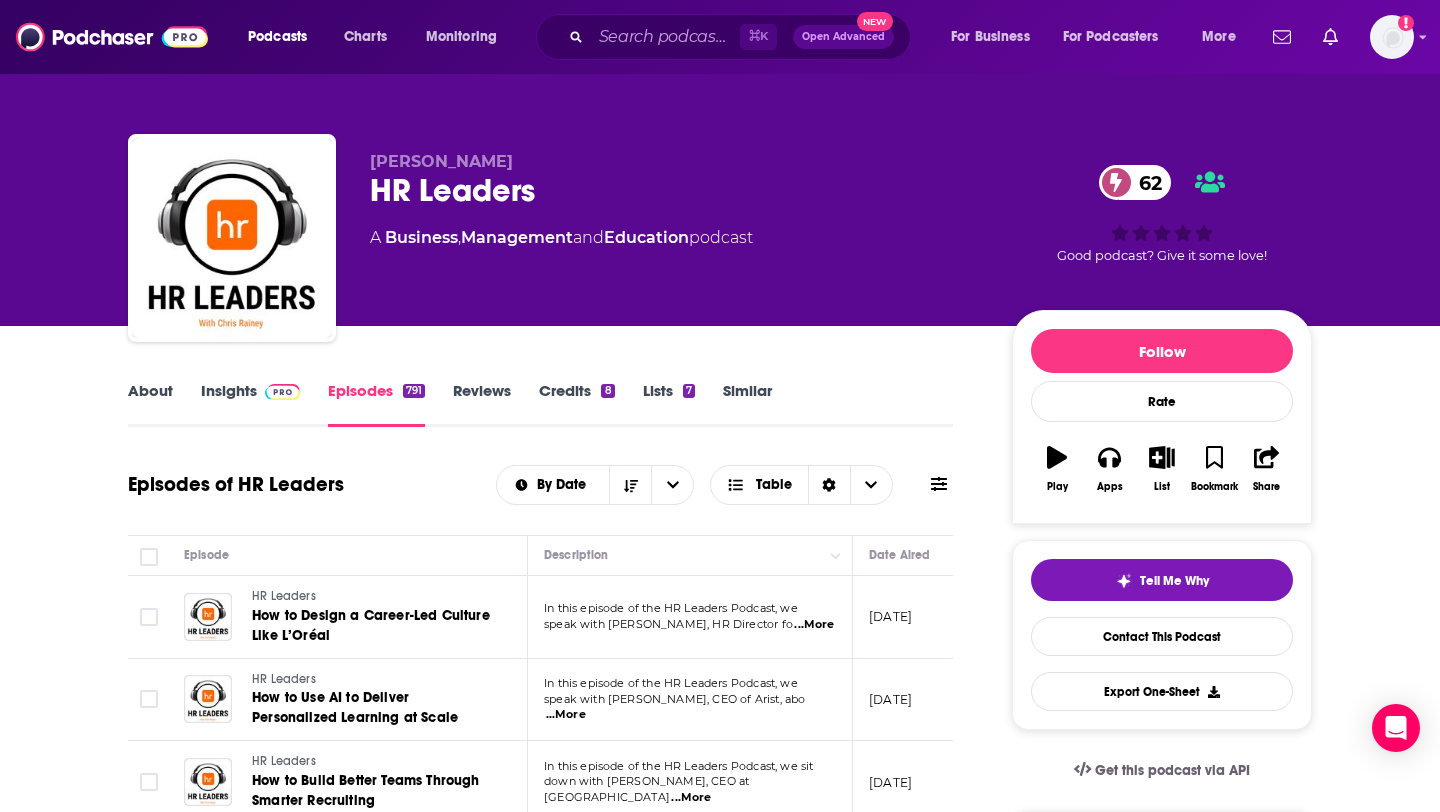click on "Insights" at bounding box center (250, 404) 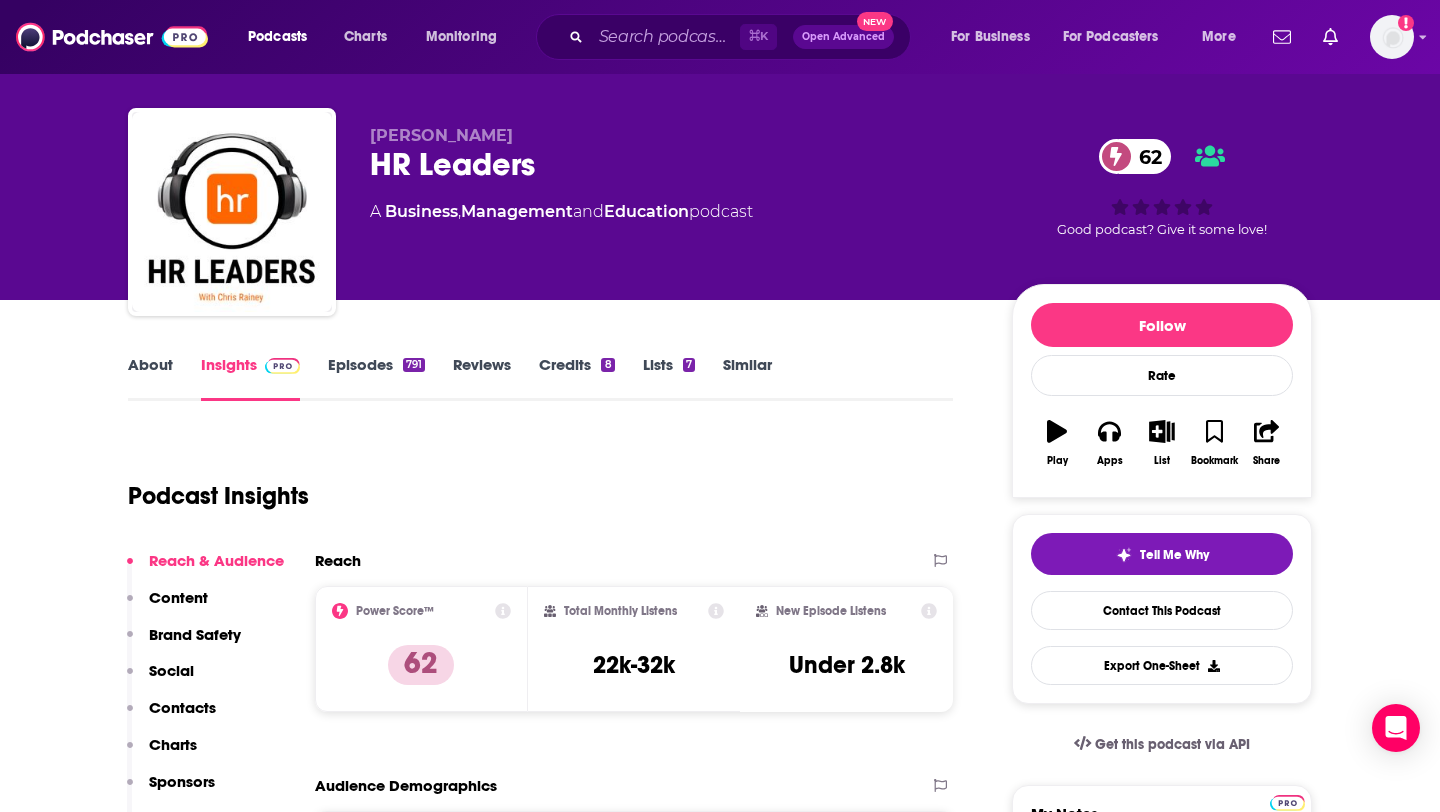 scroll, scrollTop: 0, scrollLeft: 0, axis: both 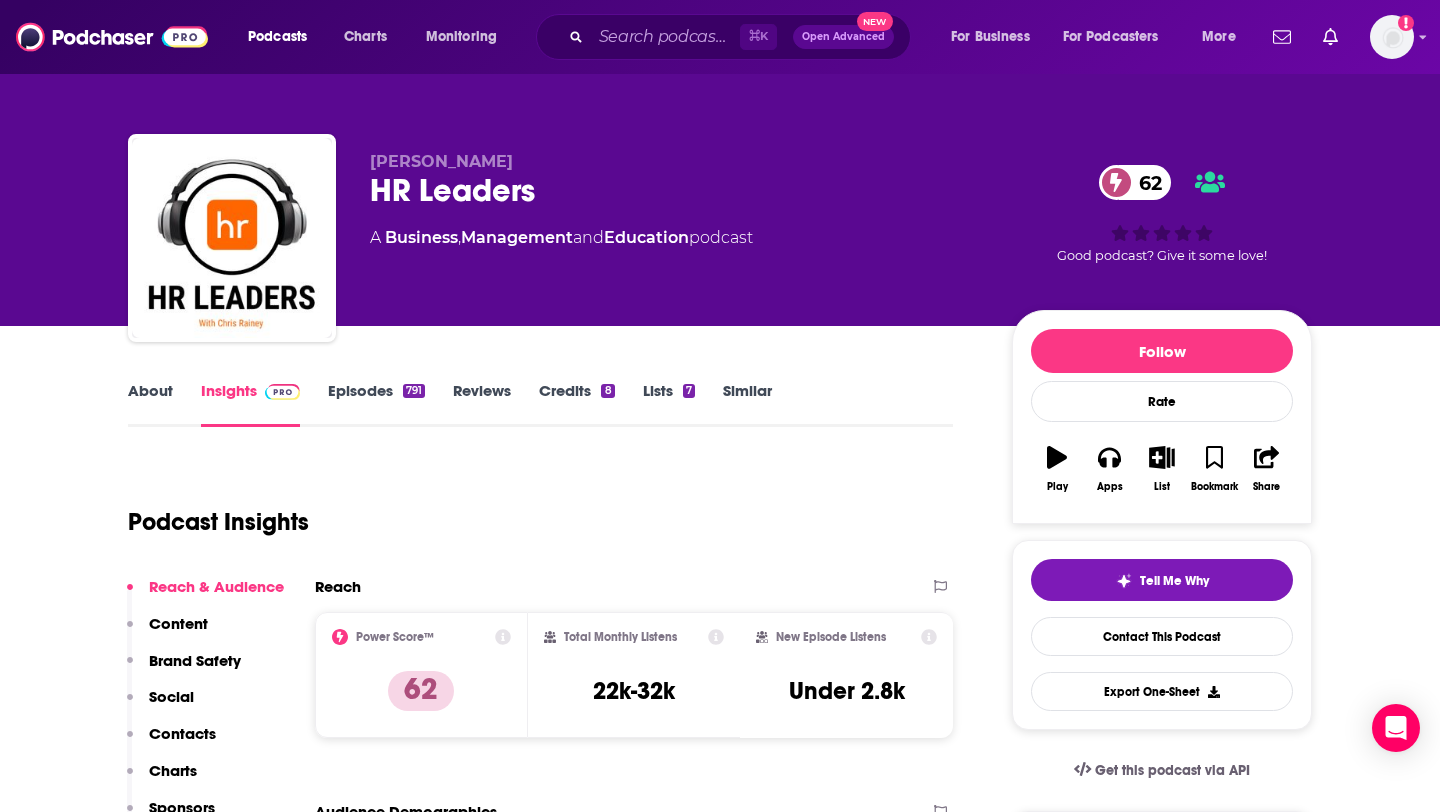 click on "Chris Rainey" at bounding box center [441, 161] 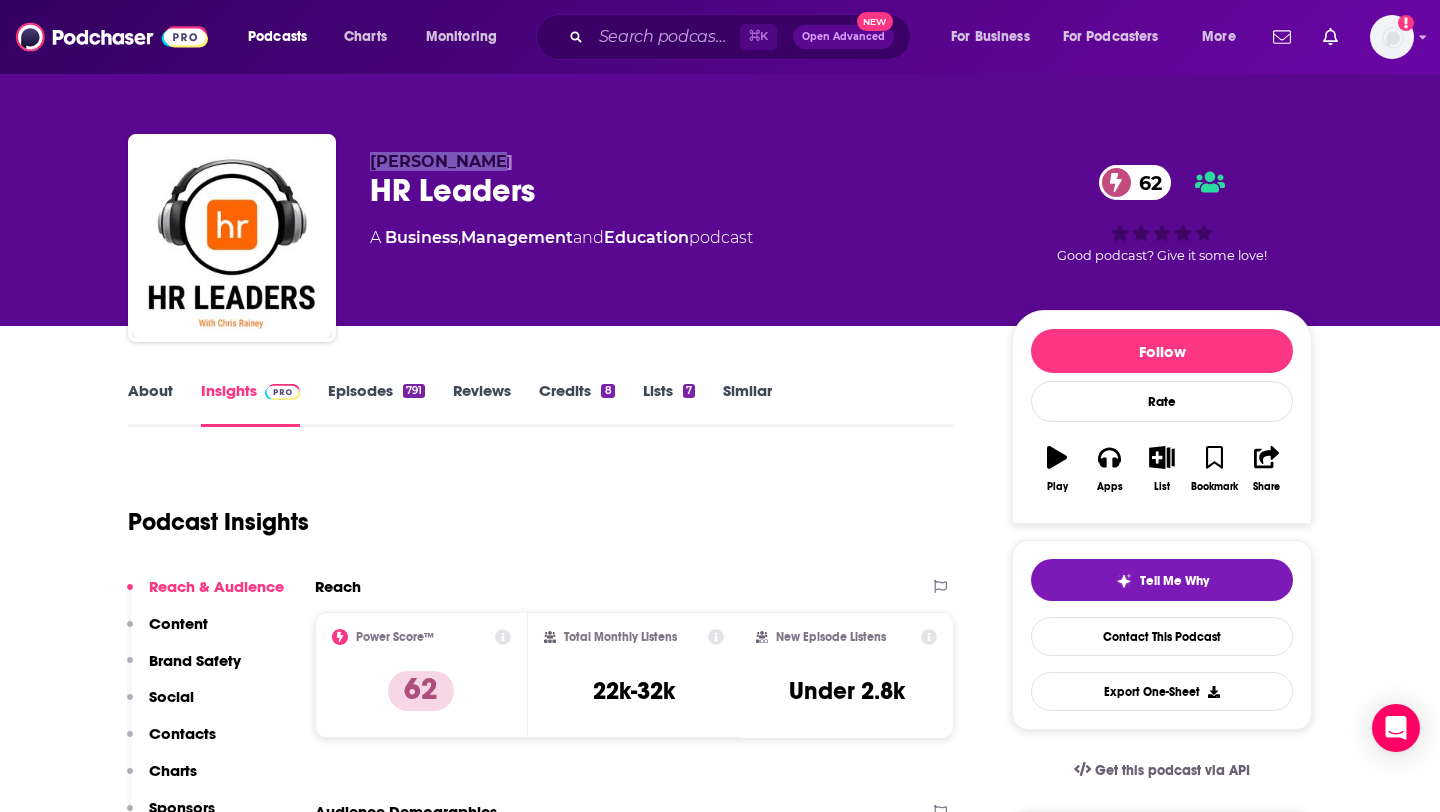 drag, startPoint x: 369, startPoint y: 159, endPoint x: 484, endPoint y: 162, distance: 115.03912 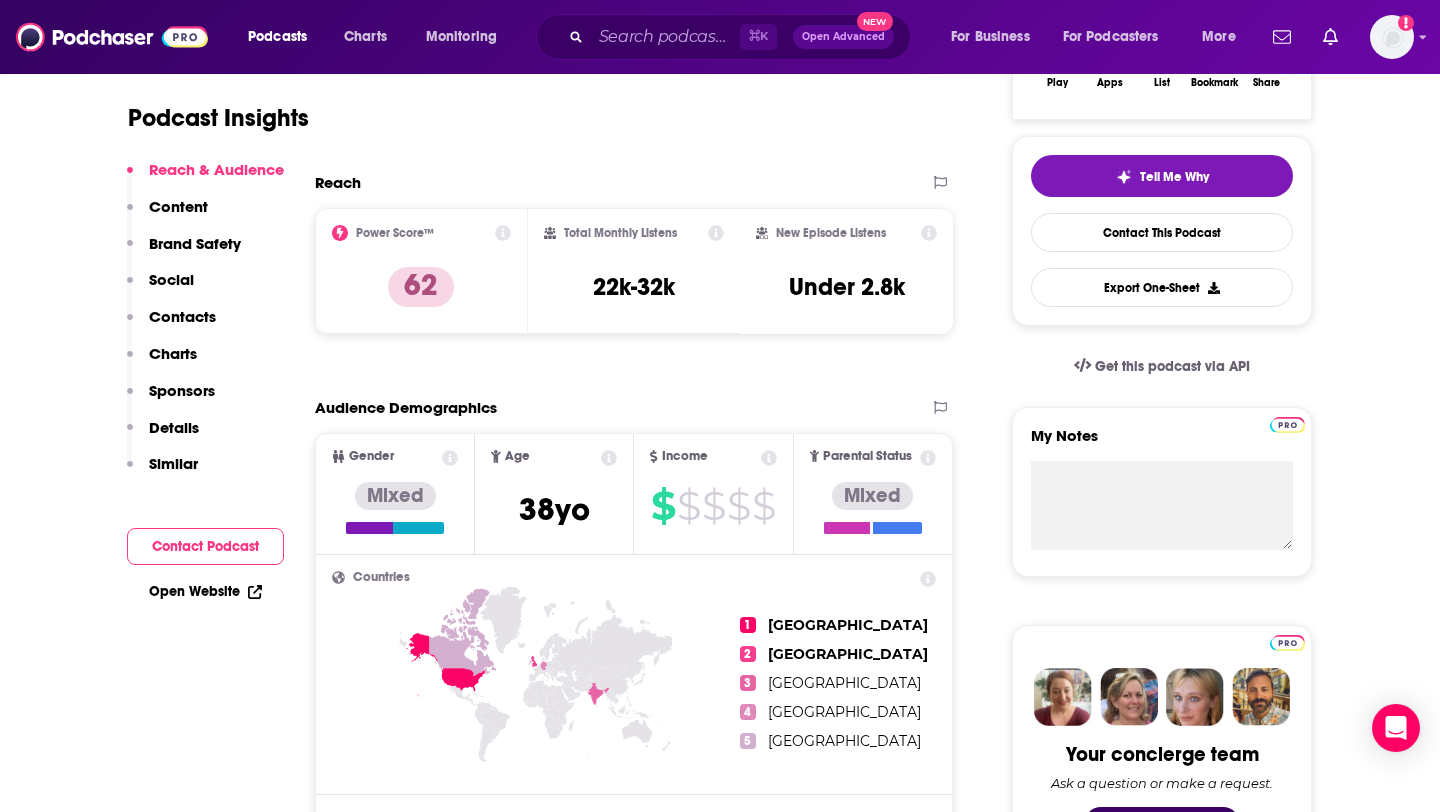 scroll, scrollTop: 196, scrollLeft: 0, axis: vertical 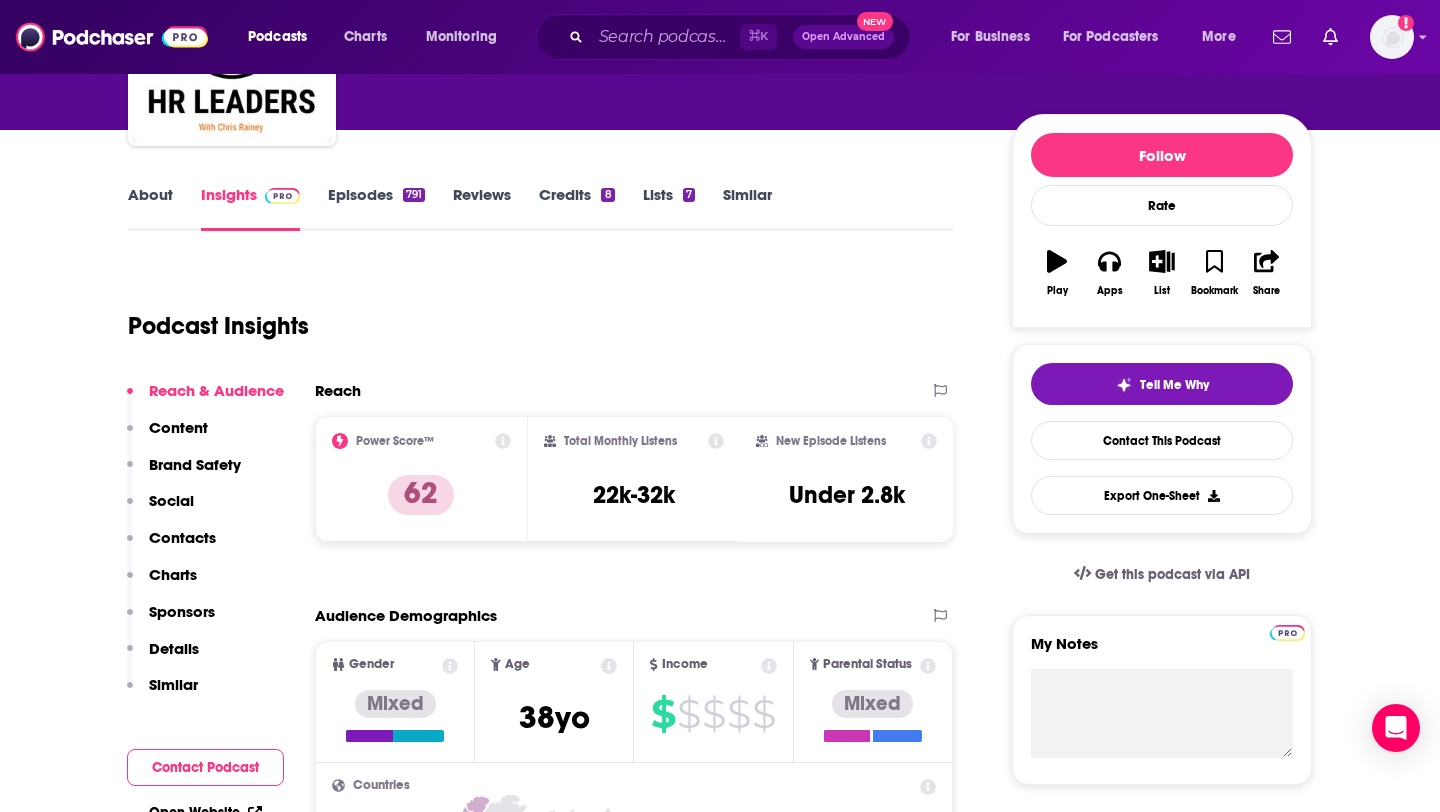 click on "Episodes 791" at bounding box center (376, 208) 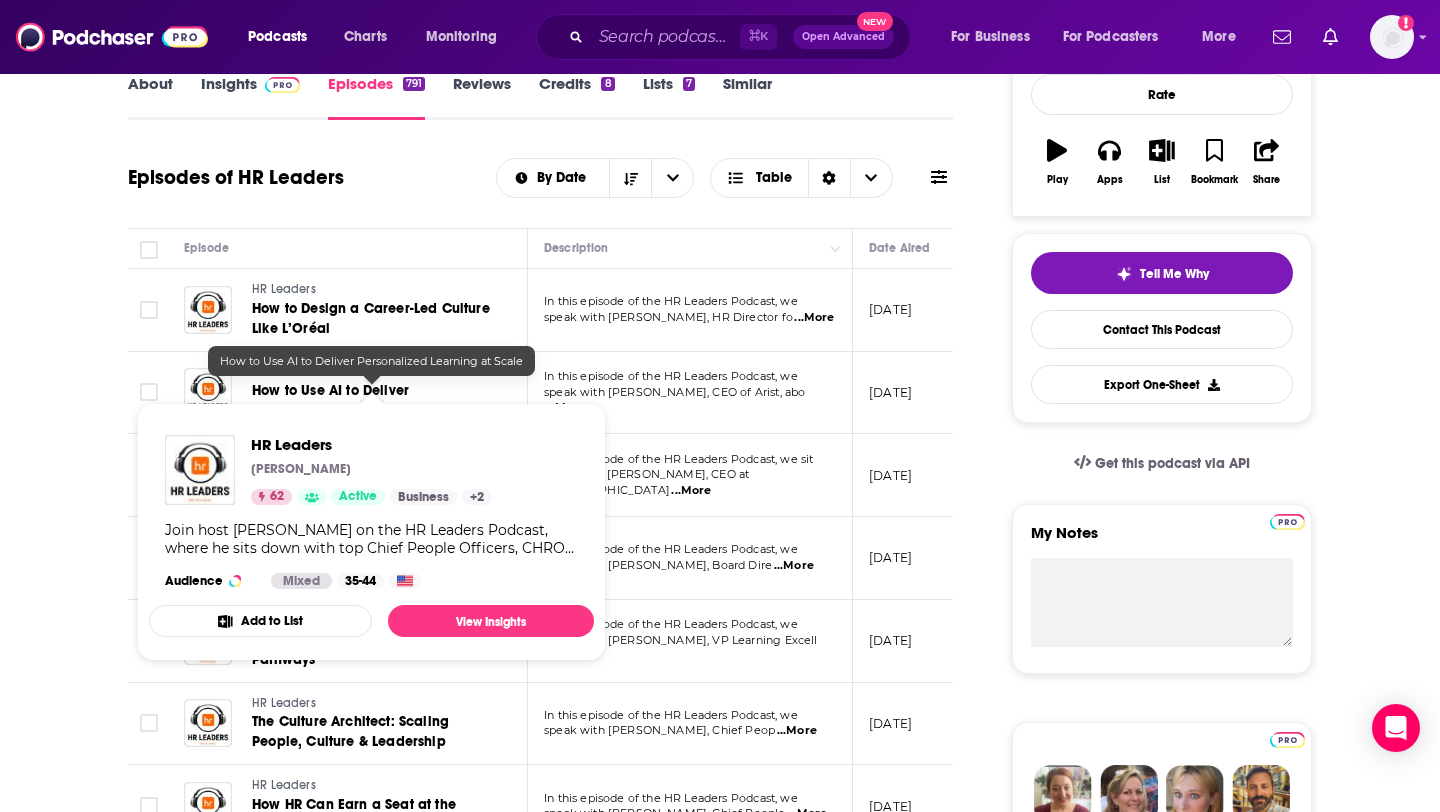 scroll, scrollTop: 310, scrollLeft: 0, axis: vertical 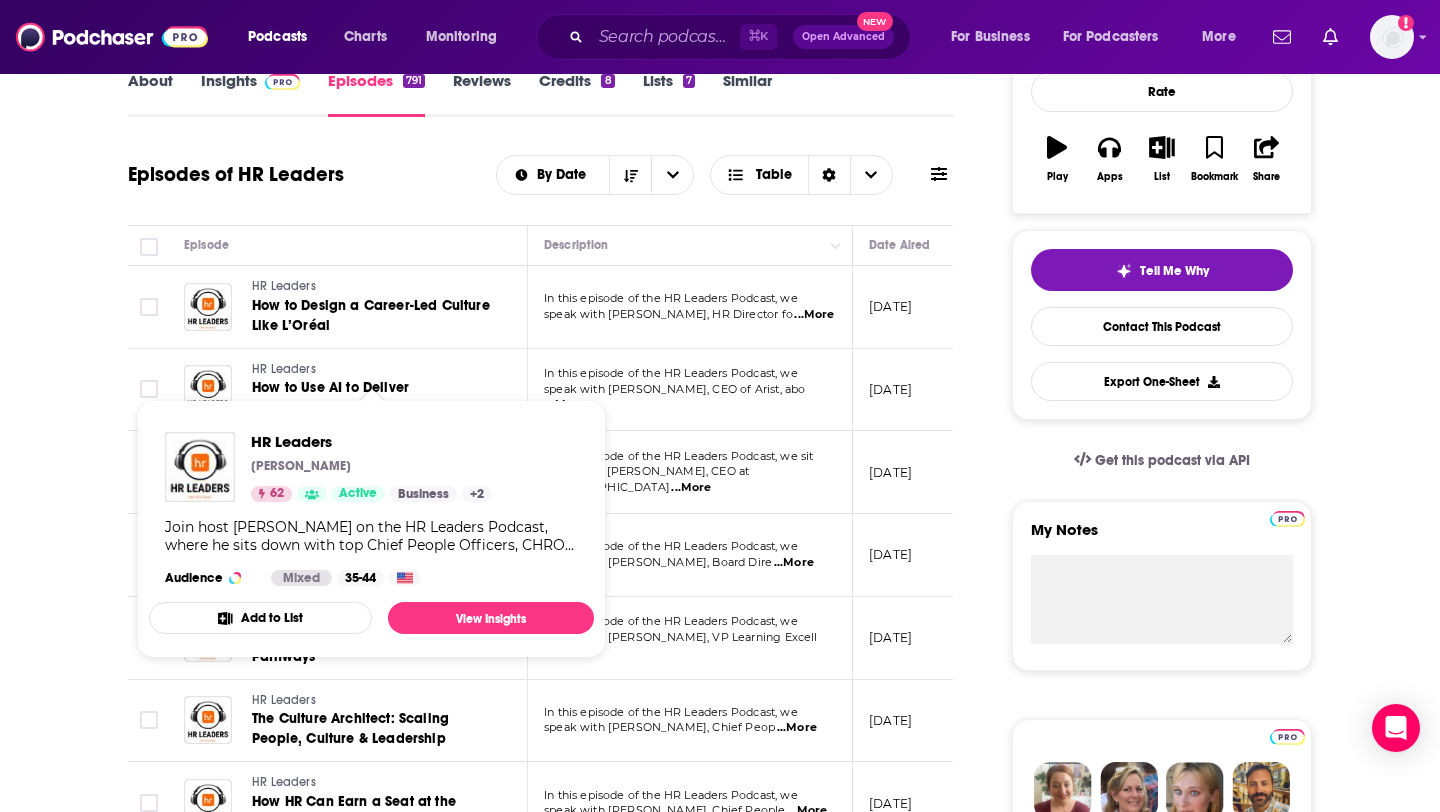click on "...More" at bounding box center (566, 405) 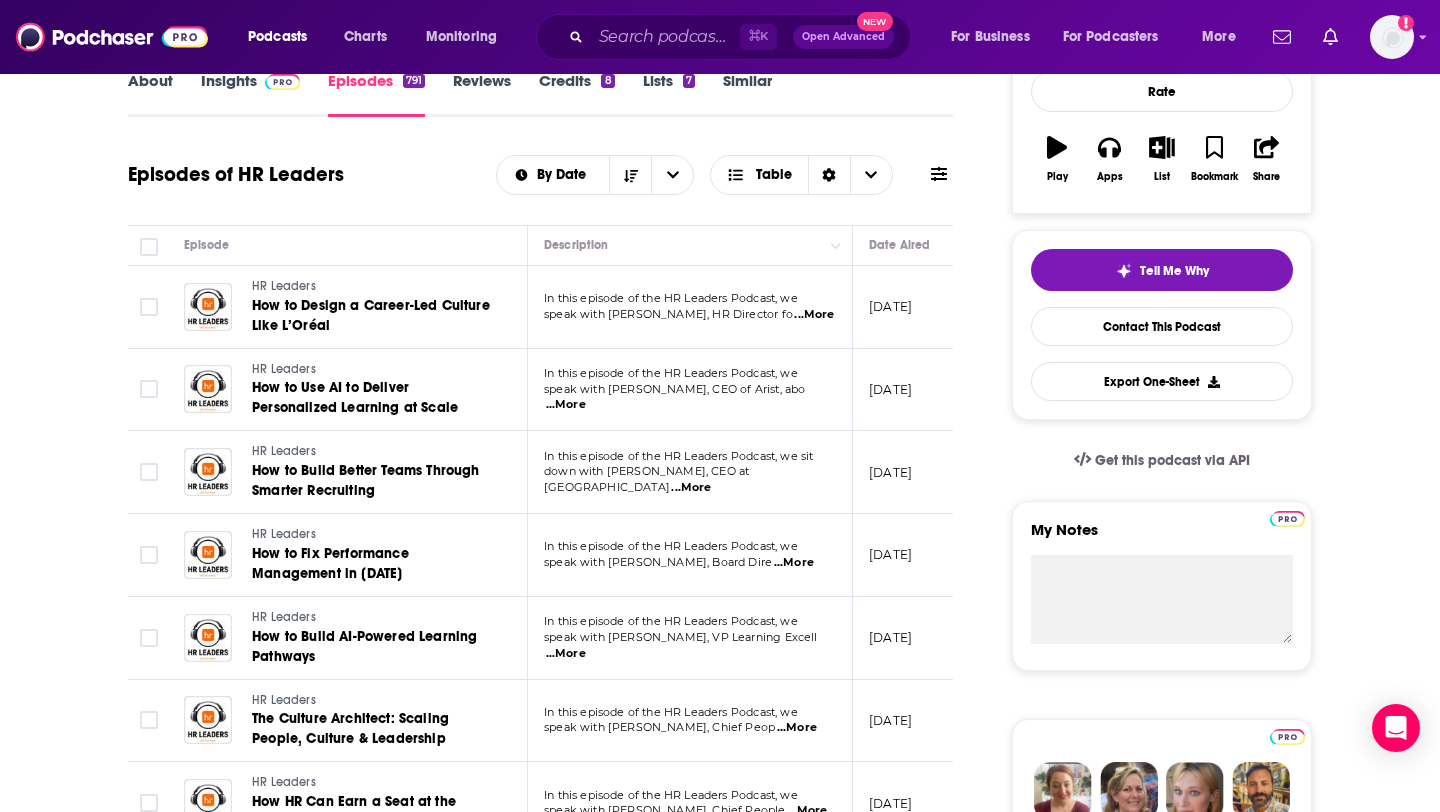drag, startPoint x: 610, startPoint y: 279, endPoint x: 657, endPoint y: 281, distance: 47.042534 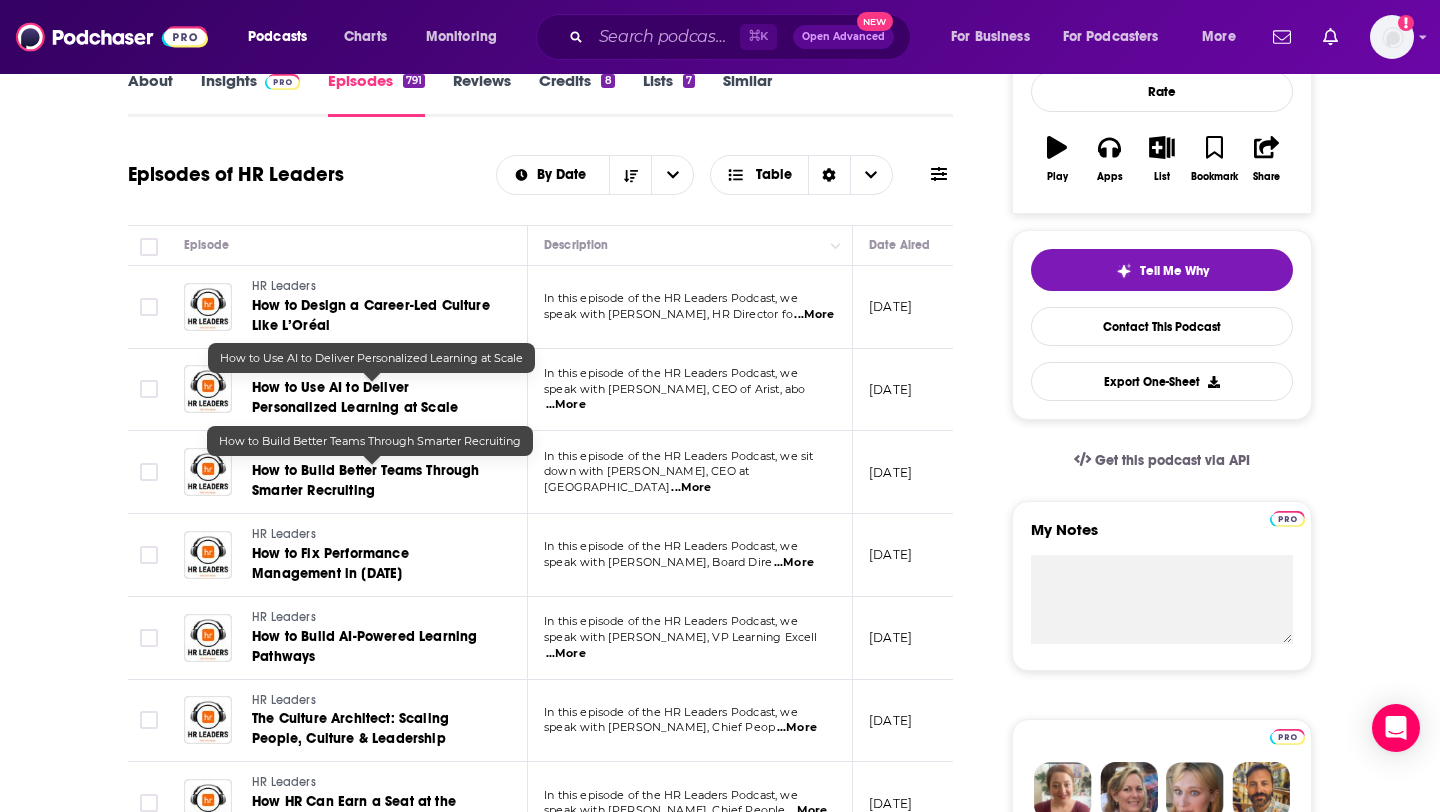 click on "How to Use AI to Deliver Personalized Learning at Scale" at bounding box center (355, 397) 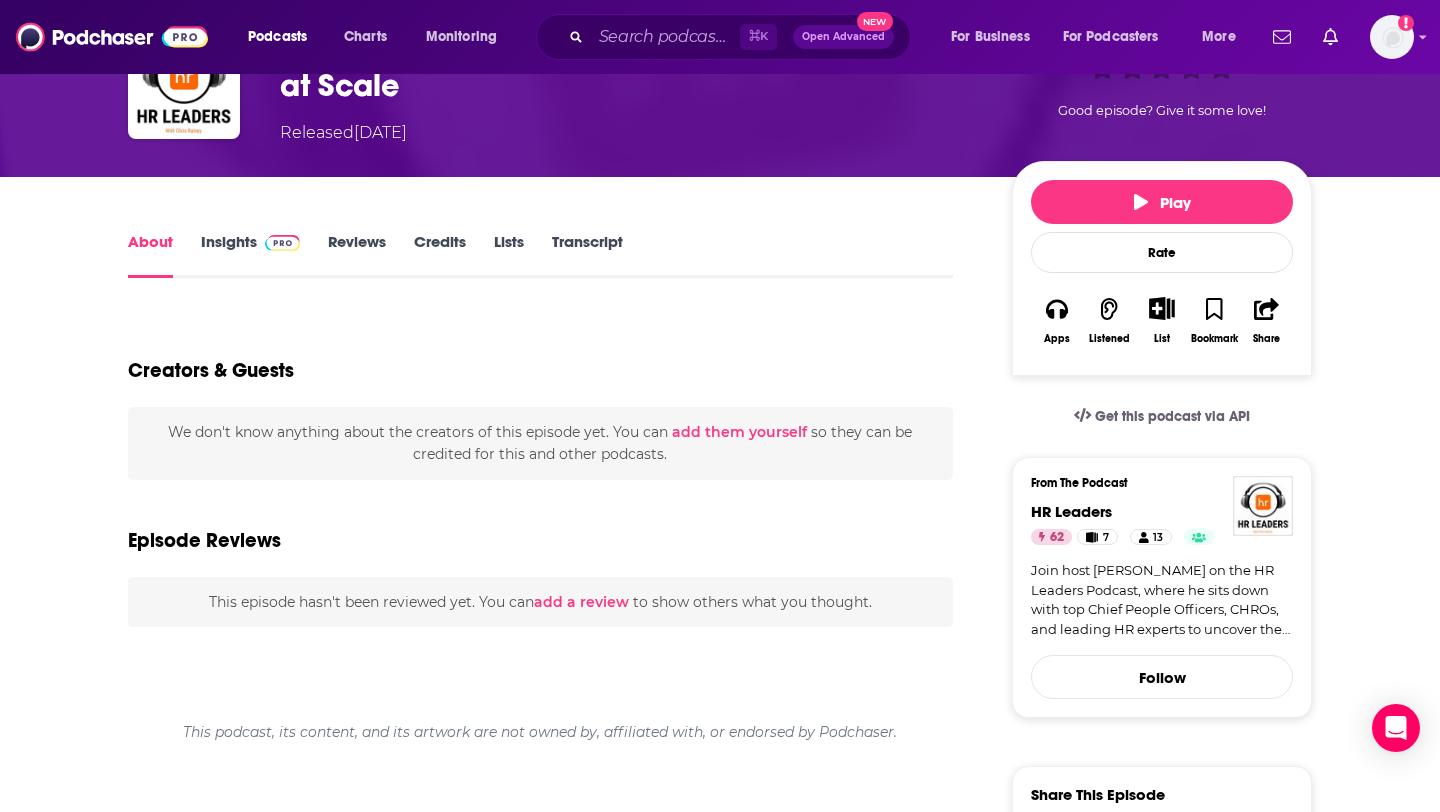 scroll, scrollTop: 155, scrollLeft: 0, axis: vertical 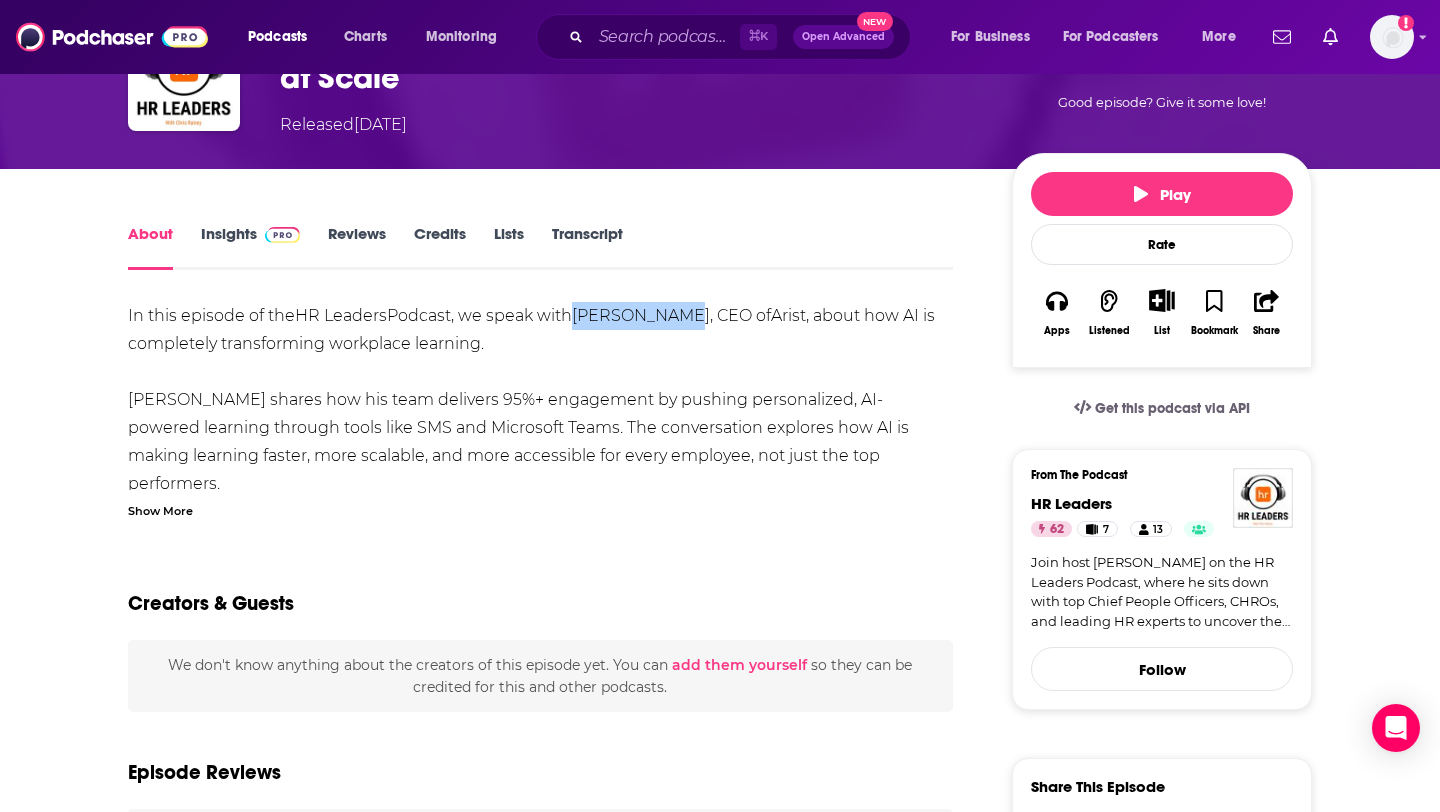 drag, startPoint x: 668, startPoint y: 325, endPoint x: 550, endPoint y: 3, distance: 342.94022 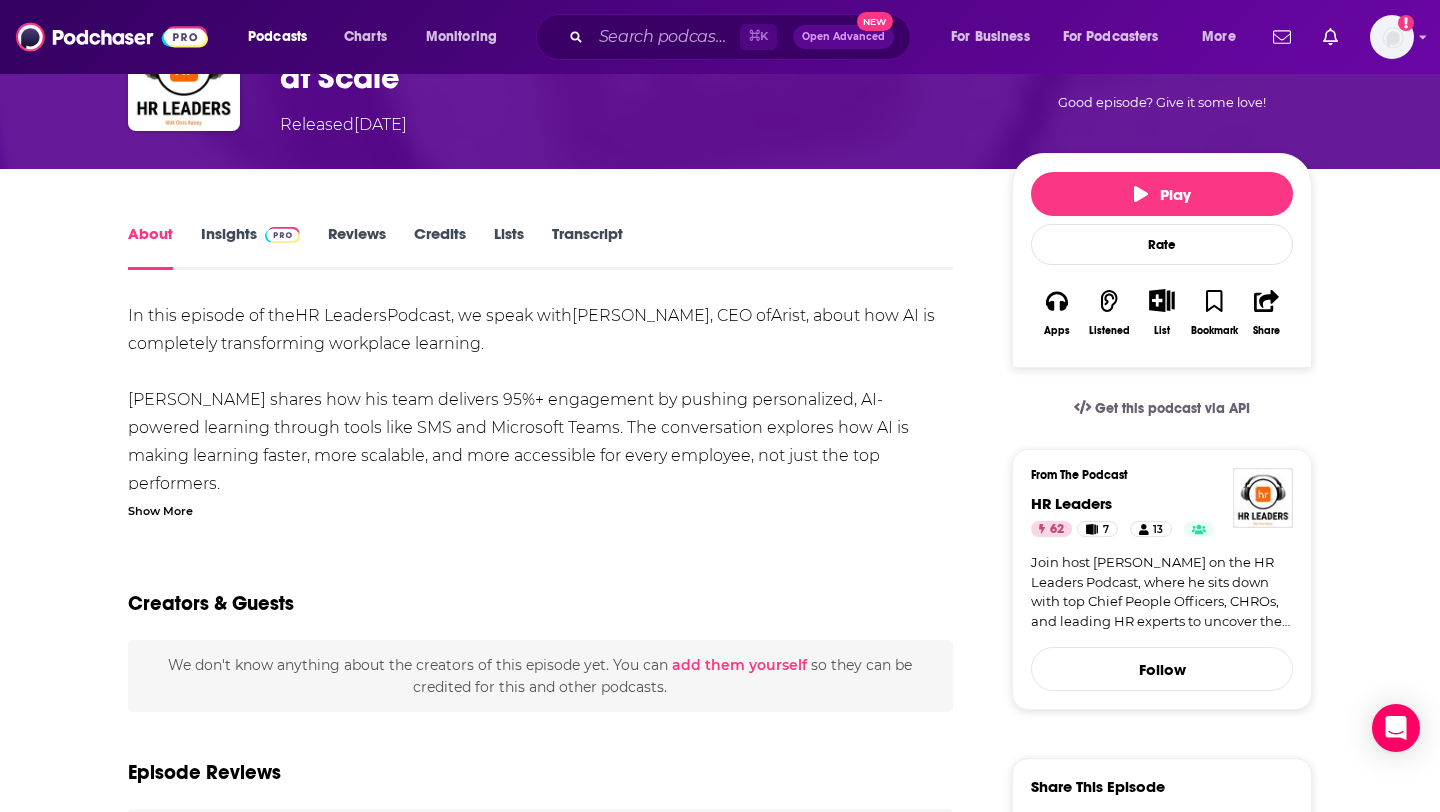 click on "About Insights Reviews Credits Lists Transcript In this episode of the  HR Leaders  Podcast, we speak with  Ryan Laverty , CEO of  Arist , about how AI is completely transforming workplace learning.
Ryan shares how his team delivers 95%+ engagement by pushing personalized, AI-powered learning through tools like SMS and Microsoft Teams. The conversation explores how AI is making learning faster, more scalable, and more accessible for every employee, not just the top performers.
🎓 In this episode,  Ryan  discusses:
How to train the "non-5%" who usually miss out Why agility is the most important L&D capability today What AI-powered workplace learning actually looks like How AI agents can build, assess, and deliver content end-to-end Why SMS and Teams are outperforming traditional learning channels
🙏‍ Thanks you to our series partner - Greenhouse.
Get measurably better at hiring with smarter, more efficient solutions – powered by built-in AI:  https://www.greenhouse.com/
See Privacy Policy at" at bounding box center (540, 949) 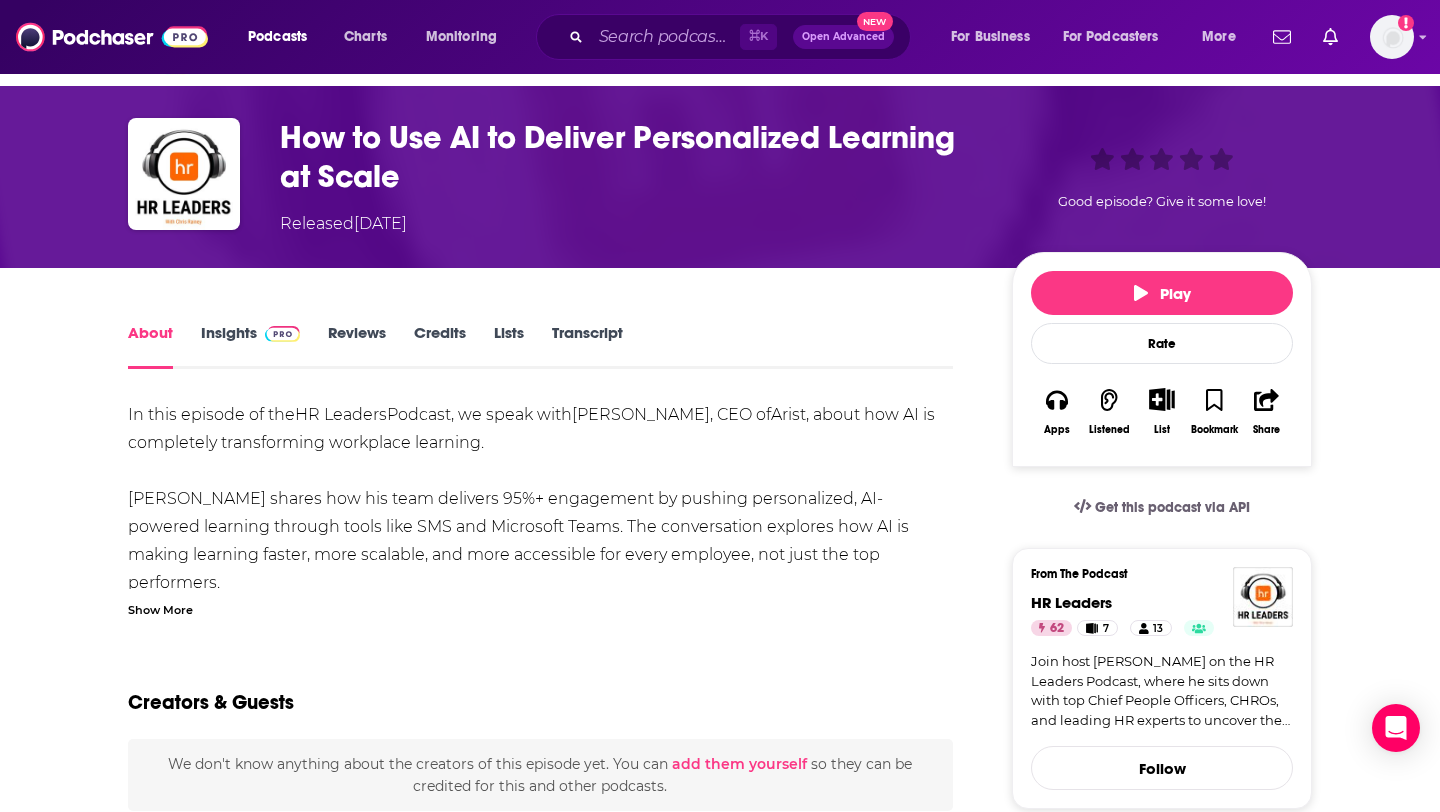 scroll, scrollTop: 0, scrollLeft: 0, axis: both 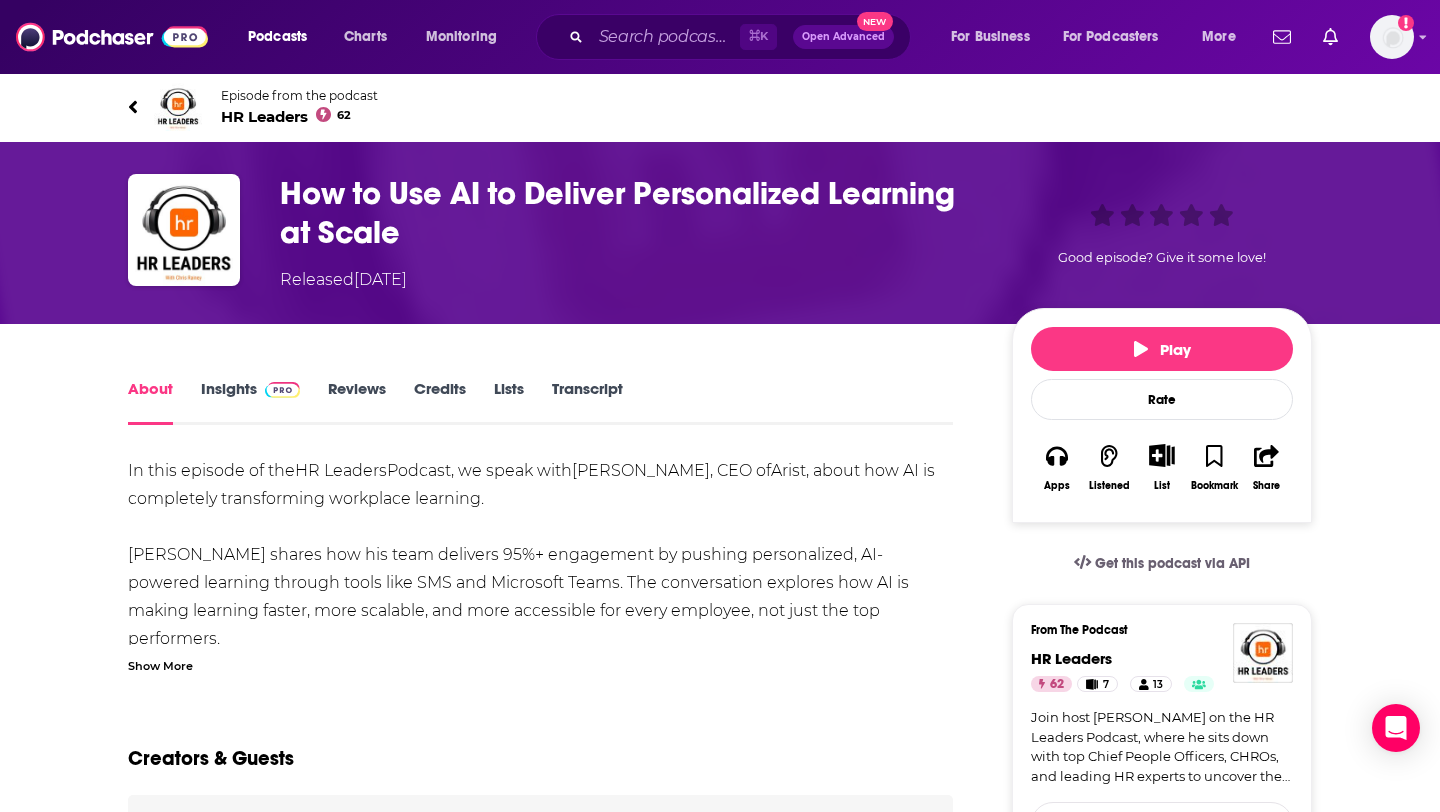 click on "HR Leaders 62" at bounding box center (299, 116) 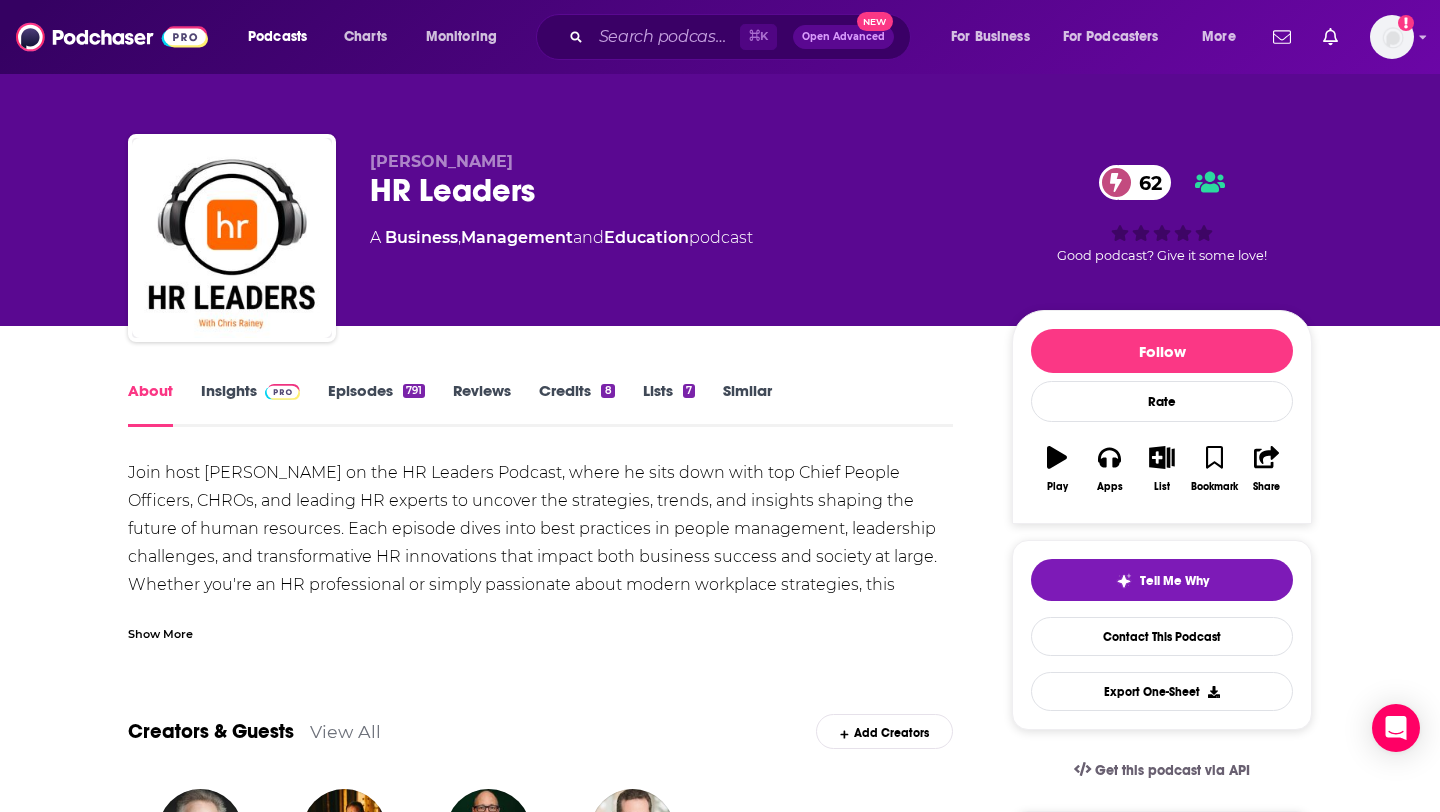 click on "About Insights Episodes 791 Reviews Credits 8 Lists 7 Similar Join host Chris Rainey on the HR Leaders Podcast, where he sits down with top Chief People Officers, CHROs, and leading HR experts to uncover the strategies, trends, and insights shaping the future of human resources. Each episode dives into best practices in people management, leadership challenges, and transformative HR innovations that impact both business success and society at large. Whether you're an HR professional or simply passionate about modern workplace strategies, this podcast delivers expert advice, real-world experiences, and the latest trends in HR, making it your go-to resource for all things human resources. Show More Creators & Guests View All Add Creators Guest Stewart Friedman 1 episode Guest Andy Lopata 1 episode Guest Simon Fanshawe 1 episode Guest Mark Herschberg 1 episode Add Creators Recent Episodes View All How to Design a Career-Led Culture Like L’Oréal Jul 10th, 2025 Jul 8th, 2025 Jul 3rd, 2025 View All Episodes   No" at bounding box center [720, 1331] 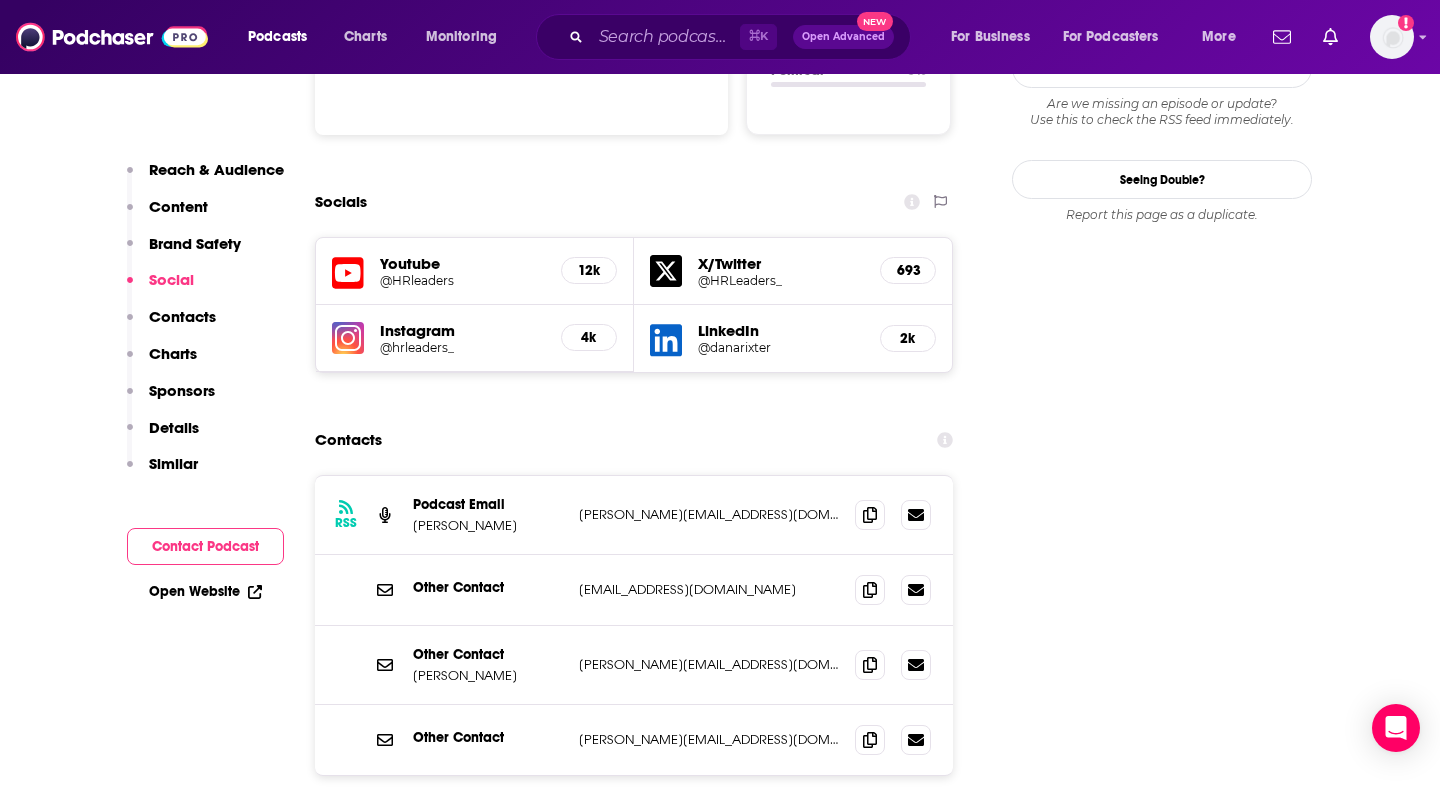 scroll, scrollTop: 2391, scrollLeft: 0, axis: vertical 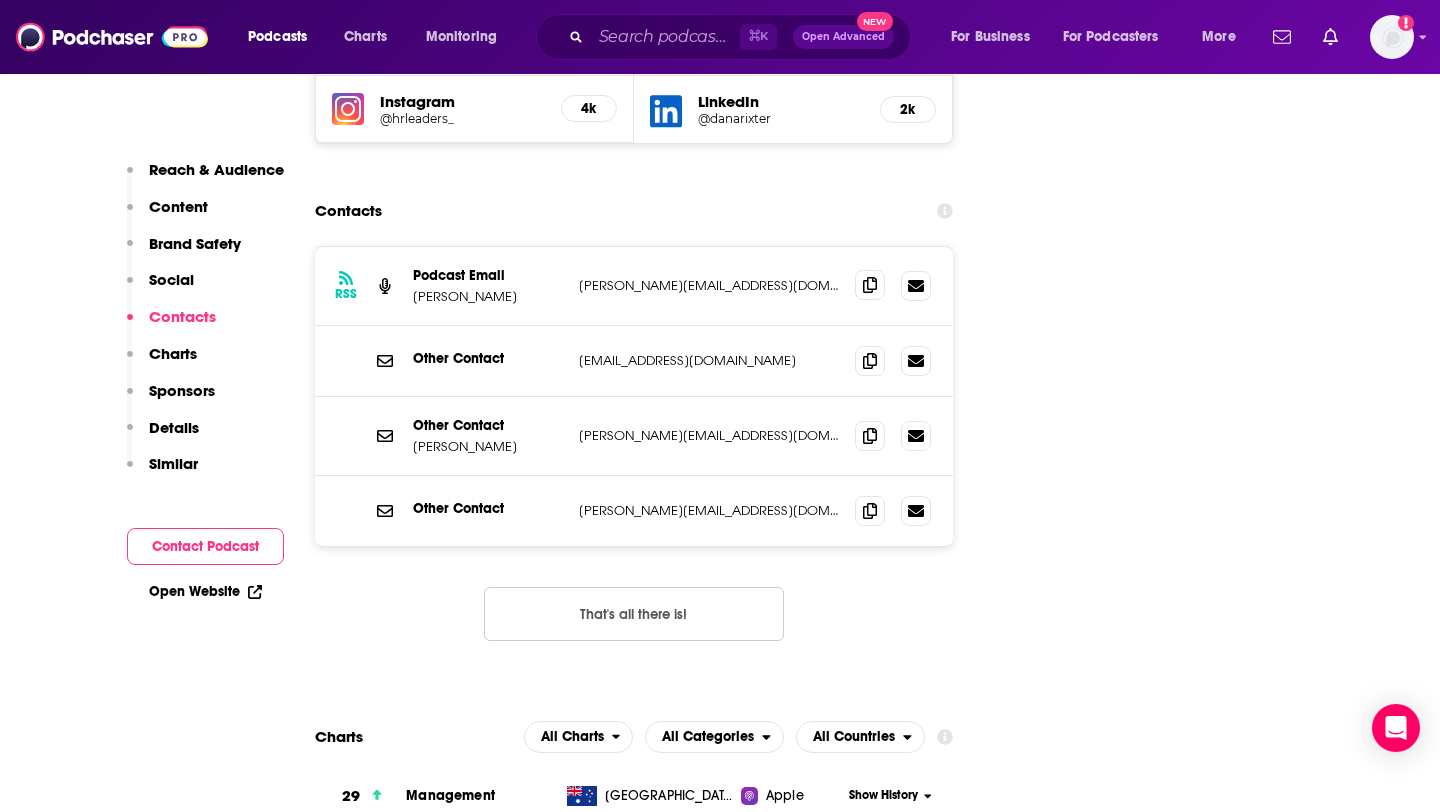 click 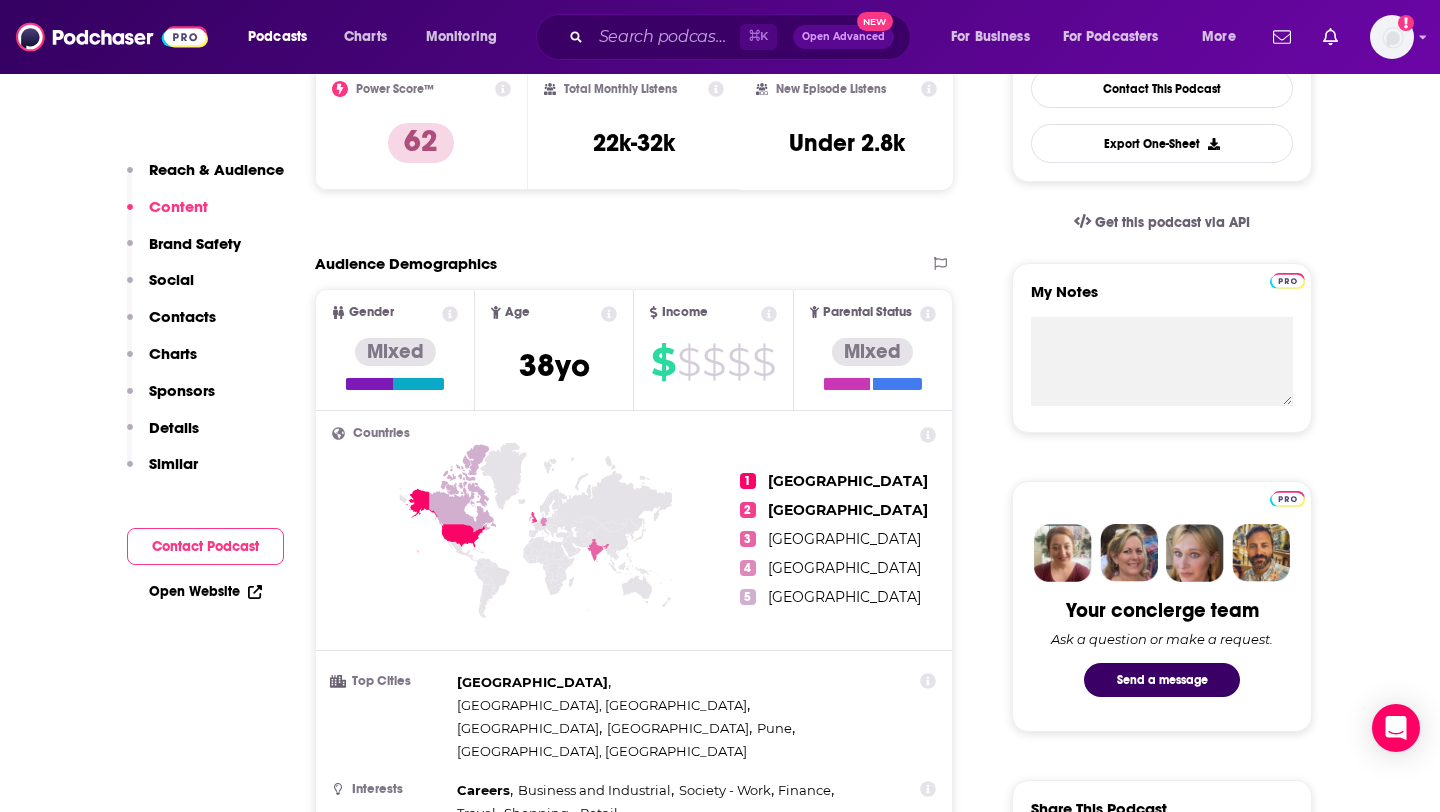 scroll, scrollTop: 577, scrollLeft: 0, axis: vertical 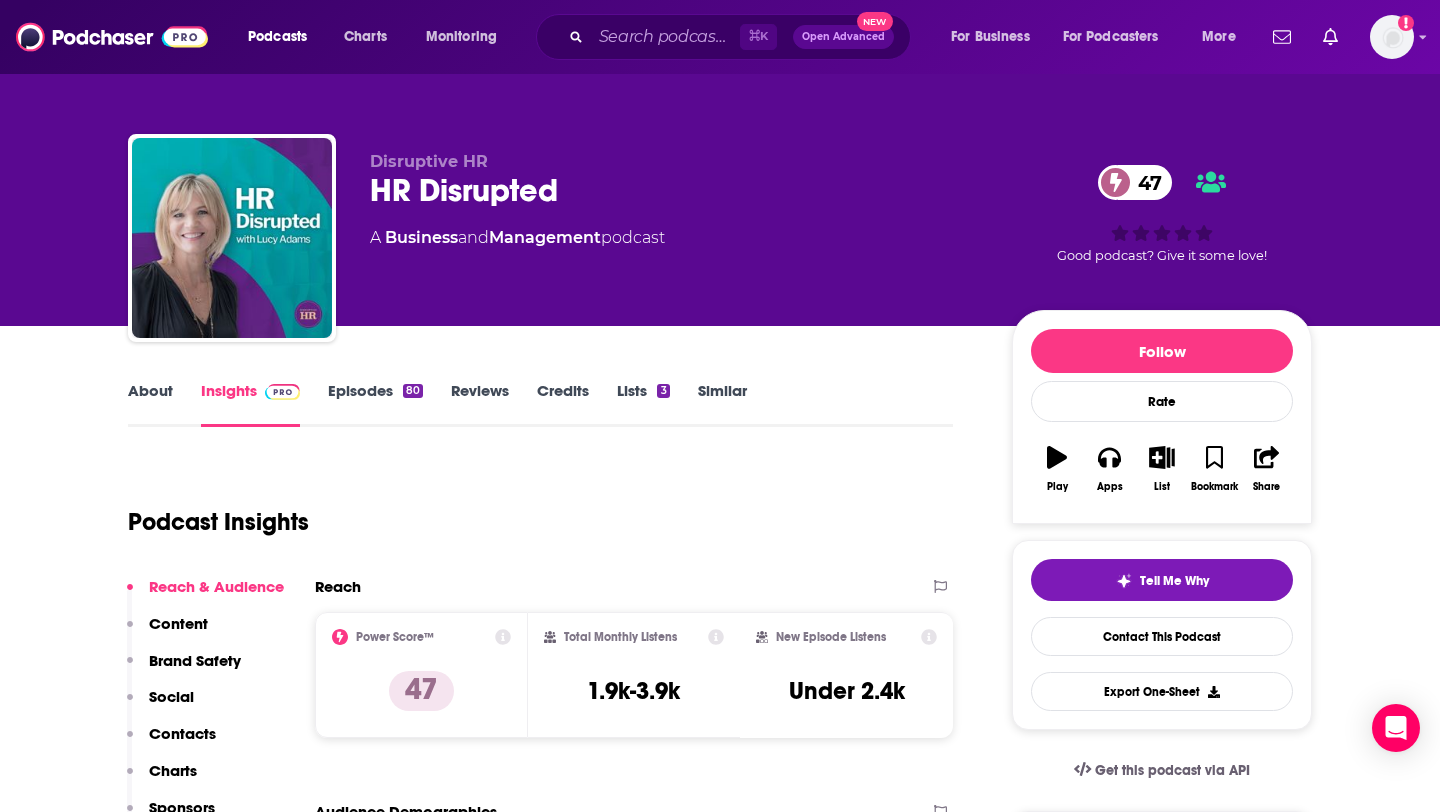 click on "Episodes 80" at bounding box center [375, 404] 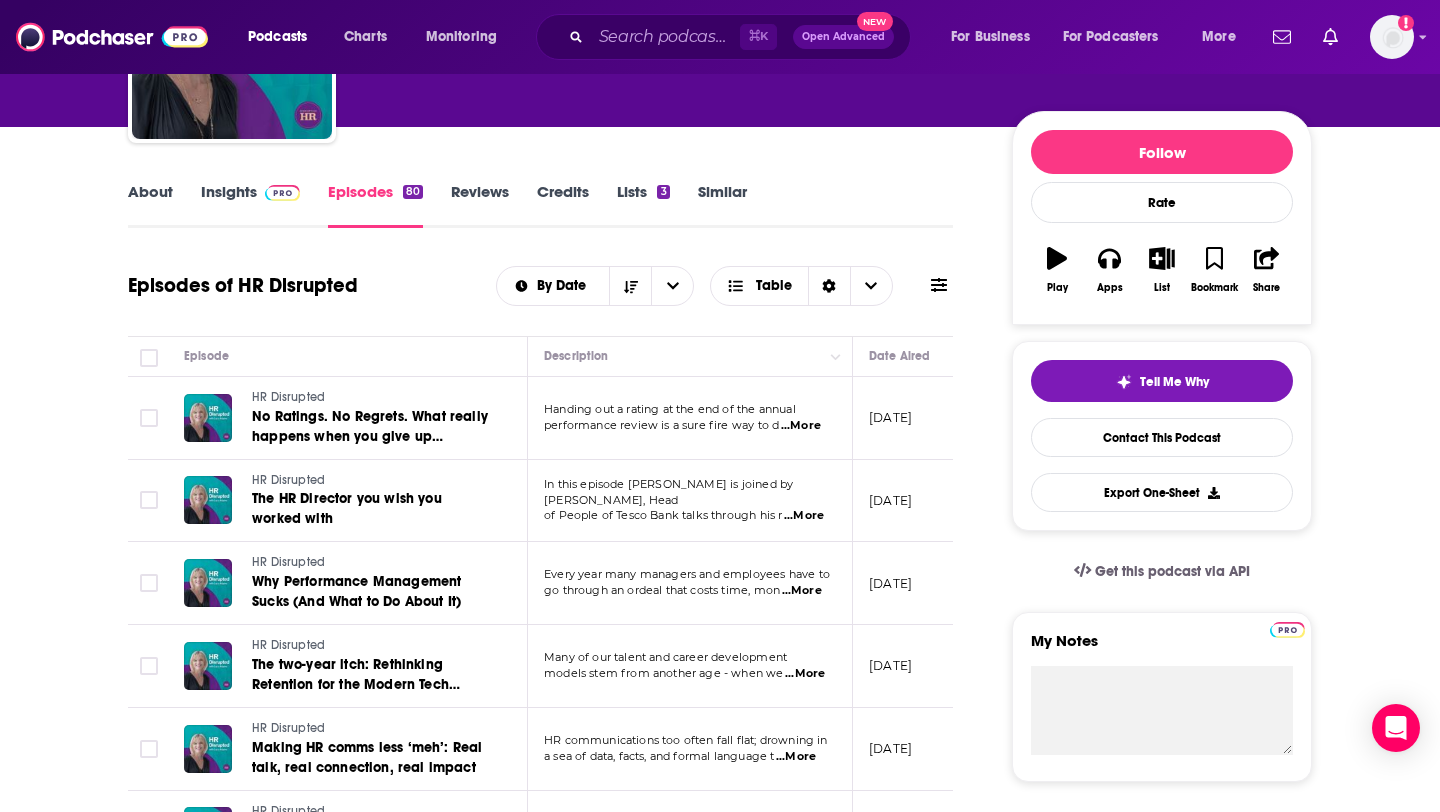 scroll, scrollTop: 177, scrollLeft: 0, axis: vertical 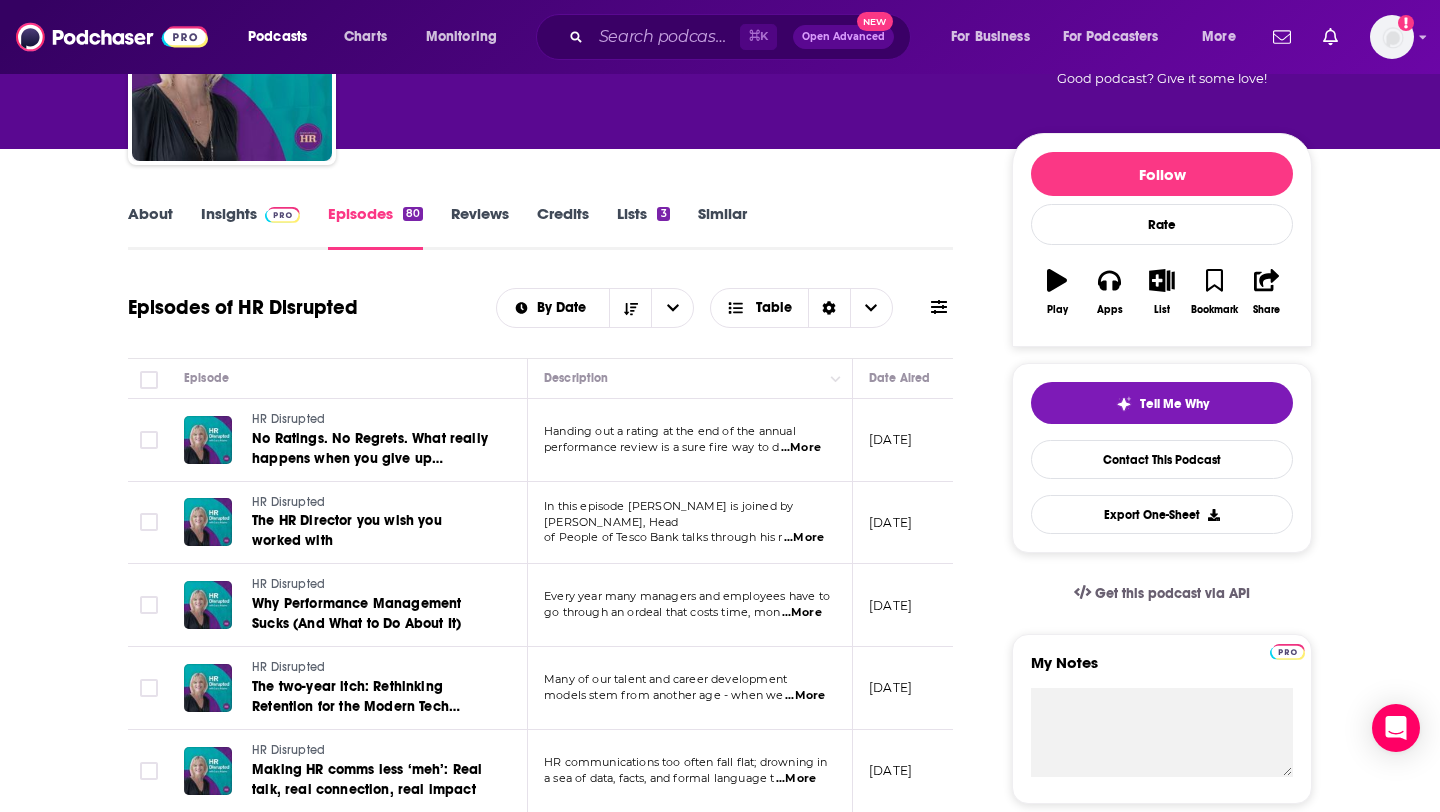 click on "About" at bounding box center [150, 227] 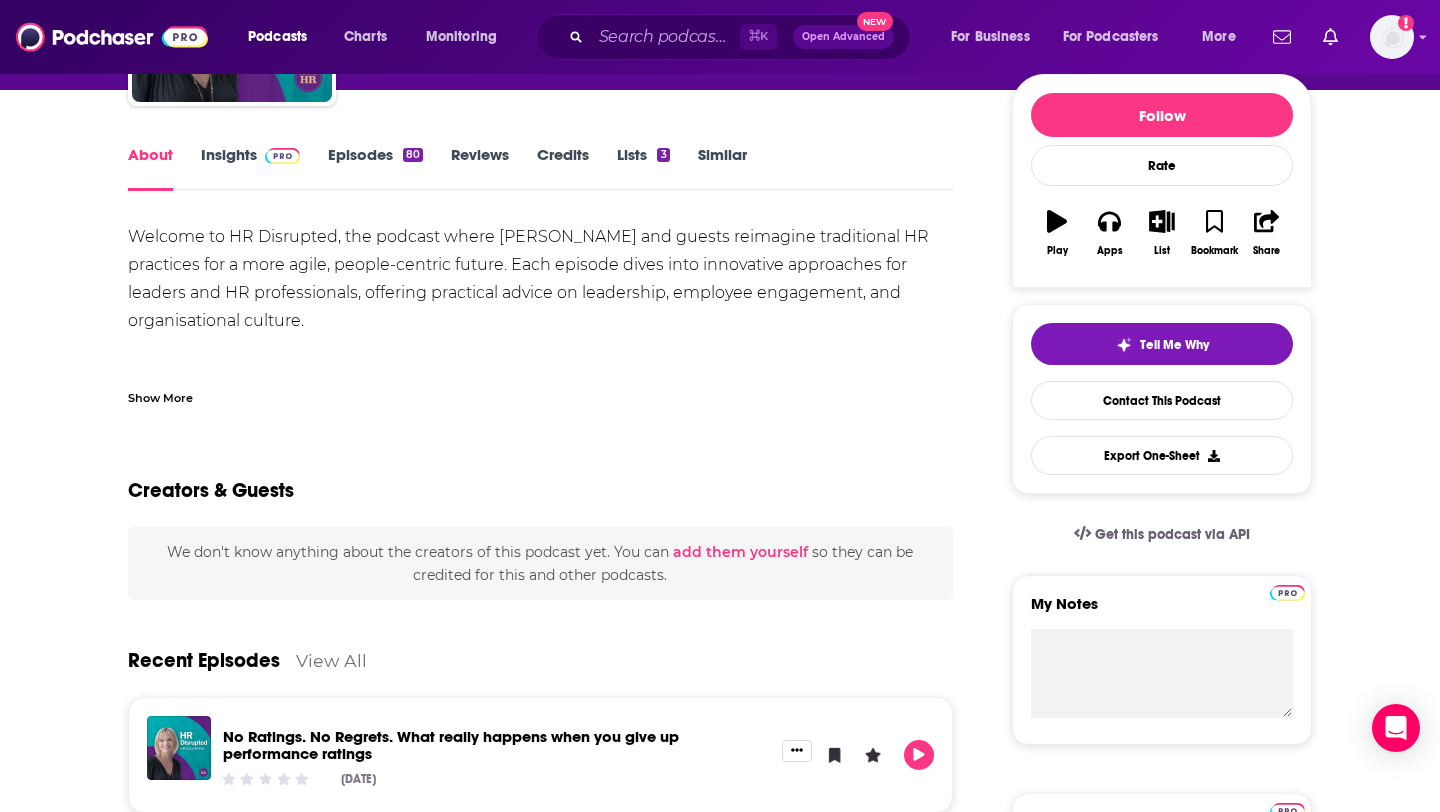 scroll, scrollTop: 237, scrollLeft: 0, axis: vertical 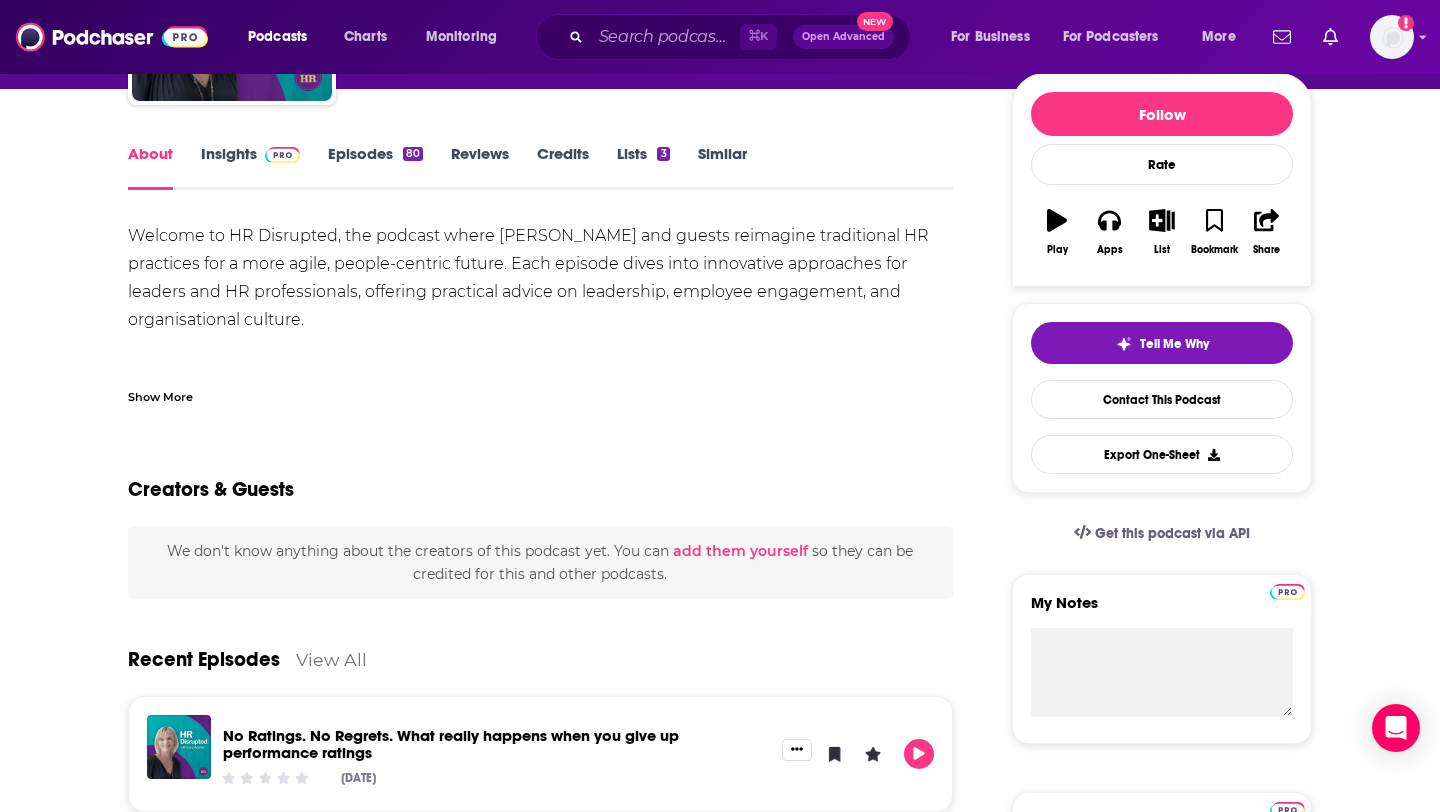 click on "Show More" at bounding box center (160, 395) 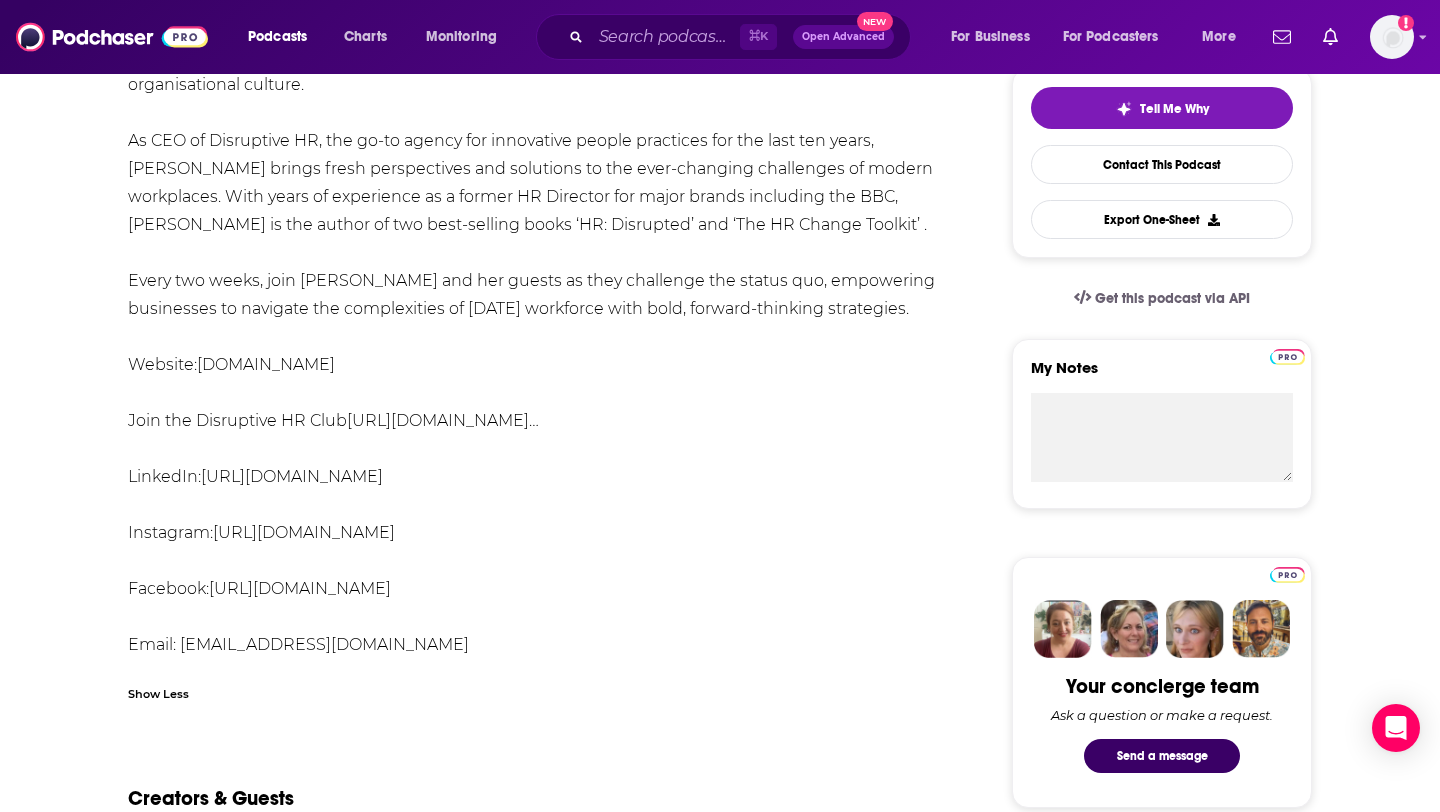 scroll, scrollTop: 466, scrollLeft: 0, axis: vertical 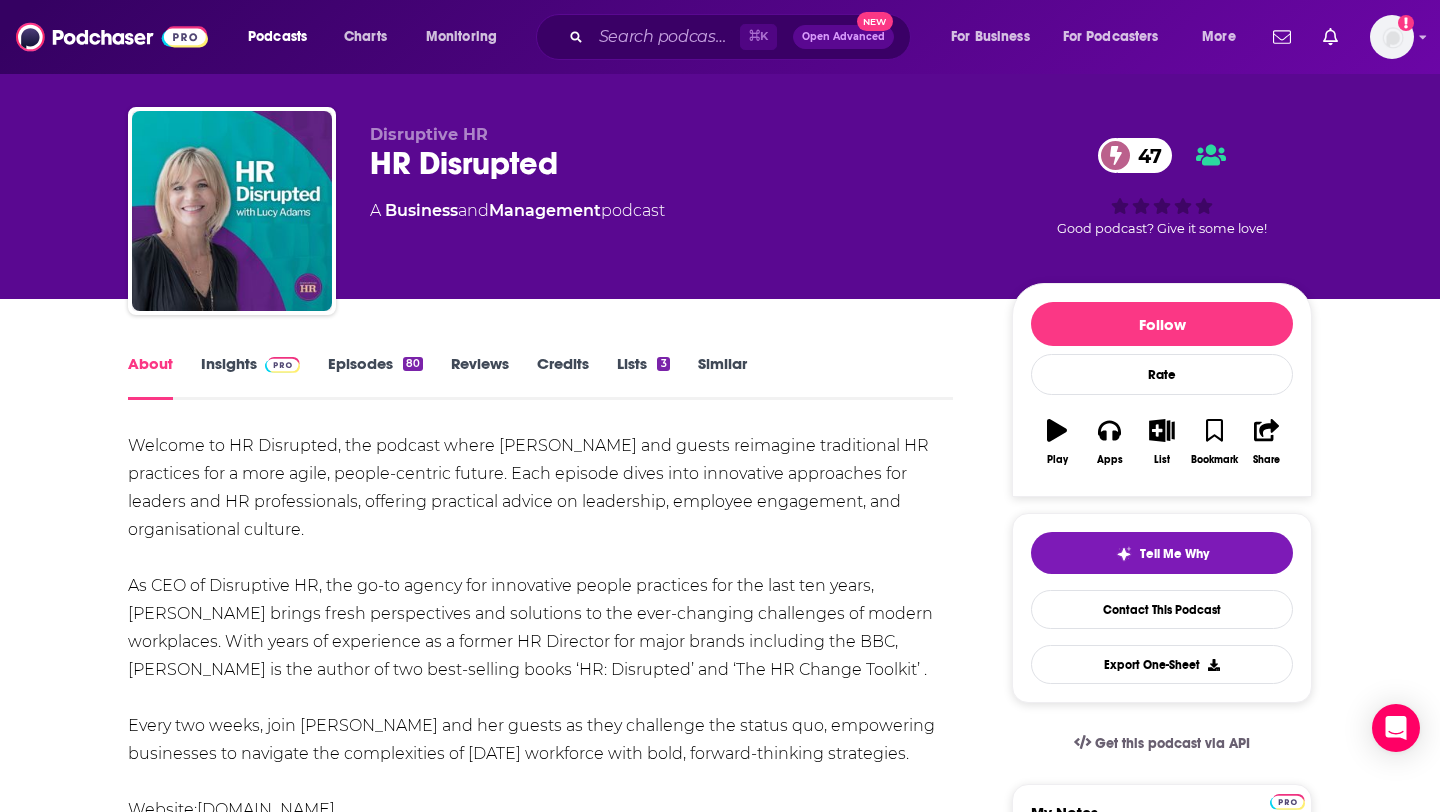 click at bounding box center (282, 365) 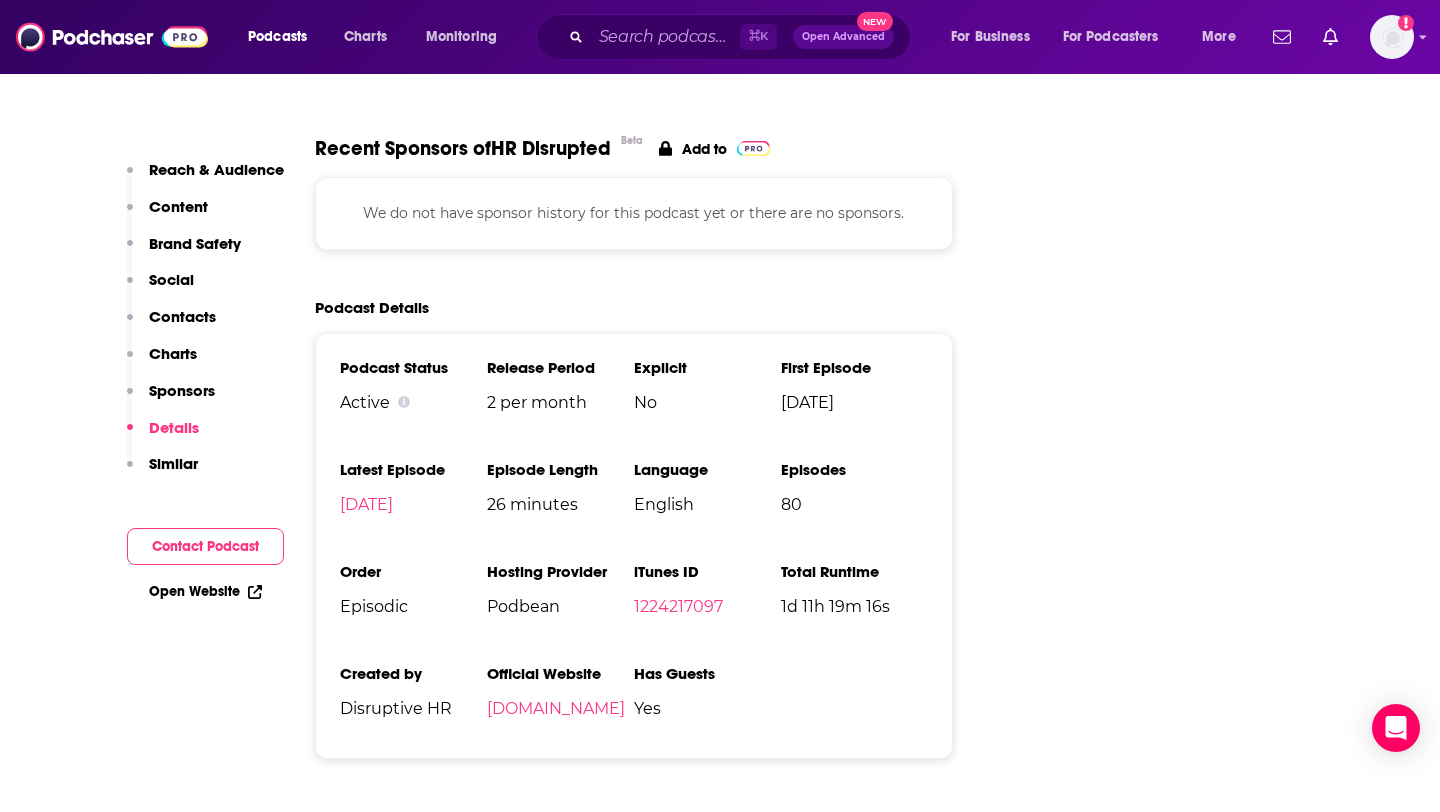 scroll, scrollTop: 2852, scrollLeft: 0, axis: vertical 